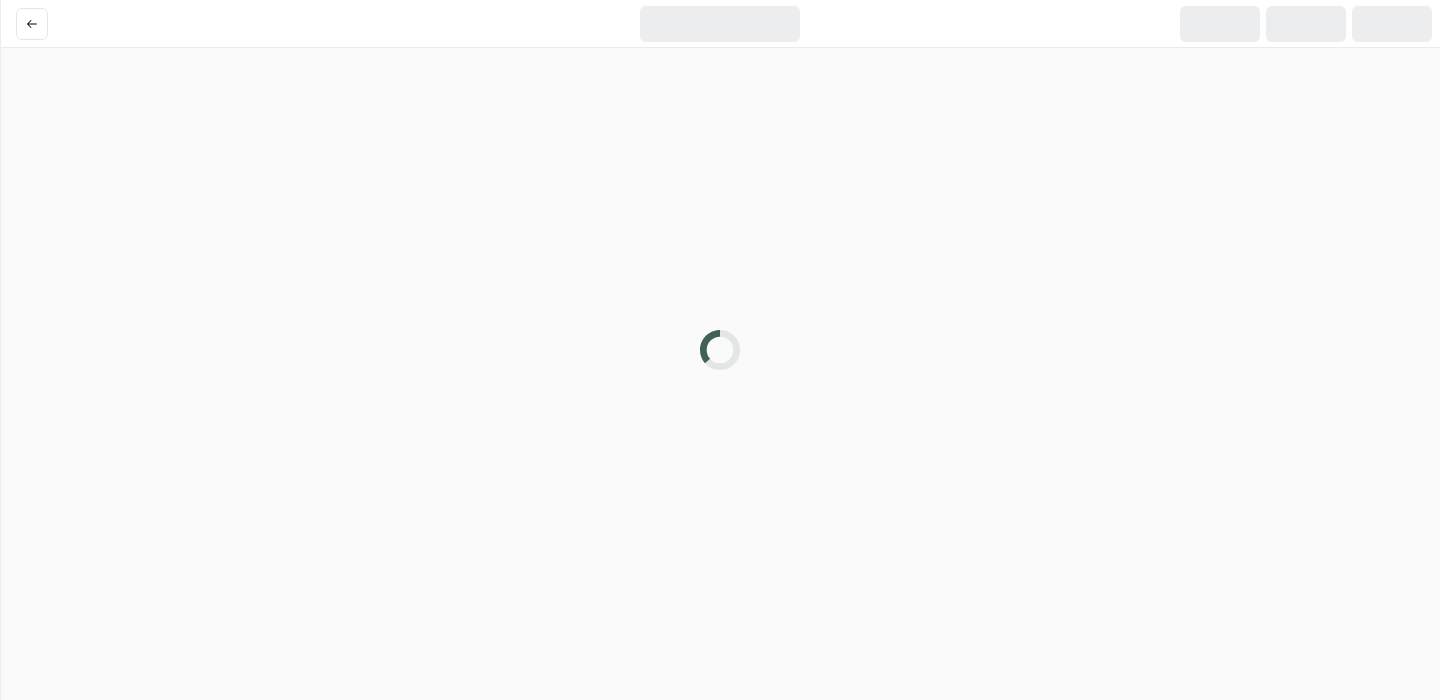 scroll, scrollTop: 0, scrollLeft: 0, axis: both 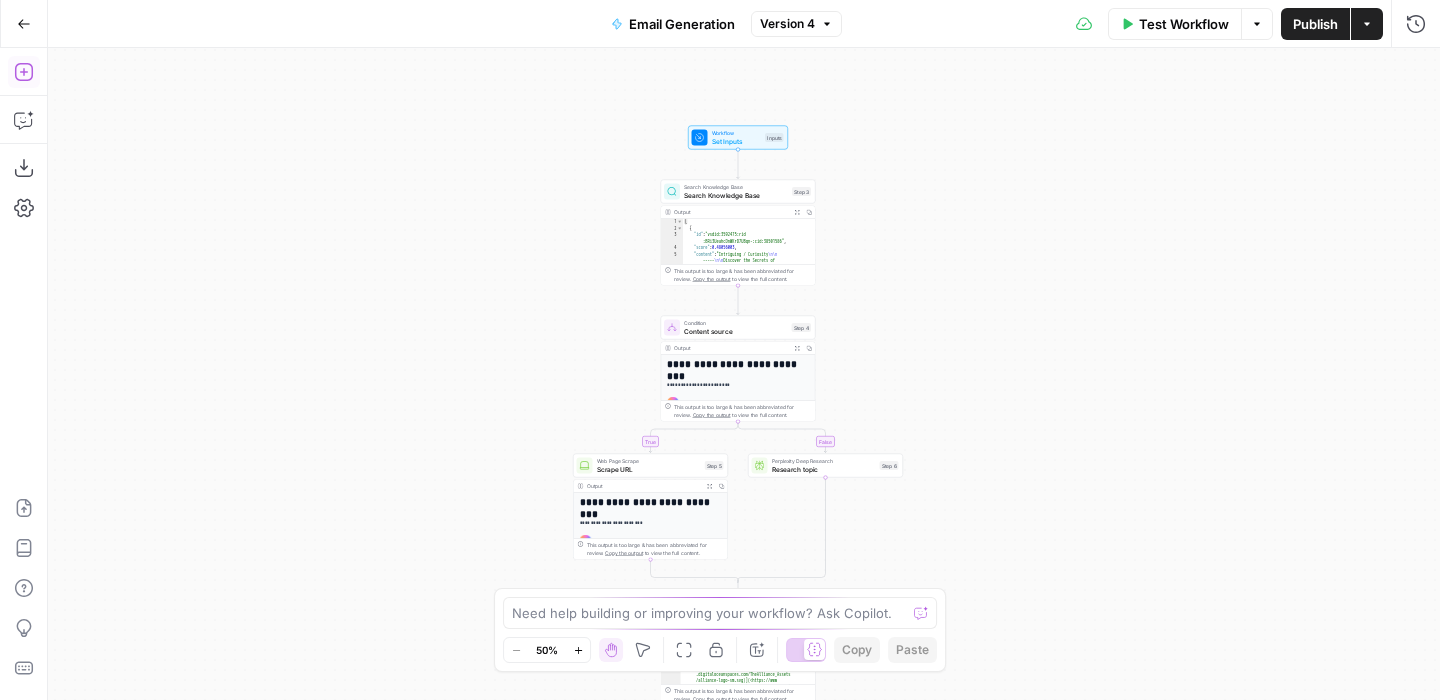 click 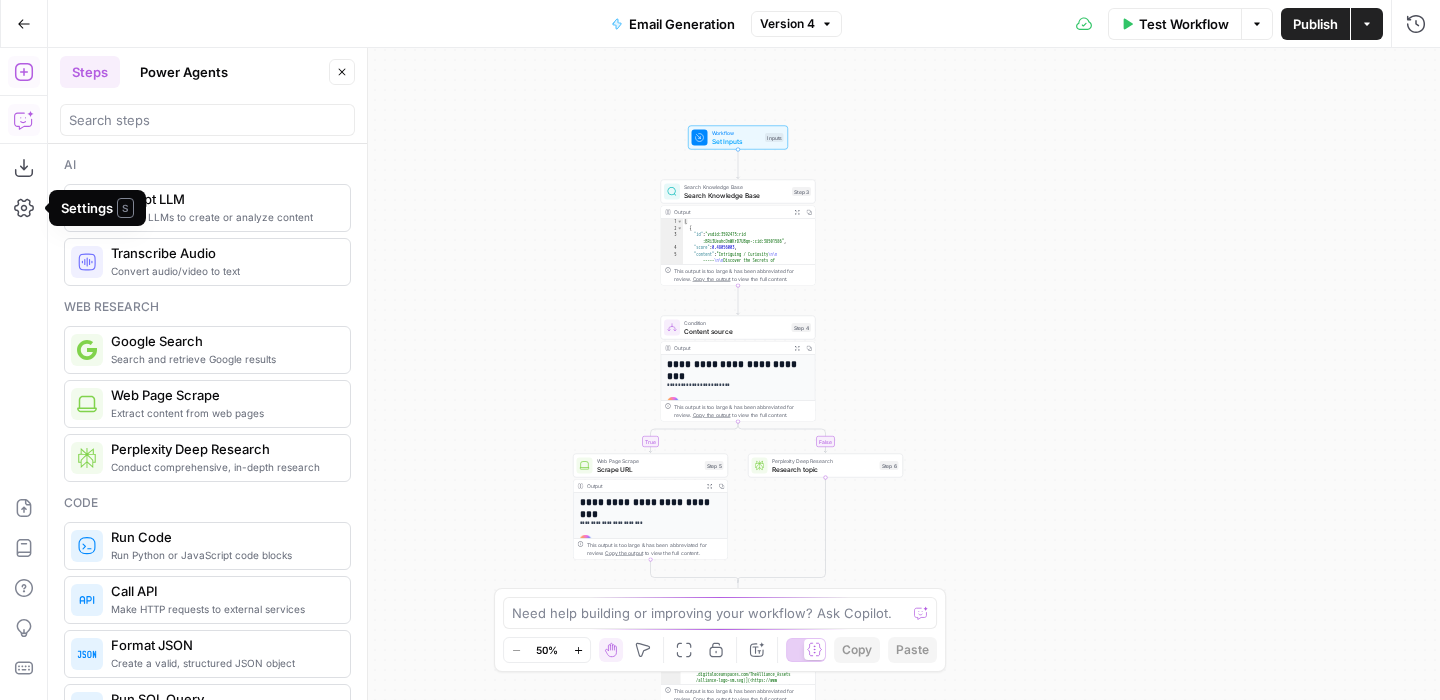 click 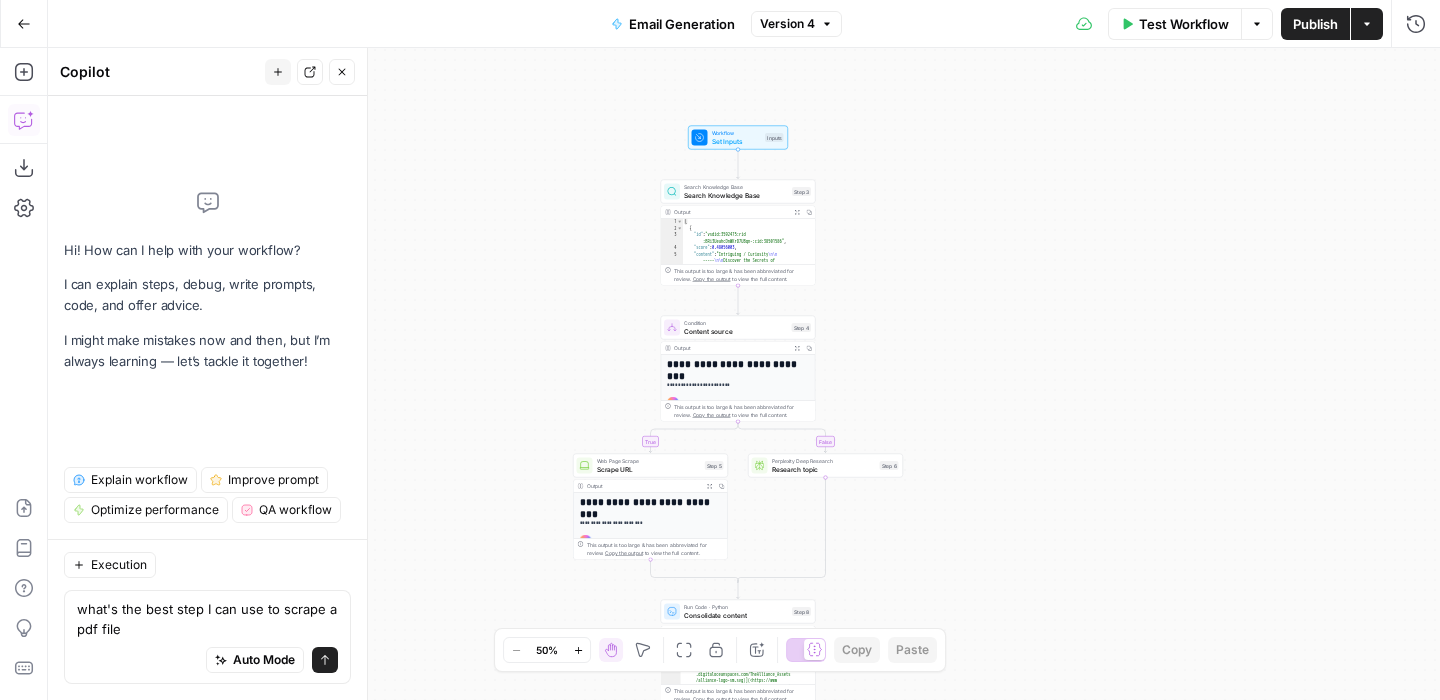 type on "what's the best step I can use to scrape a pdf file?" 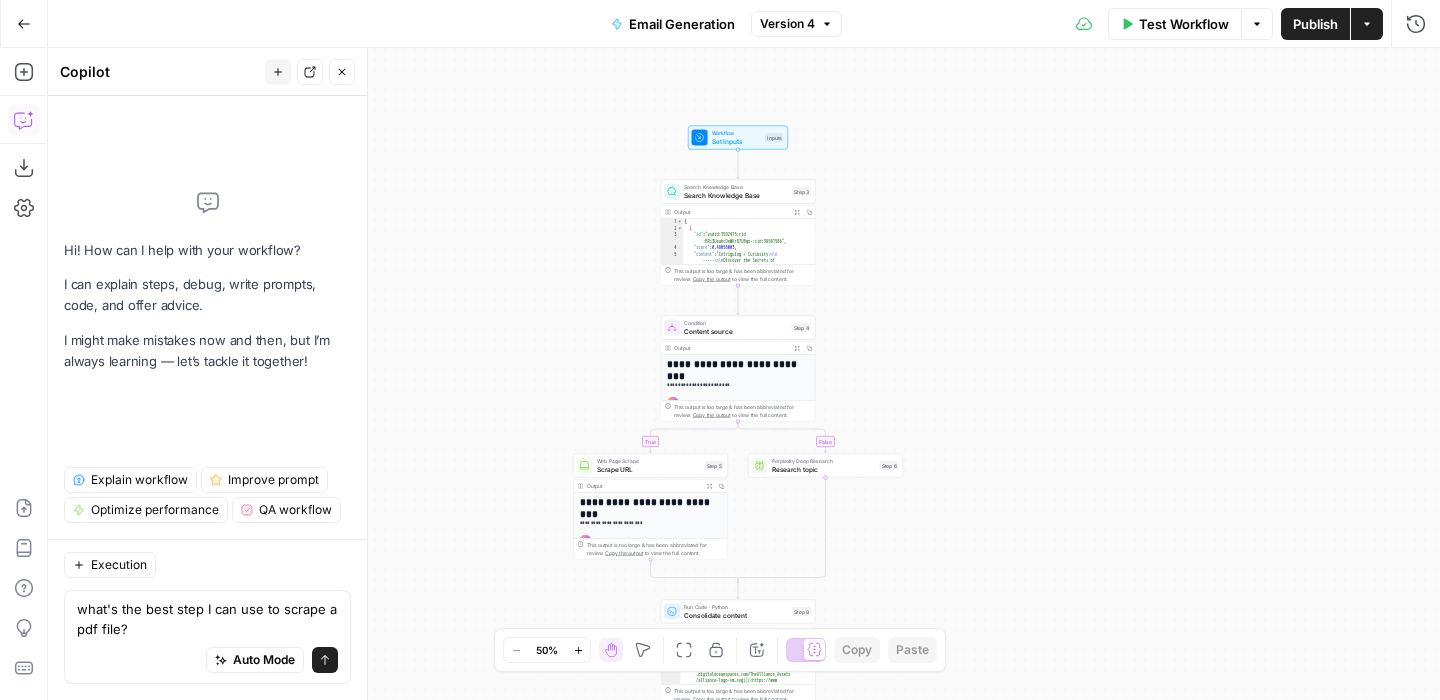 type 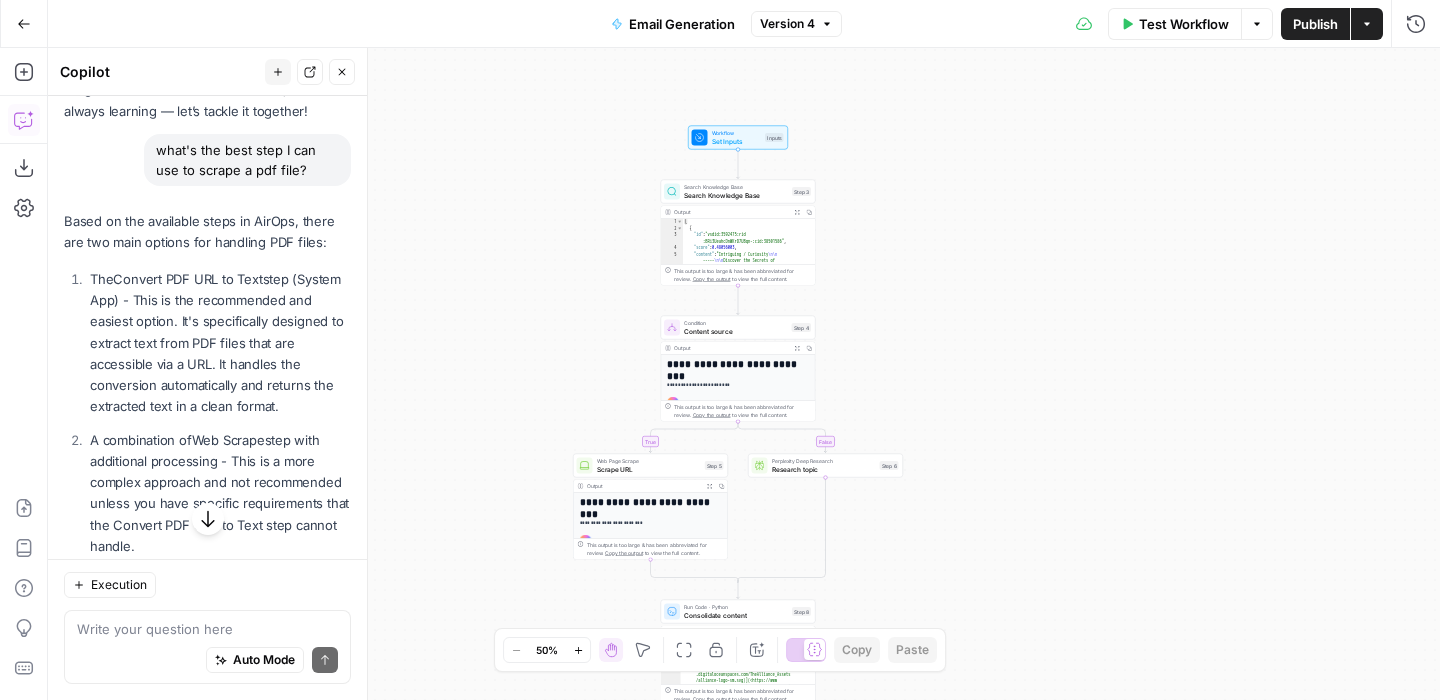 scroll, scrollTop: 140, scrollLeft: 0, axis: vertical 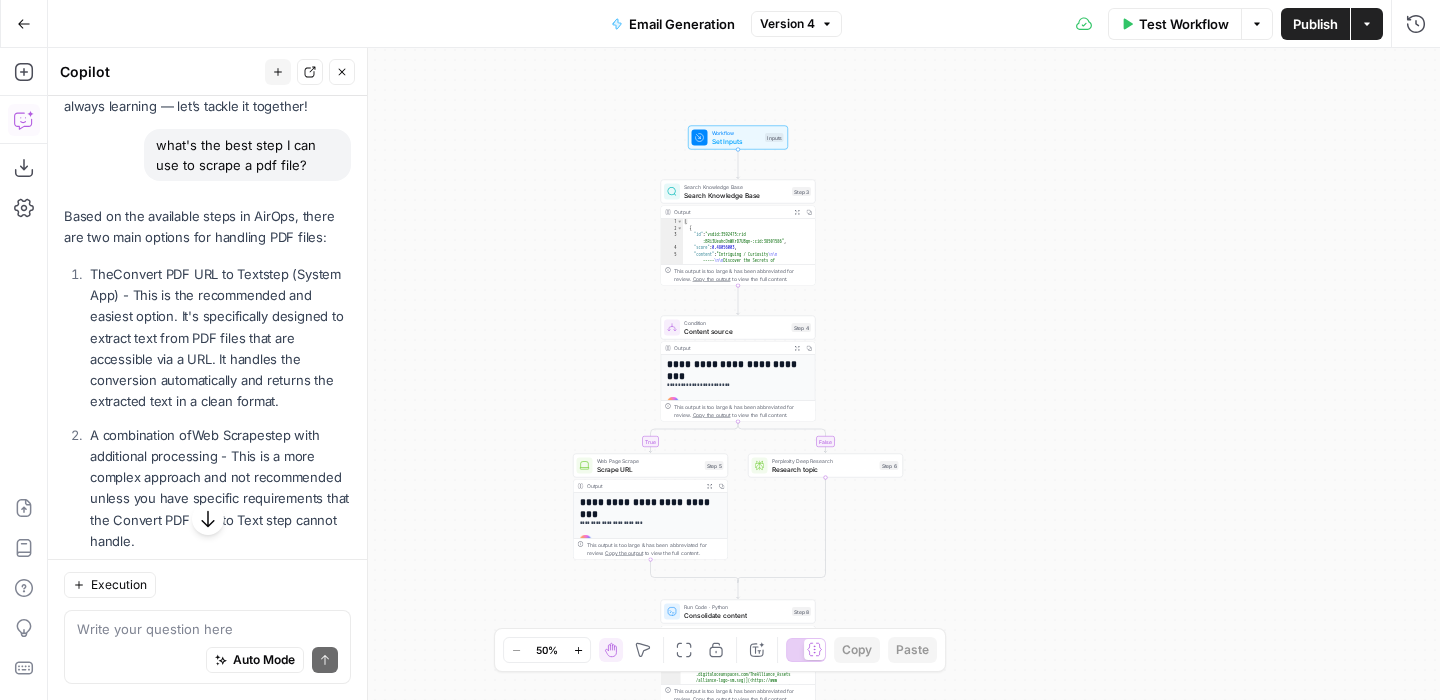 click 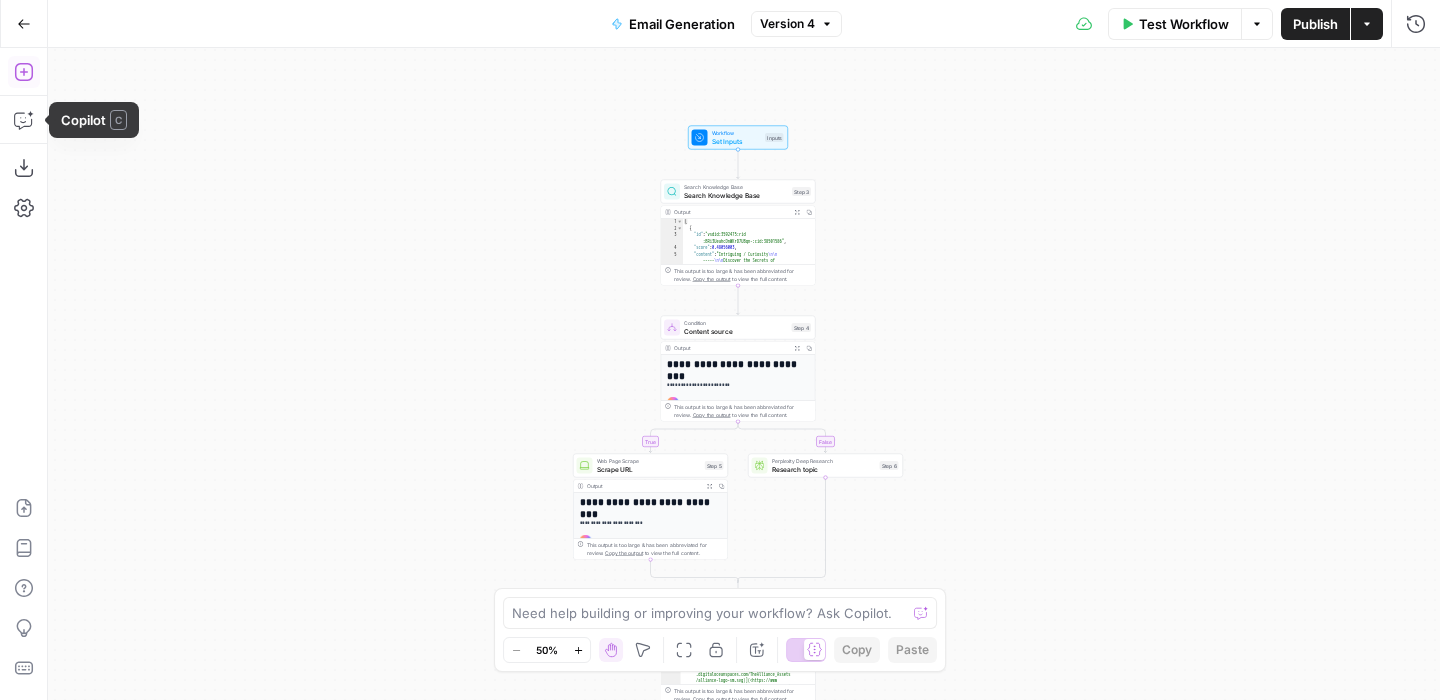 click 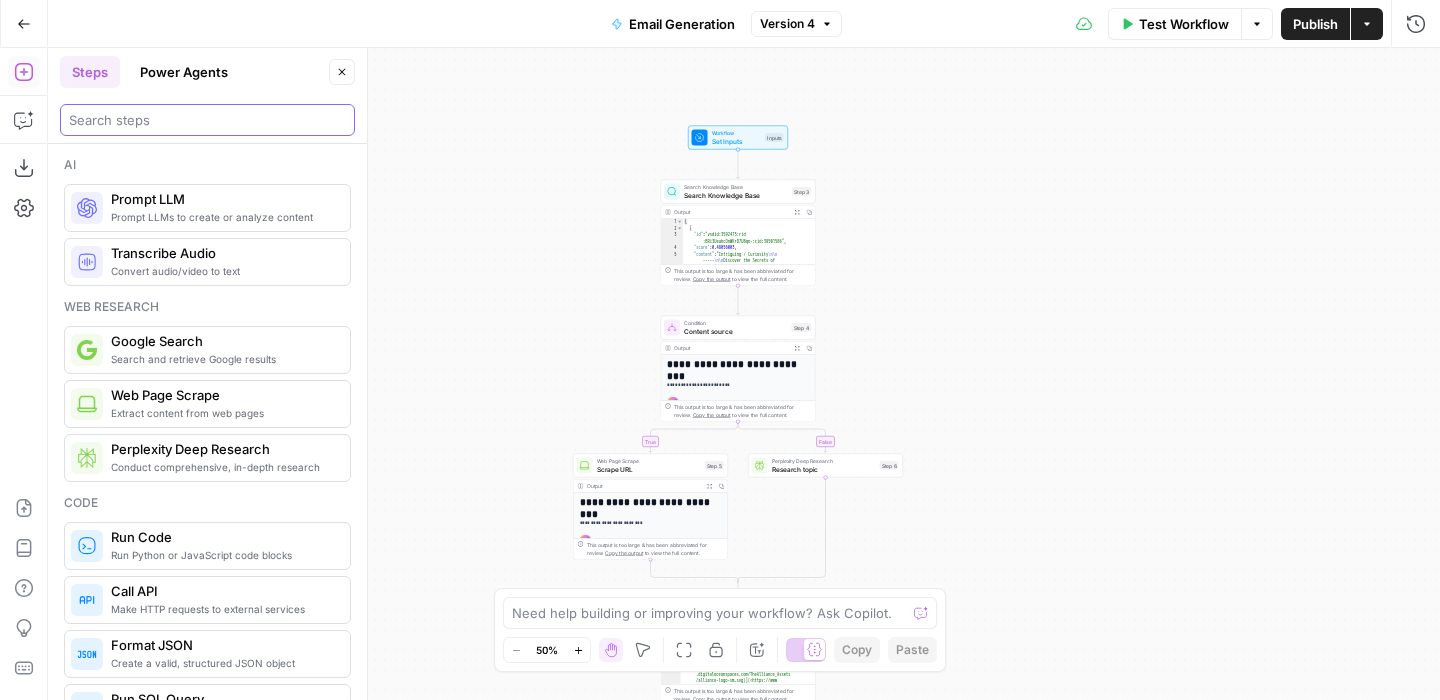 click at bounding box center (207, 120) 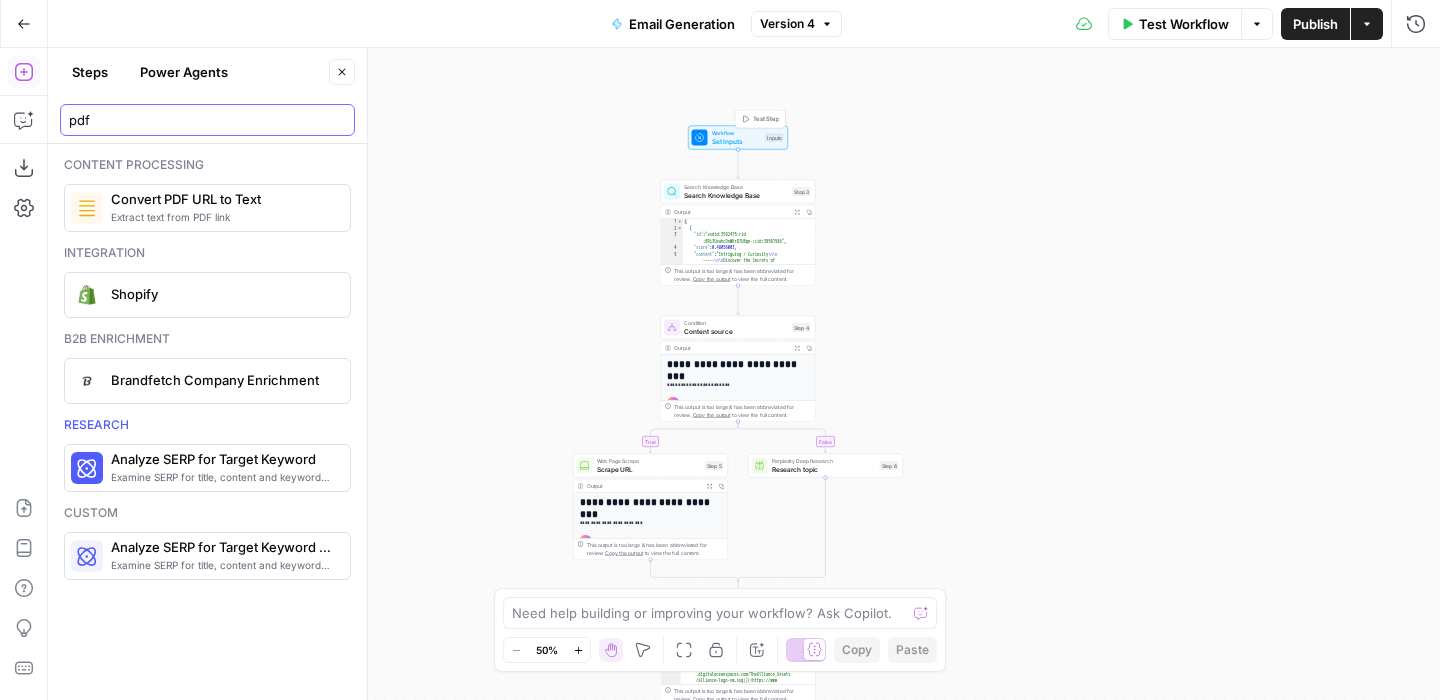 type on "pdf" 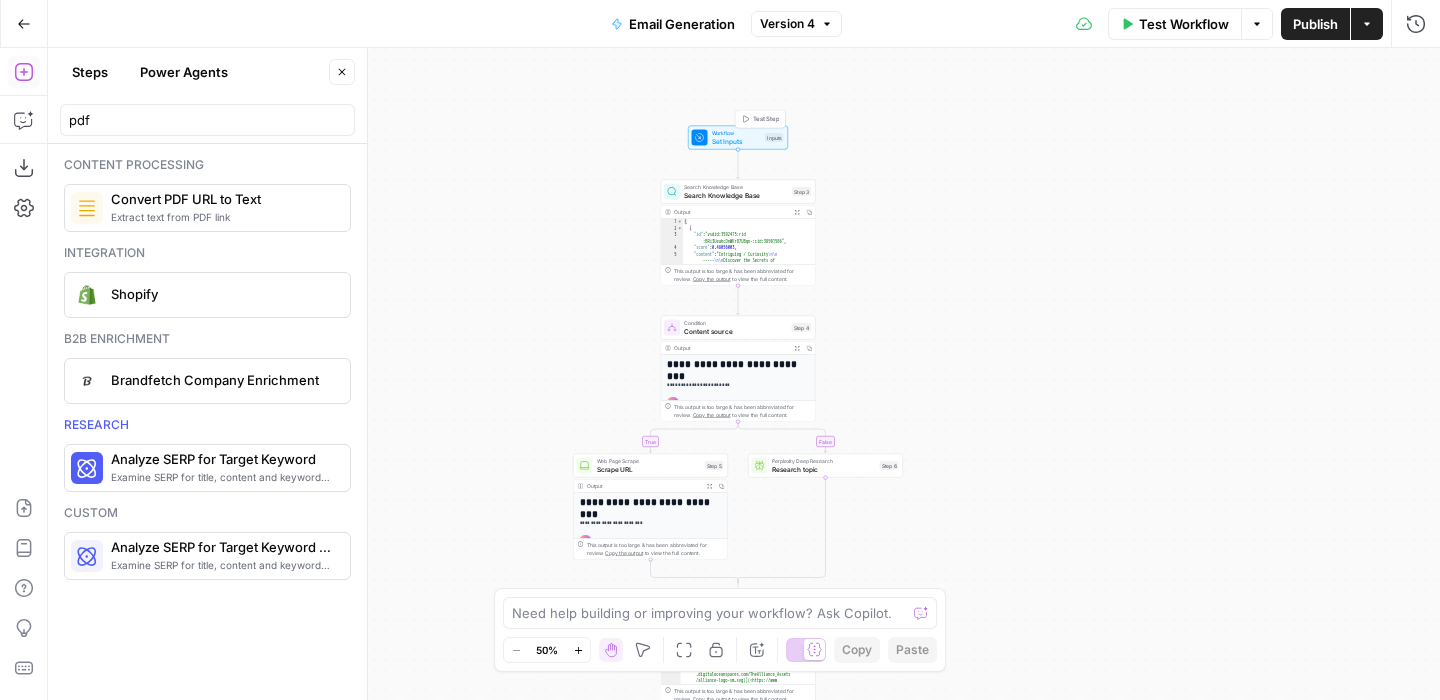 click on "Workflow" at bounding box center (737, 133) 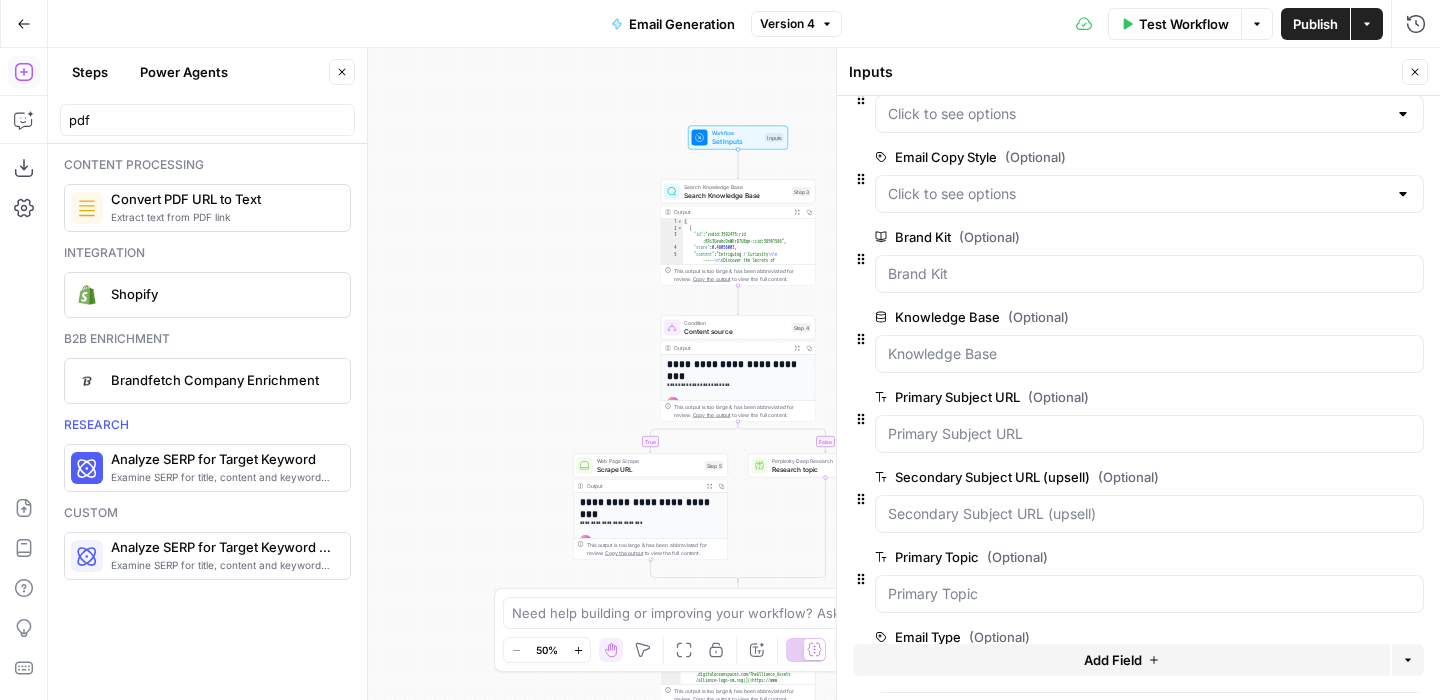 scroll, scrollTop: 284, scrollLeft: 0, axis: vertical 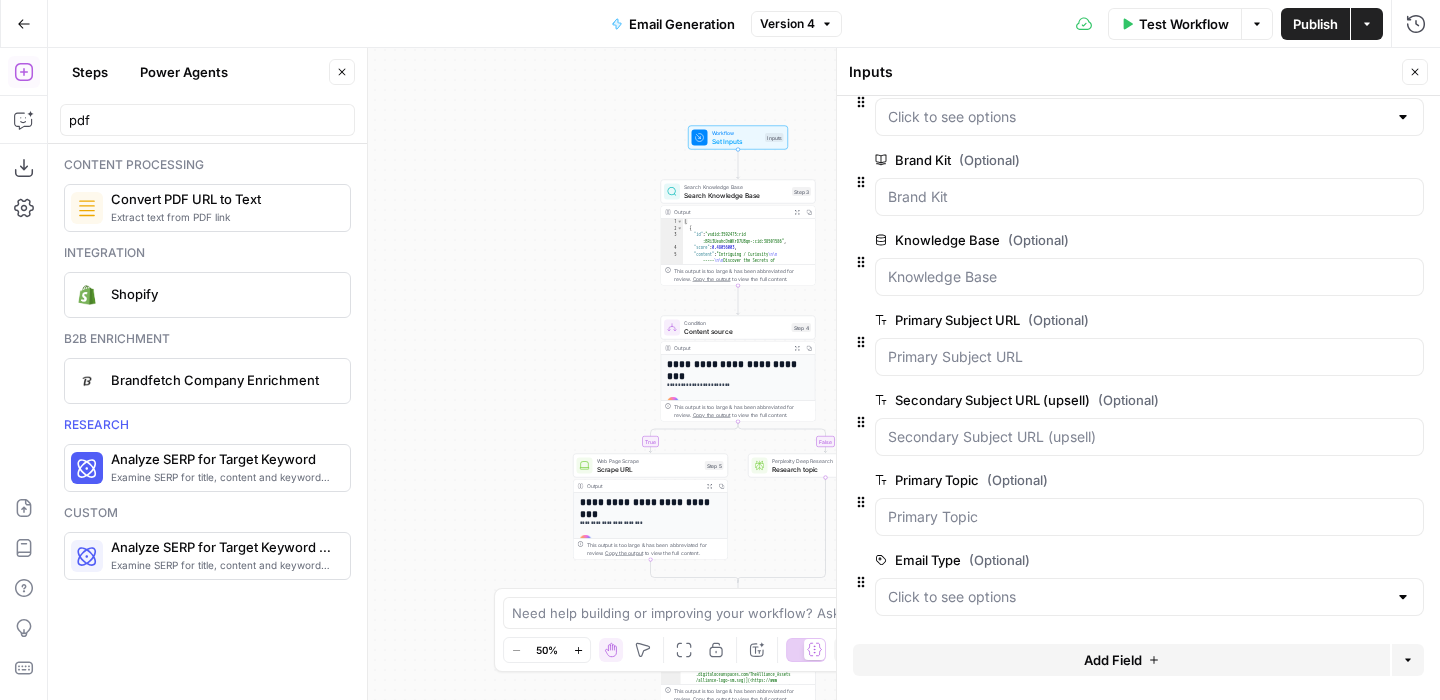 click on "Add Field" at bounding box center (1113, 660) 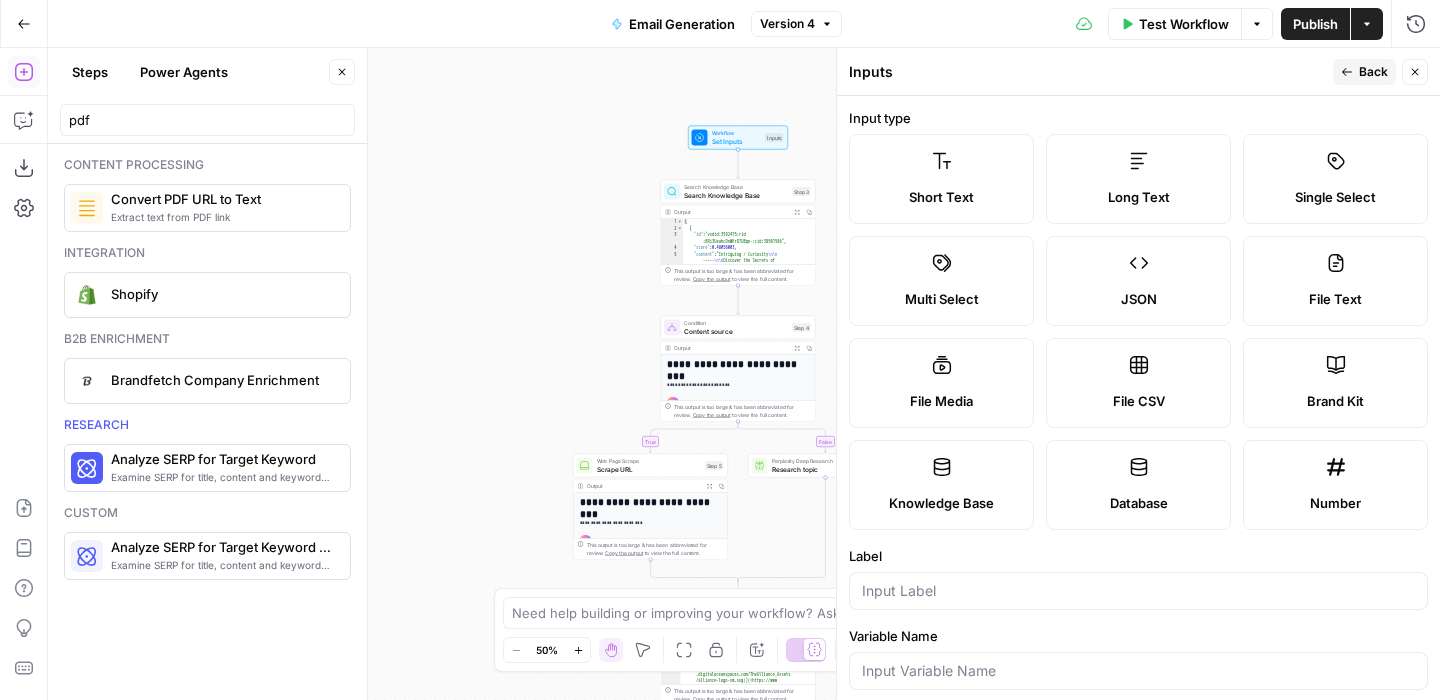 click 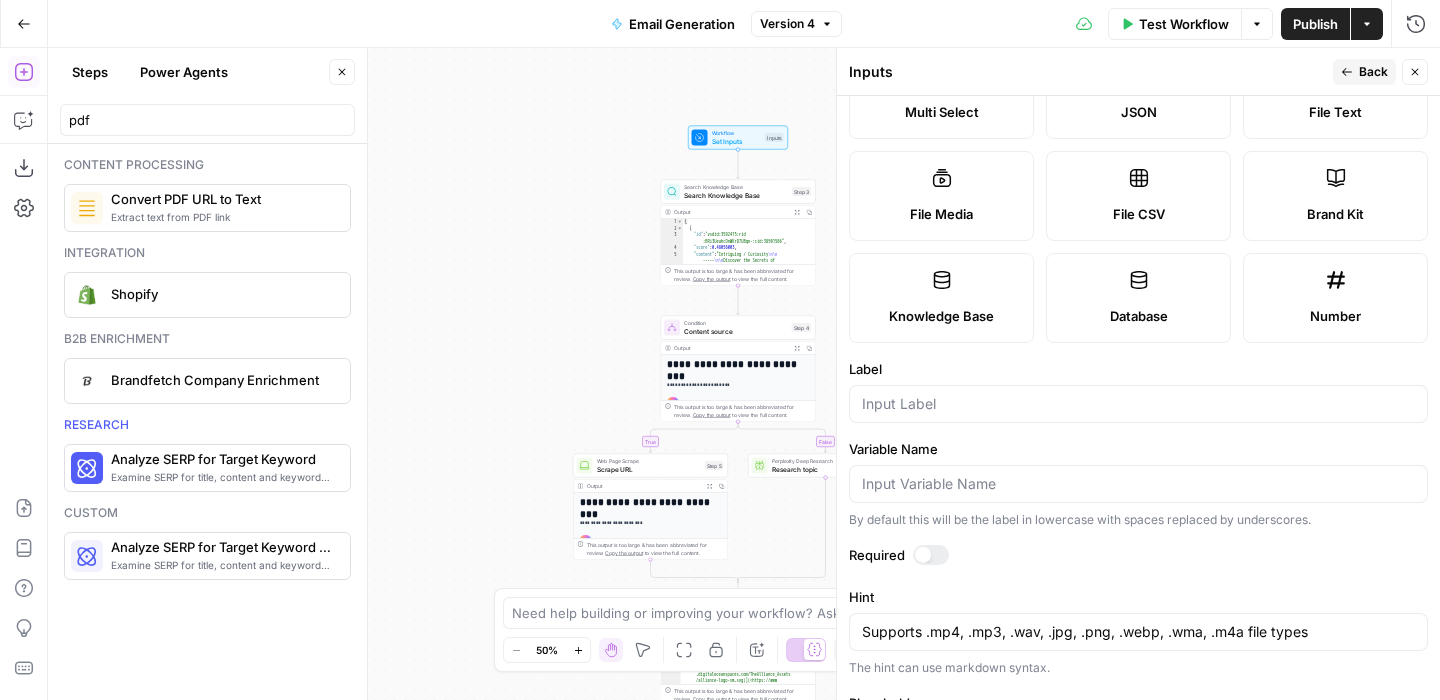 scroll, scrollTop: 193, scrollLeft: 0, axis: vertical 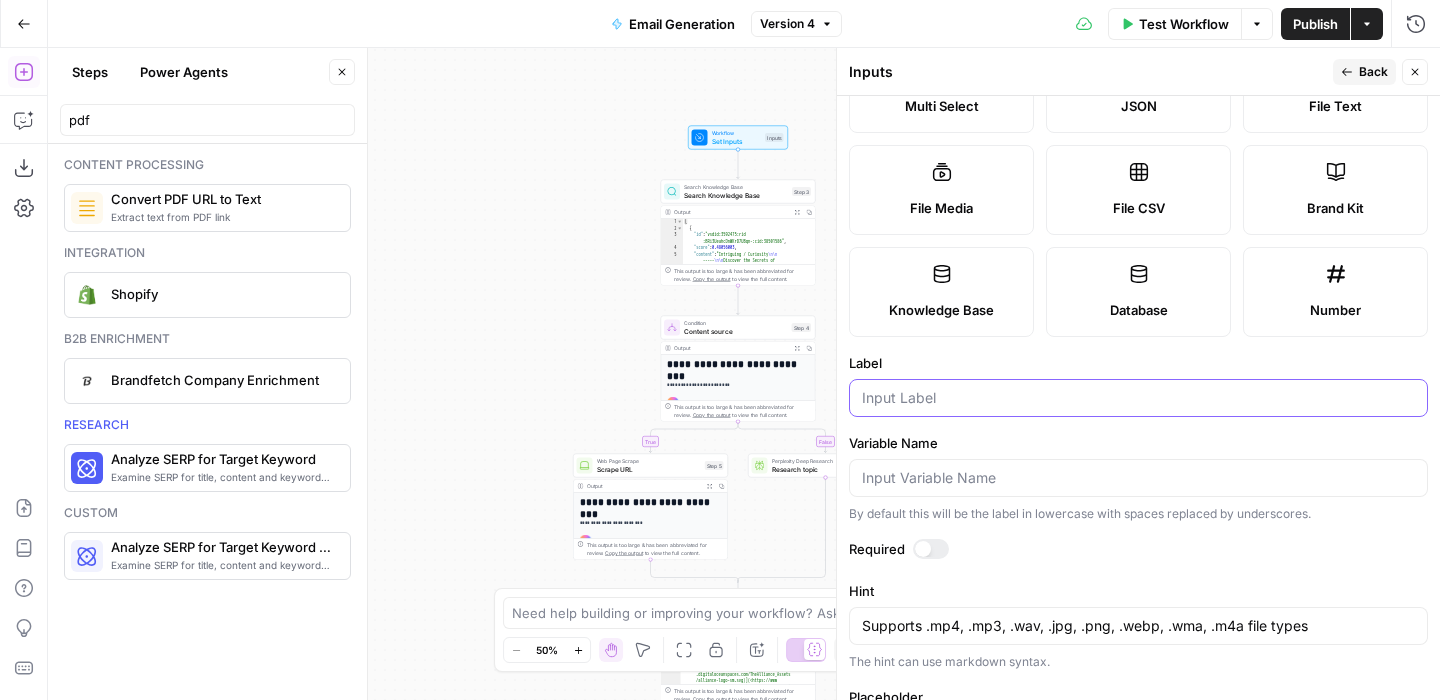click on "Label" at bounding box center (1138, 398) 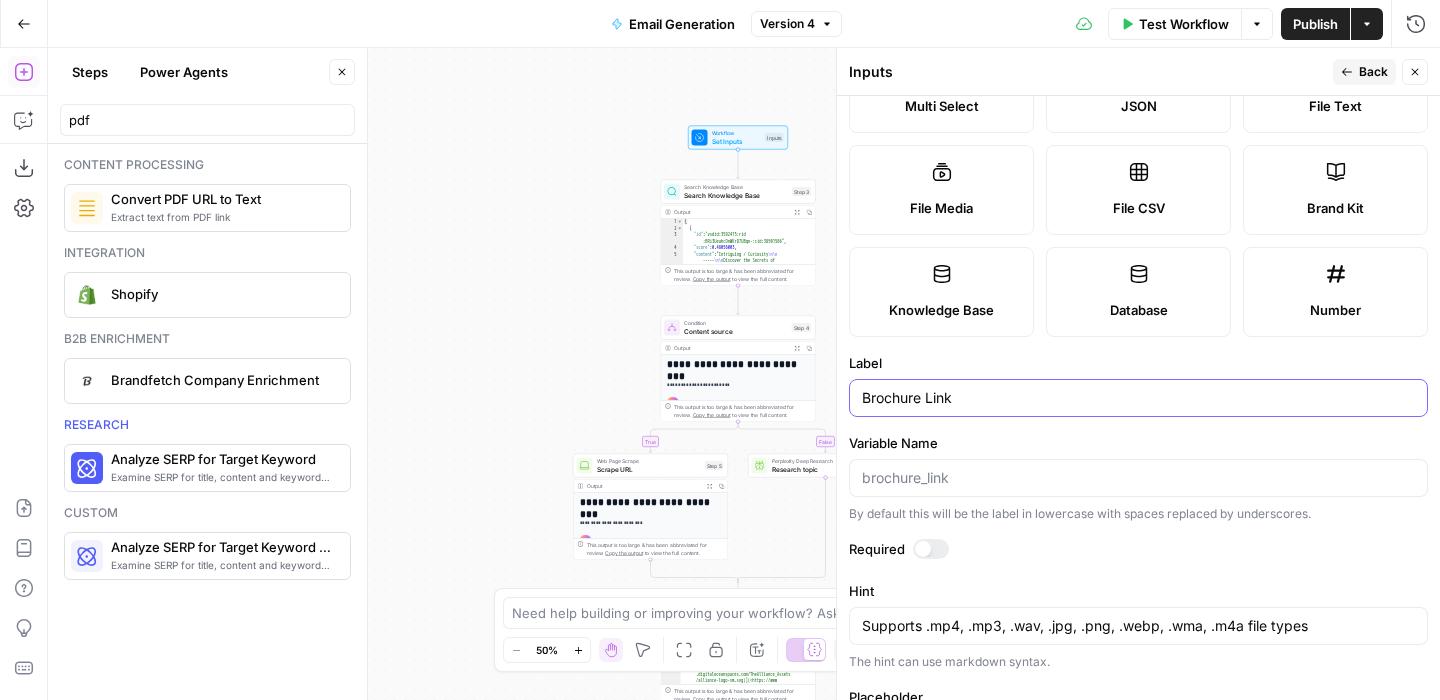type on "Brochure Link" 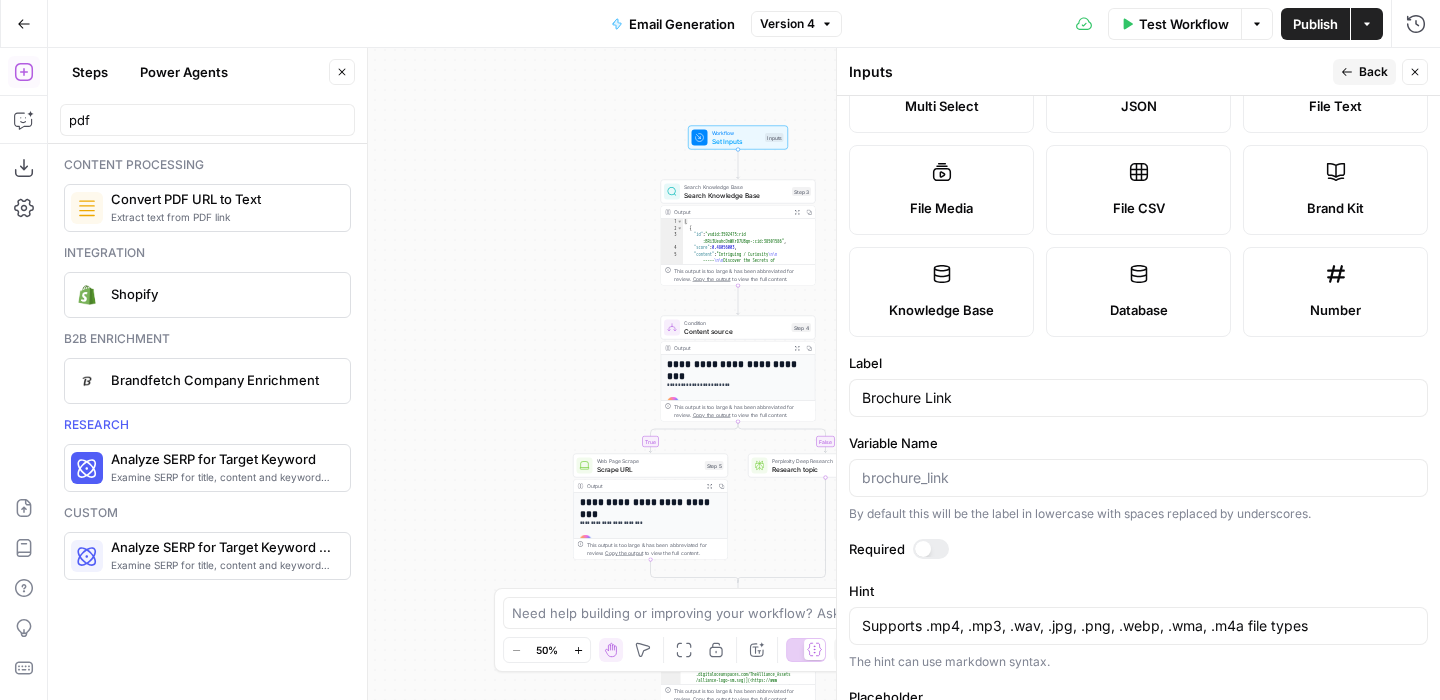 click on "Variable Name" at bounding box center [1138, 443] 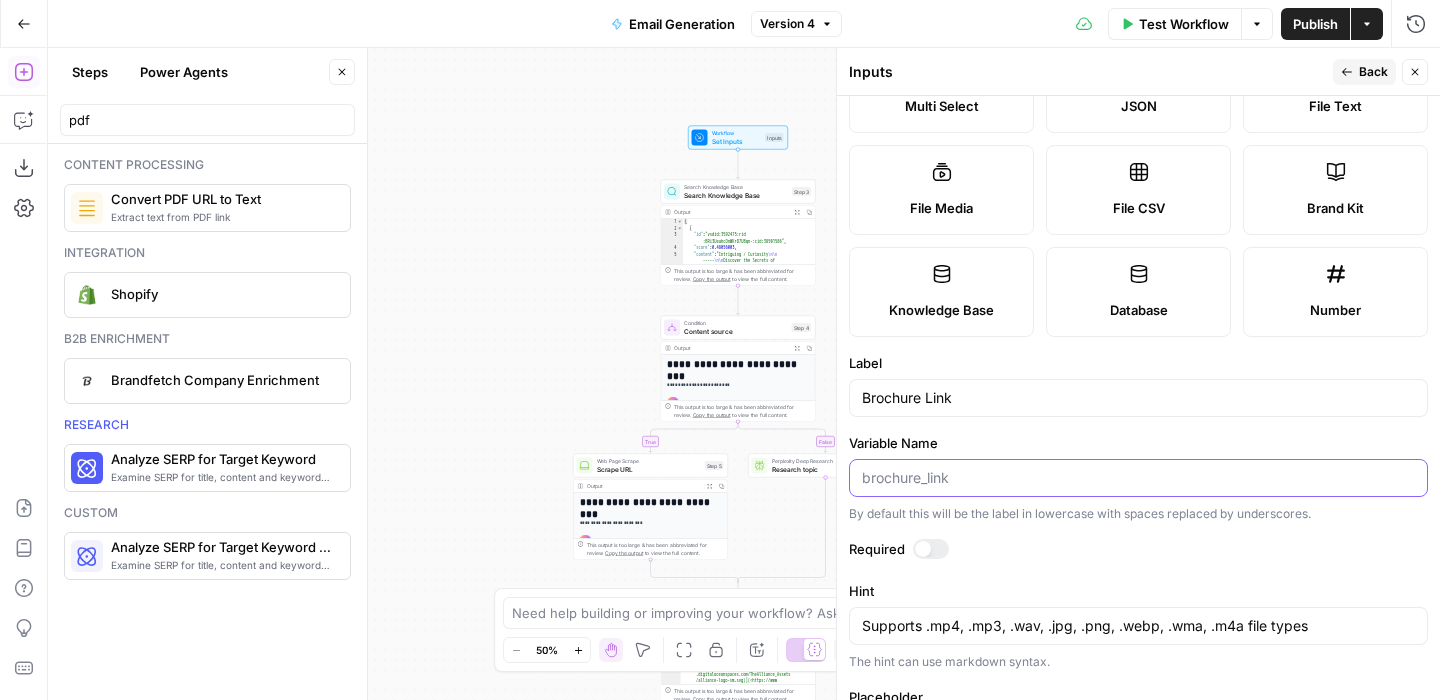 click on "Variable Name" at bounding box center [1138, 478] 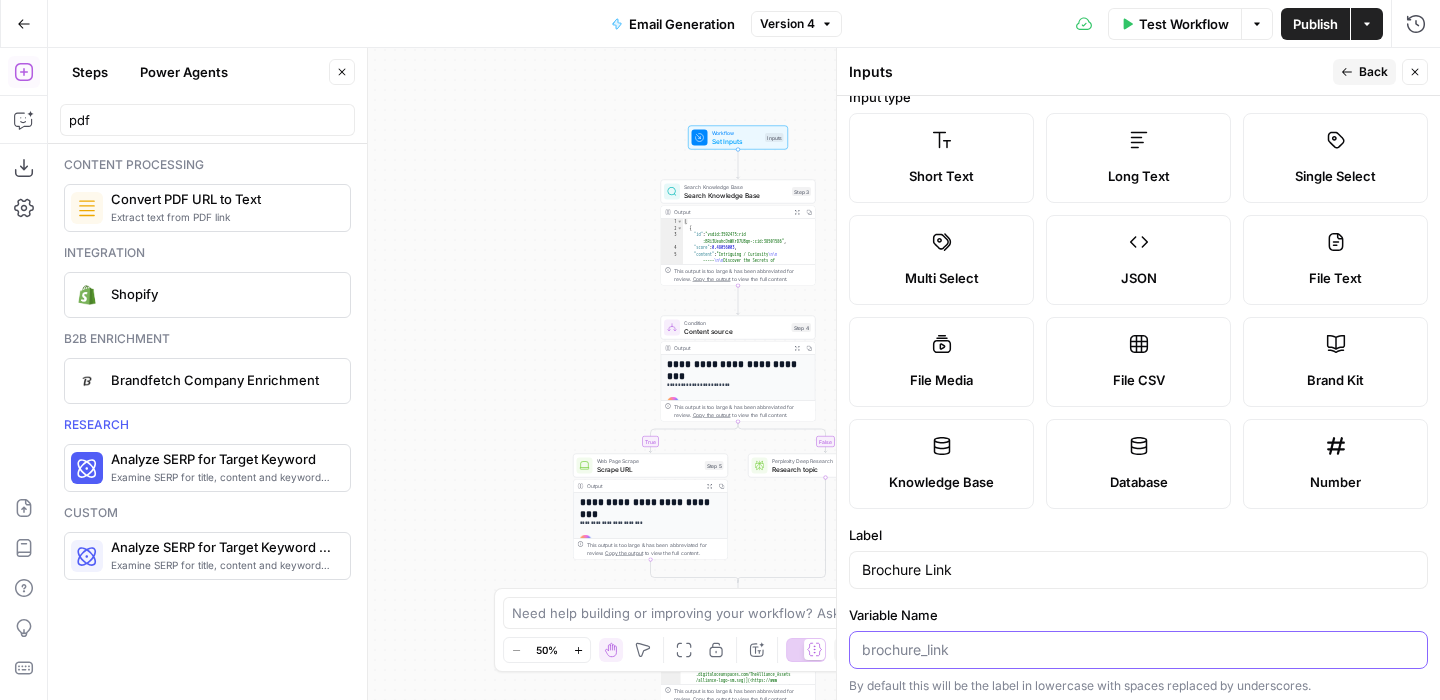 scroll, scrollTop: 0, scrollLeft: 0, axis: both 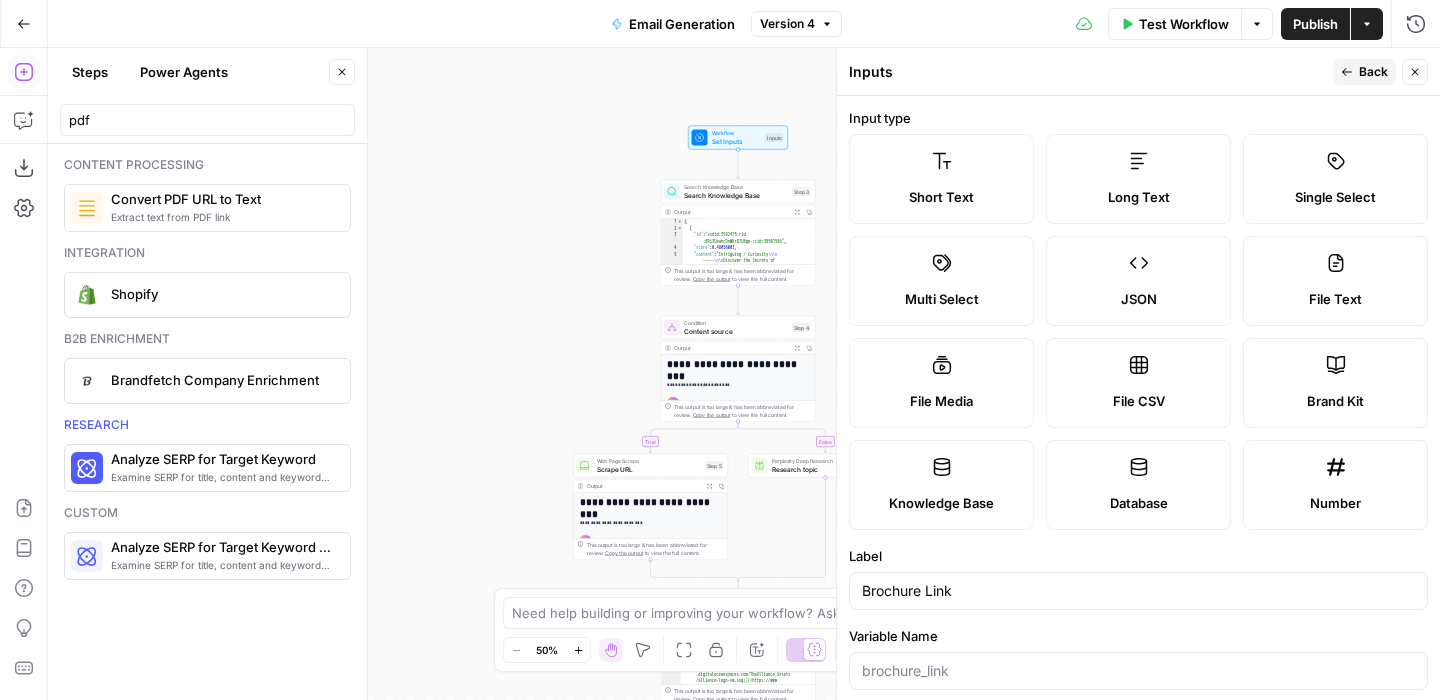 click on "File Text" at bounding box center (1335, 299) 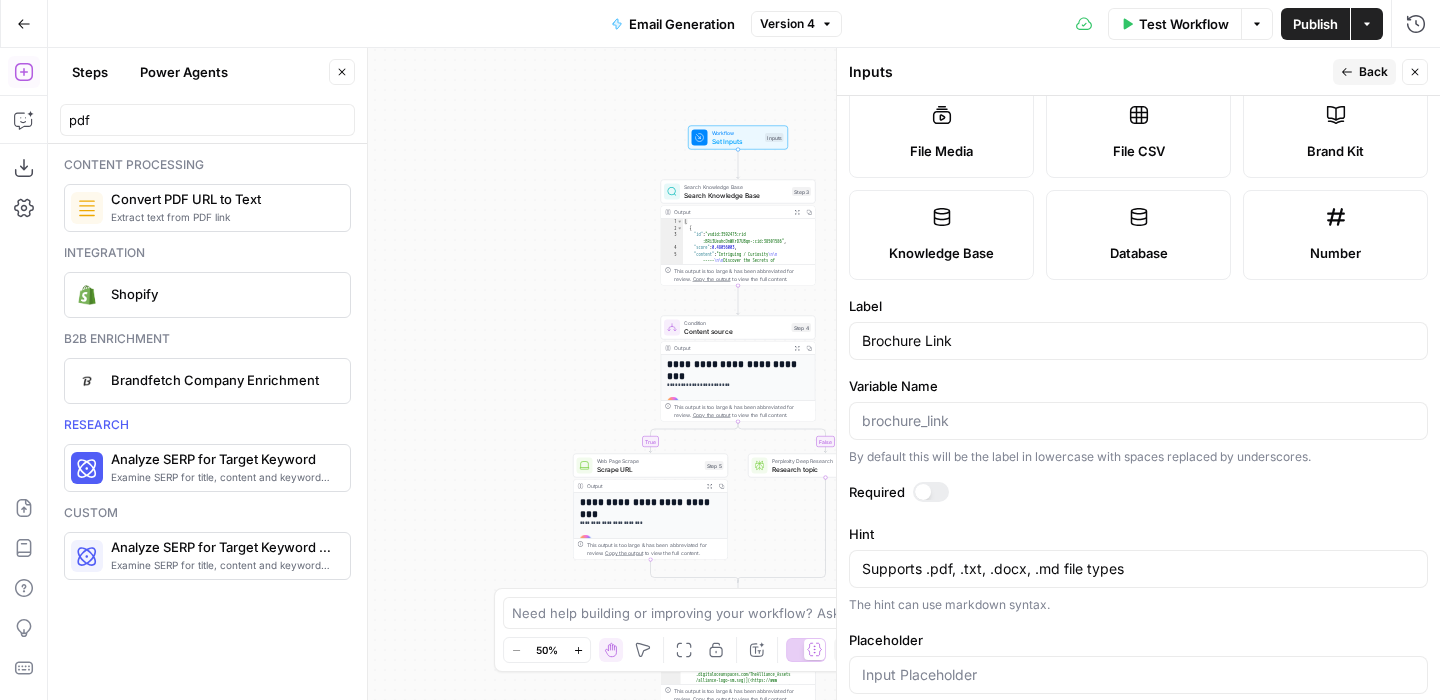 scroll, scrollTop: 270, scrollLeft: 0, axis: vertical 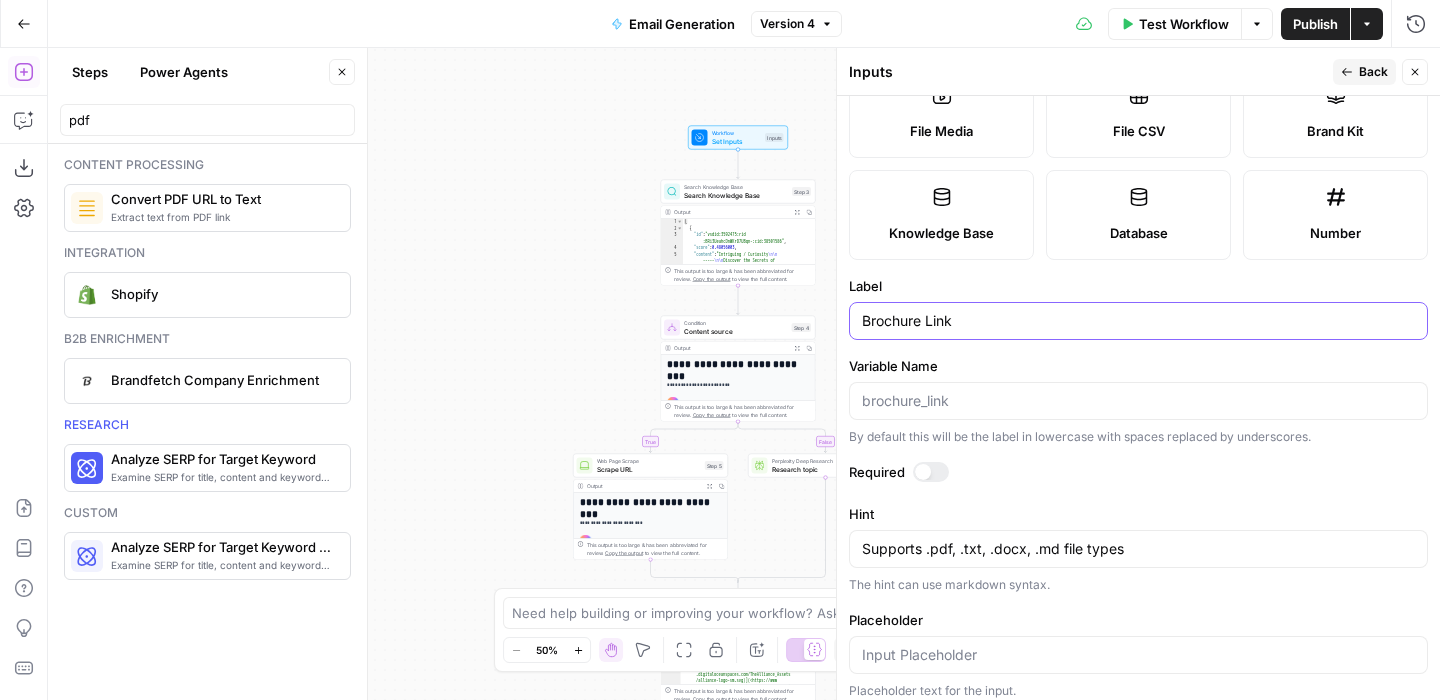 drag, startPoint x: 973, startPoint y: 325, endPoint x: 924, endPoint y: 321, distance: 49.162994 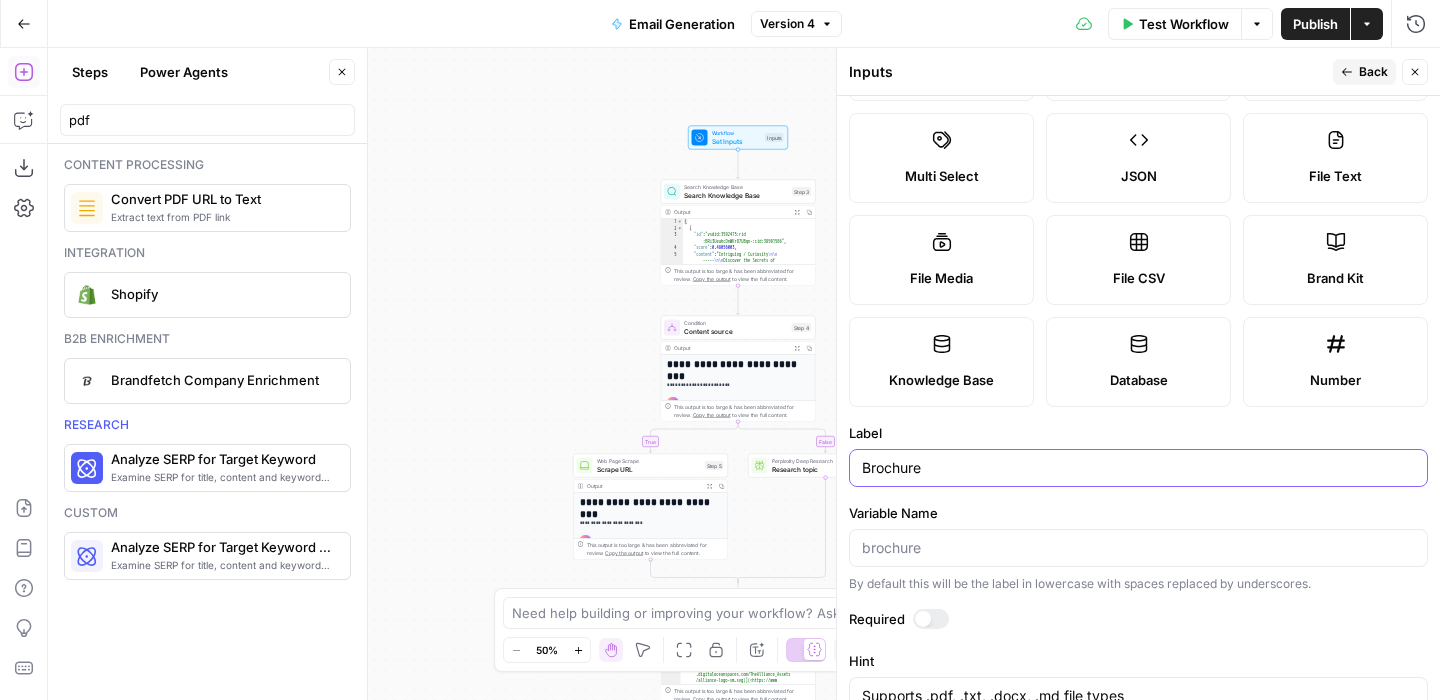 scroll, scrollTop: 0, scrollLeft: 0, axis: both 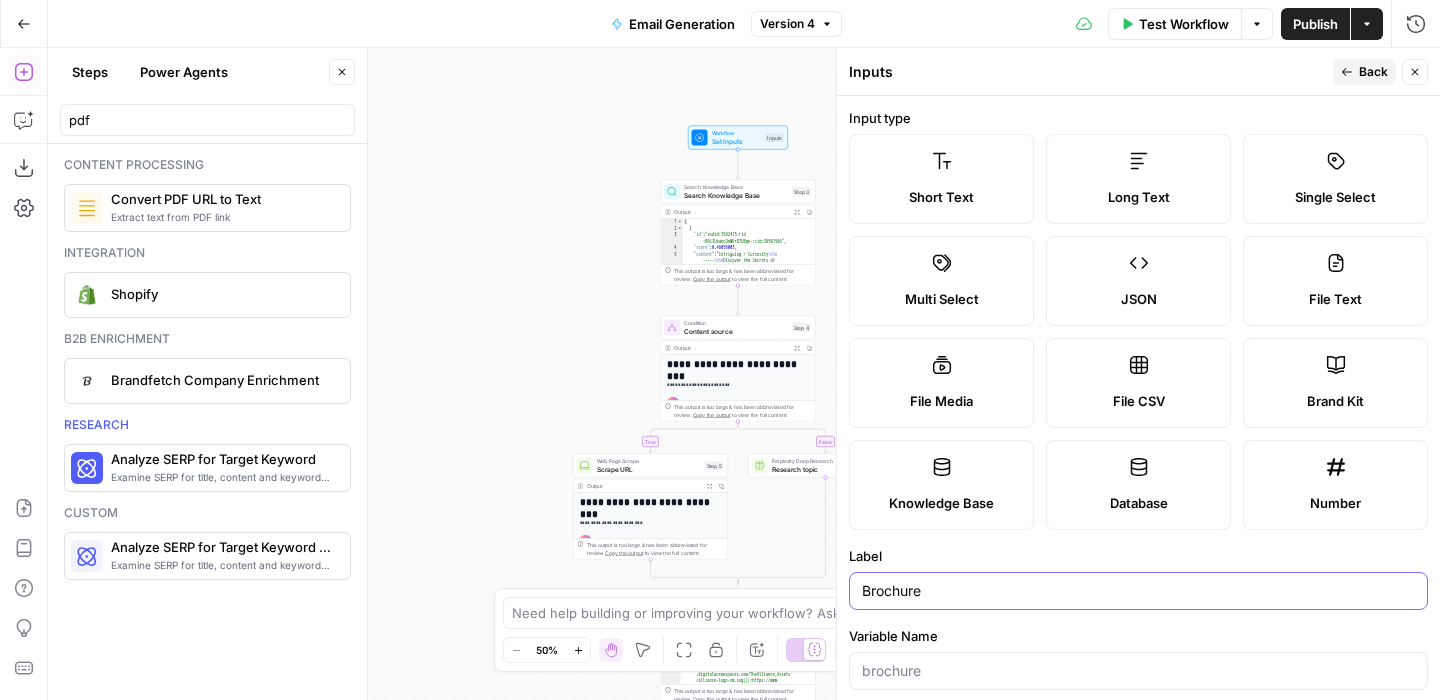 type on "Brochure" 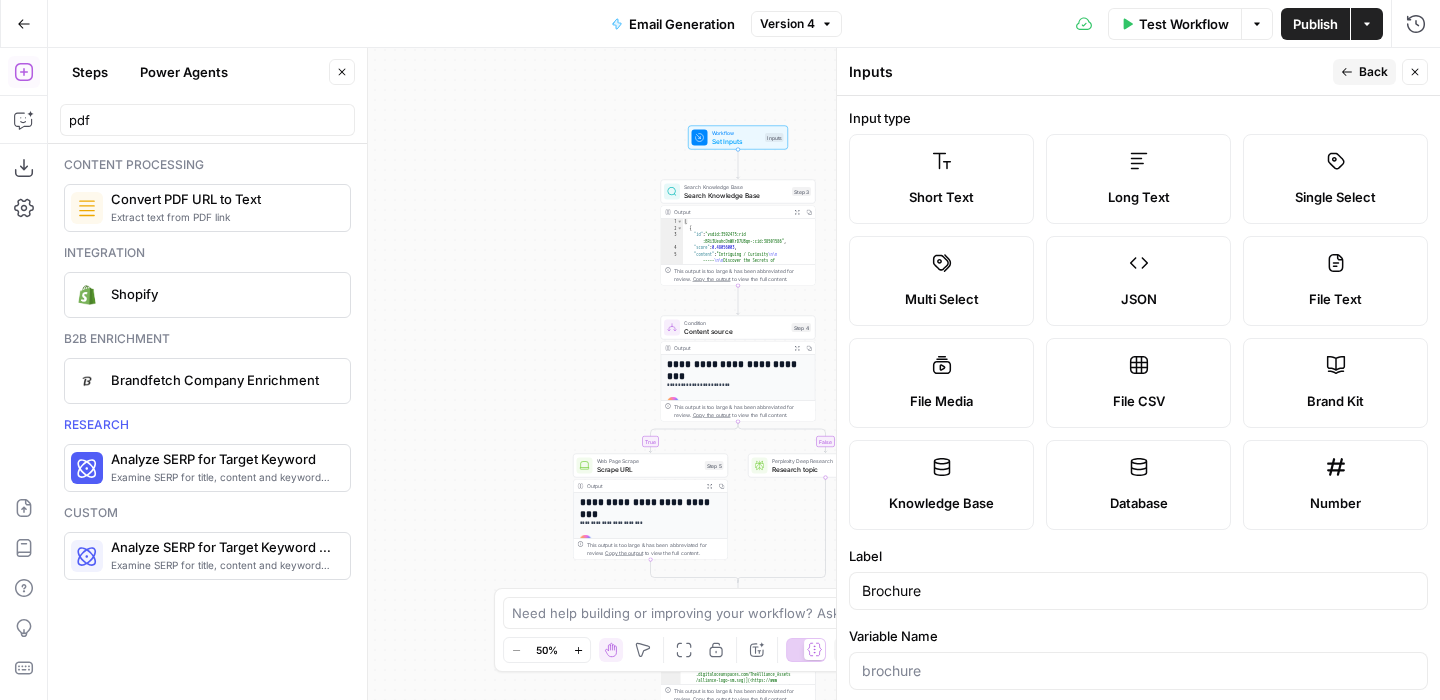 click 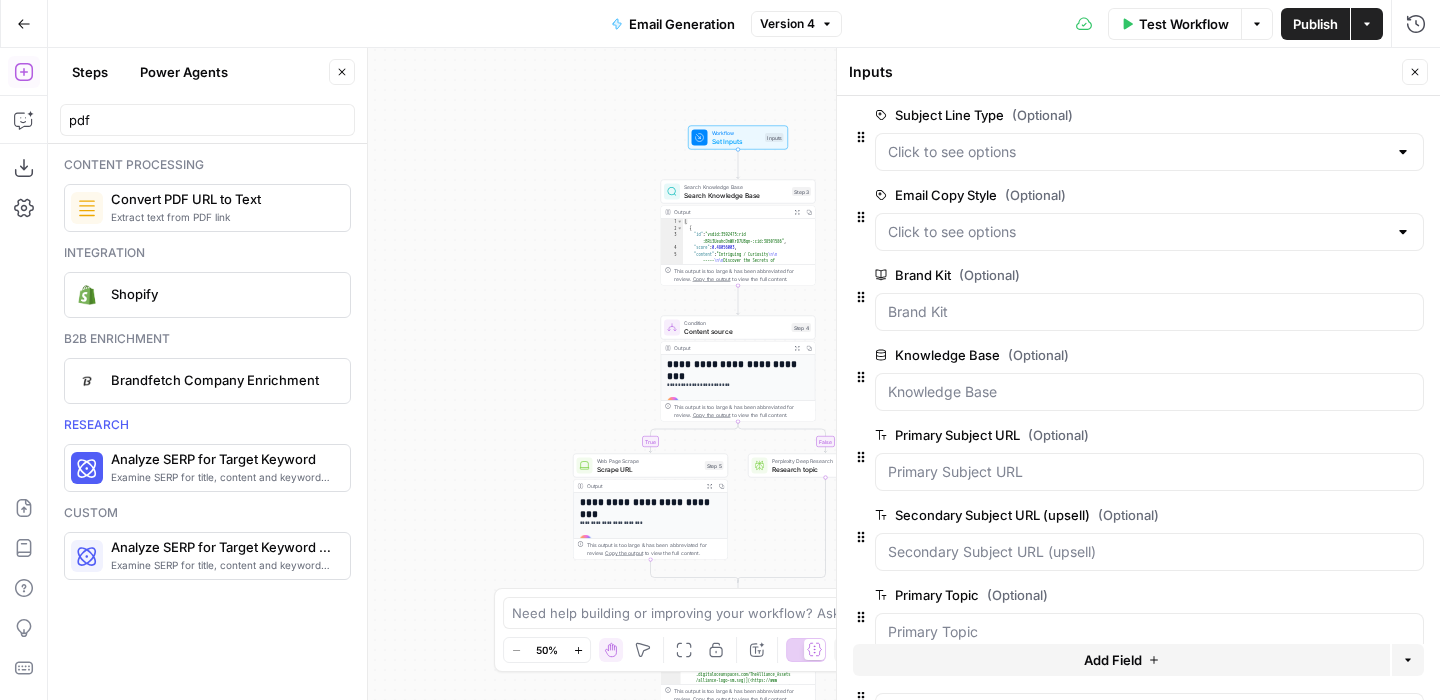 scroll, scrollTop: 0, scrollLeft: 0, axis: both 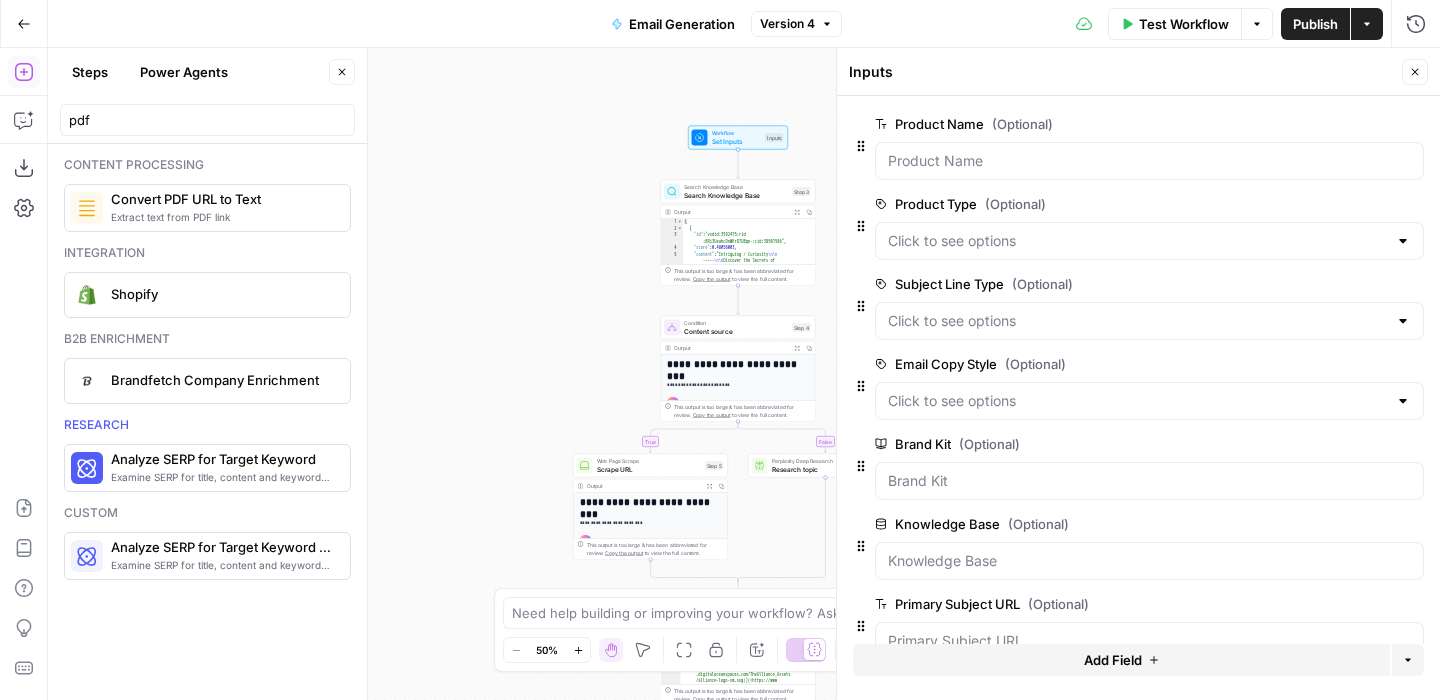 click 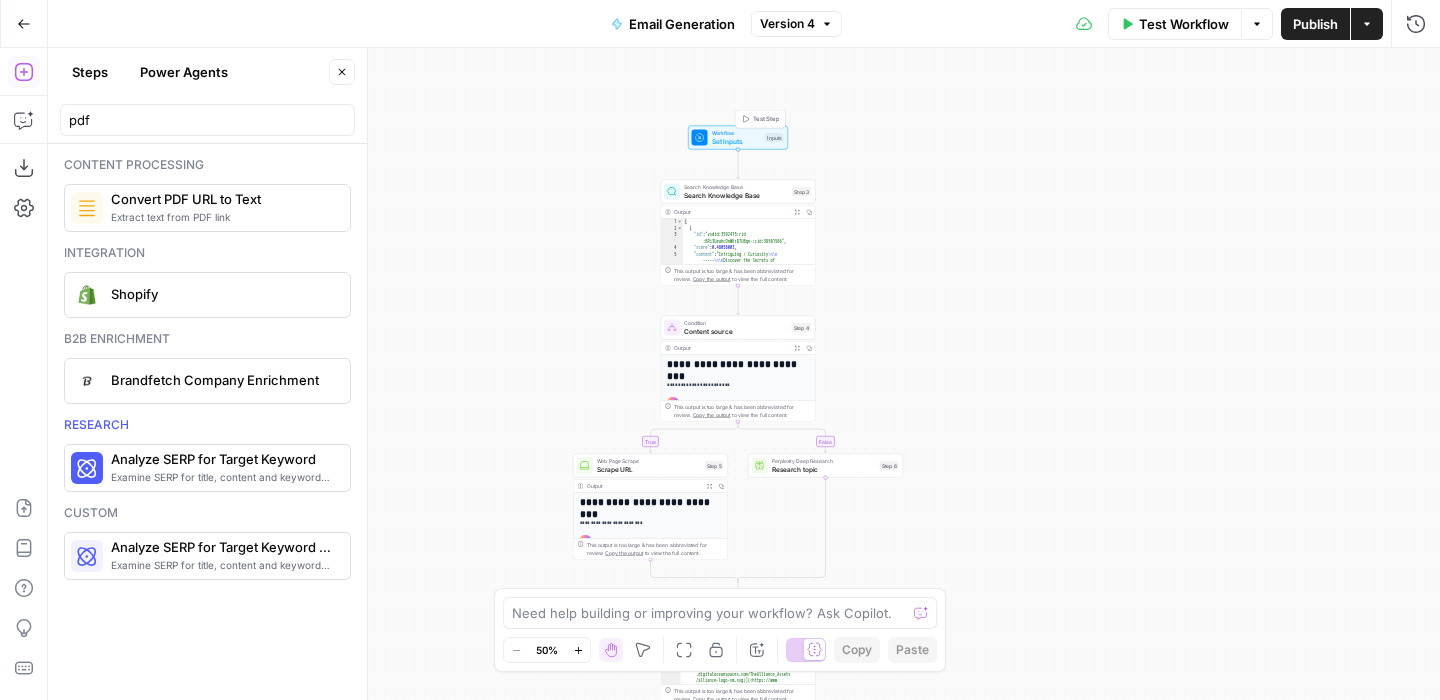 click on "Workflow" at bounding box center (737, 133) 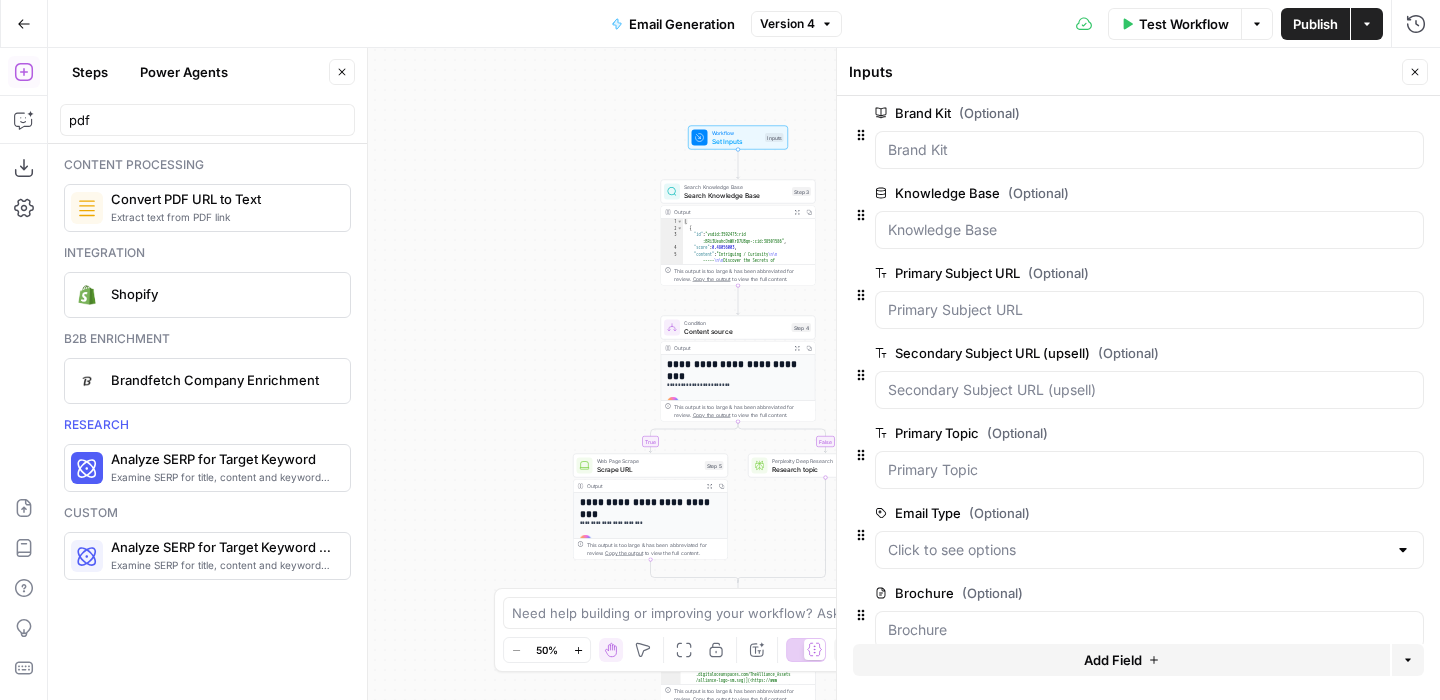 scroll, scrollTop: 364, scrollLeft: 0, axis: vertical 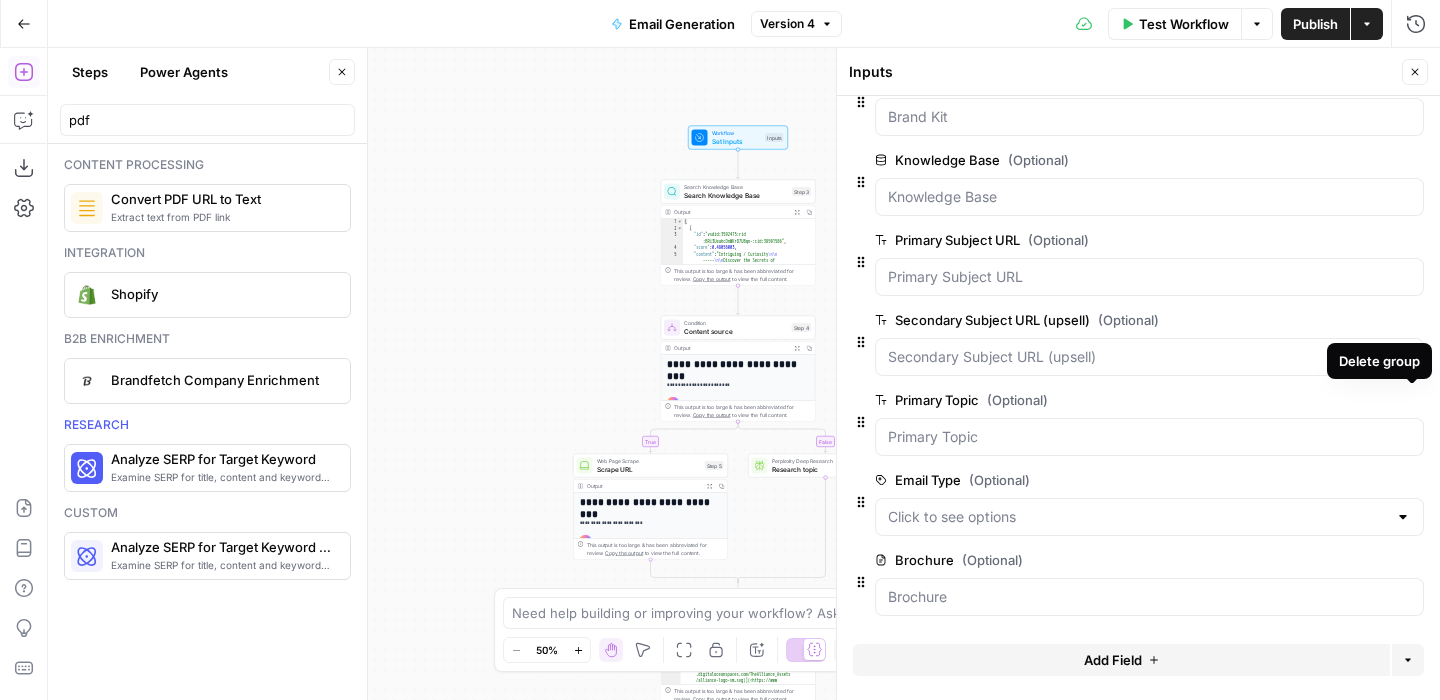 click 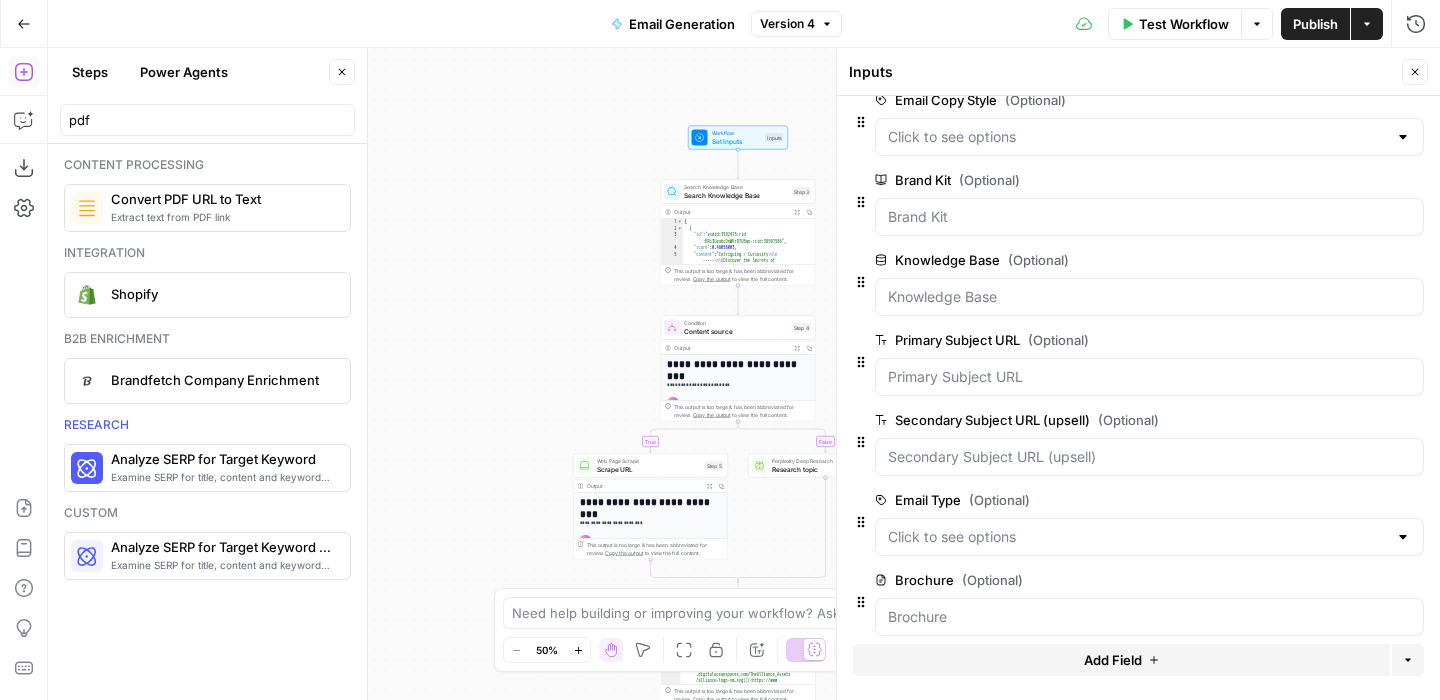 scroll, scrollTop: 263, scrollLeft: 0, axis: vertical 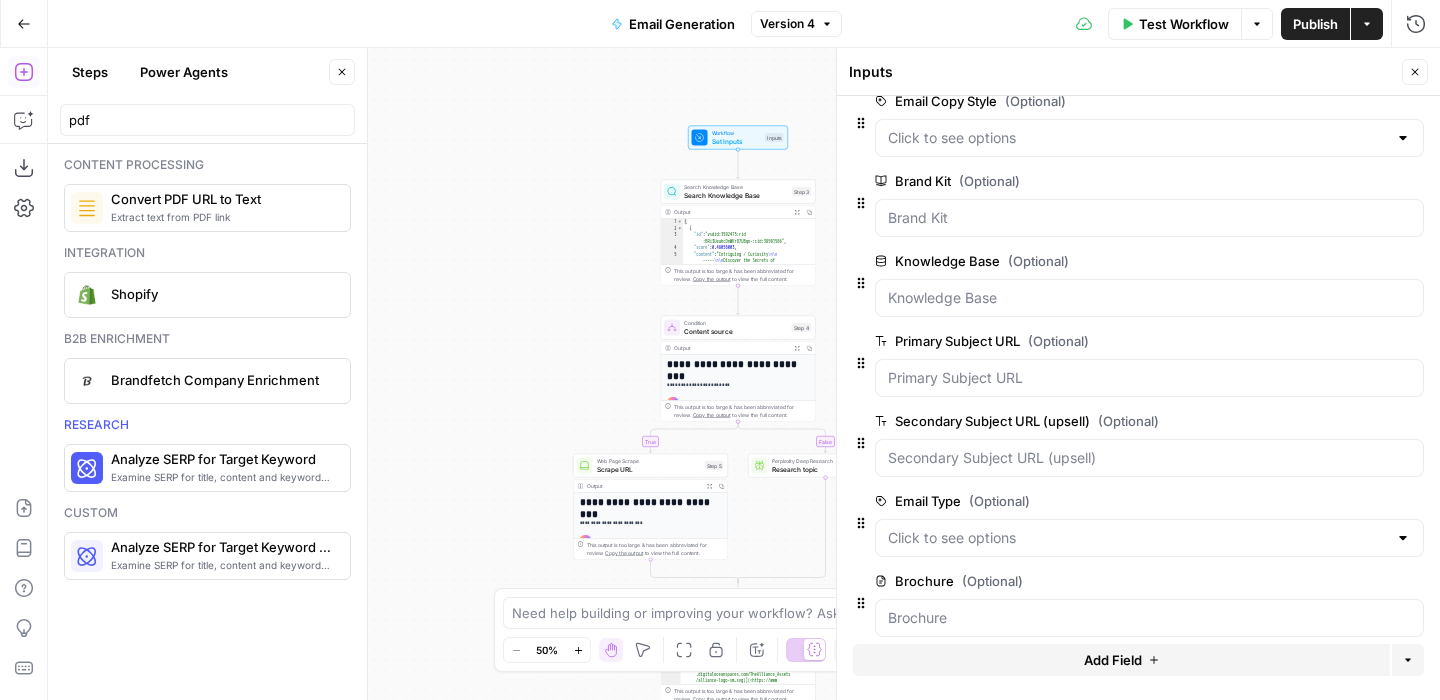 click on "true false true false Workflow Set Inputs Inputs Search Knowledge Base Search Knowledge Base Step 3 Output Expand Output Copy 1 2 3 4 5 6 [    {      "id" :  "vsdid:3592475:rid          :BRi3UeahcDnWKrD7UBqn-:cid:38501586" ,      "score" :  0.48056003 ,      "content" :  "Intriguing / Curiosity \n\n          ----- \n\n Discover the Secrets of           Google's Success \n\n -----" ,      "document_name" :  "Subject Line Types -           Sheet1.csv" ,     XXXXXXXXXXXXXXXXXXXXXXXXXXXXXXXXXXXXXXXXXXXXXXXXXXXXXXXXXXXXXXXXXXXXXXXXXXXXXXXXXXXXXXXXXXXXXXXXXXXXXXXXXXXXXXXXXXXXXXXXXXXXXXXXXXXXXXXXXXXXXXXXXXXXXXXXXXXXXXXXXXXXXXXXXXXXXXXXXXXXXXXXXXXXXXXXXXXXXXXXXXXXXXXXXXXXXXXXXXXXXXXXXXXXXXXXXXXXXXXXXXXXXXXXXXXXXXXXXXXXXXXXXXXXXXXXXXXXXXXXXXXXXXXXXXXXXXXXXXXXXXXXXXXXXXXXXXXXXXXXXXXXXXXXXXXXXXXXXXXXXXXXXXXXXXXXXXXXXXXXXXXXXXXXXXXXXXXXXXXXXXXXXXXXXXXXXXXXXXXXXXXXXXXXXXXXXXXXXXXXXXXXXXXXXXXXXXXXXXXXXXXXXXXXXXXXXXXXXXXXXXXXXXXXXXXXXXXXXXXXXXXXXXXXXXXXXXXXXXXXXXXXXXXXXXXX   Copy the output" at bounding box center [744, 374] 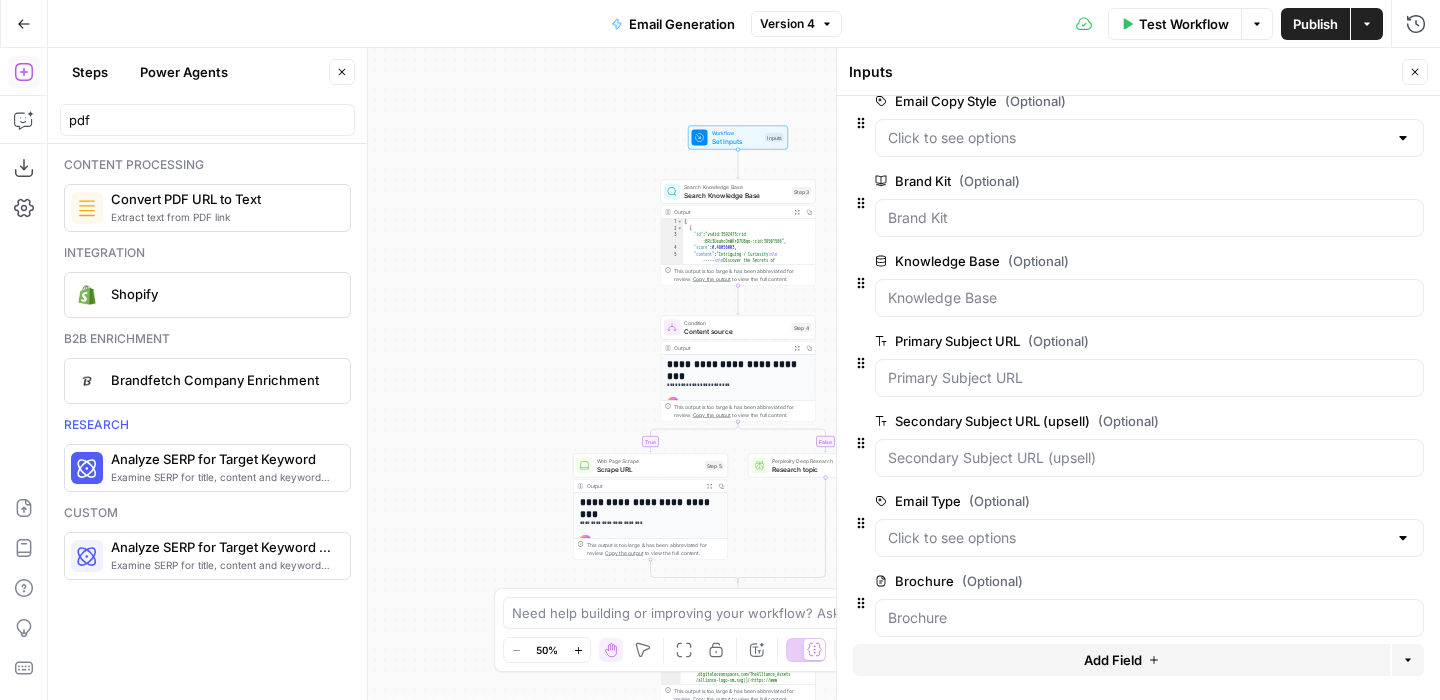 click 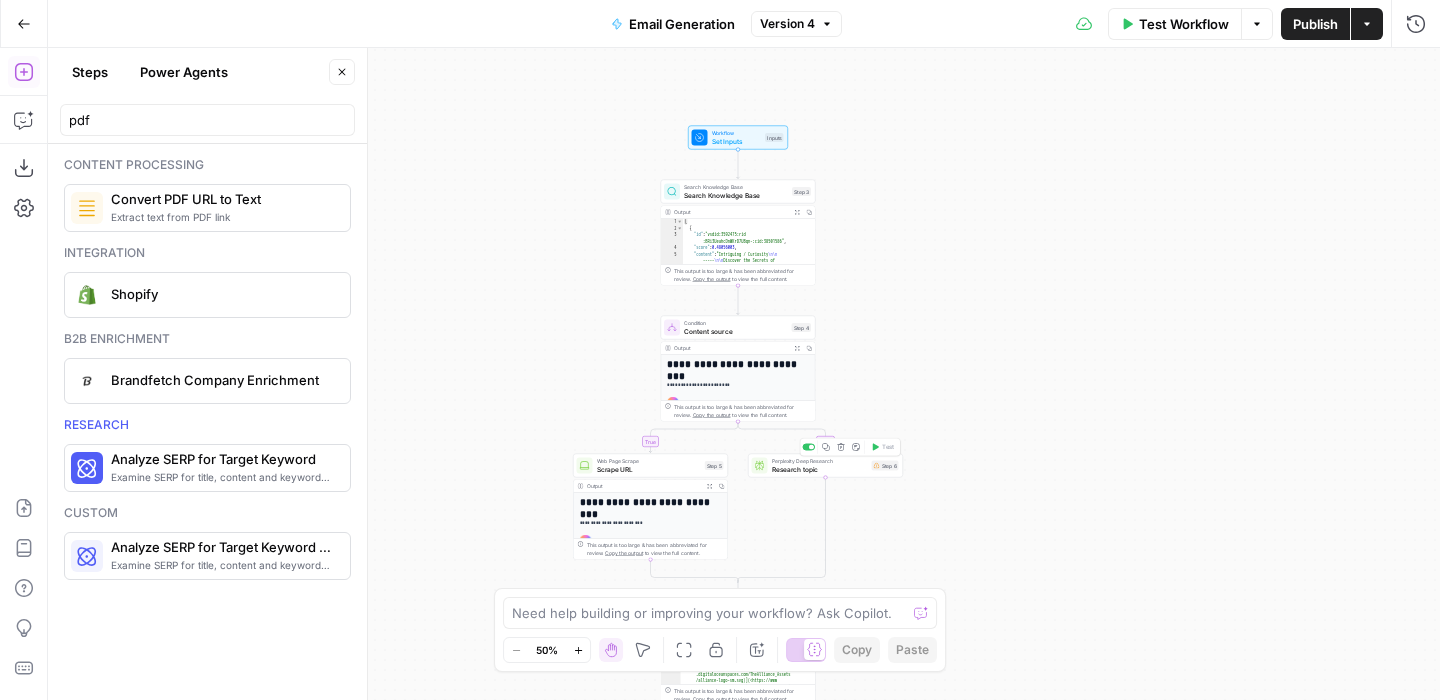 click on "Research topic" at bounding box center (820, 469) 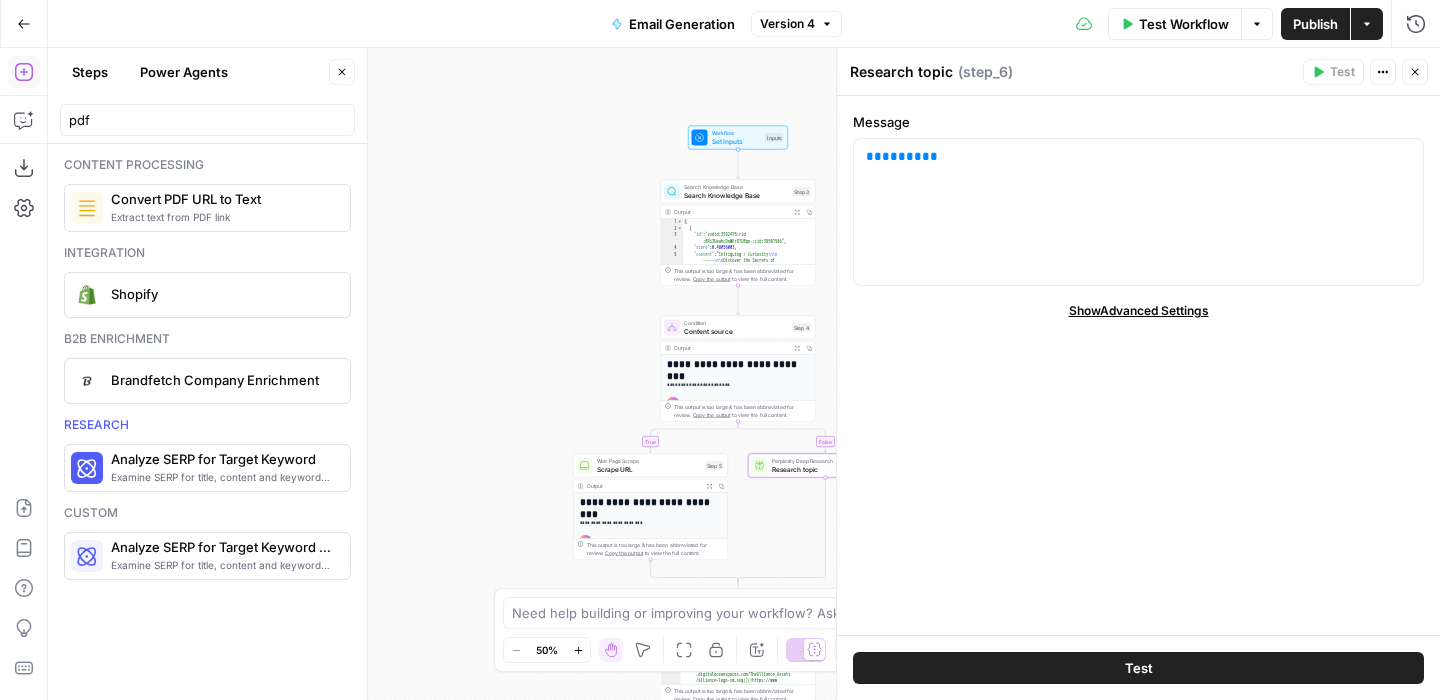 click 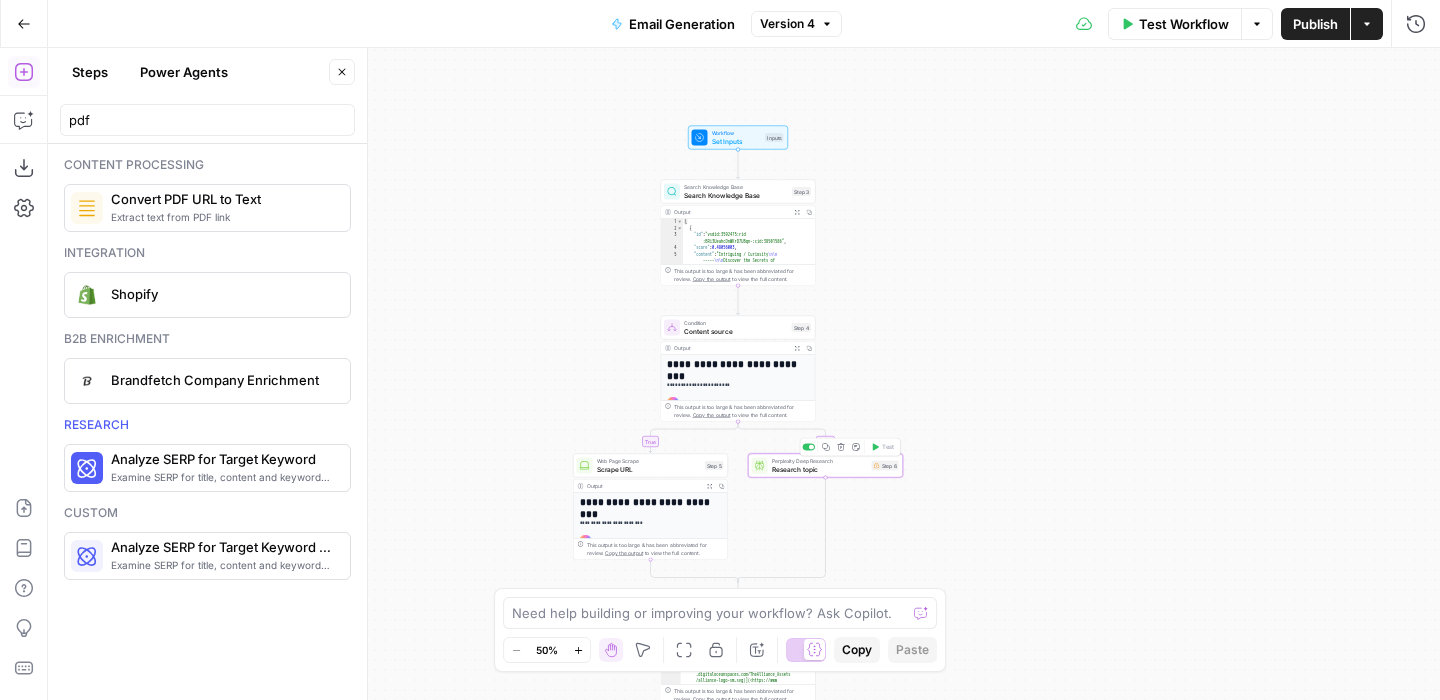 click 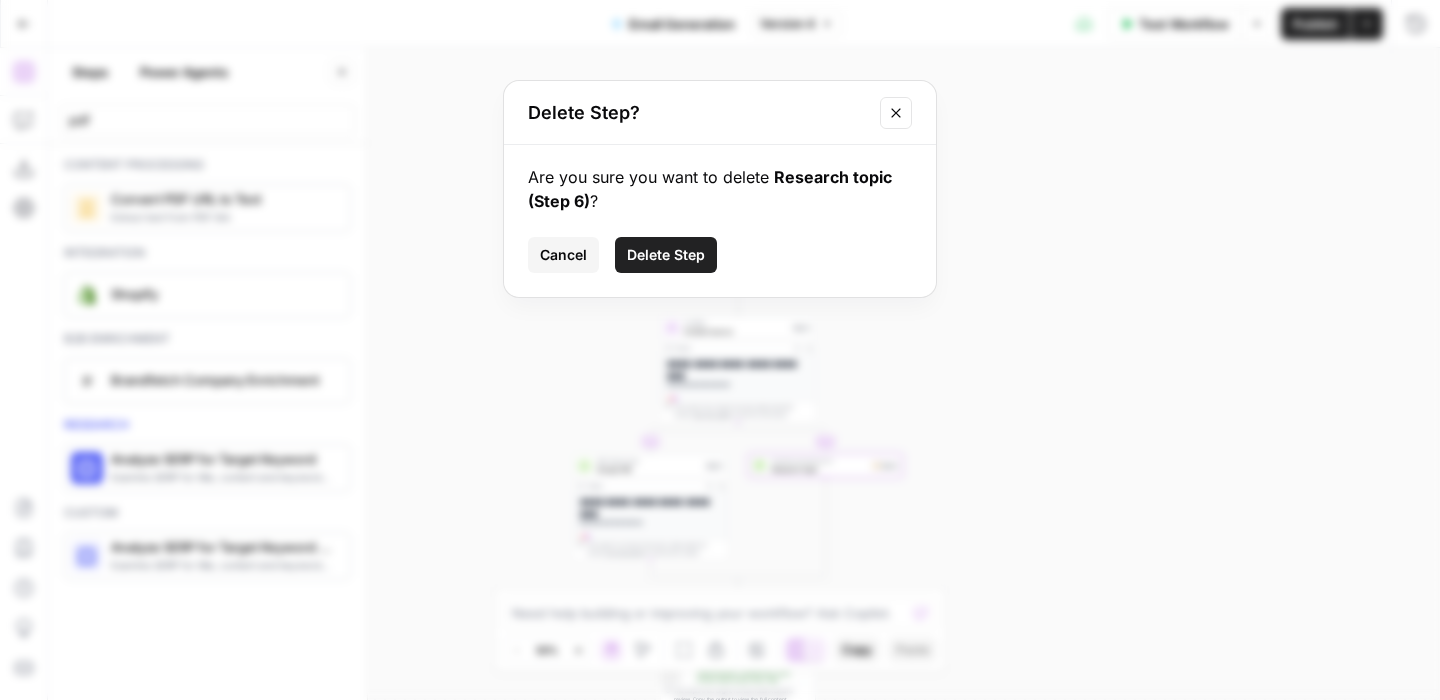 click on "Delete Step" at bounding box center [666, 255] 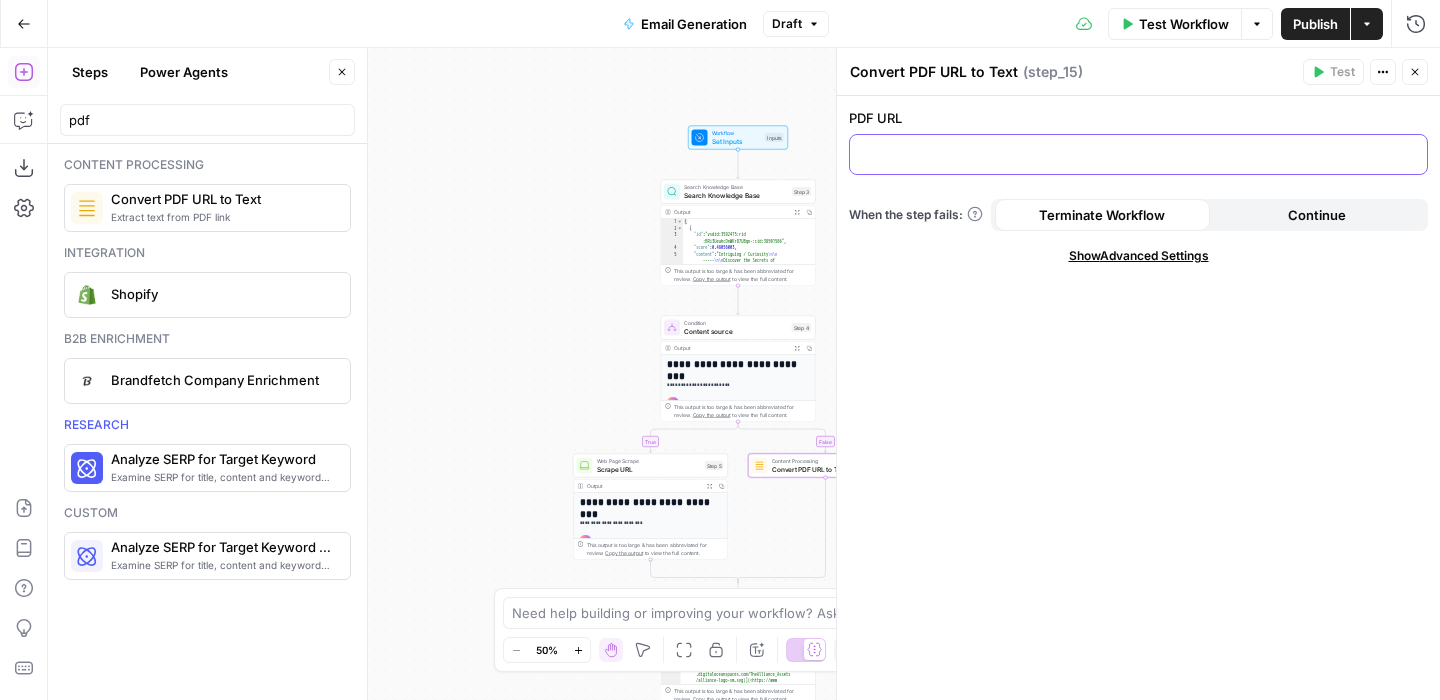 click at bounding box center [1138, 153] 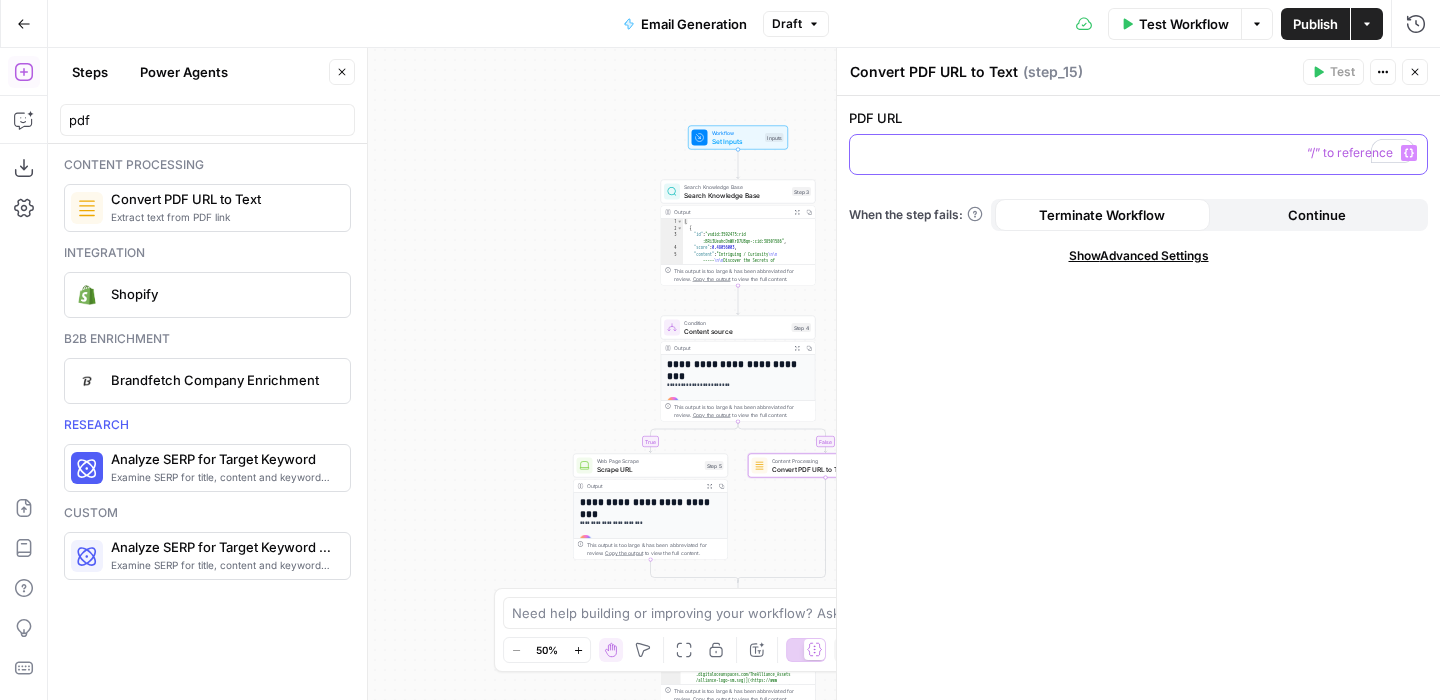 click on "Variables Menu" at bounding box center (1409, 153) 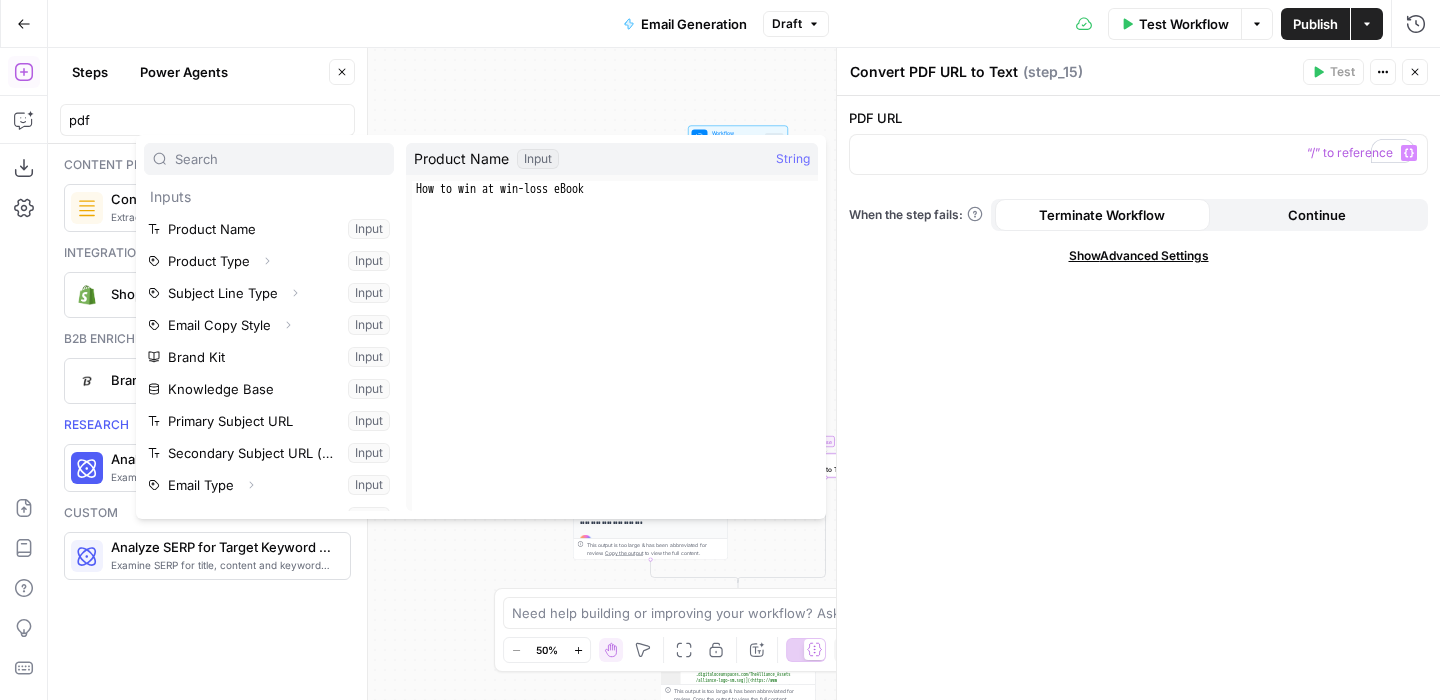 click on "PDF URL “/” to reference Variables Menu When the step fails: Terminate Workflow Continue Show  Advanced Settings" at bounding box center [1138, 398] 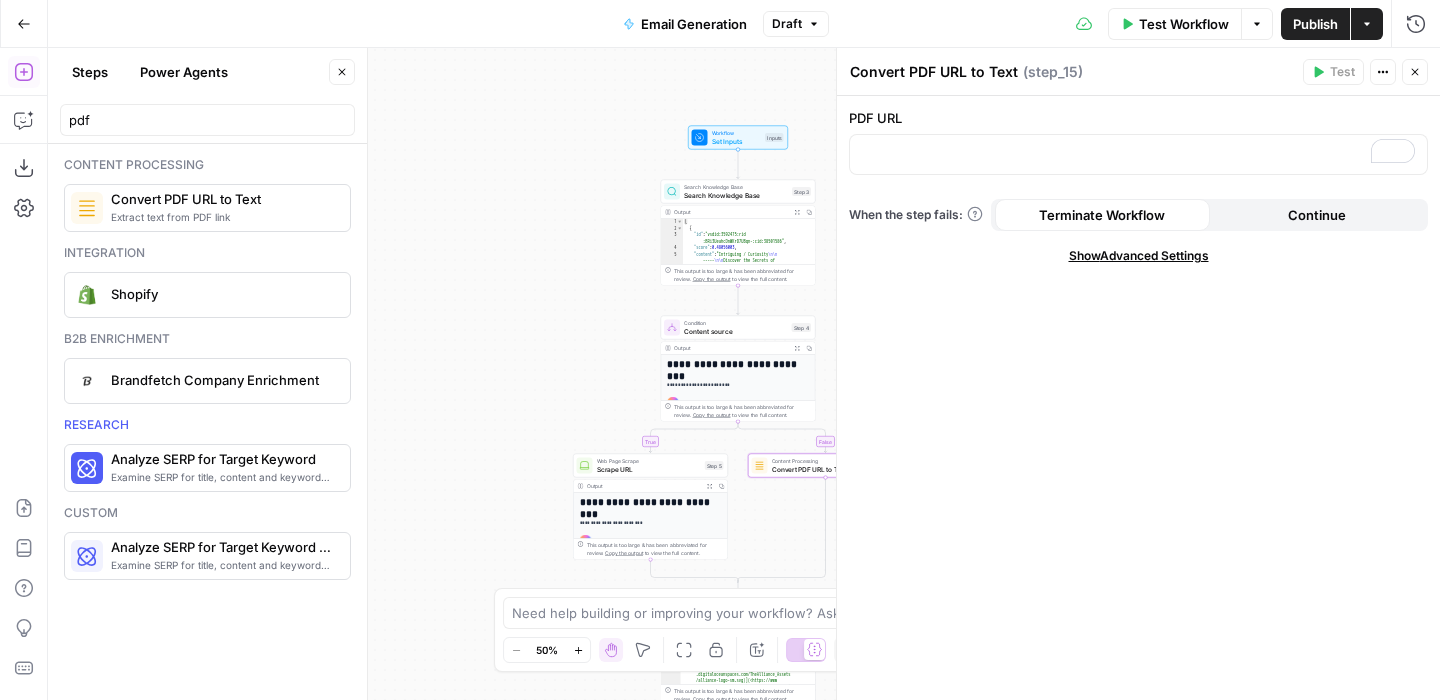 click 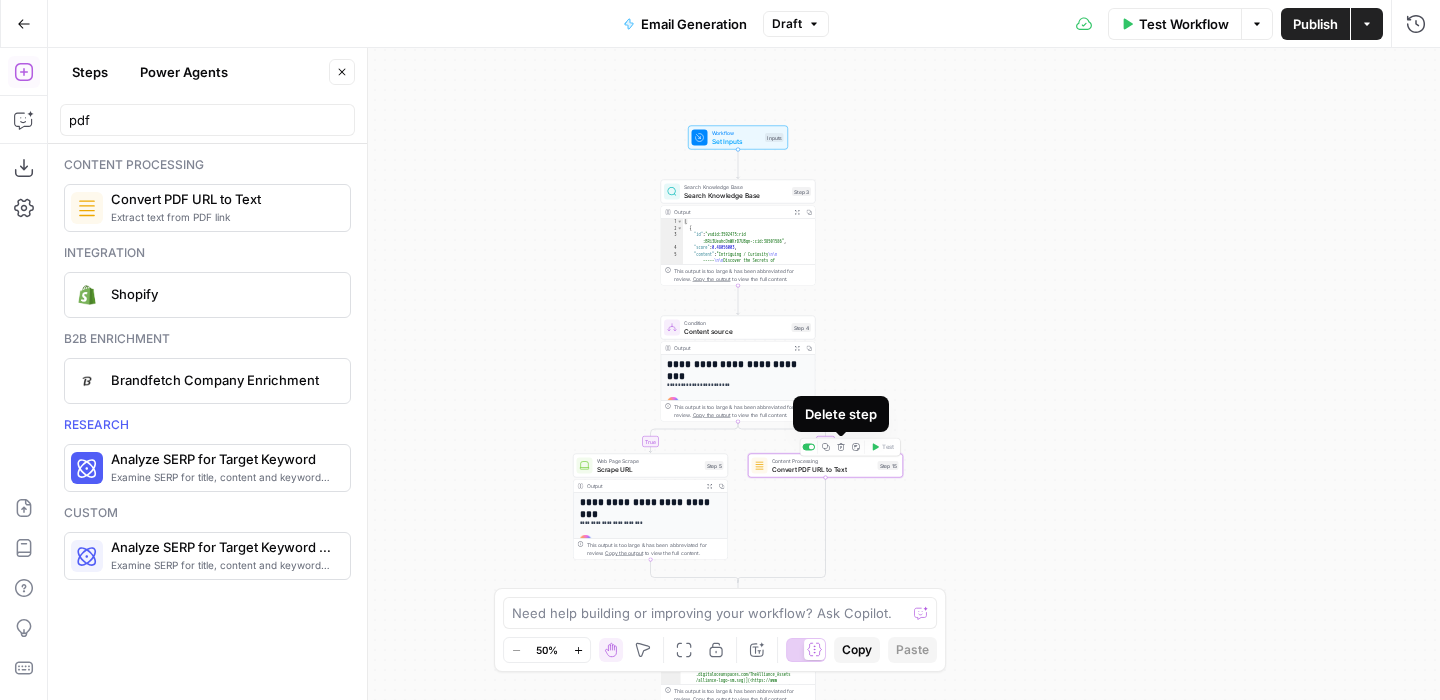 click 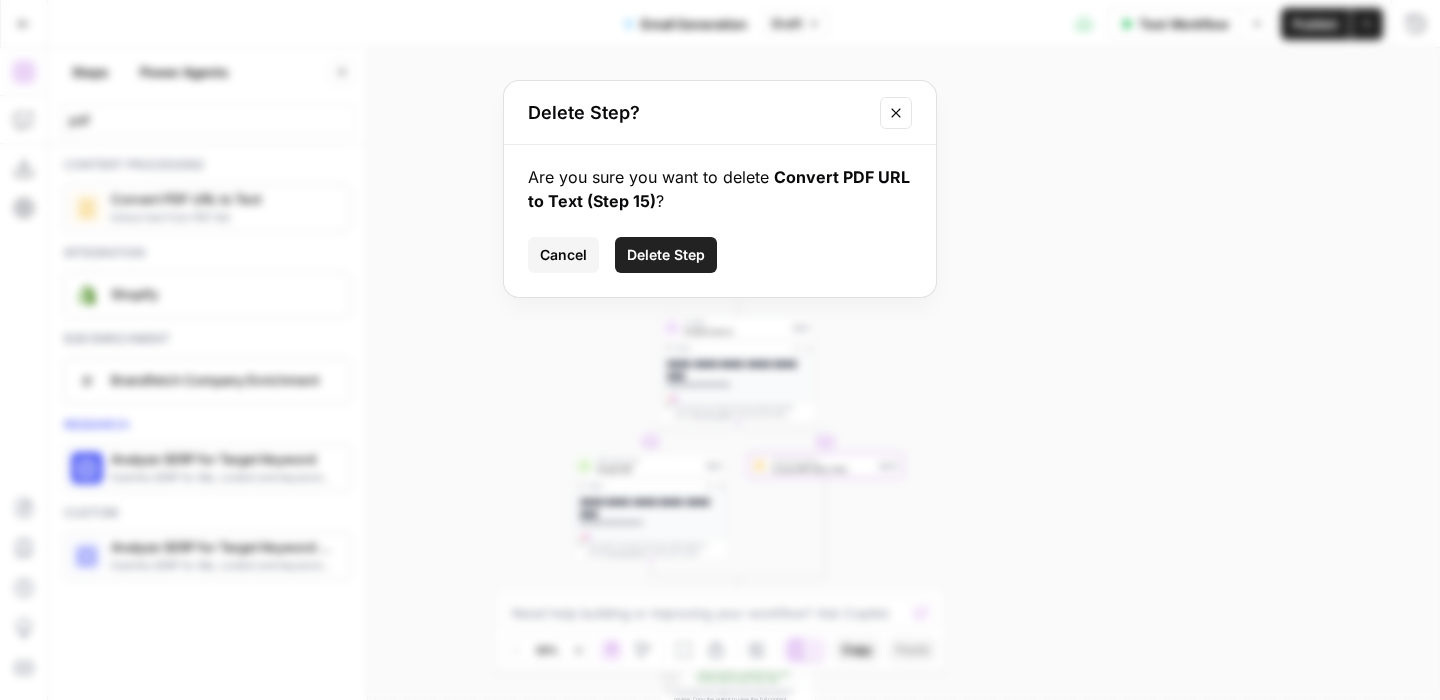 click on "Delete Step" at bounding box center [666, 255] 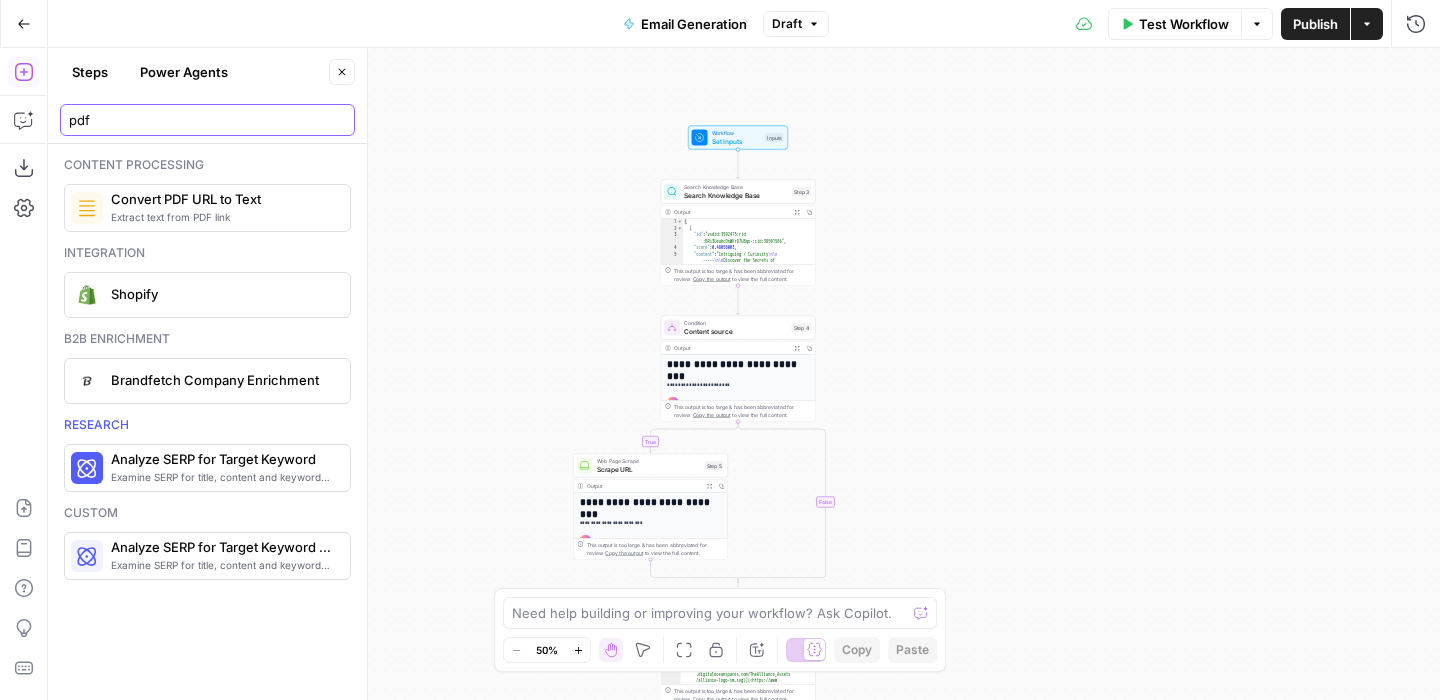 drag, startPoint x: 171, startPoint y: 124, endPoint x: 49, endPoint y: 109, distance: 122.91867 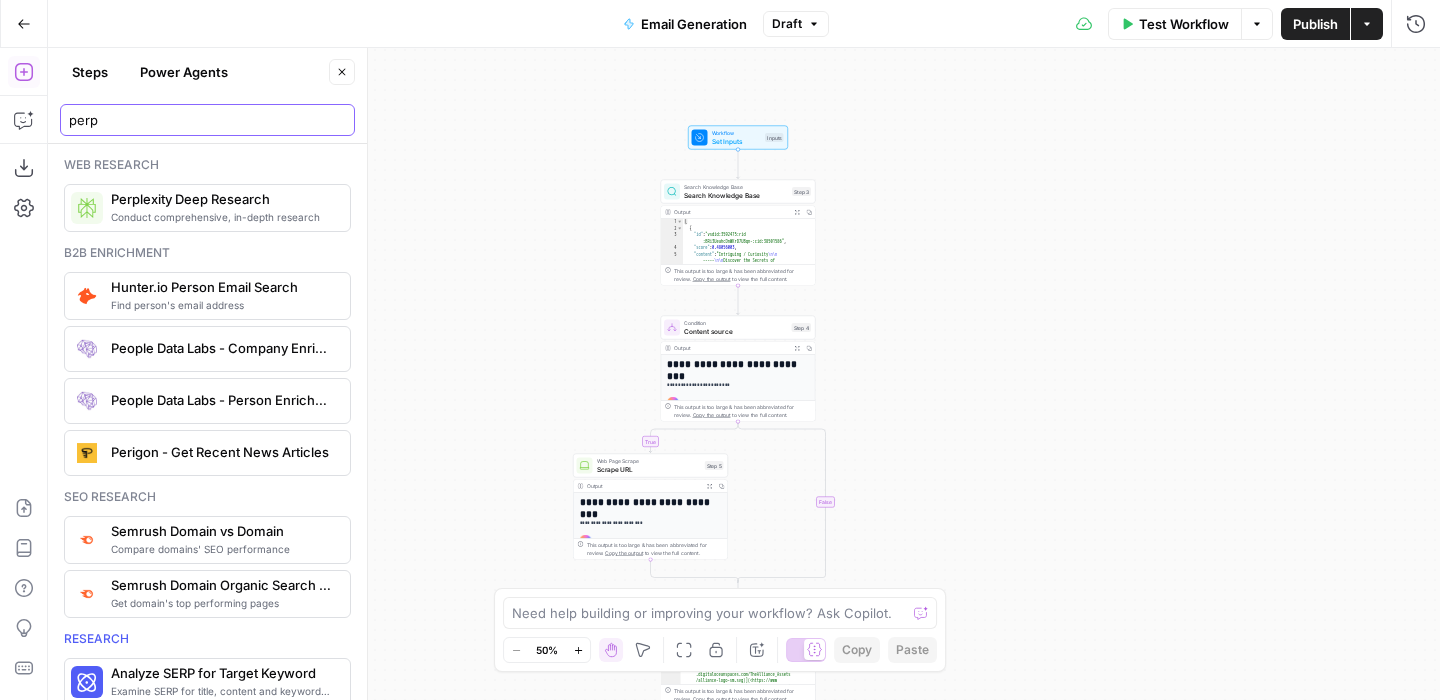 type on "perp" 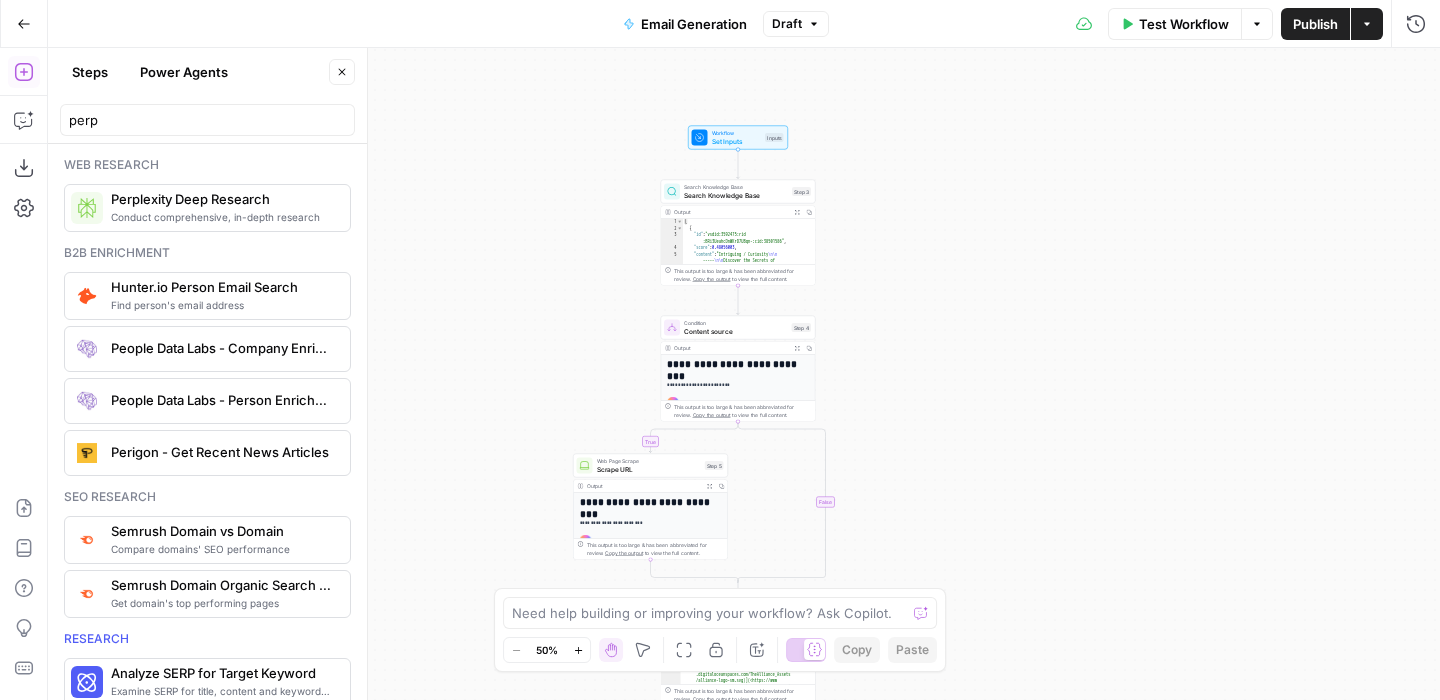 click on "Perplexity Deep Research" at bounding box center (222, 199) 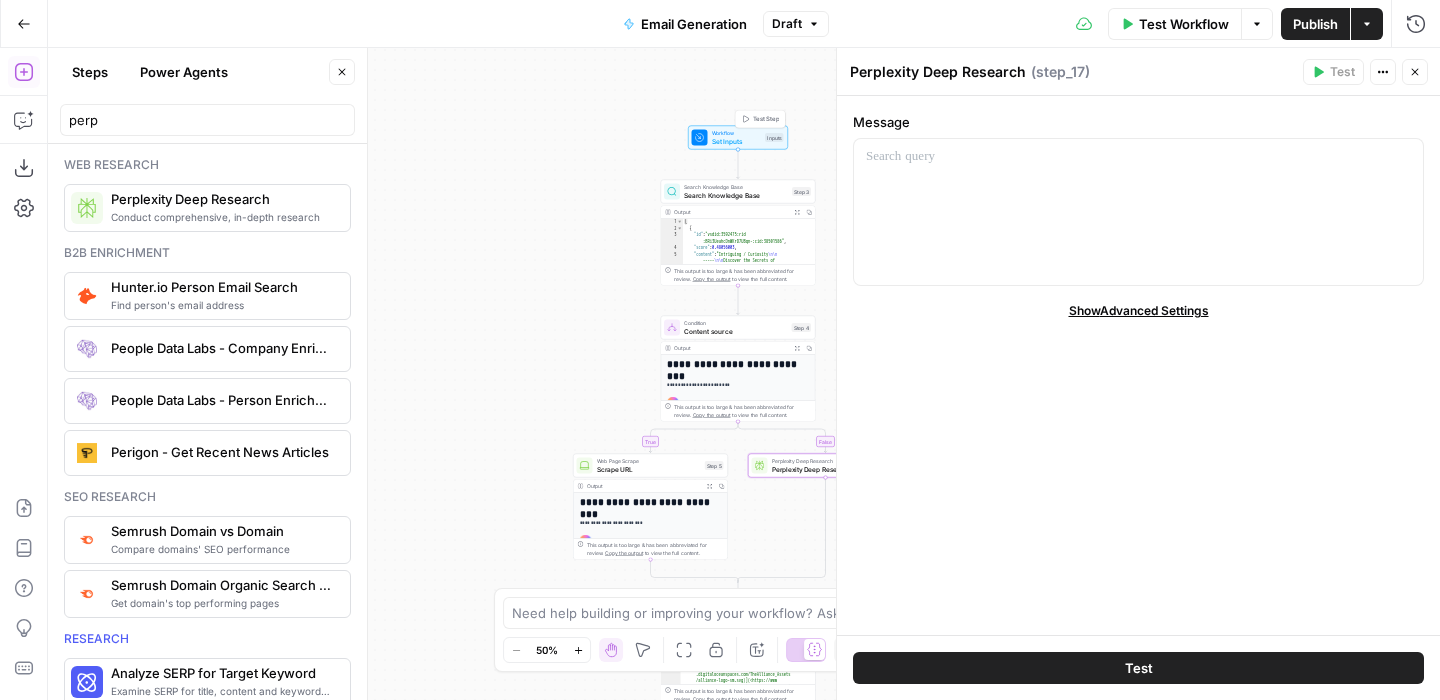 click on "Set Inputs" at bounding box center (737, 141) 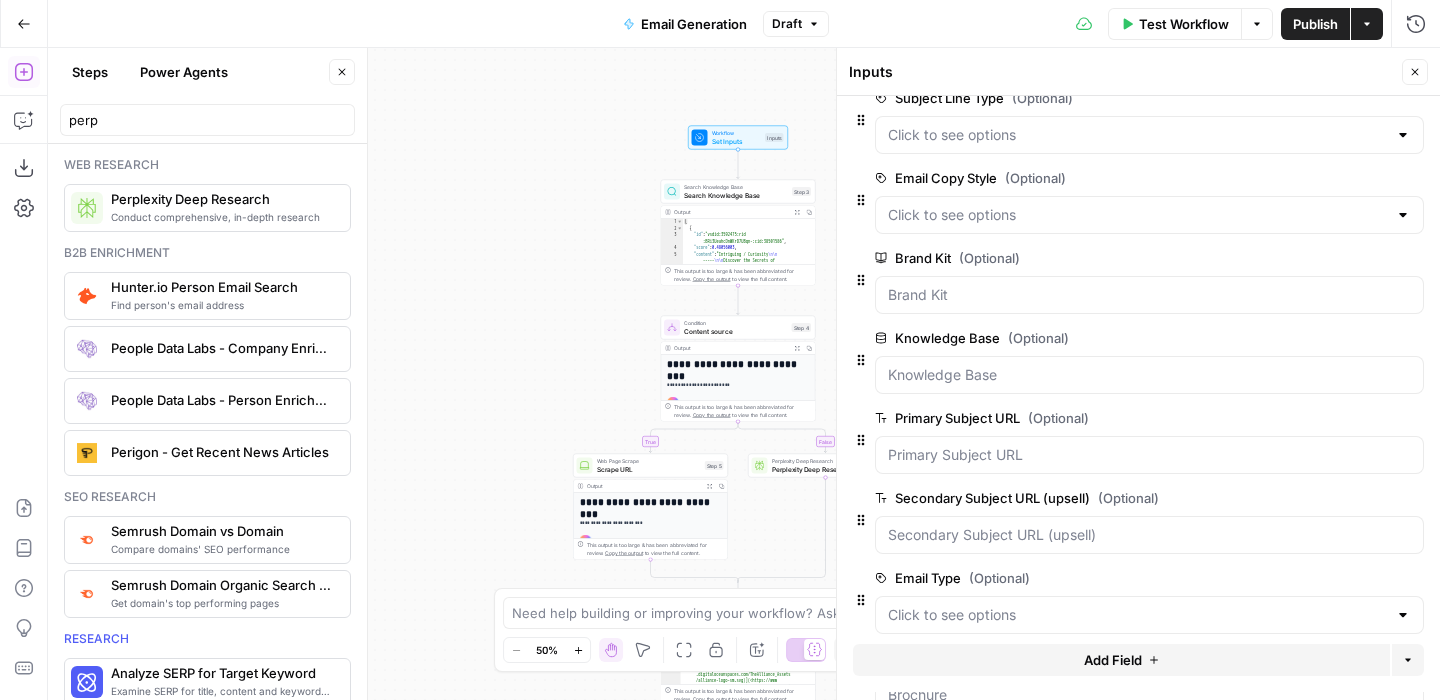scroll, scrollTop: 284, scrollLeft: 0, axis: vertical 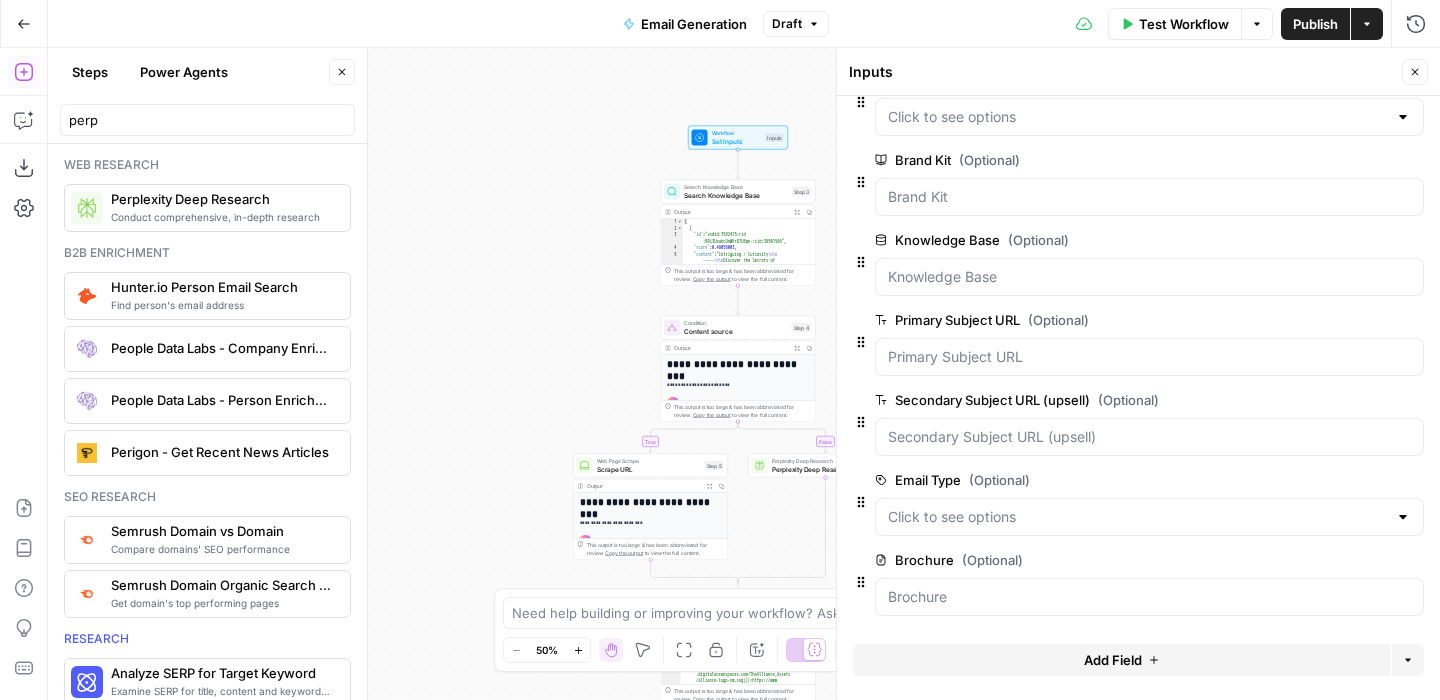 click on "Add Field" at bounding box center [1121, 660] 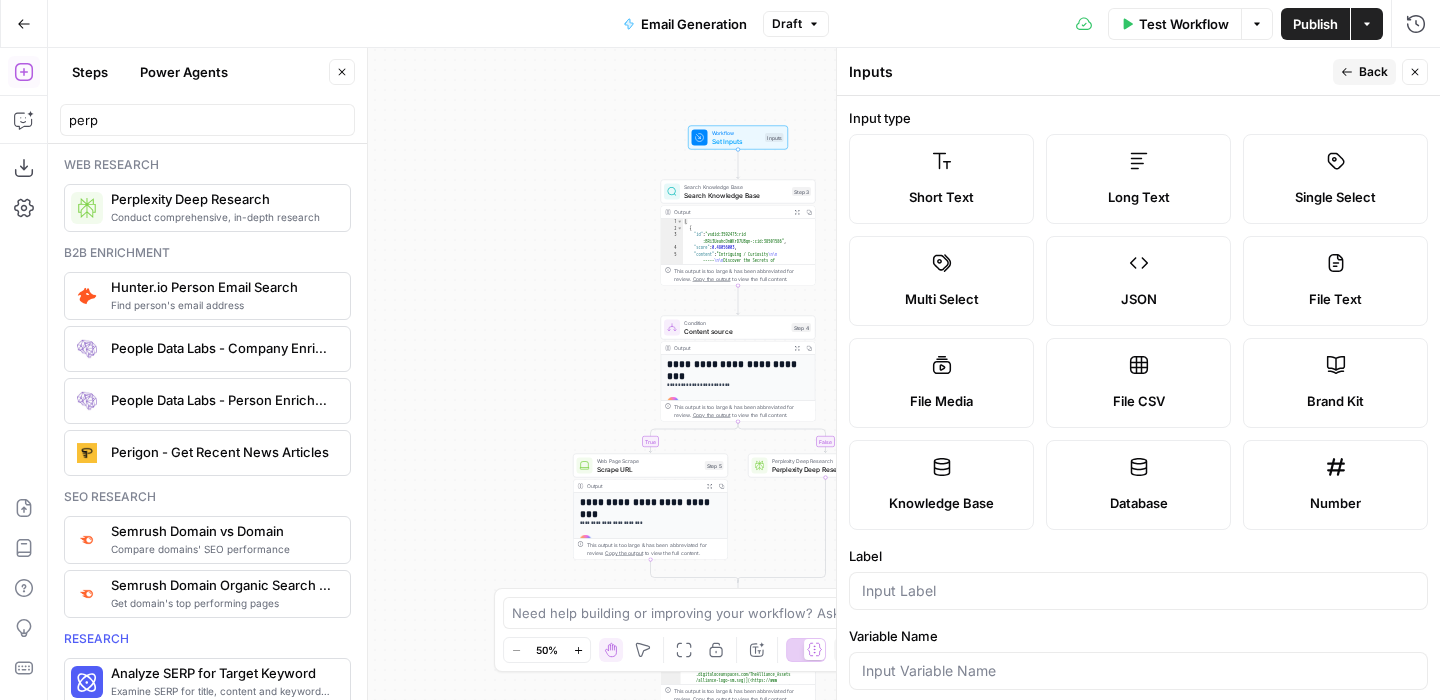 click on "Short Text" at bounding box center (941, 179) 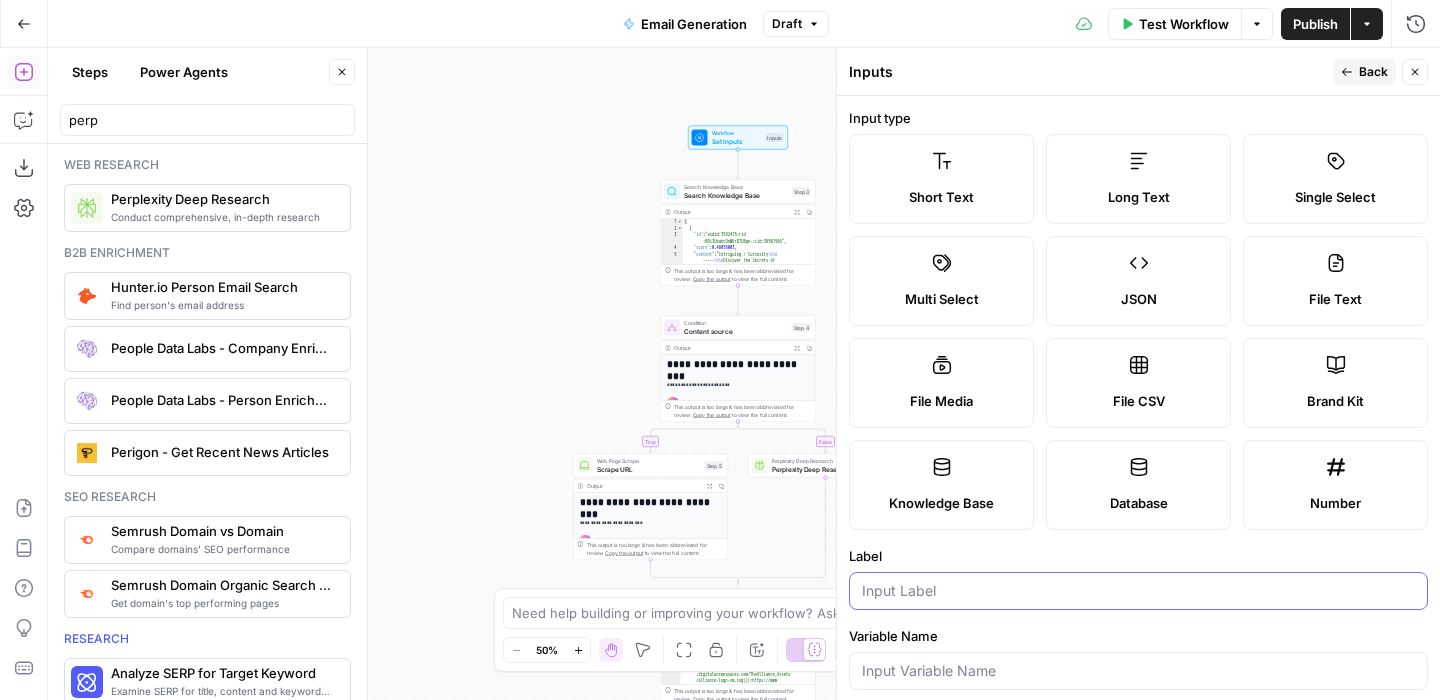click on "Label" at bounding box center (1138, 591) 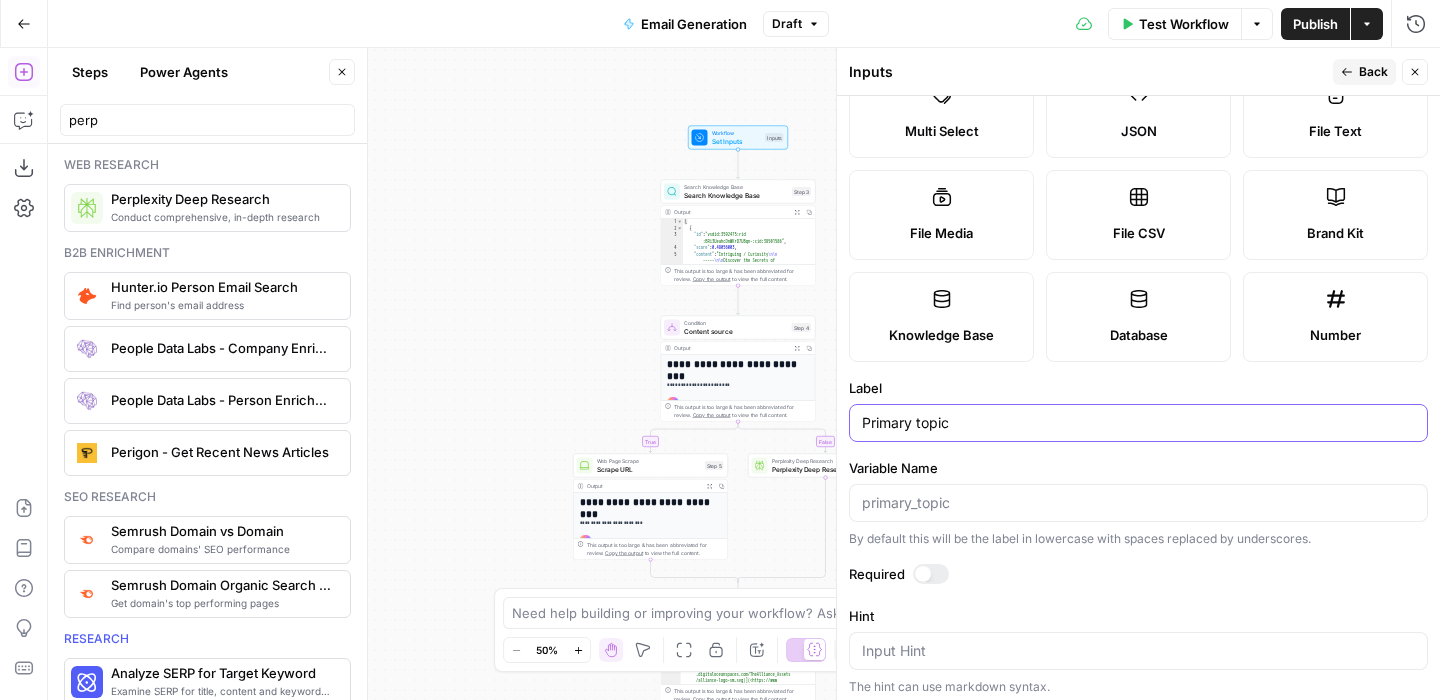scroll, scrollTop: 0, scrollLeft: 0, axis: both 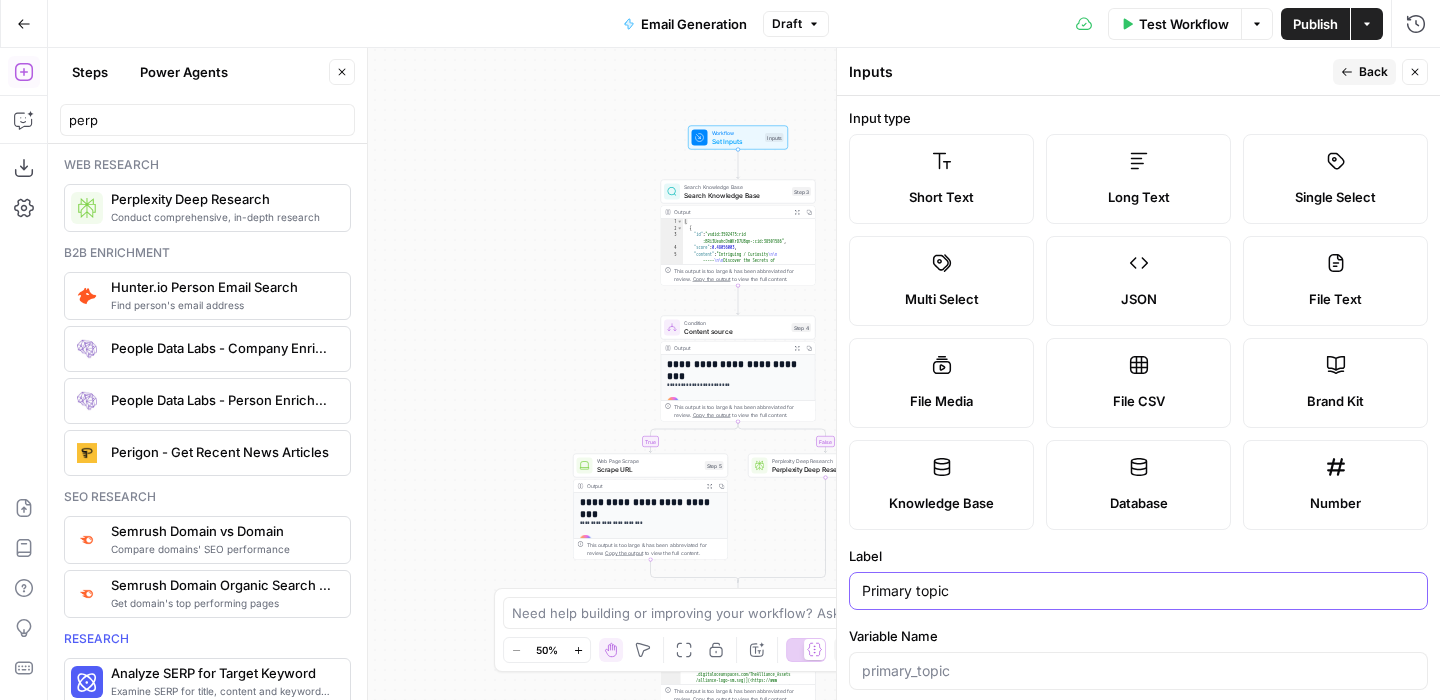 type on "Primary topic" 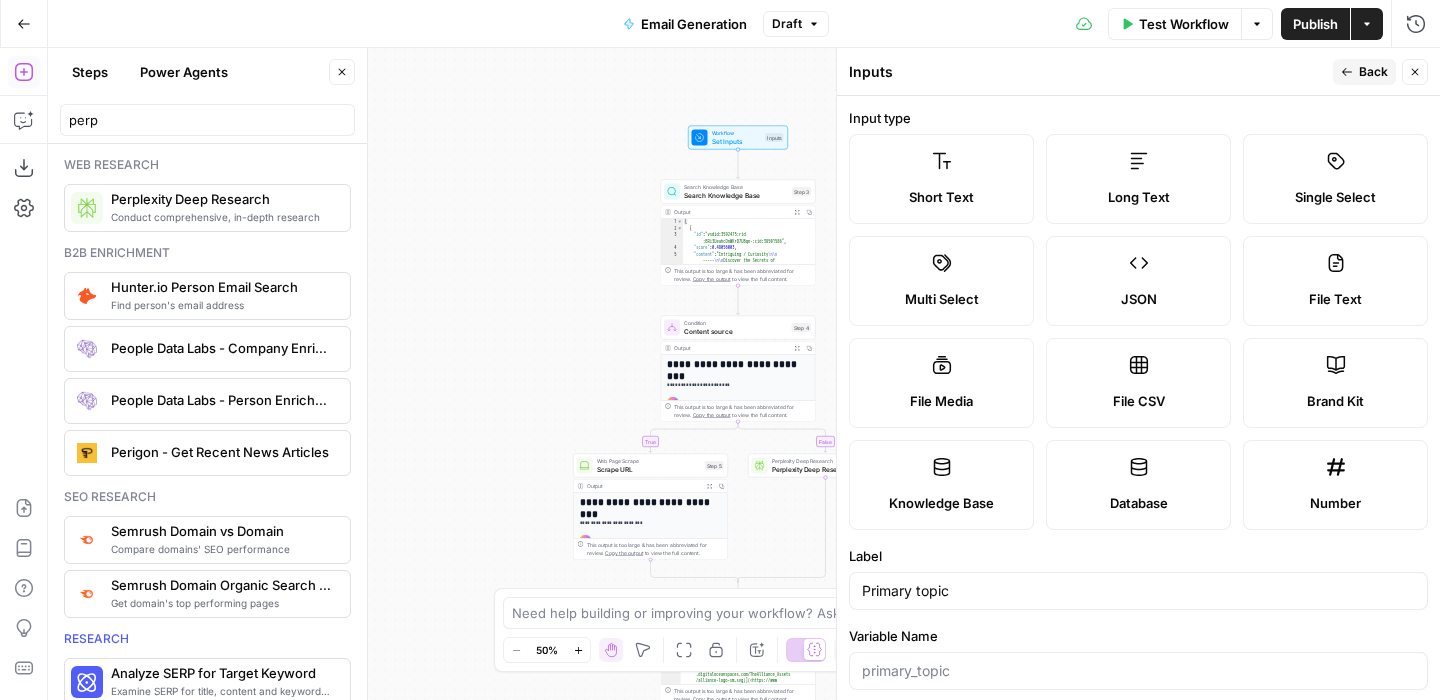 click on "Back" at bounding box center [1373, 72] 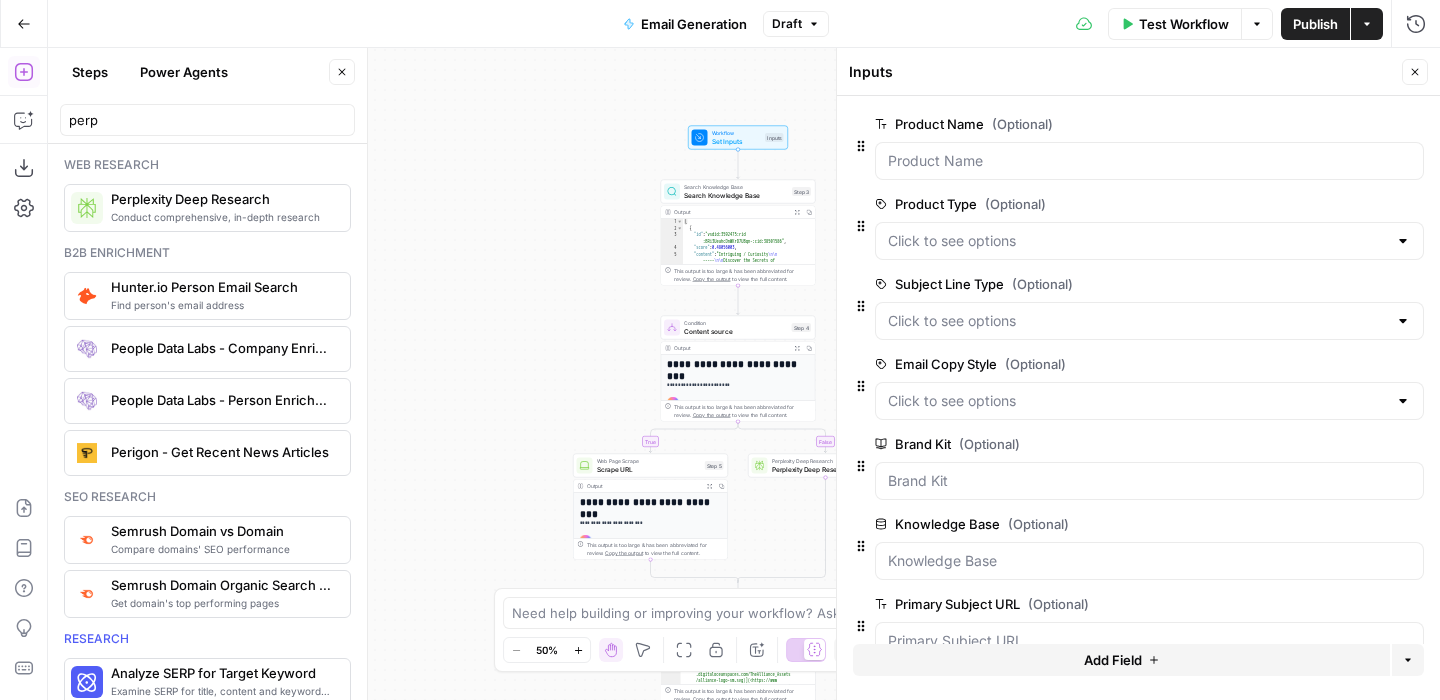 click 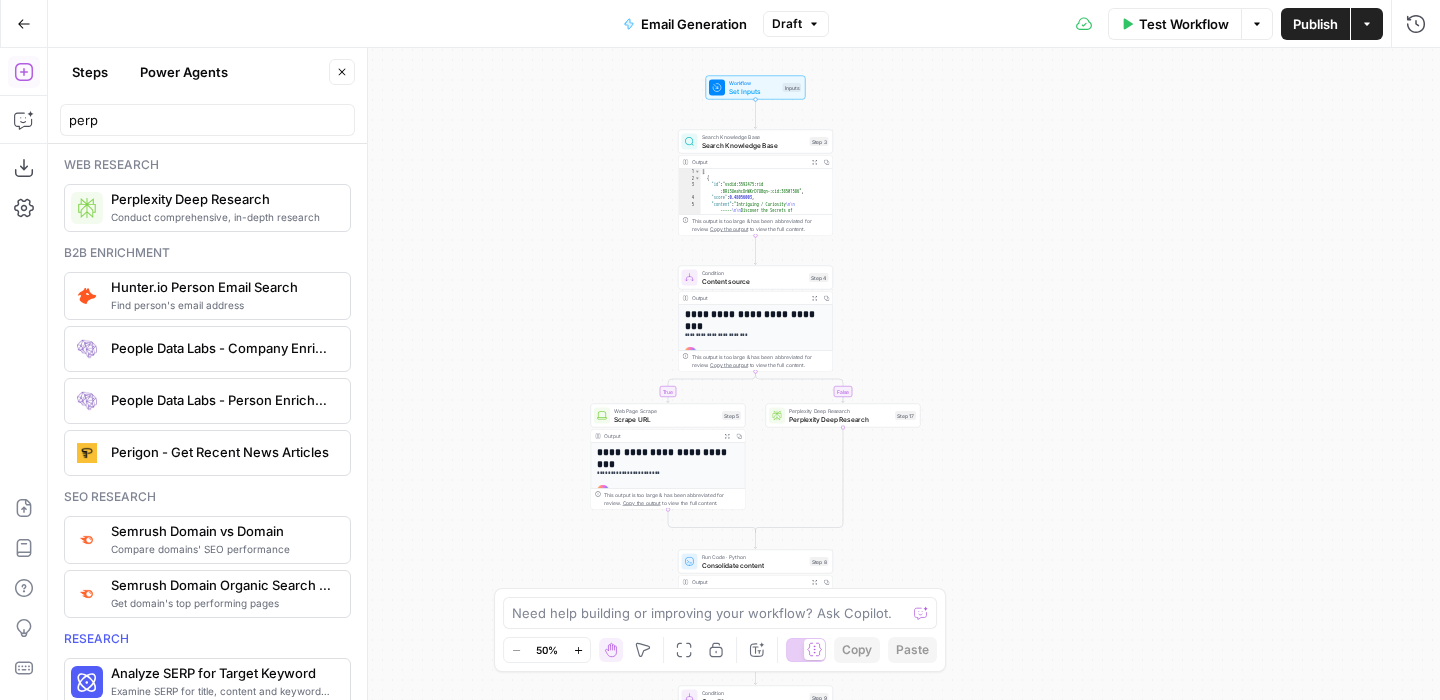 click on "Perplexity Deep Research" at bounding box center [840, 419] 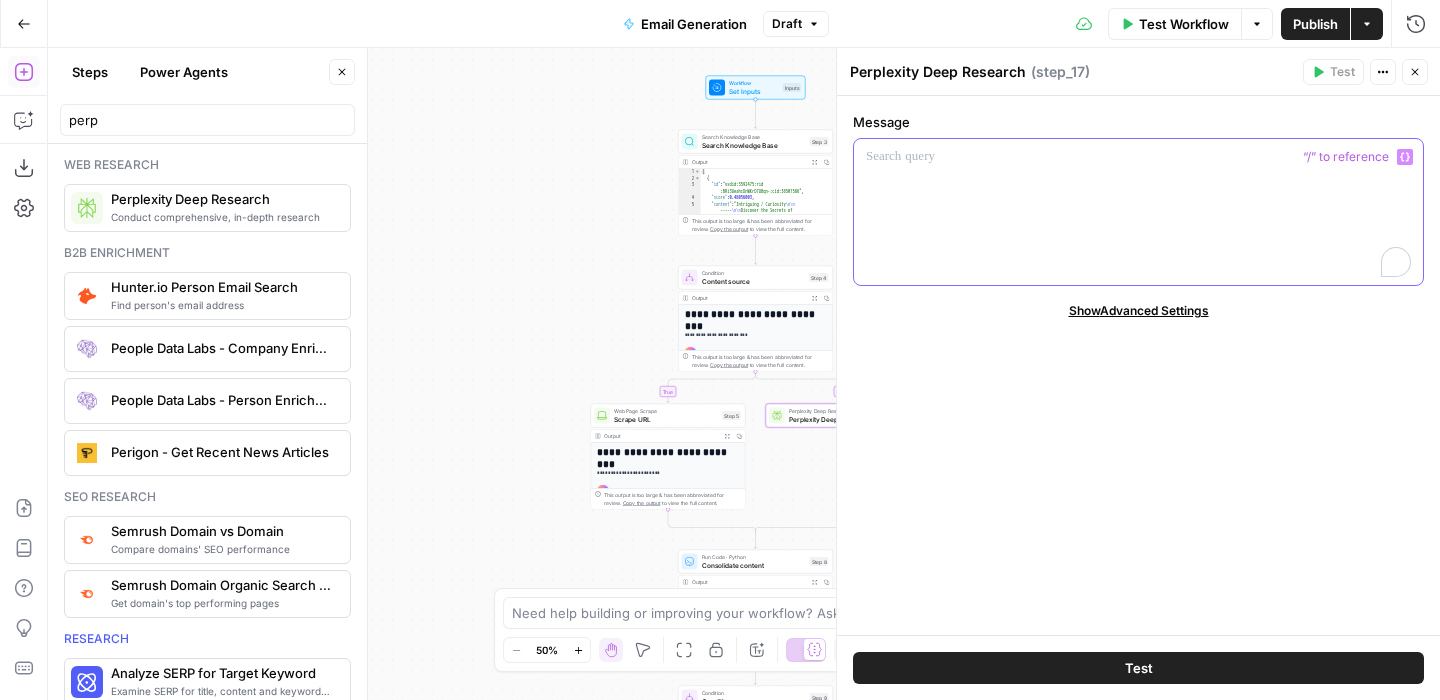 click at bounding box center (1138, 212) 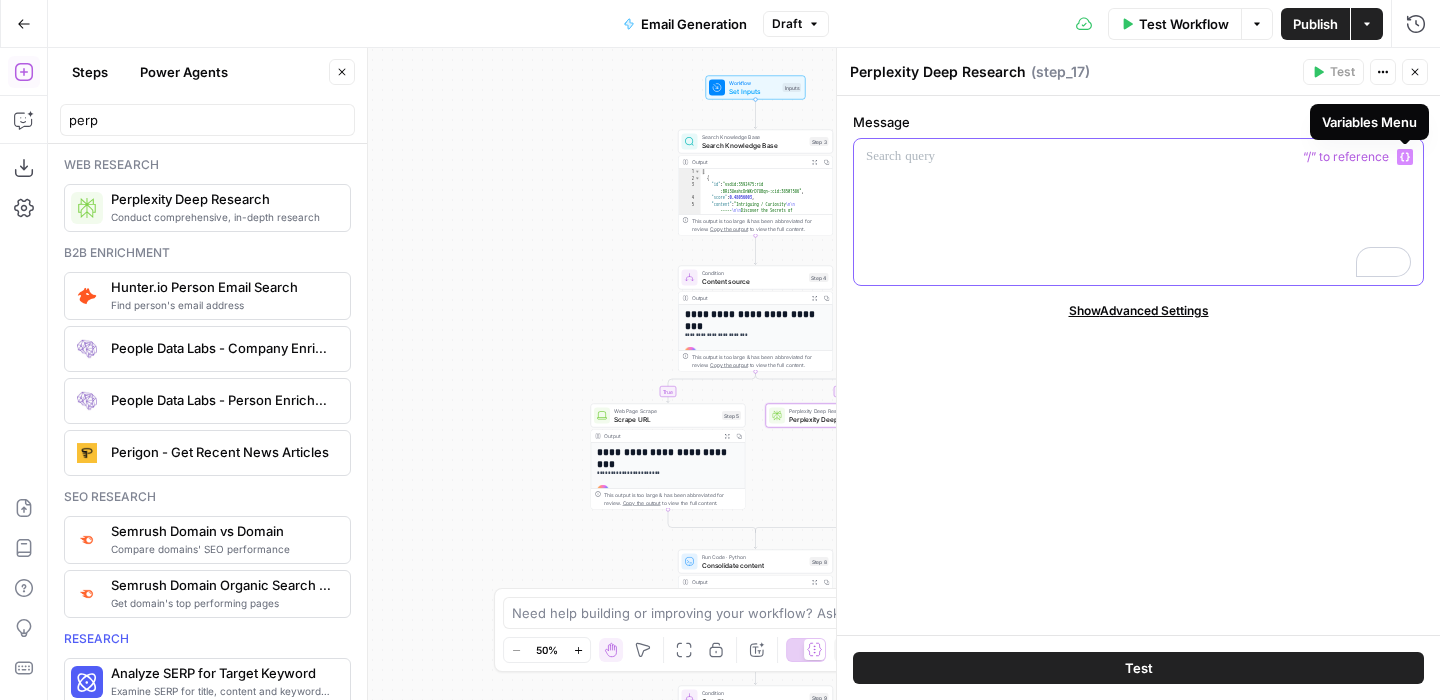 type 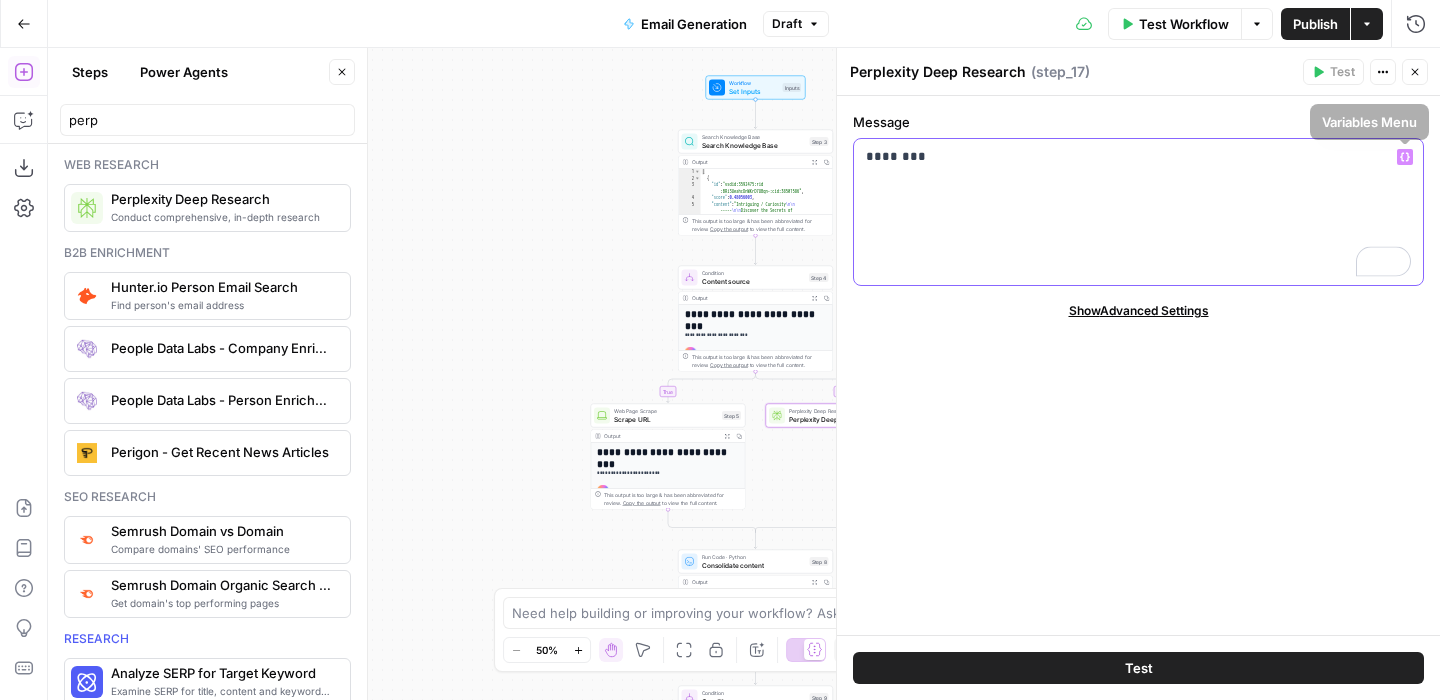 click on "Variables Menu" at bounding box center [1405, 157] 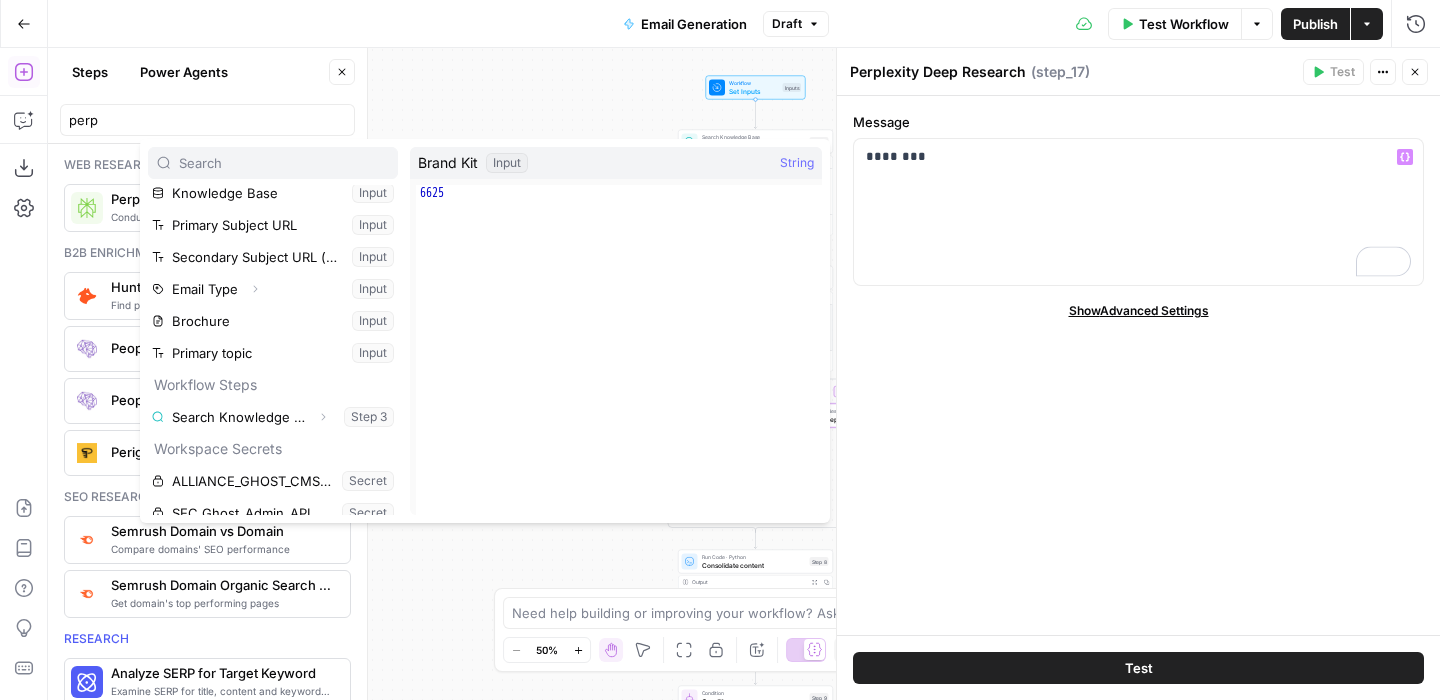 scroll, scrollTop: 214, scrollLeft: 0, axis: vertical 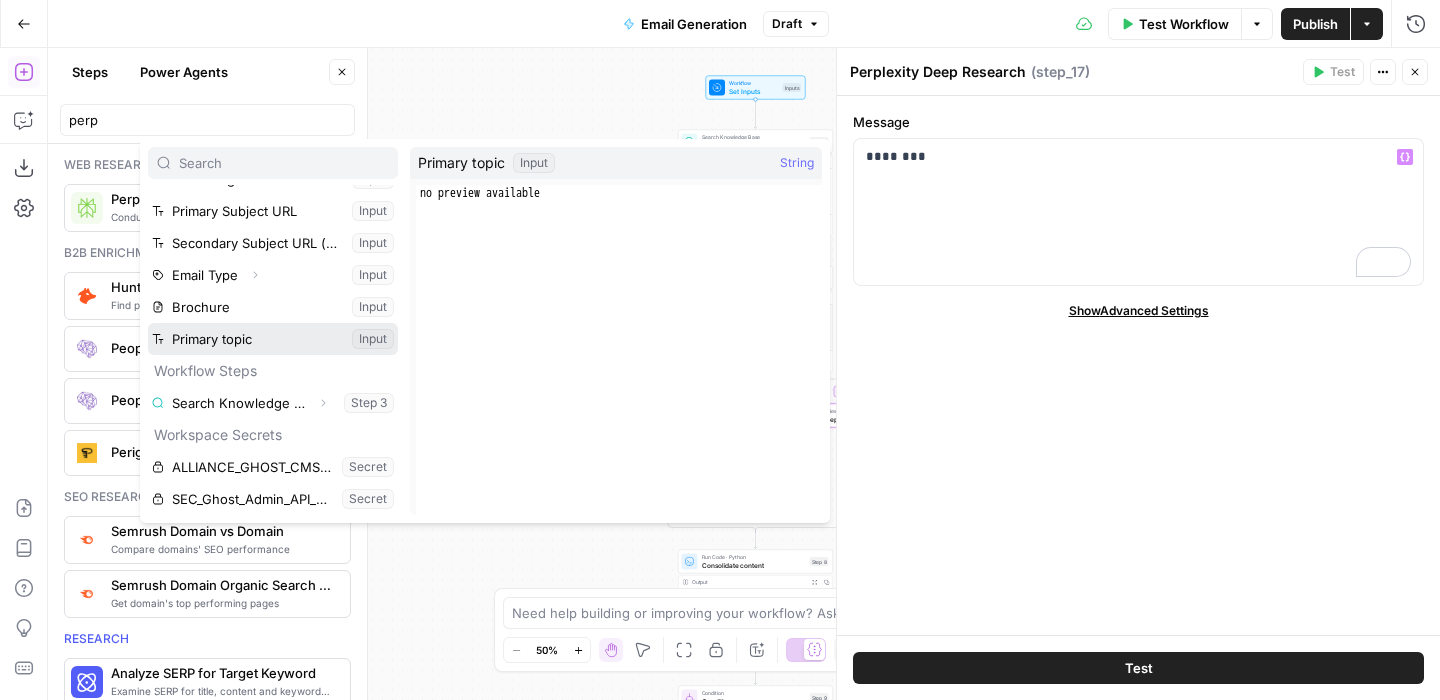 click at bounding box center (273, 339) 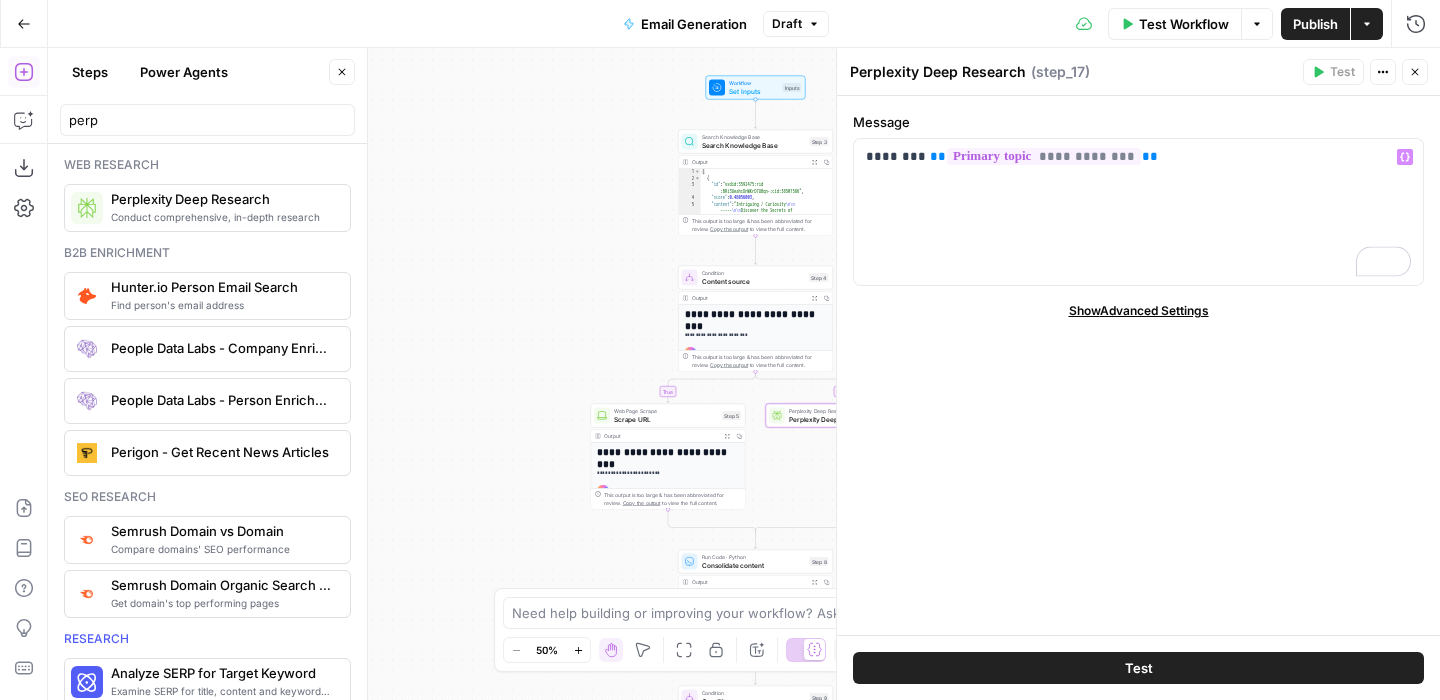 click on "Close" at bounding box center [1415, 72] 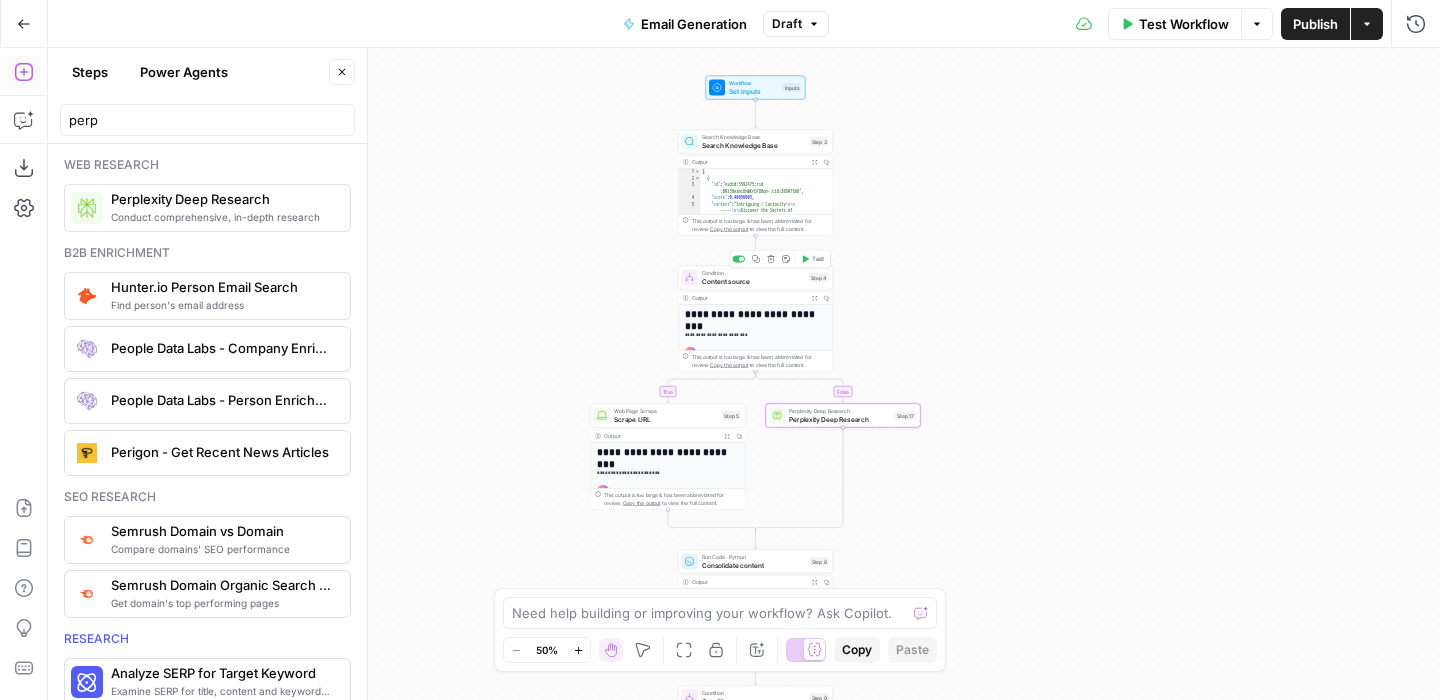 click on "Content source" at bounding box center (754, 281) 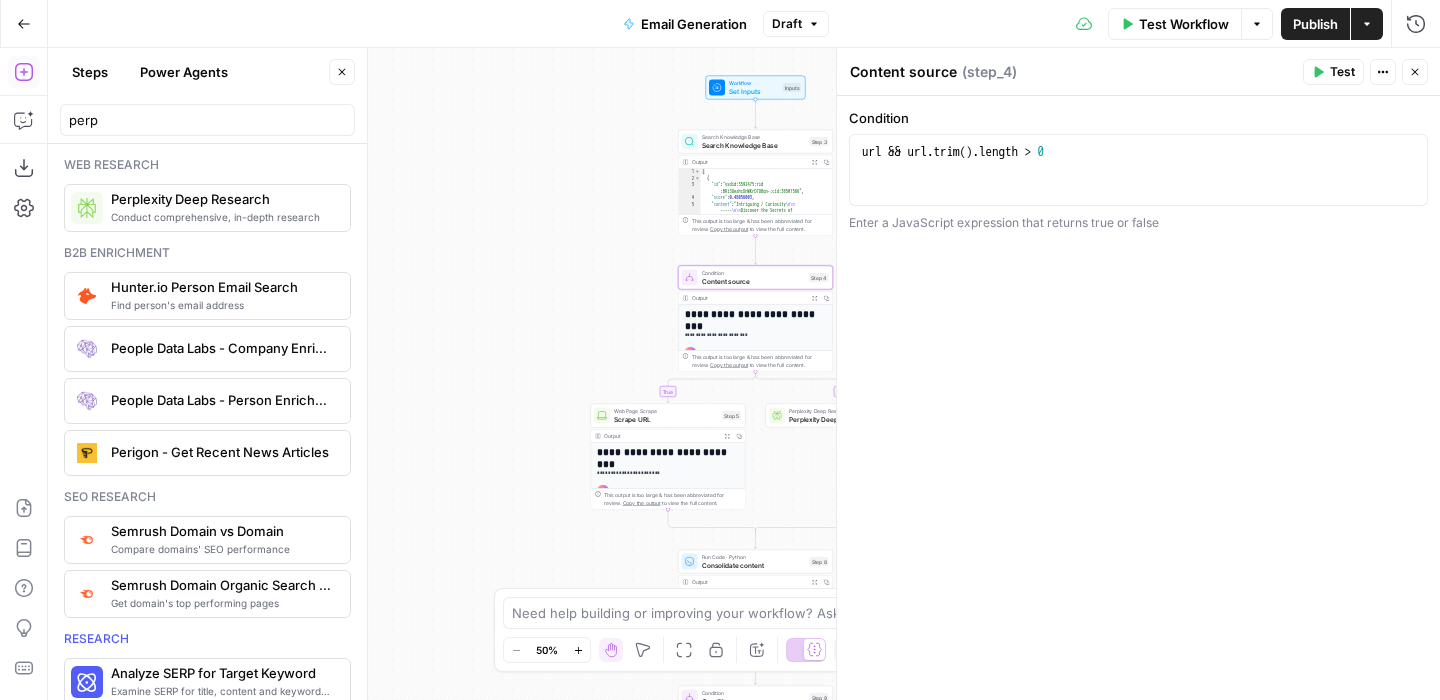 click 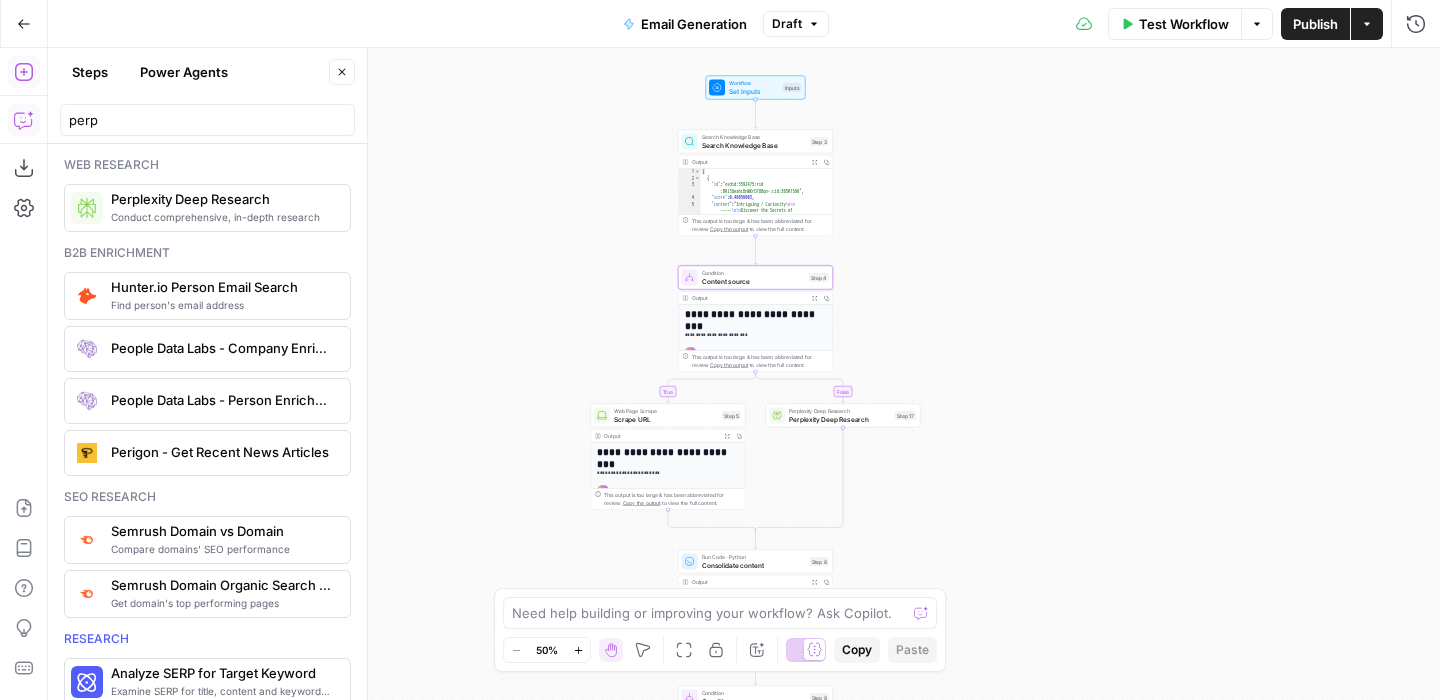 click 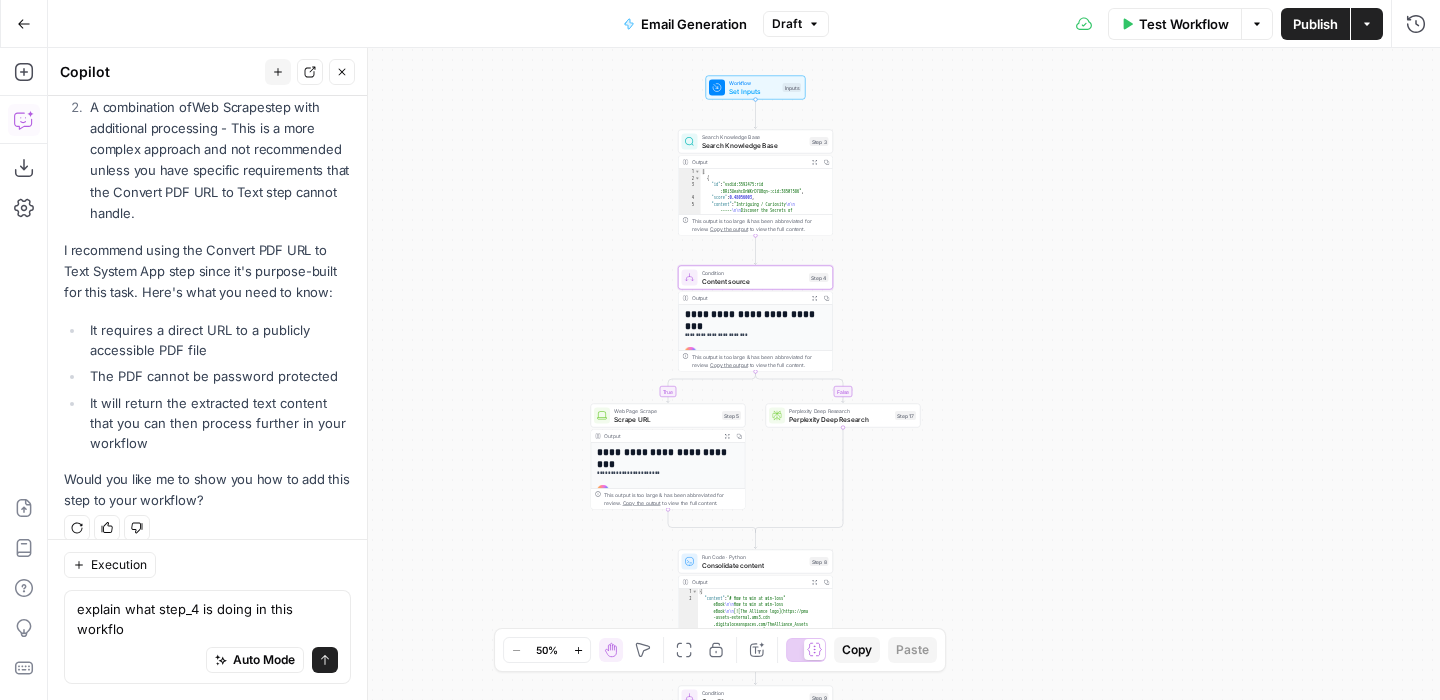 scroll, scrollTop: 520, scrollLeft: 0, axis: vertical 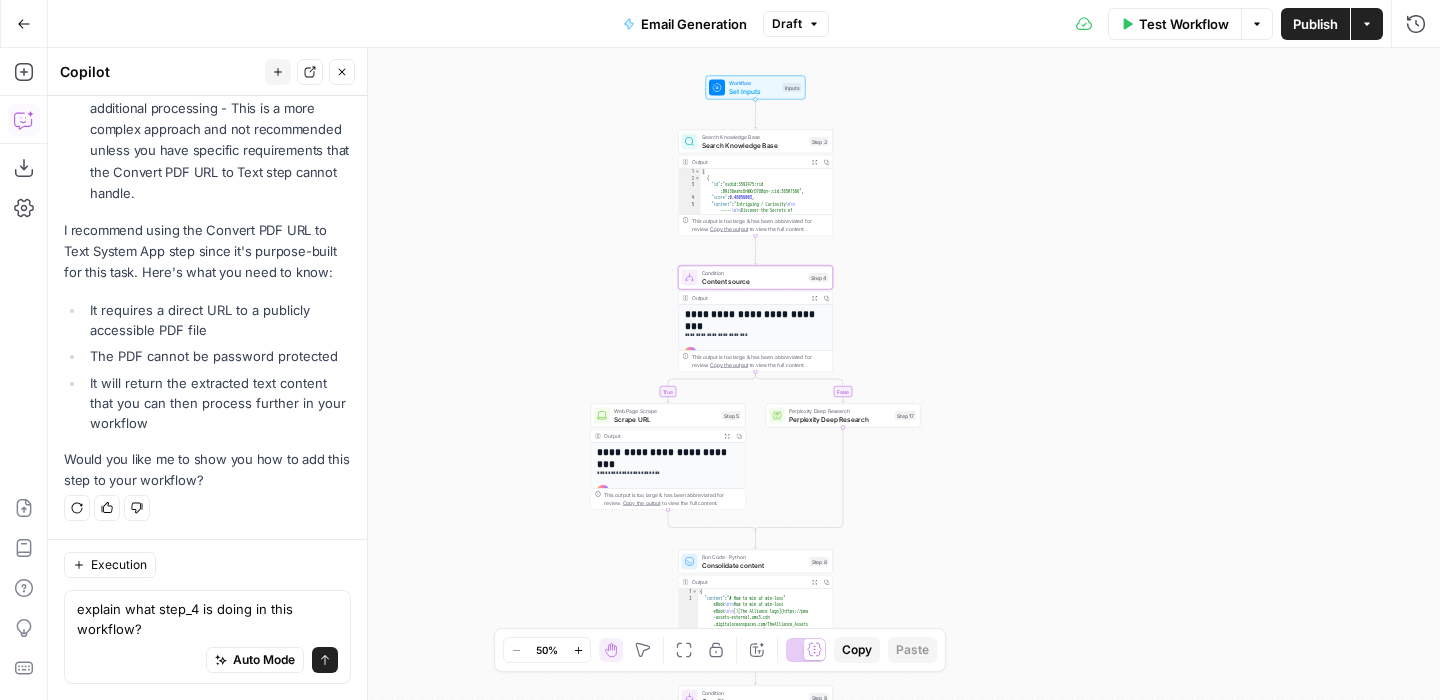 type on "explain what step_4 is doing in this workflow" 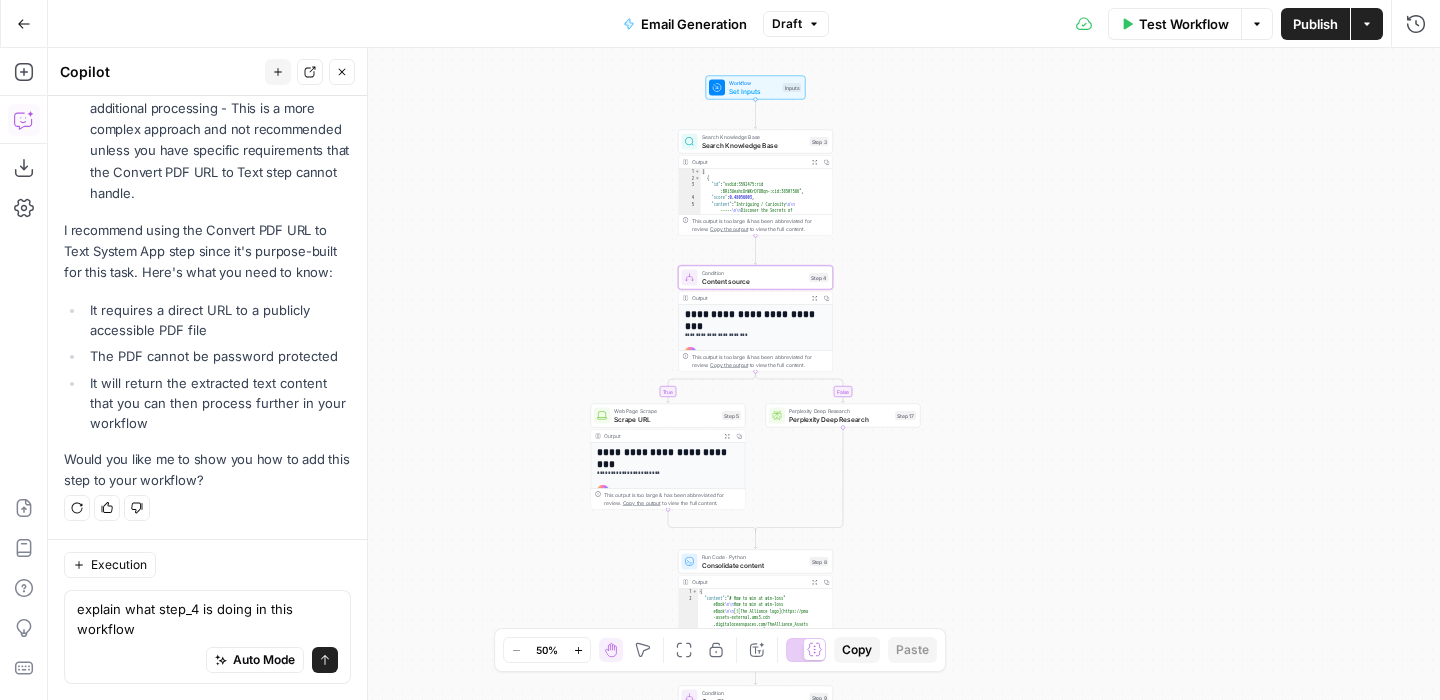 type 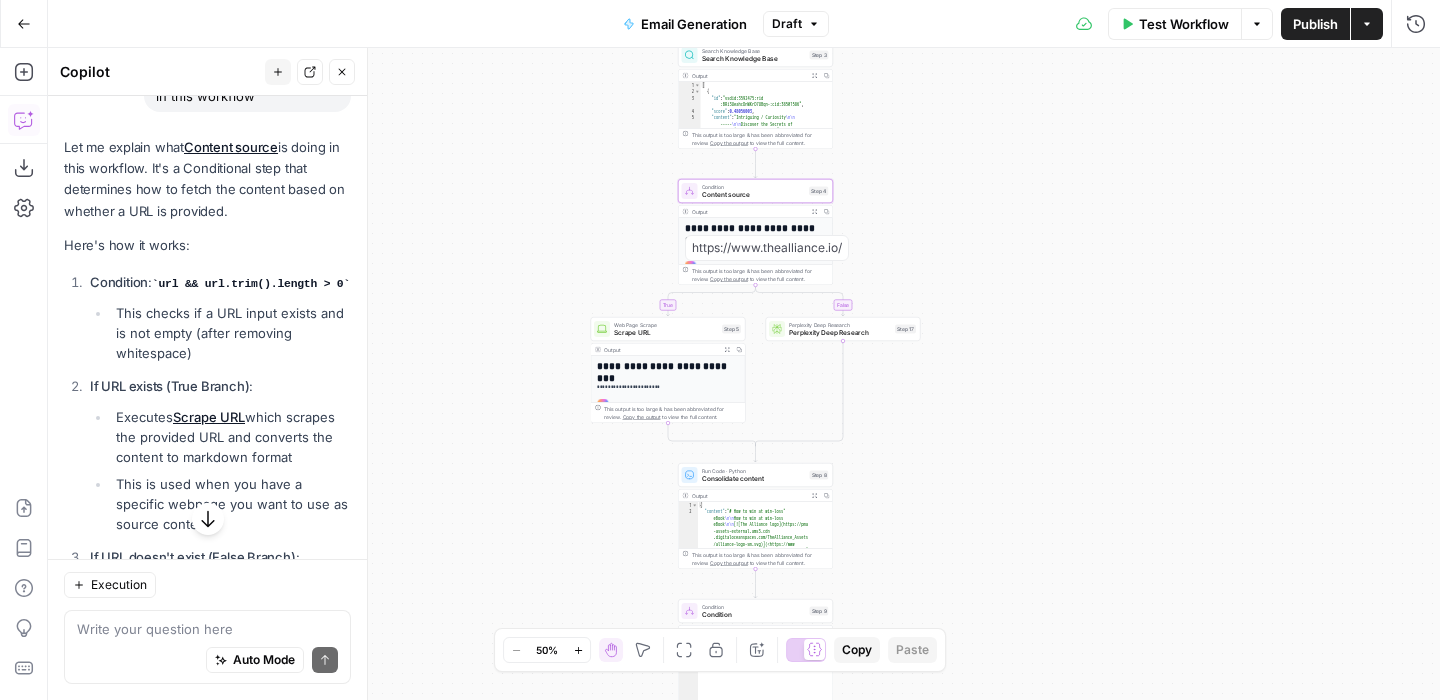 scroll, scrollTop: 911, scrollLeft: 0, axis: vertical 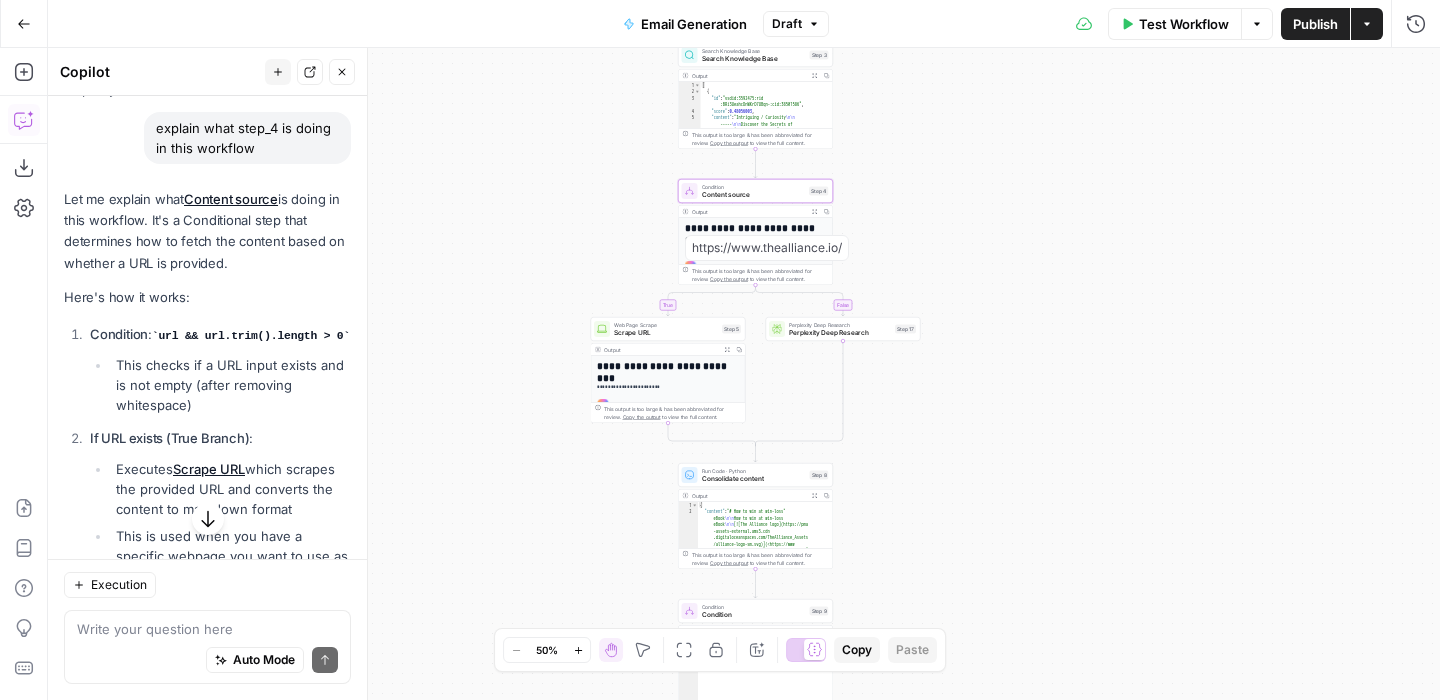 click 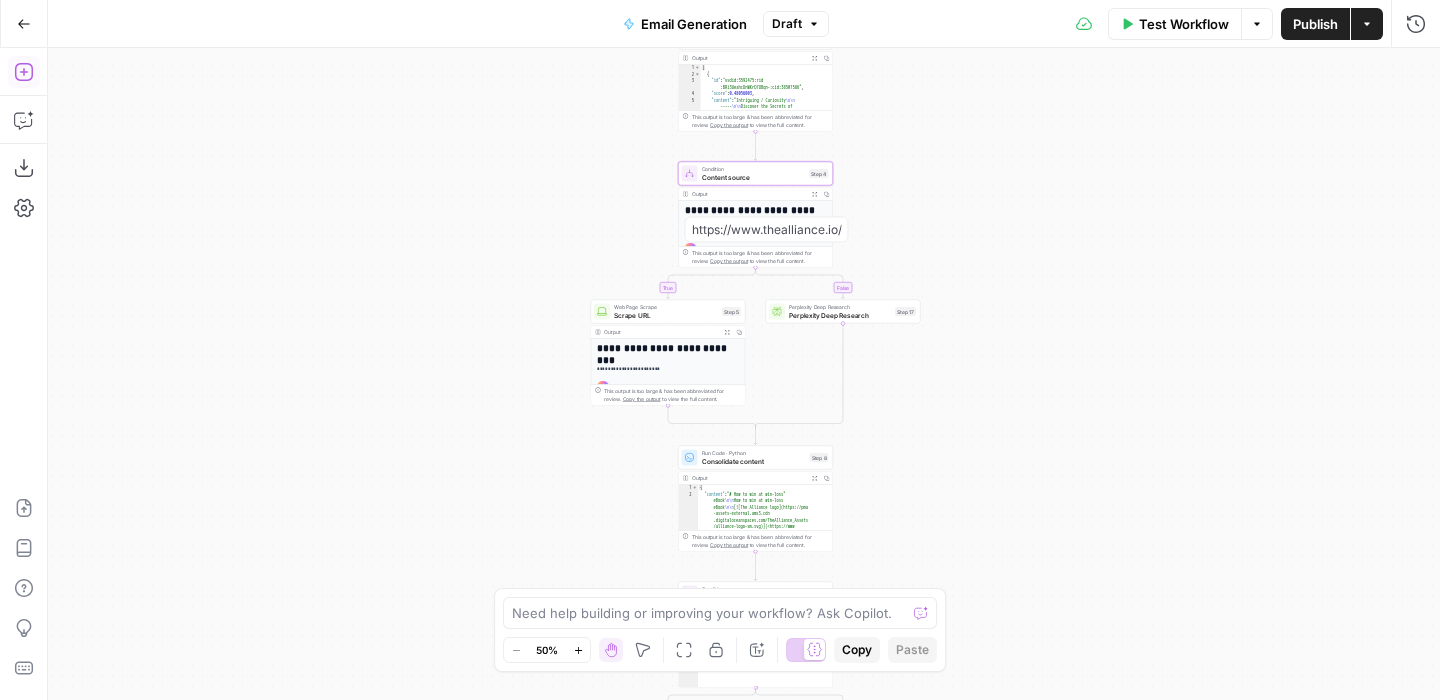 click 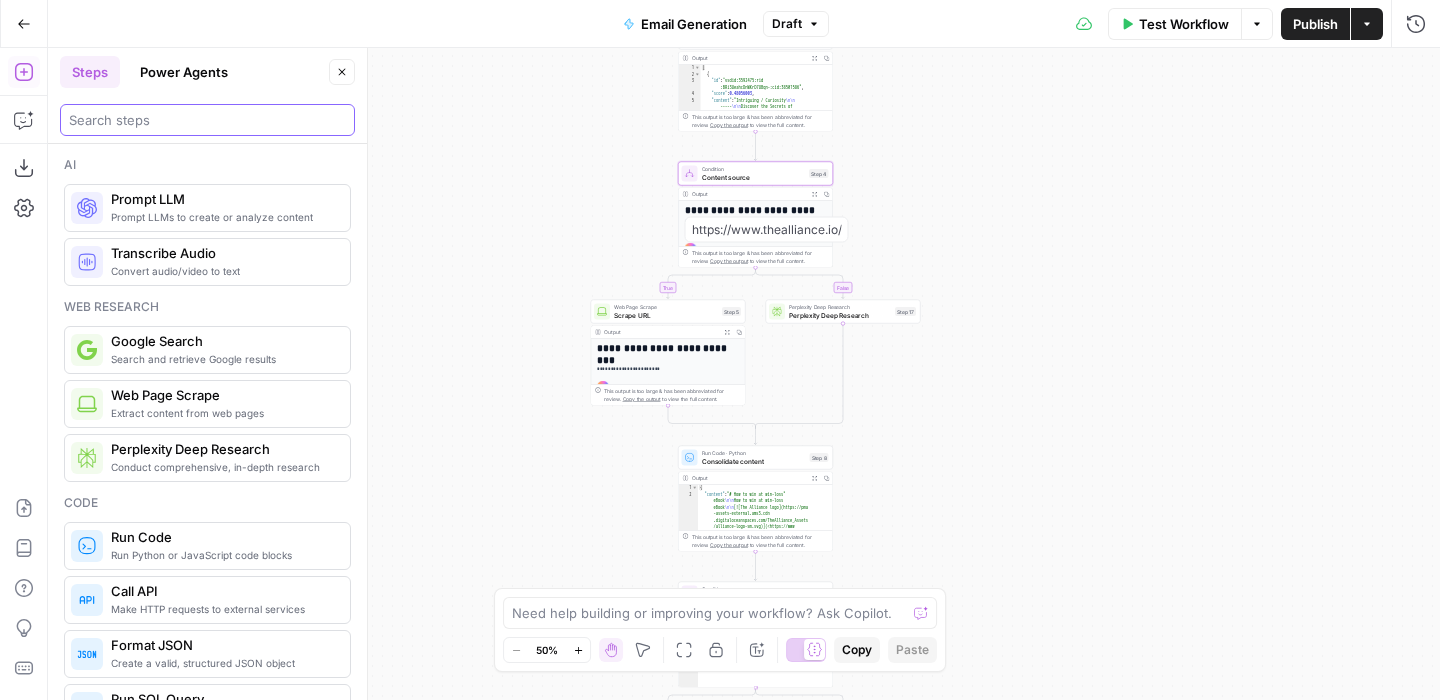click at bounding box center (207, 120) 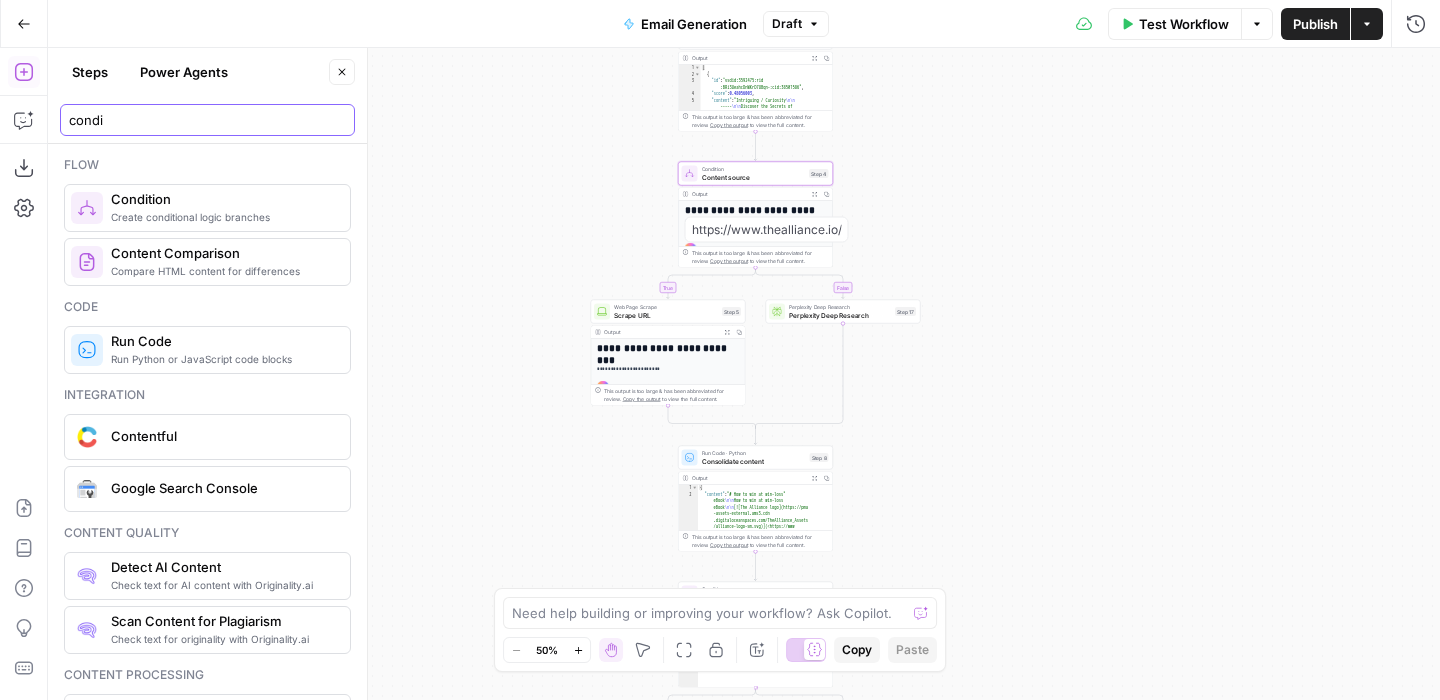 type on "condi" 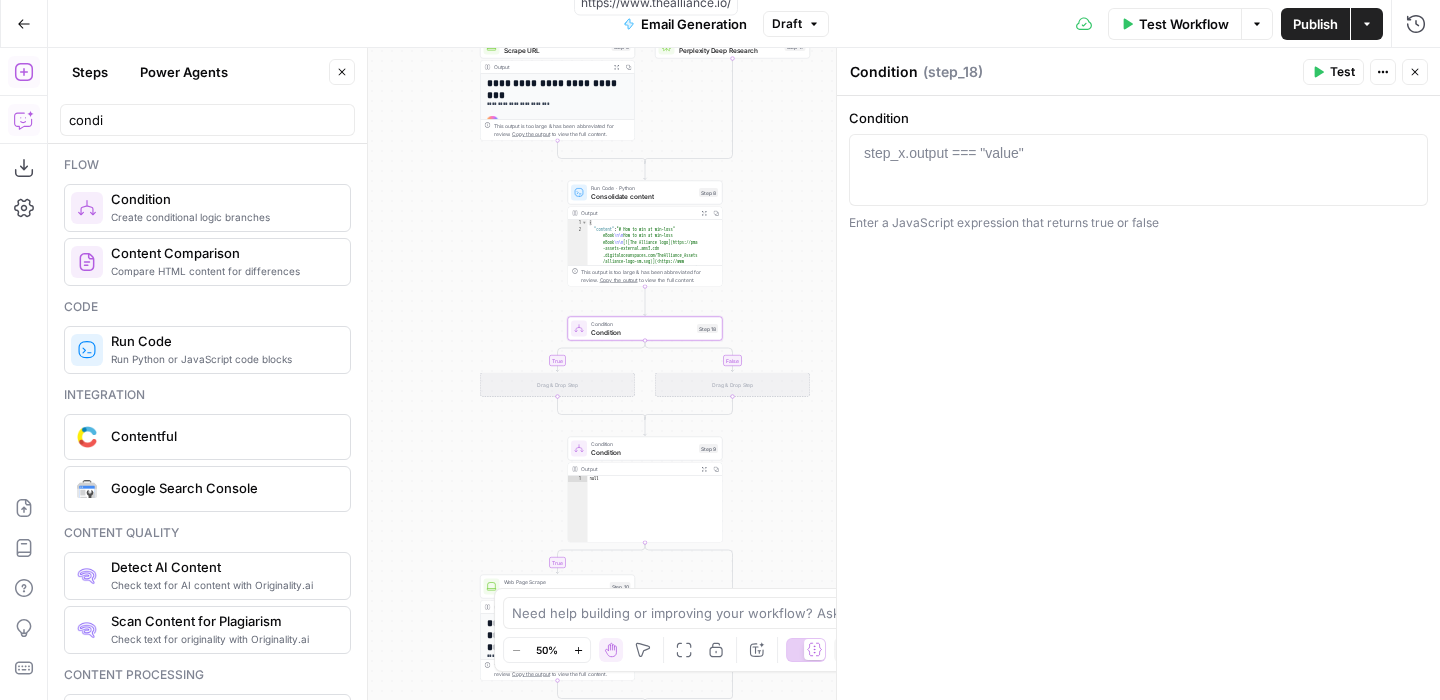 click 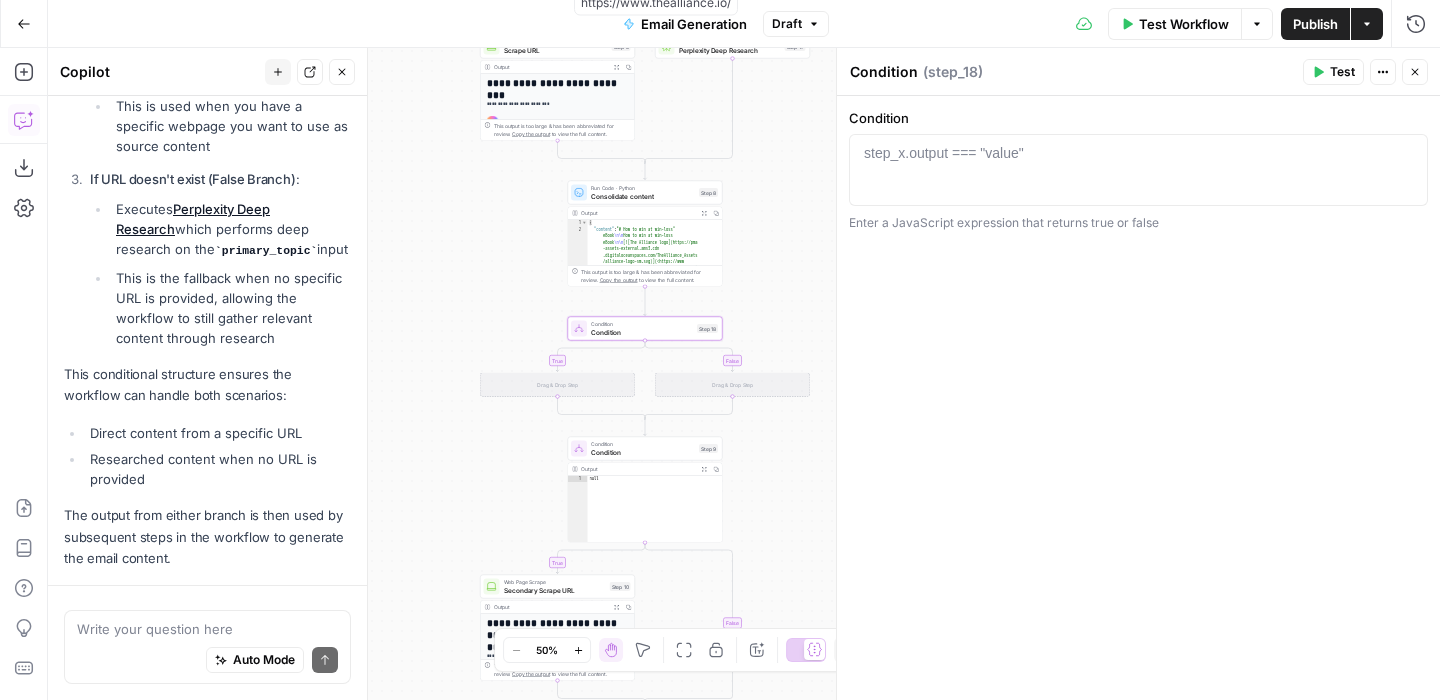 scroll, scrollTop: 1450, scrollLeft: 0, axis: vertical 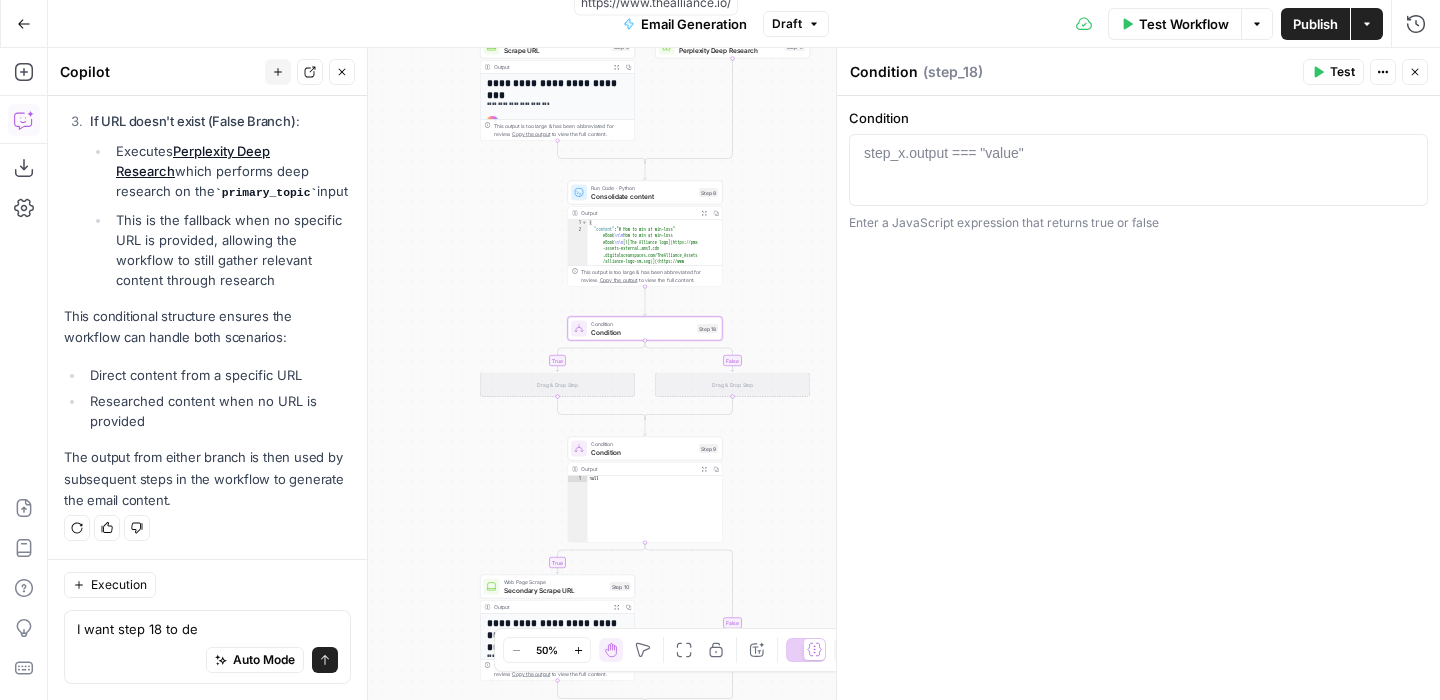 type on "I want step 18 to det" 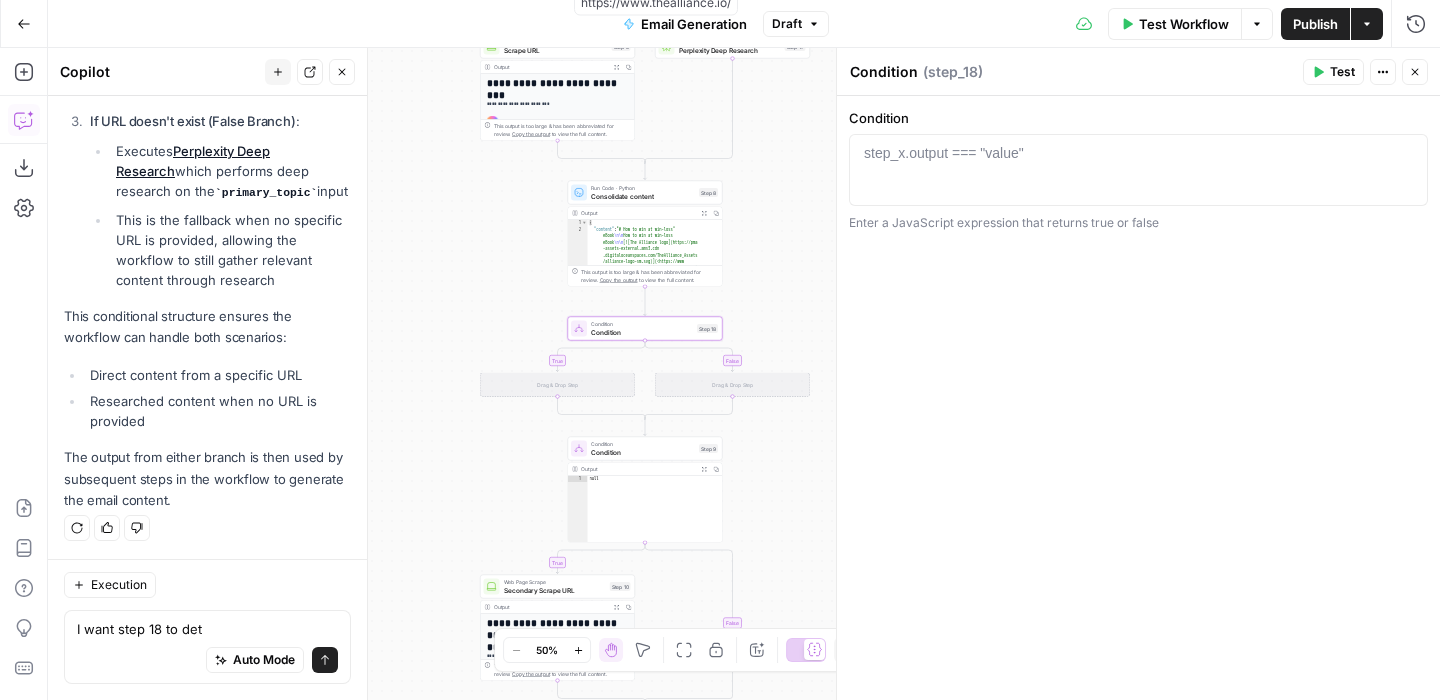drag, startPoint x: 207, startPoint y: 629, endPoint x: 0, endPoint y: 615, distance: 207.47289 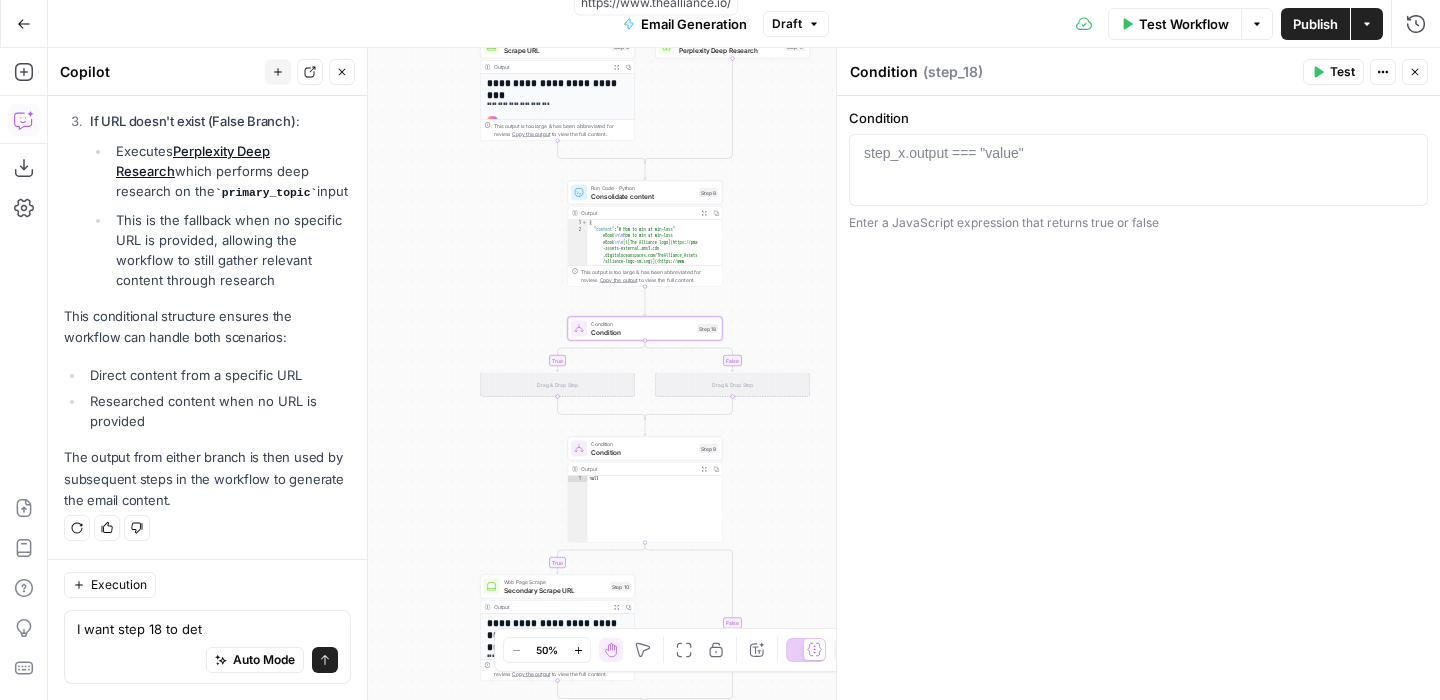 drag, startPoint x: 205, startPoint y: 629, endPoint x: 73, endPoint y: 630, distance: 132.00378 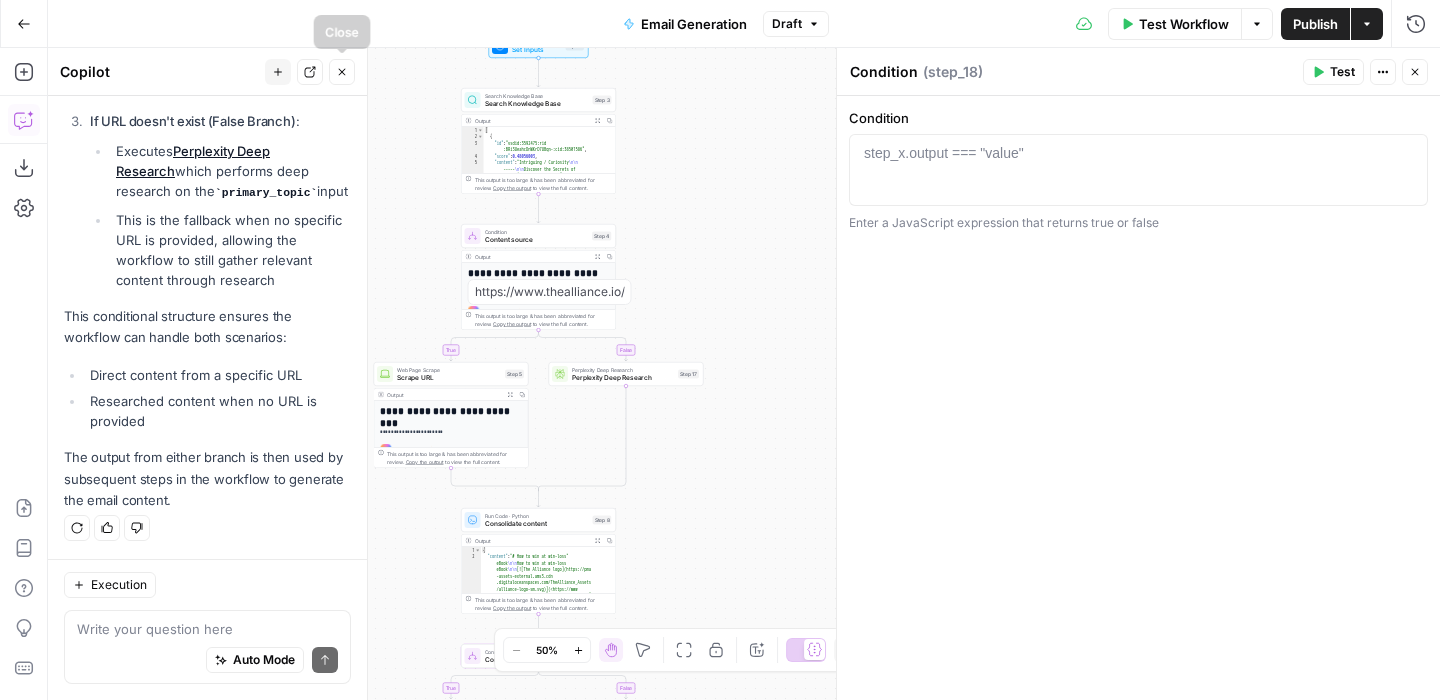click 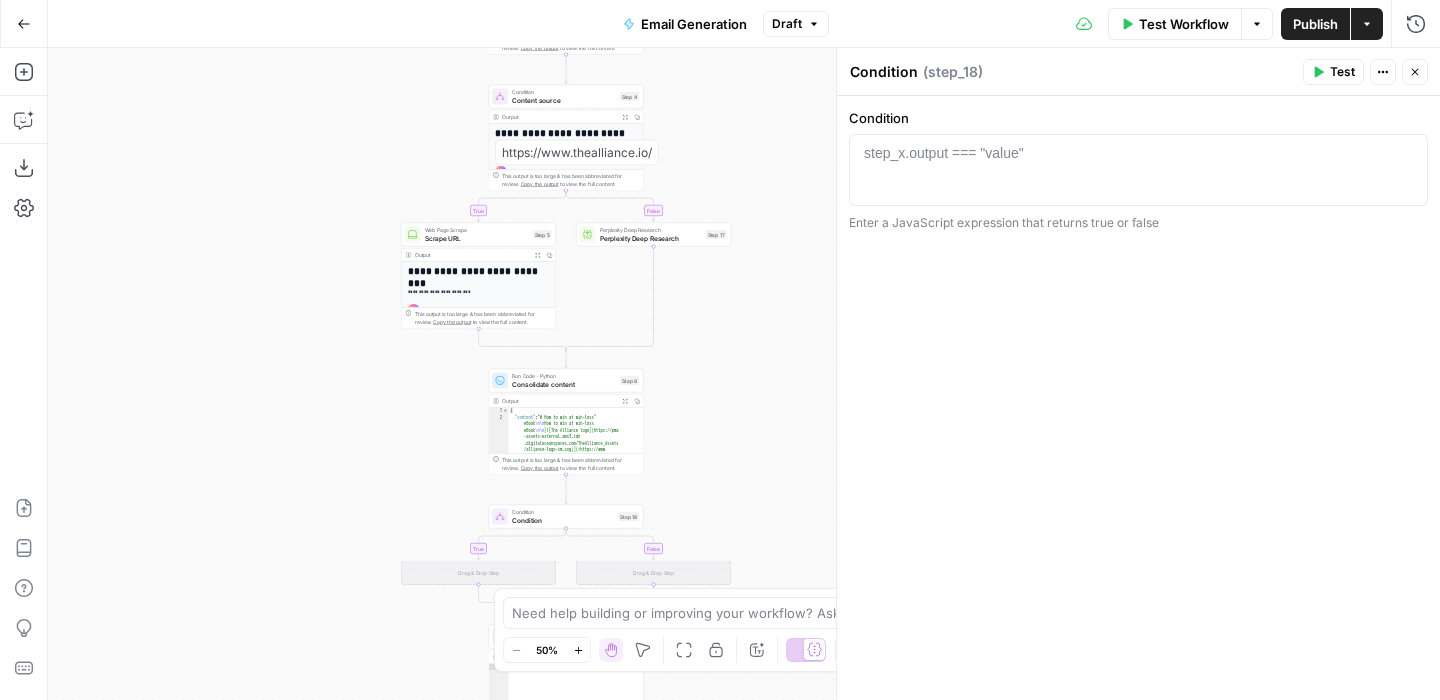 click on "true true false true false false Workflow Set Inputs Inputs Search Knowledge Base Search Knowledge Base Step 3 Output Expand Output Copy 1 2 3 4 5 6 [    {      "id" :  "vsdid:3592475:rid          :BRi3UeahcDnWKrD7UBqn-:cid:38501586" ,      "score" :  0.48056003 ,      "content" :  "Intriguing / Curiosity \n\n          ----- \n\n Discover the Secrets of           Google's Success \n\n -----" ,      "document_name" :  "Subject Line Types -           Sheet1.csv" ,     XXXXXXXXXXXXXXXXXXXXXXXXXXXXXXXXXXXXXXXXXXXXXXXXXXXXXXXXXXXXXXXXXXXXXXXXXXXXXXXXXXXXXXXXXXXXXXXXXXXXXXXXXXXXXXXXXXXXXXXXXXXXXXXXXXXXXXXXXXXXXXXXXXXXXXXXXXXXXXXXXXXXXXXXXXXXXXXXXXXXXXXXXXXXXXXXXXXXXXXXXXXXXXXXXXXXXXXXXXXXXXXXXXXXXXXXXXXXXXXXXXXXXXXXXXXXXXXXXXXXXXXXXXXXXXXXXXXXXXXXXXXXXXXXXXXXXXXXXXXXXXXXXXXXXXXXXXXXXXXXXXXXXXXXXXXXXXXXXXXXXXXXXXXXXXXXXXXXXXXXXXXXXXXXXXXXXXXXXXXXXXXXXXXXXXXXXXXXXXXXXXXXXXXXXXXXXXXXXXXXXXXXXXXXXXXXXXXXXXXXXXXXXXXXXXXXXXXXXXXXXXXXXXXXXXXXXXXXXXXXXXXXXXXXXXXXXXXXXXXXXXXXXXXXXXXX" at bounding box center (744, 374) 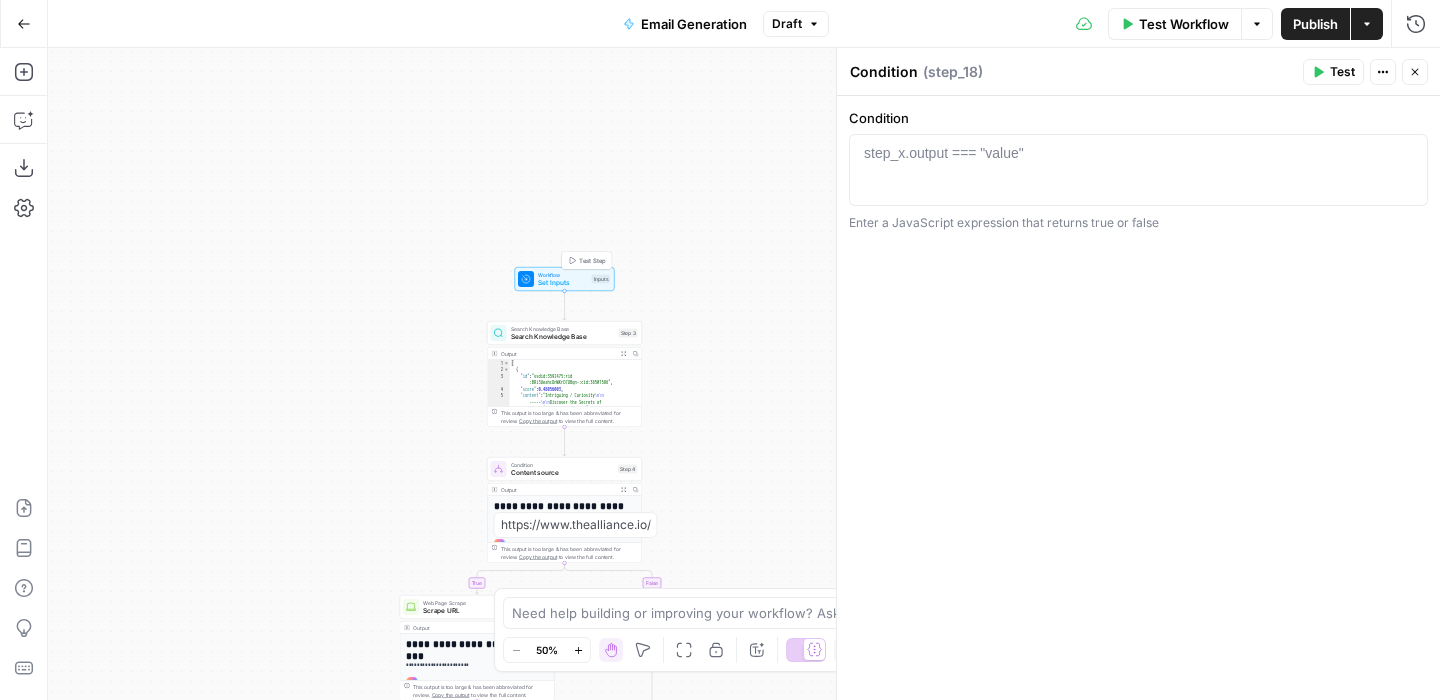 click on "Workflow" at bounding box center (563, 275) 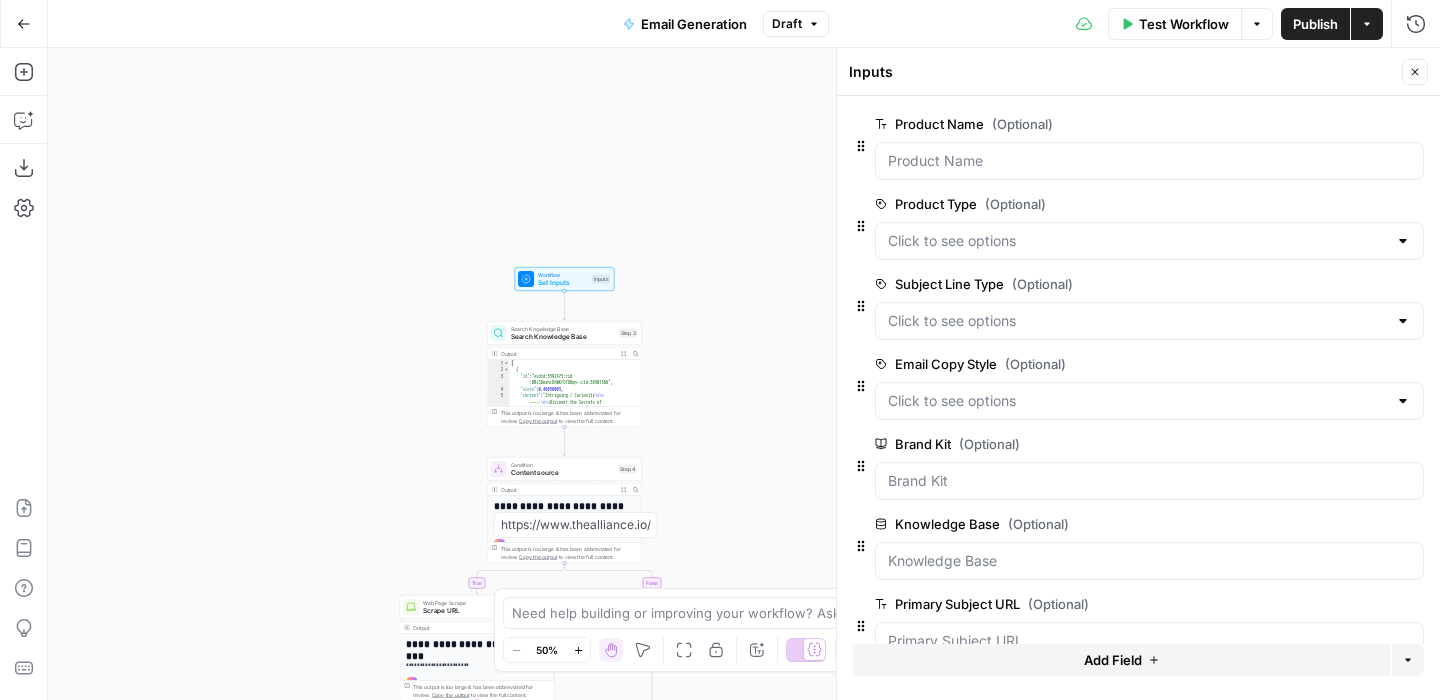 scroll, scrollTop: 364, scrollLeft: 0, axis: vertical 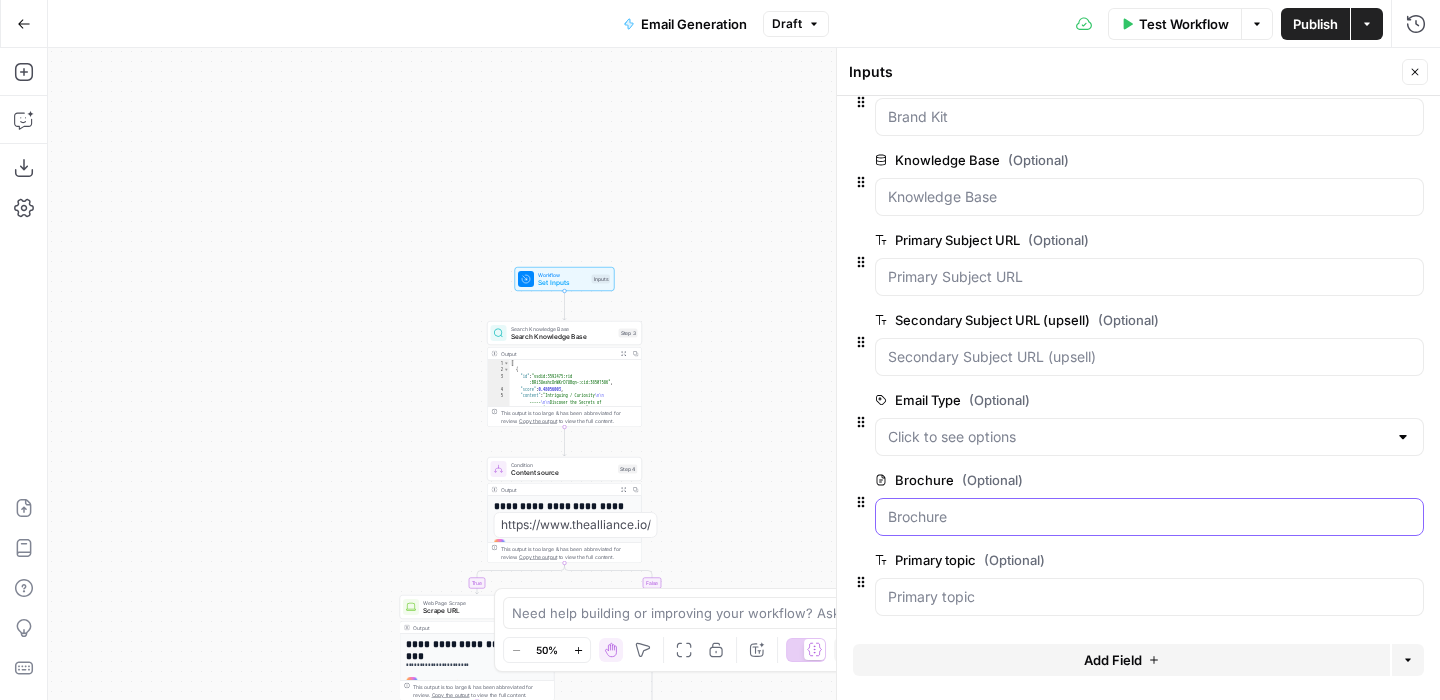 click on "Brochure   (Optional)" at bounding box center (1149, 517) 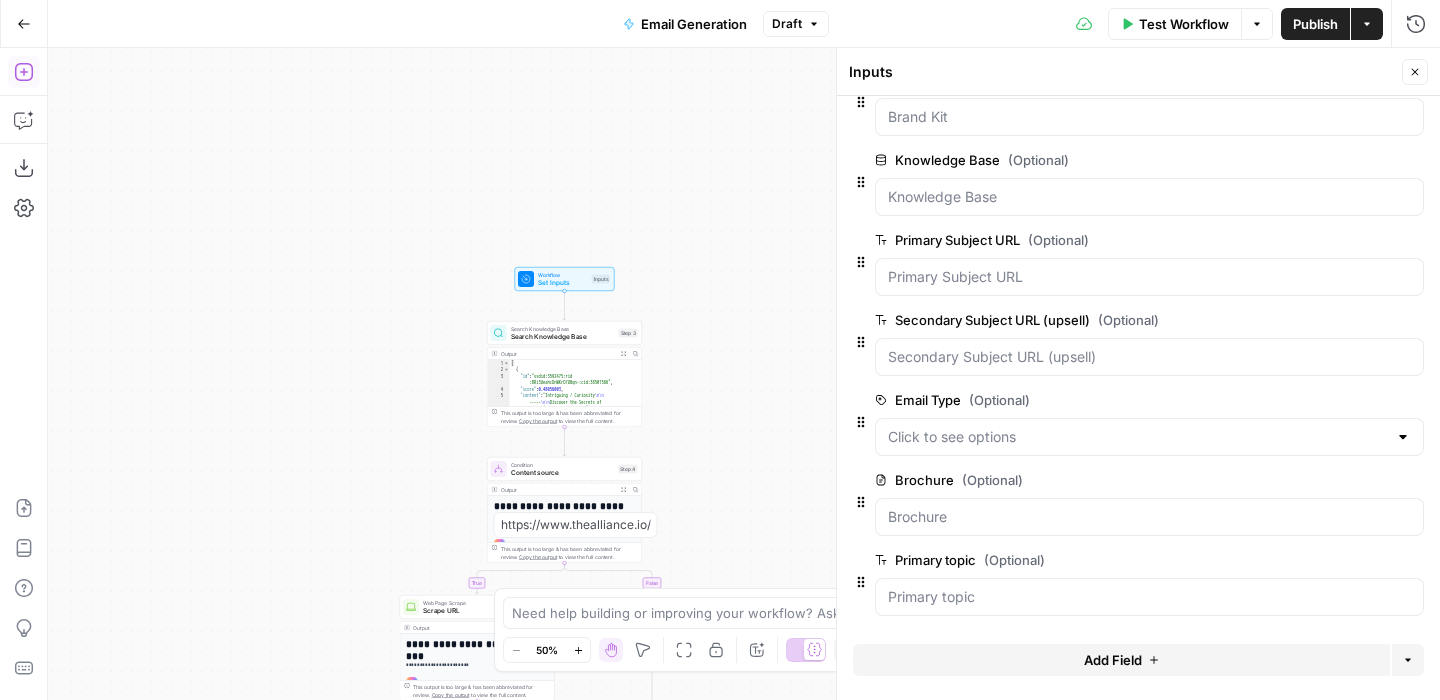 click 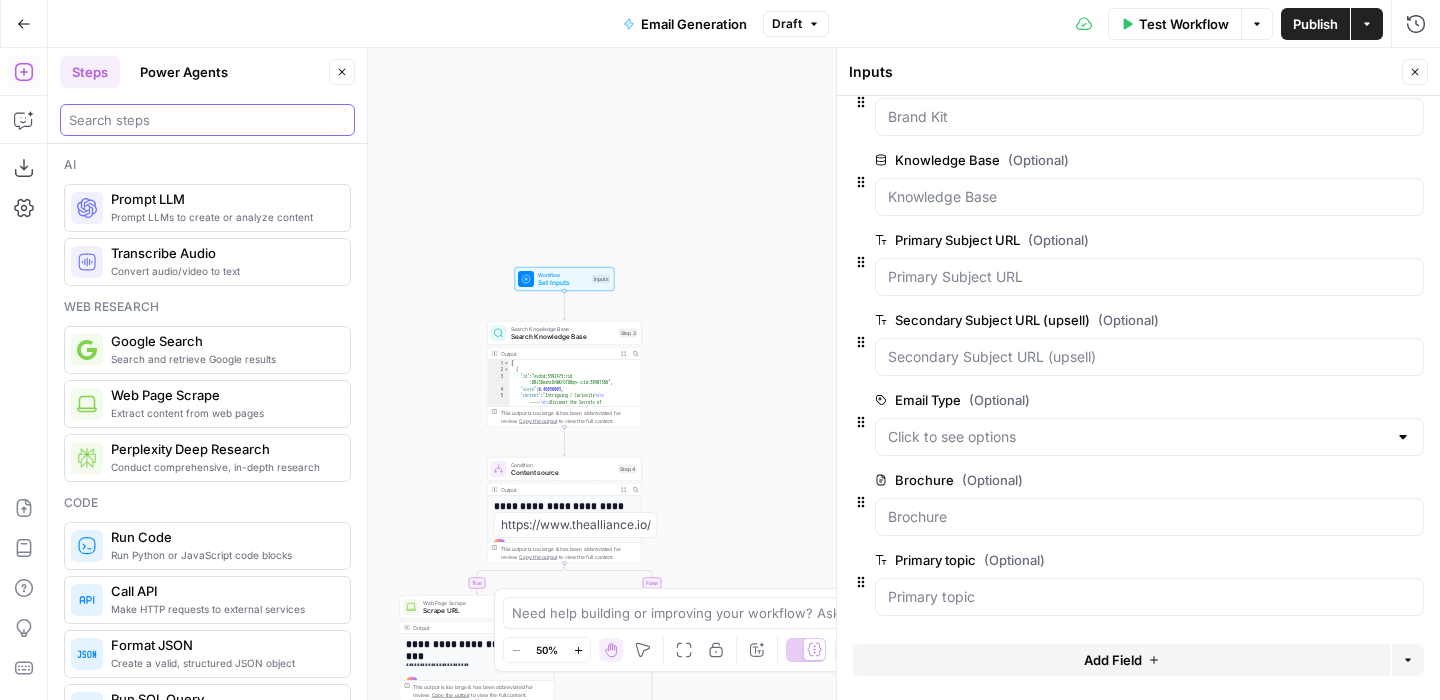 click at bounding box center (207, 120) 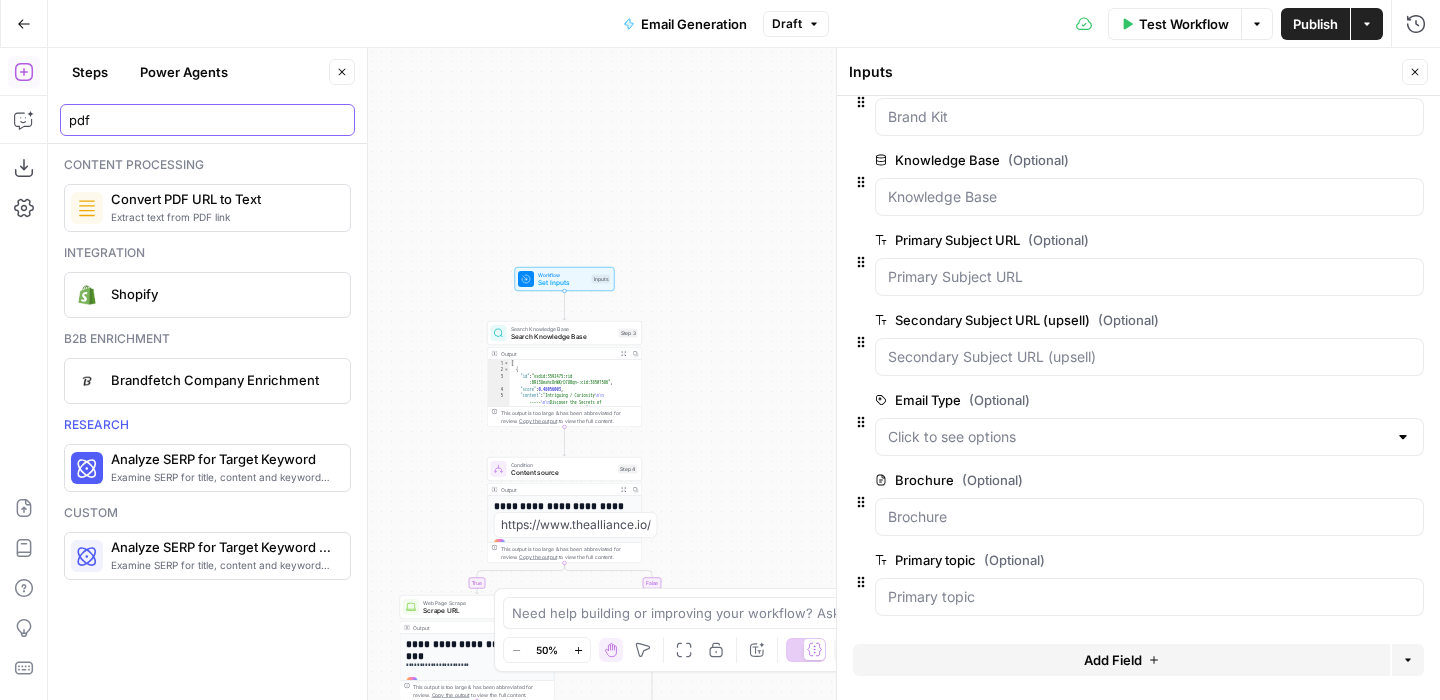 type on "pdf" 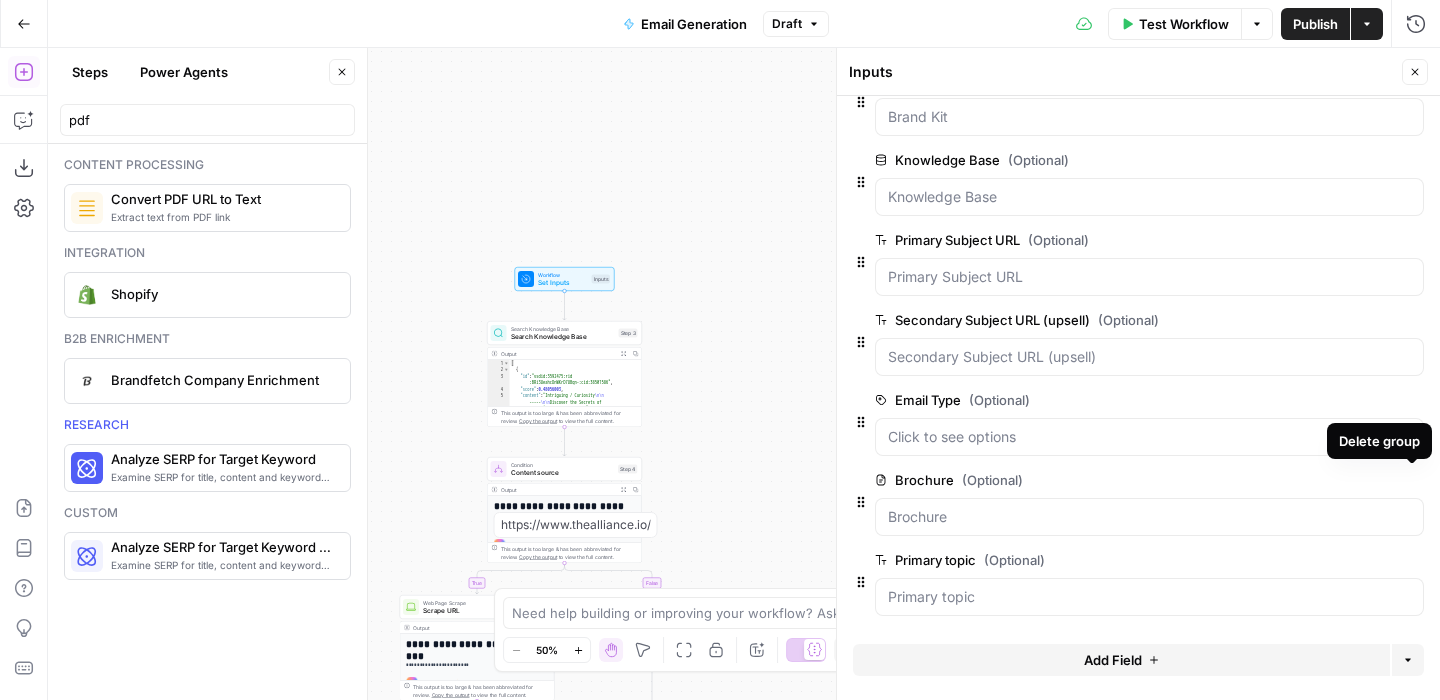 click 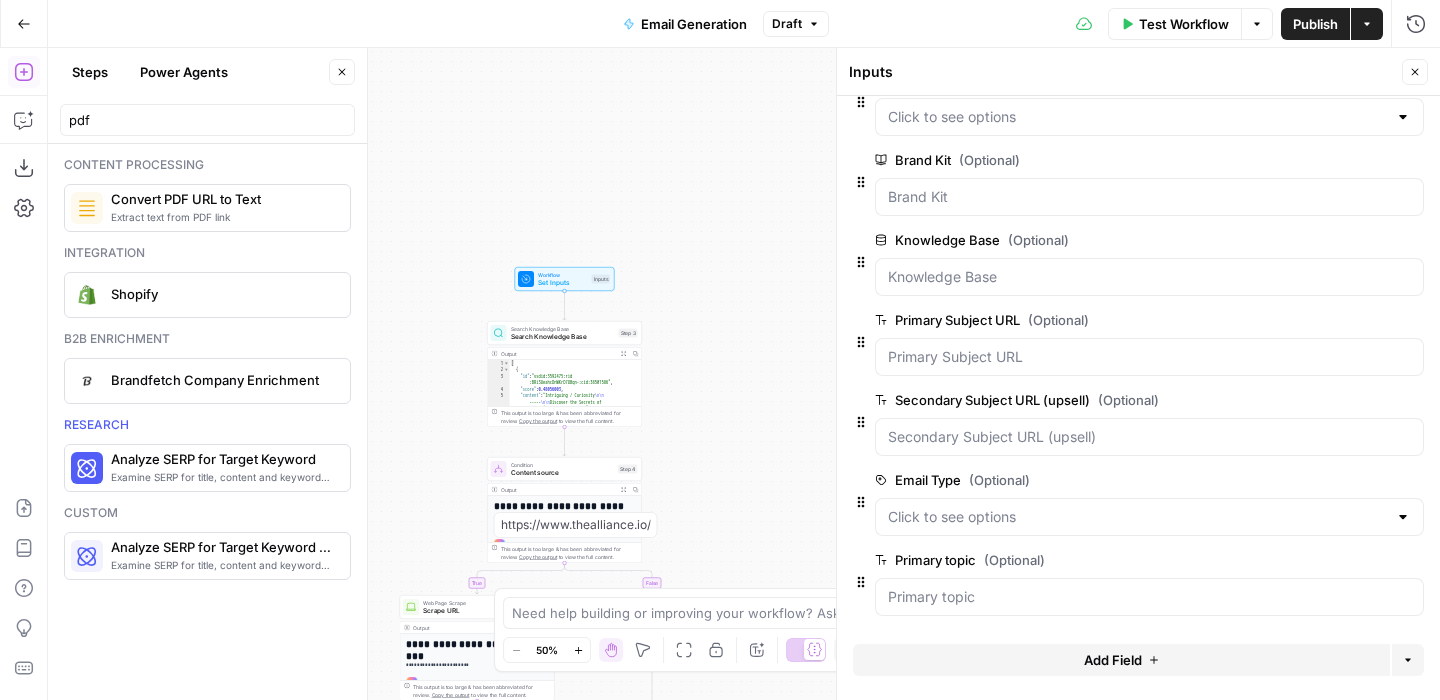 scroll, scrollTop: 284, scrollLeft: 0, axis: vertical 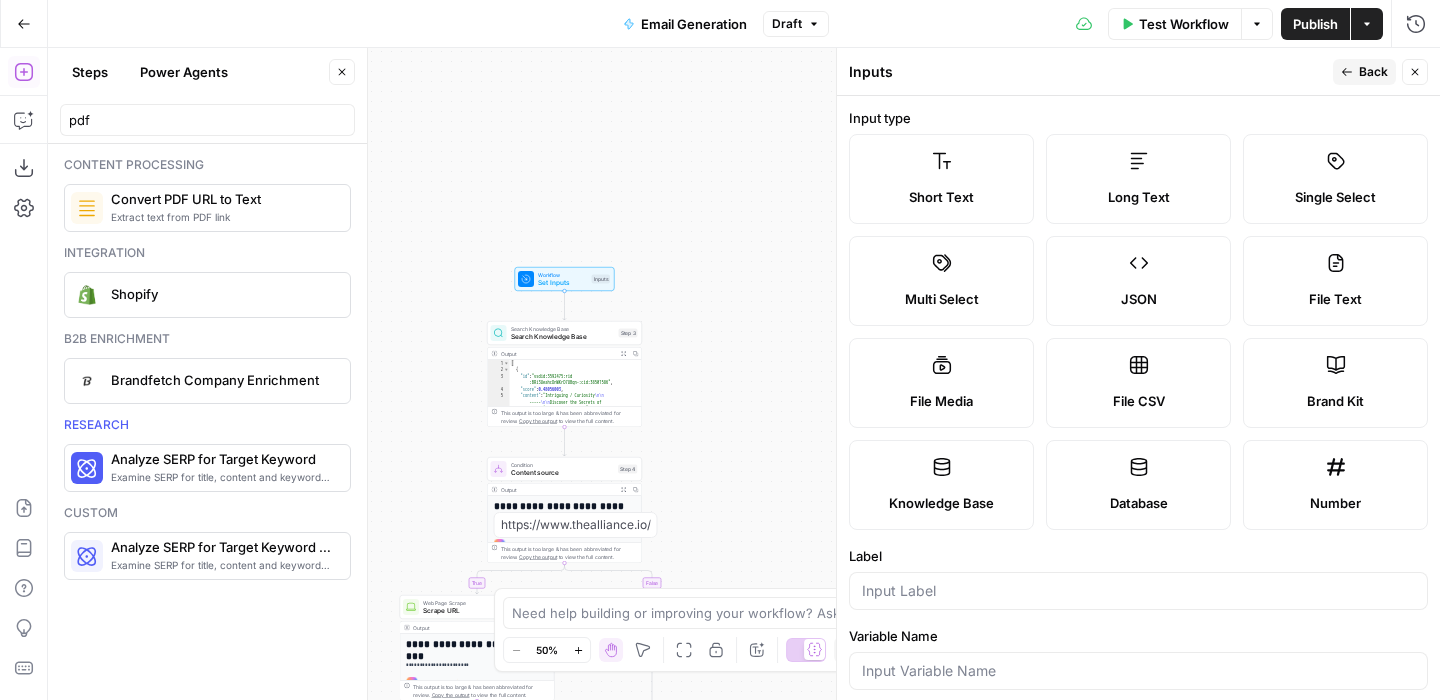 click 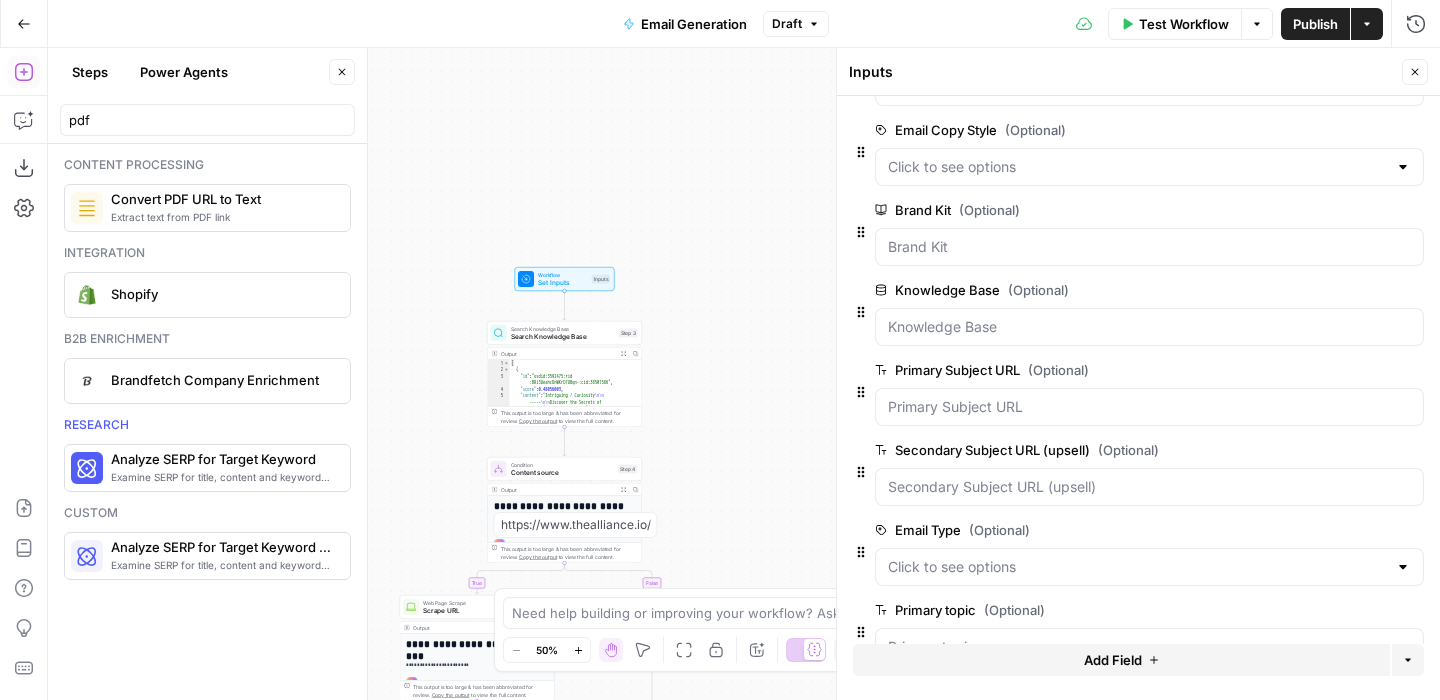scroll, scrollTop: 284, scrollLeft: 0, axis: vertical 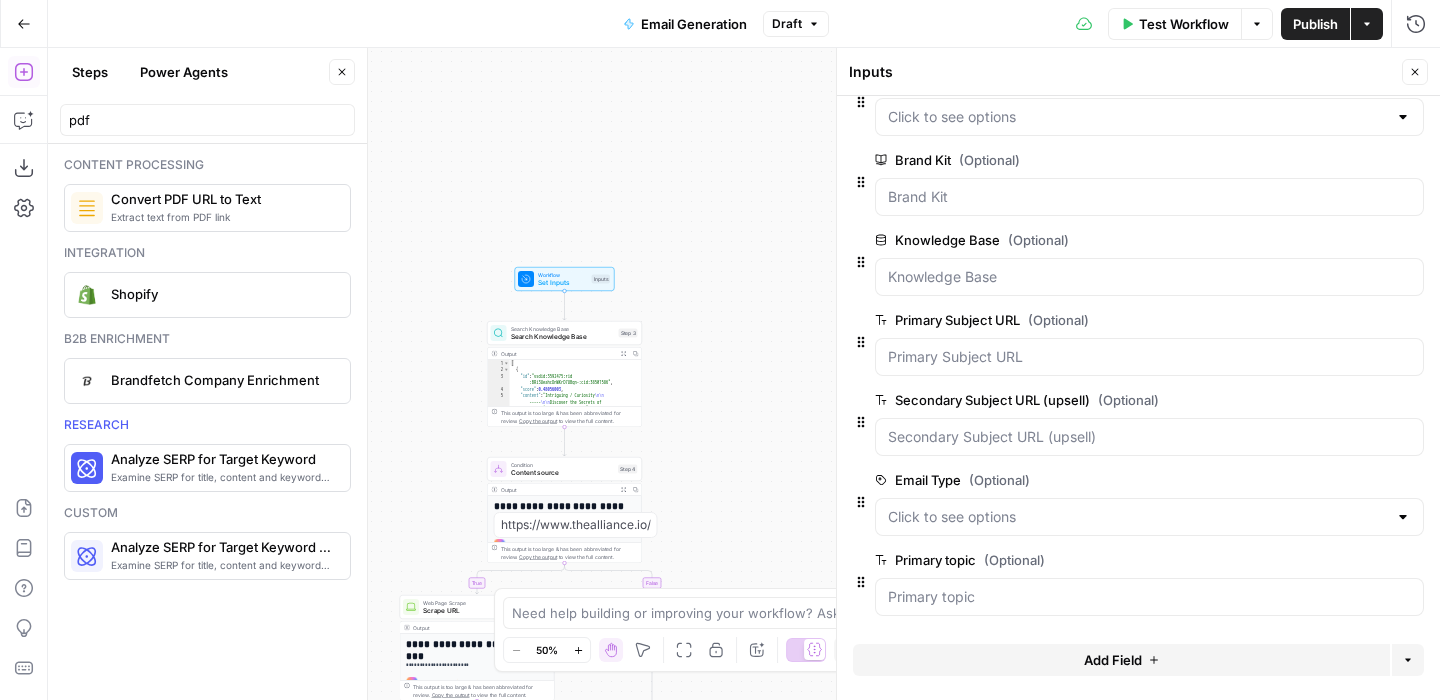 click on "Add Field" at bounding box center (1113, 660) 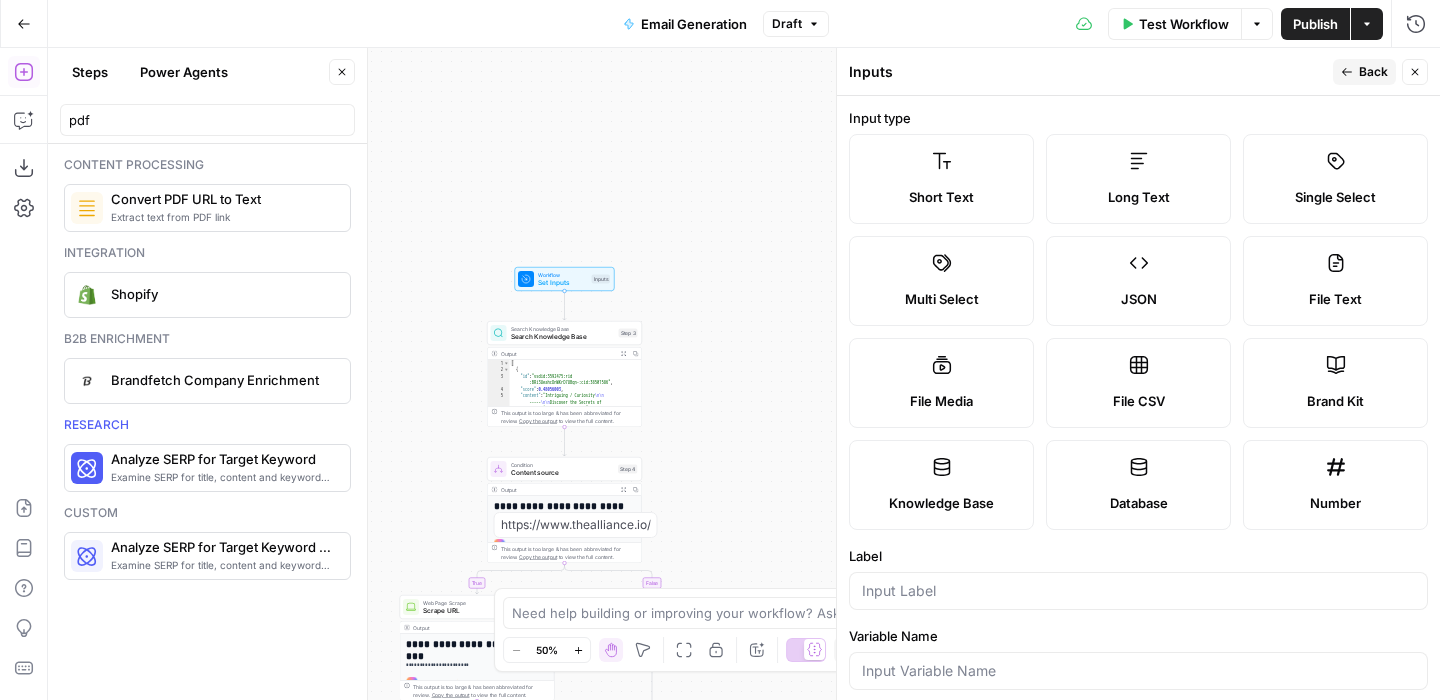 click on "Short Text" at bounding box center (941, 197) 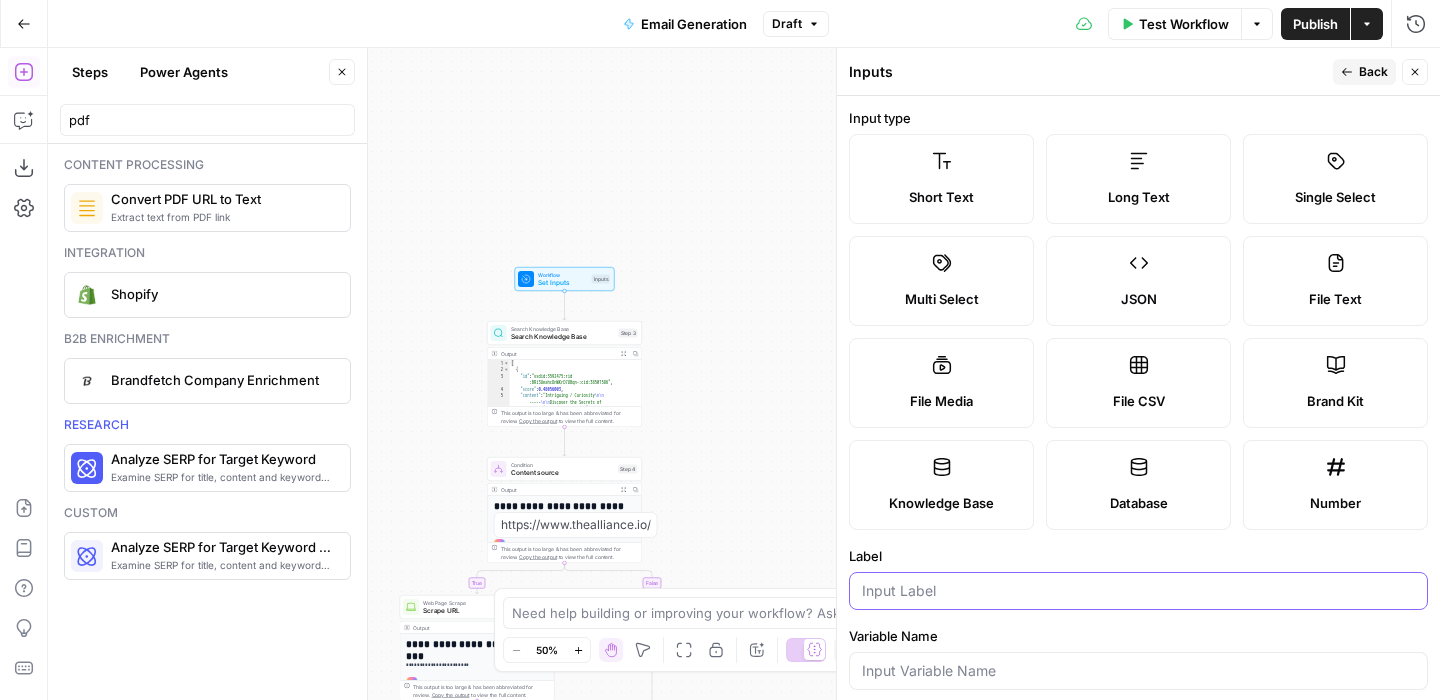 click on "Label" at bounding box center [1138, 591] 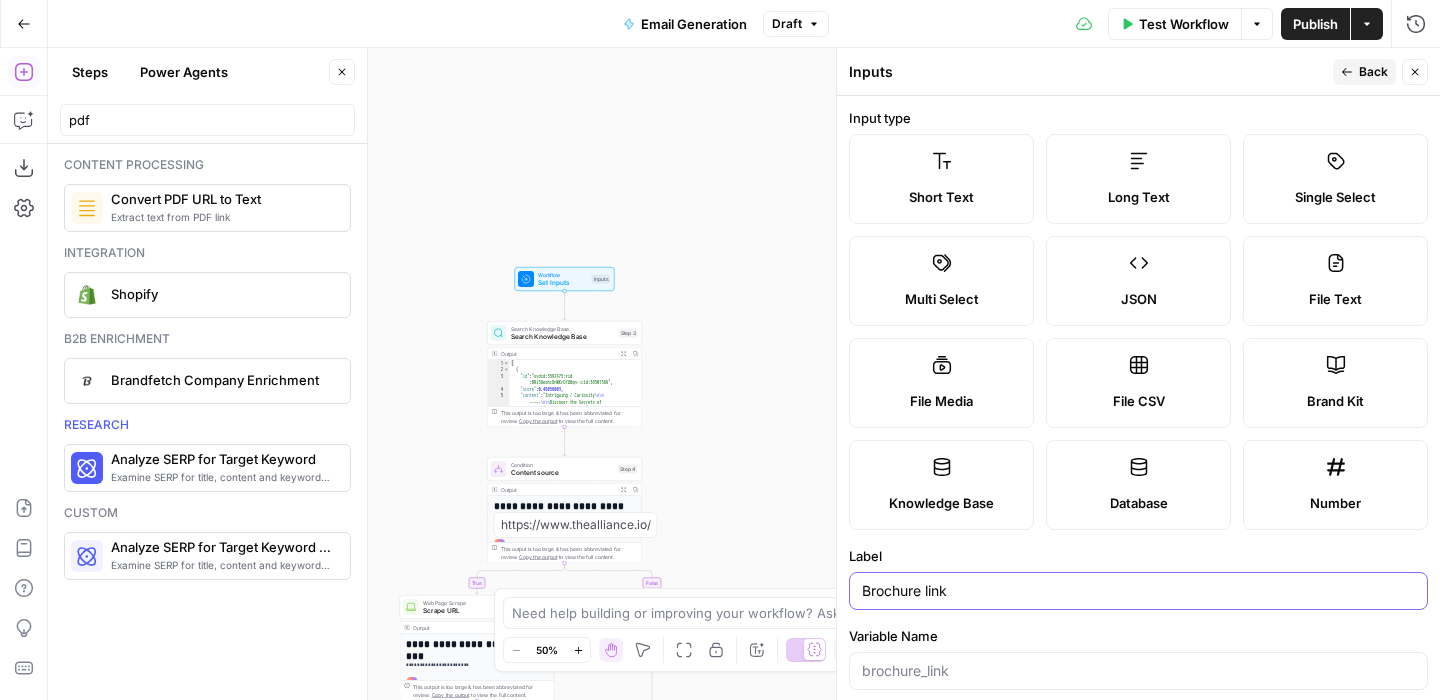 type on "Brochure link" 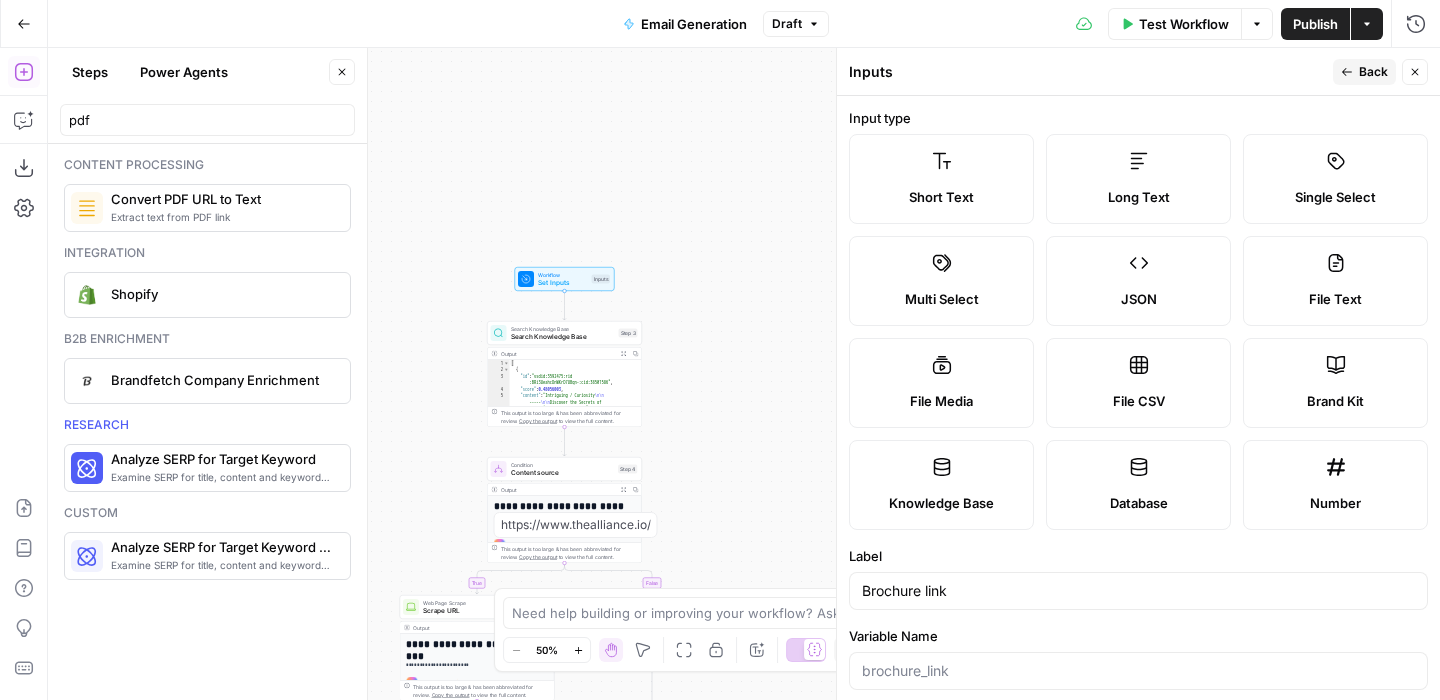 click 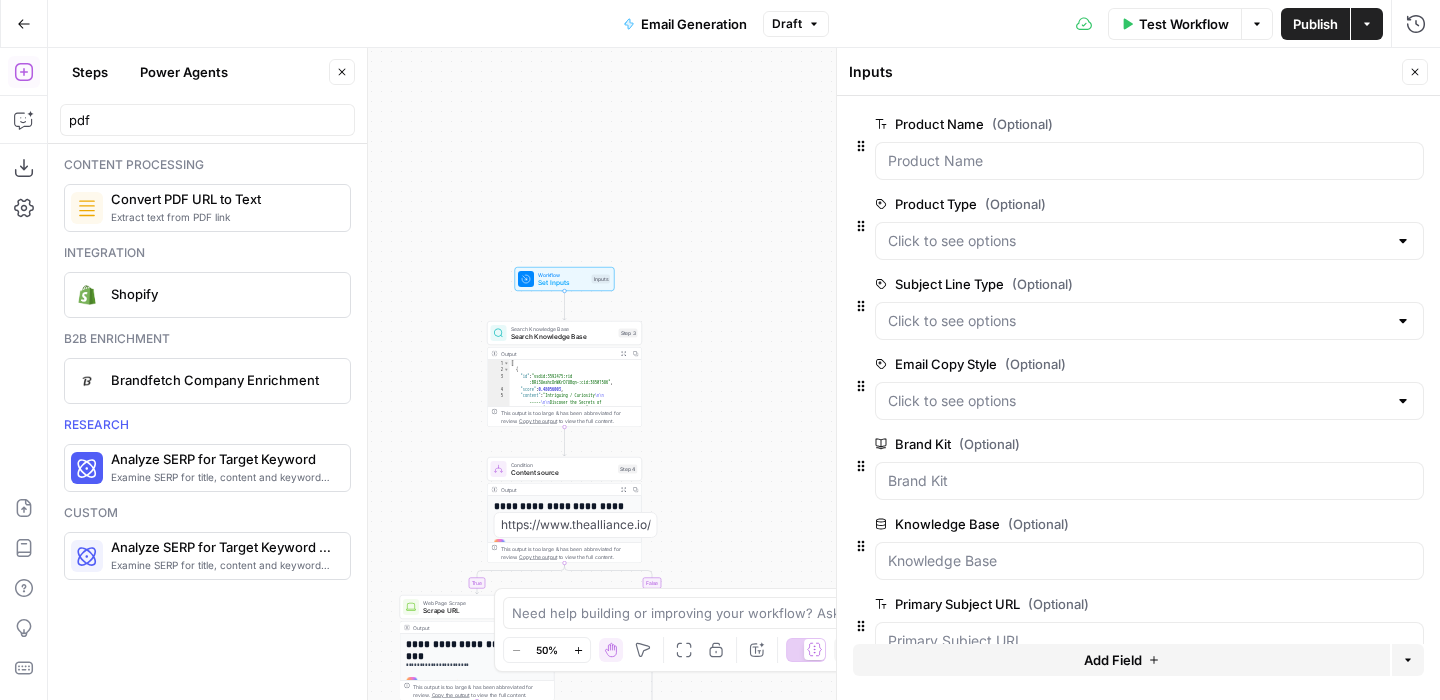 click on "Close" at bounding box center [1420, 72] 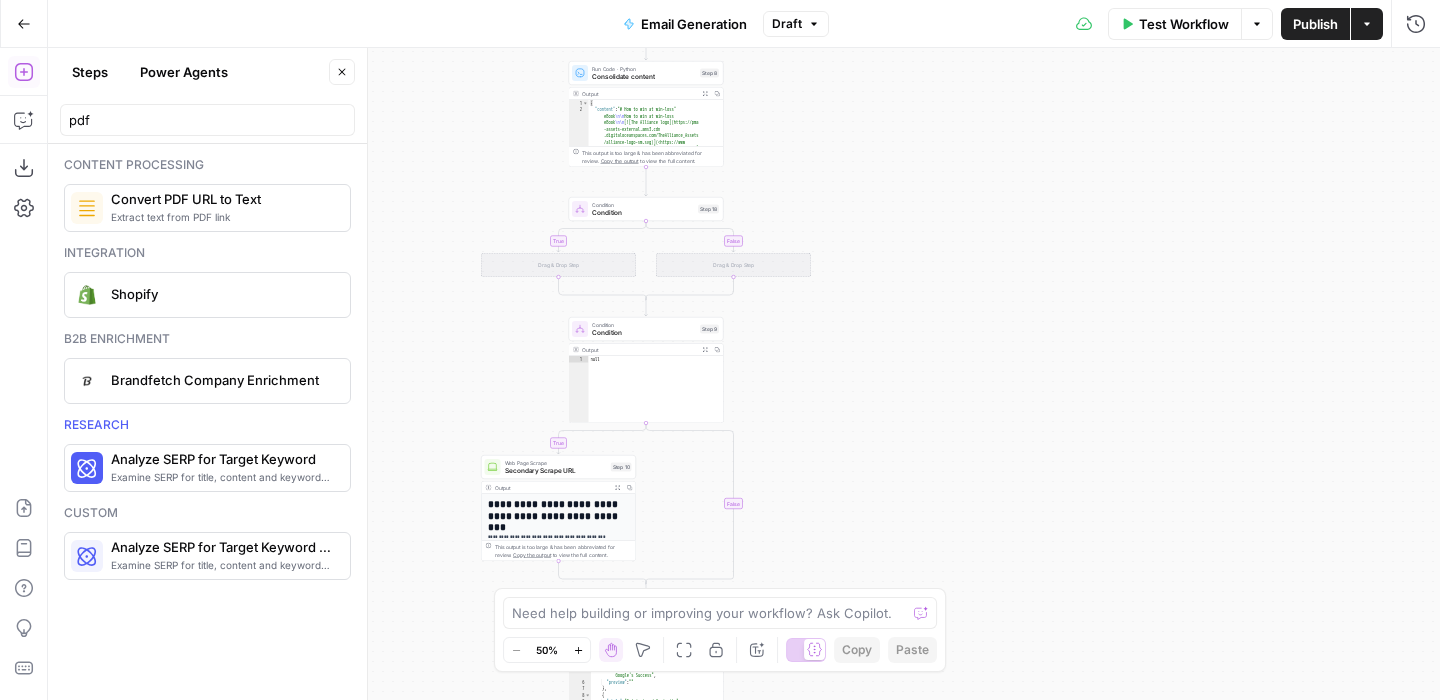 click on "Condition" at bounding box center (643, 213) 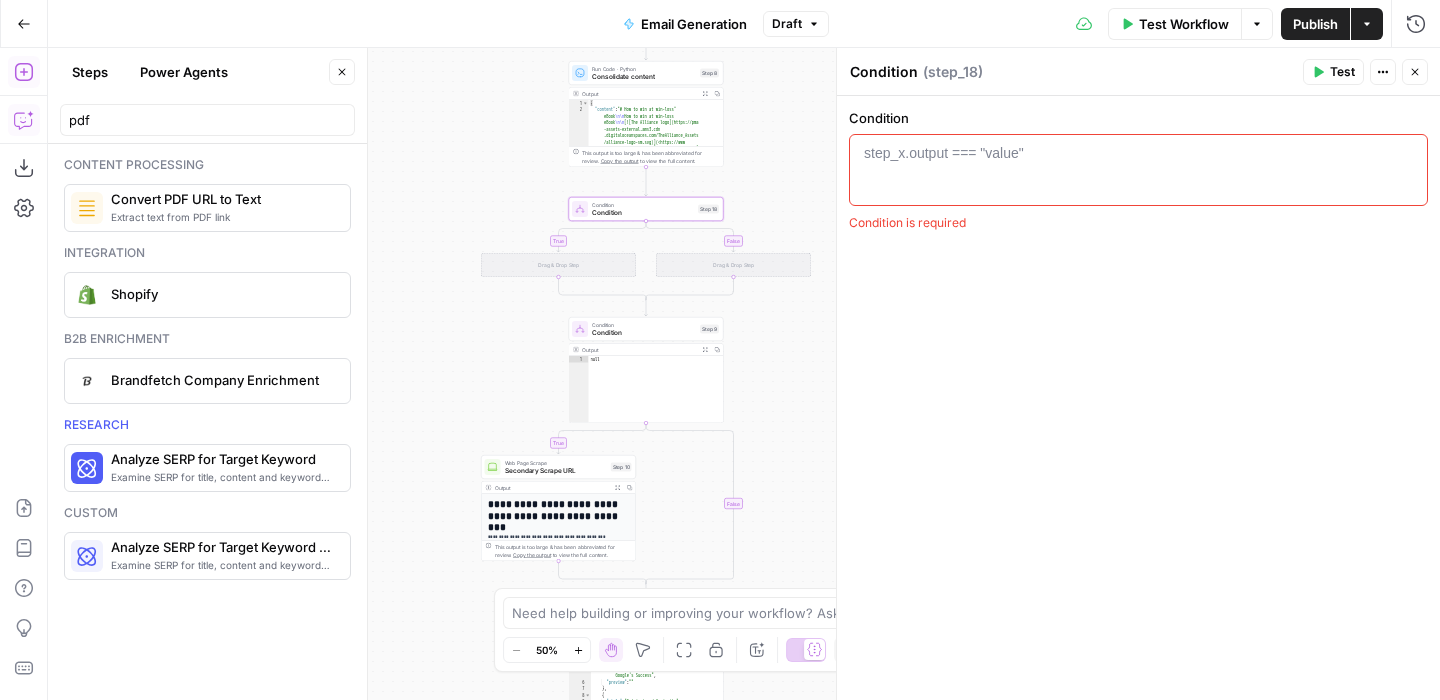click 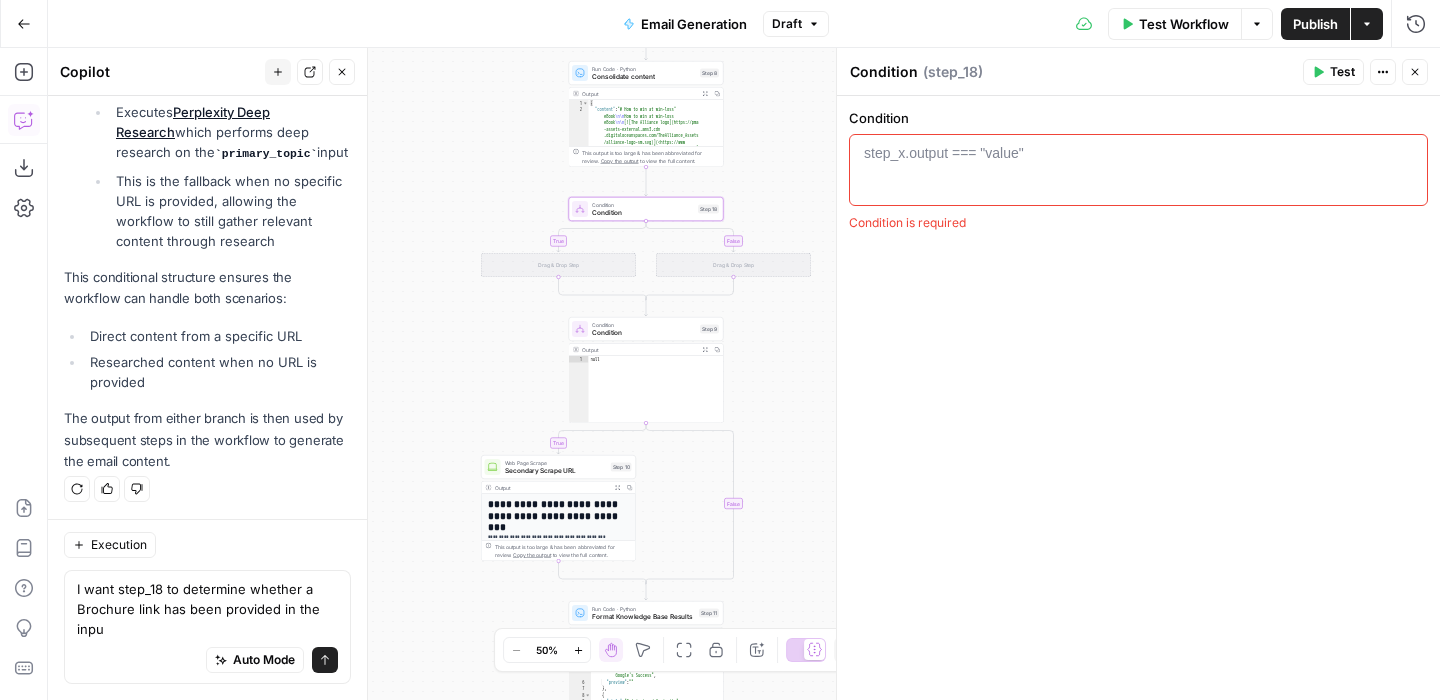 scroll, scrollTop: 1490, scrollLeft: 0, axis: vertical 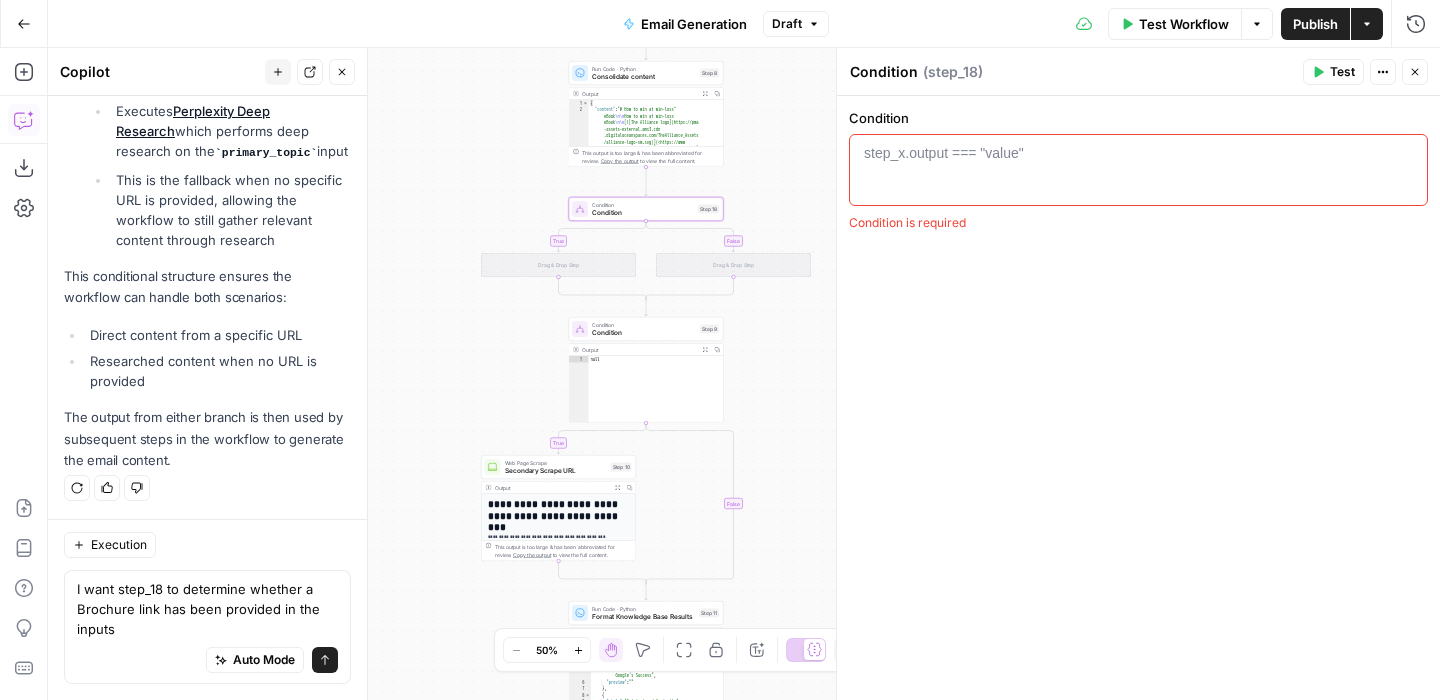 type on "I want step_18 to determine whether a Brochure link has been provided in the inputs" 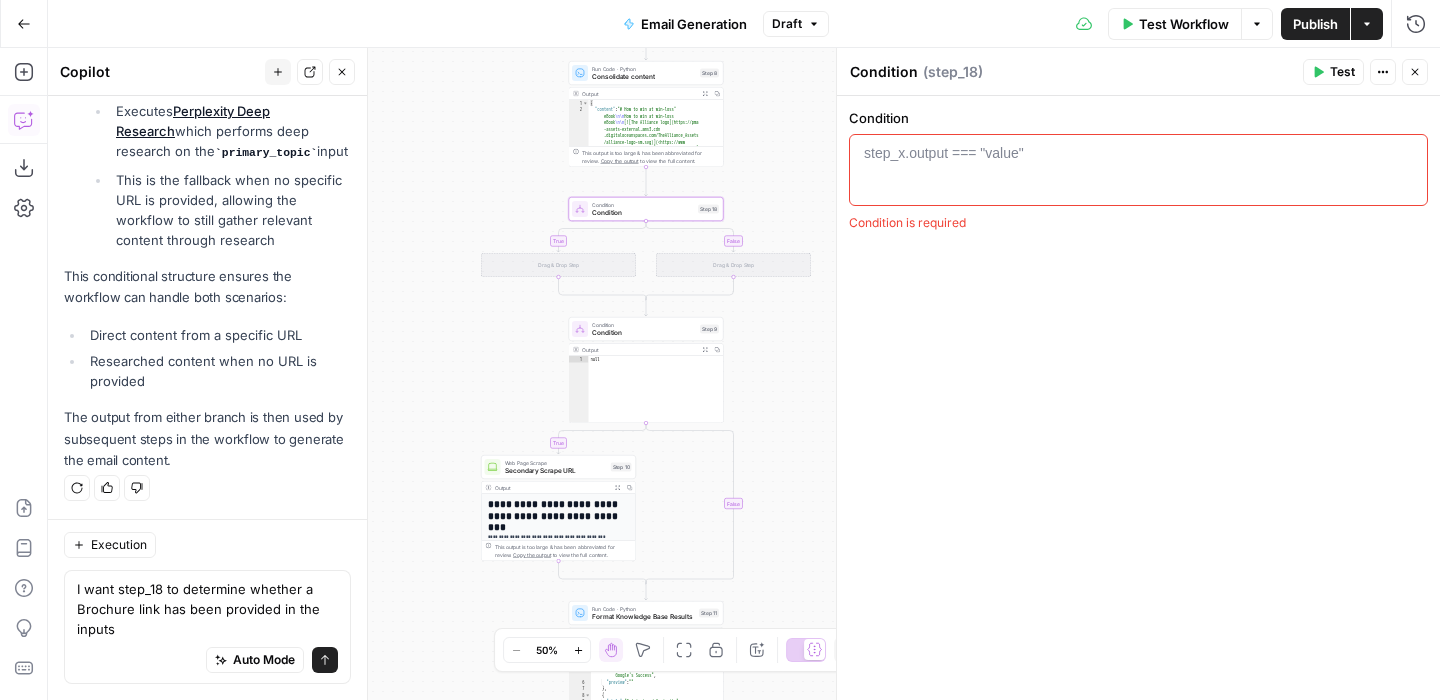 type 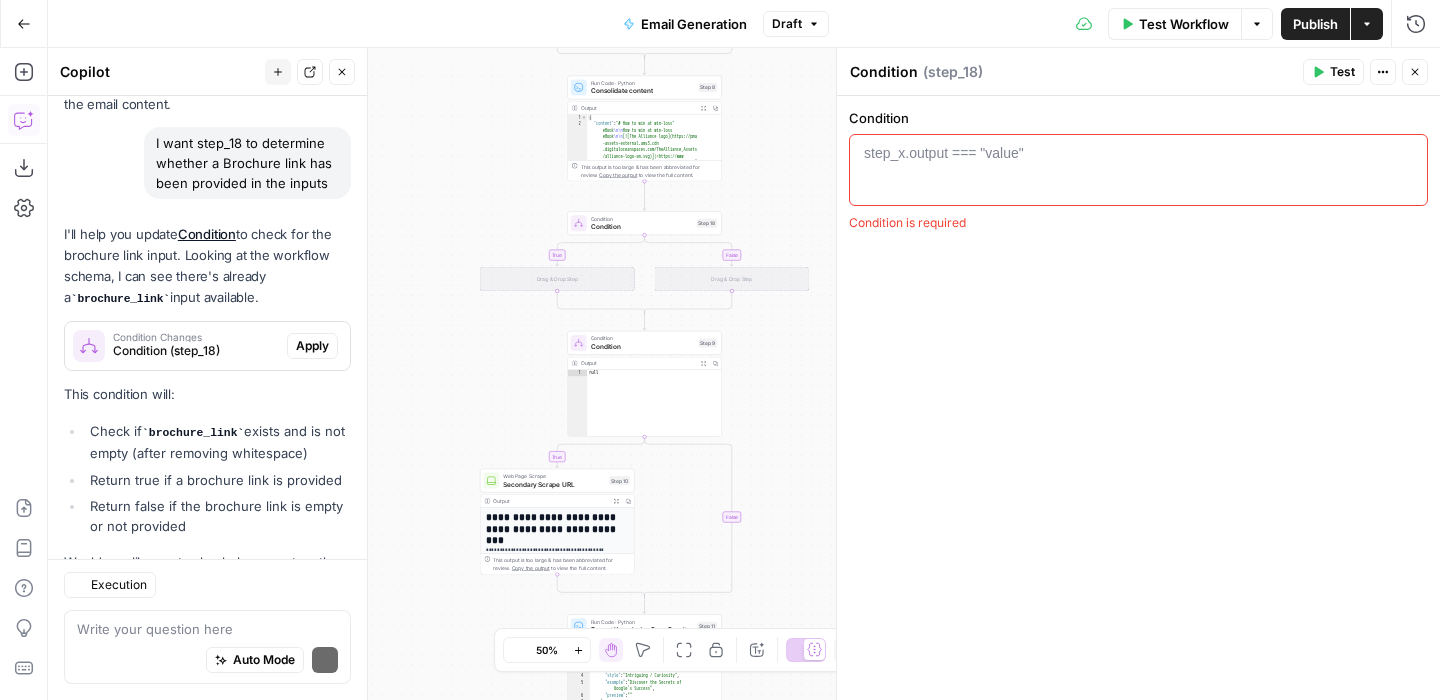 scroll, scrollTop: 1949, scrollLeft: 0, axis: vertical 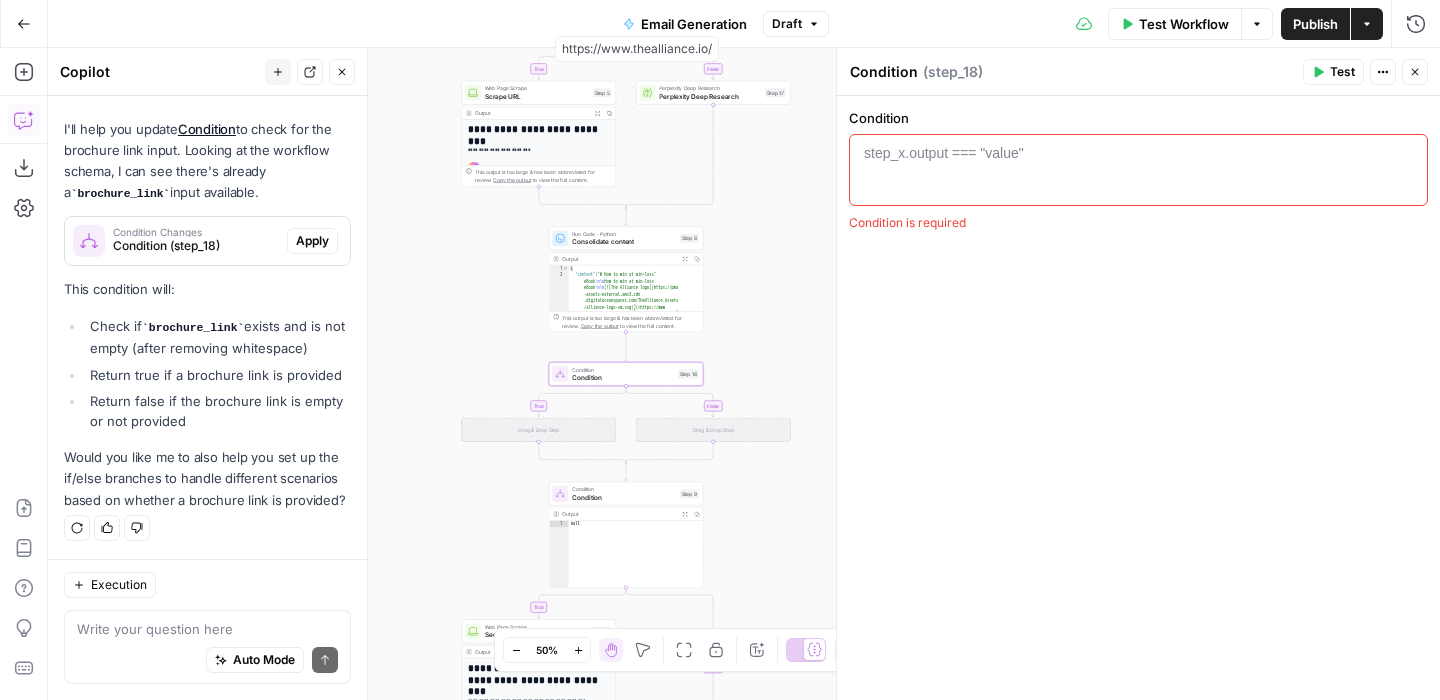 click on "Apply" at bounding box center [312, 241] 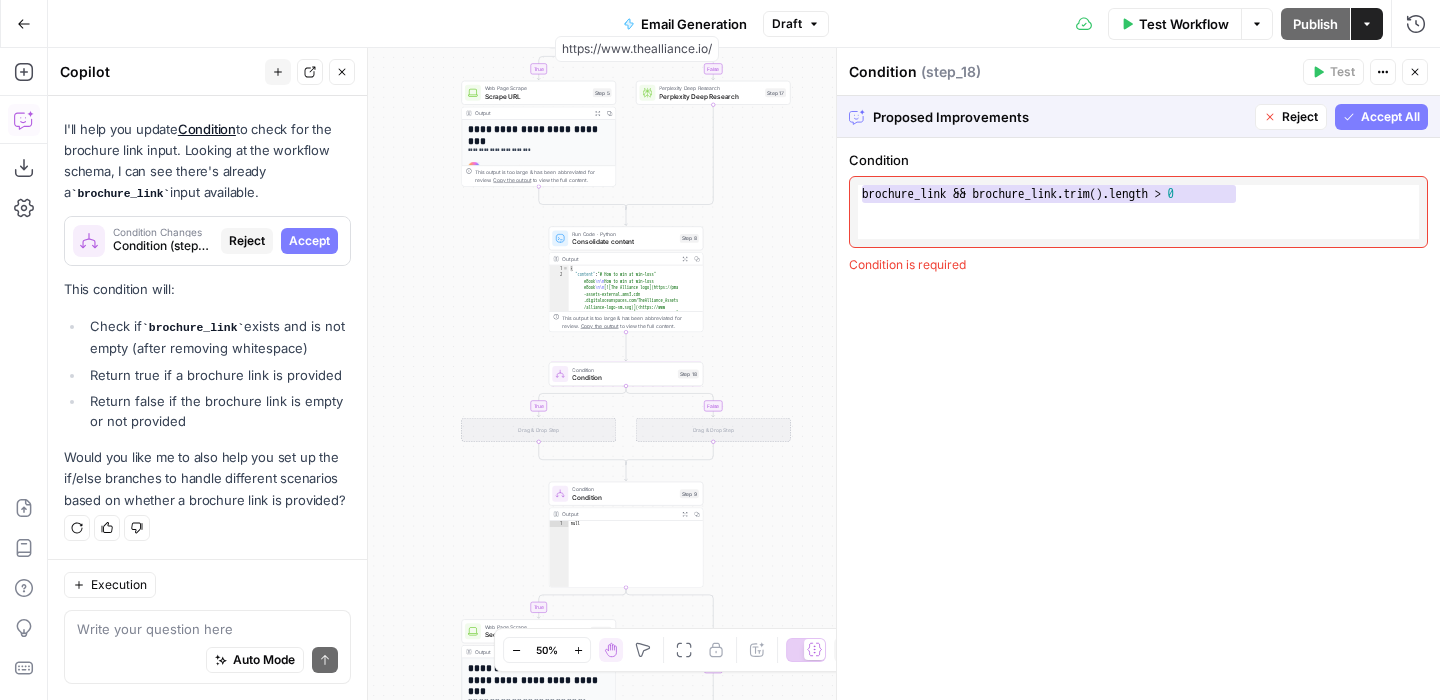 click on "Accept All" at bounding box center (1390, 117) 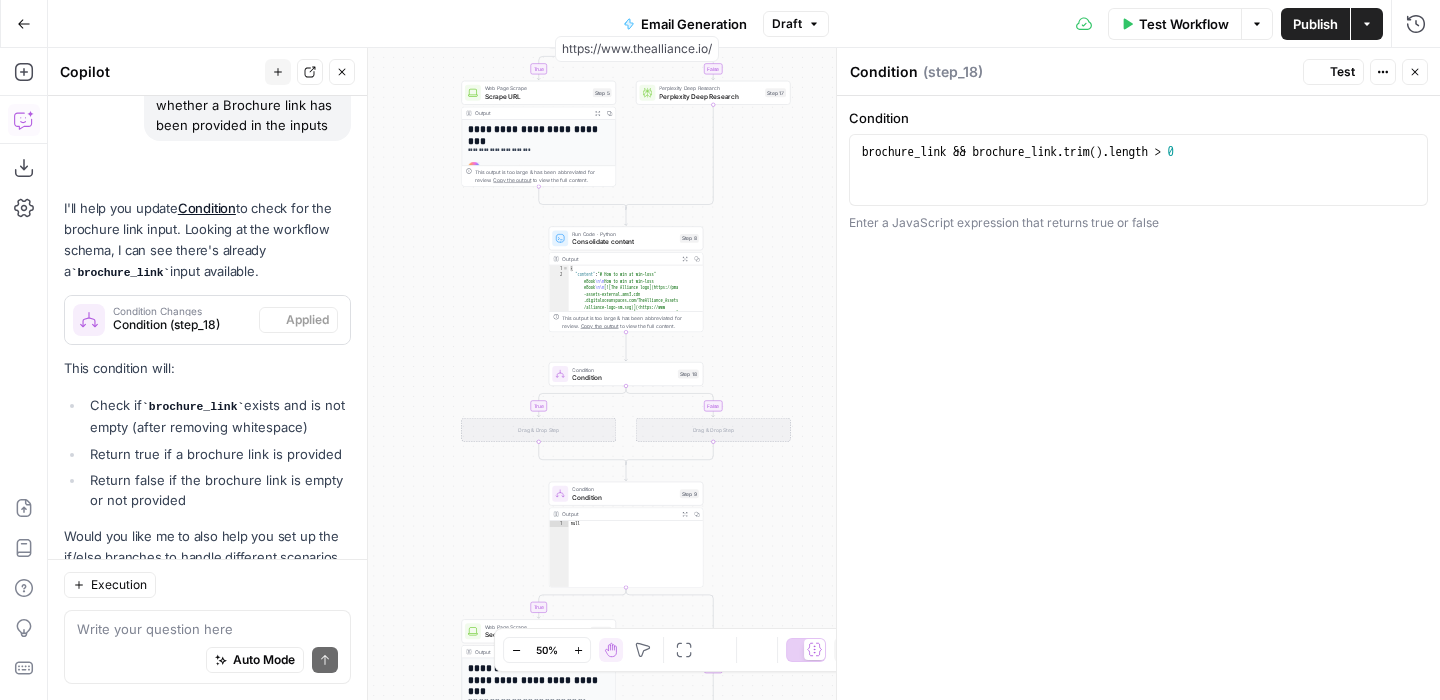 scroll, scrollTop: 1981, scrollLeft: 0, axis: vertical 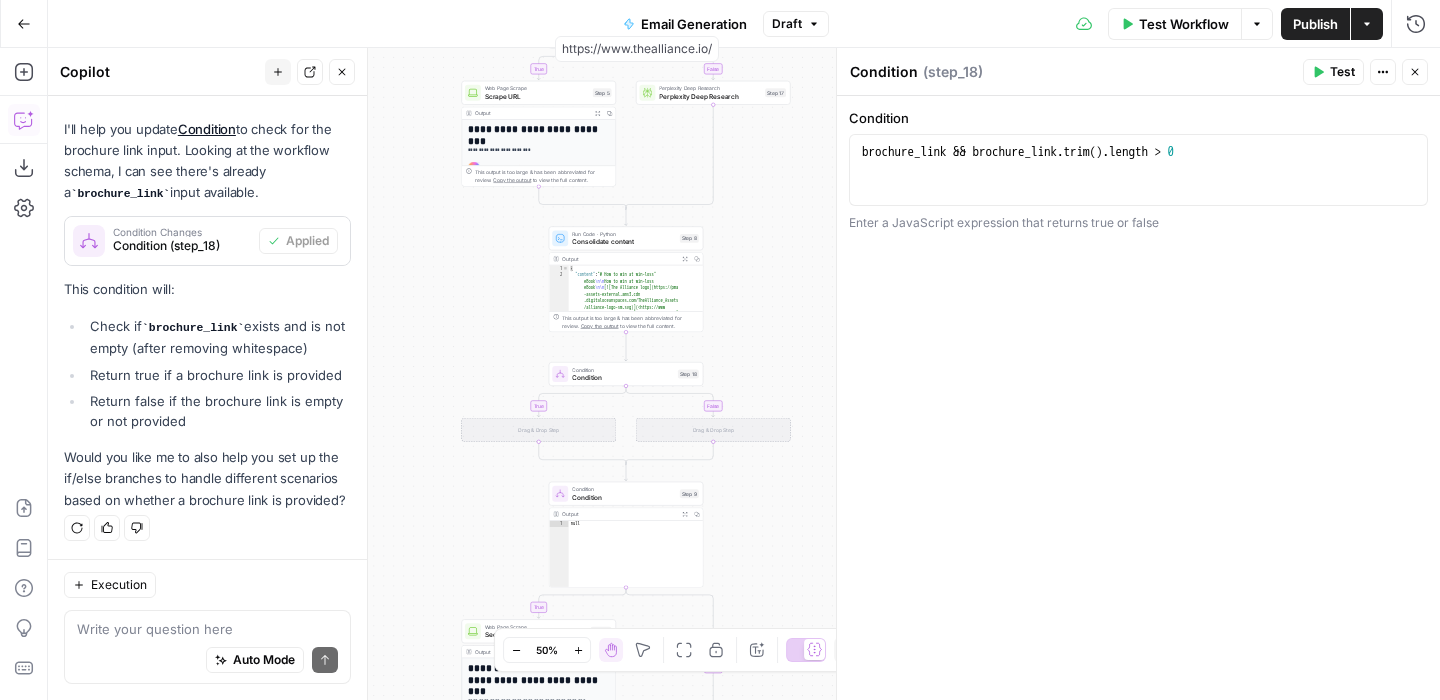click 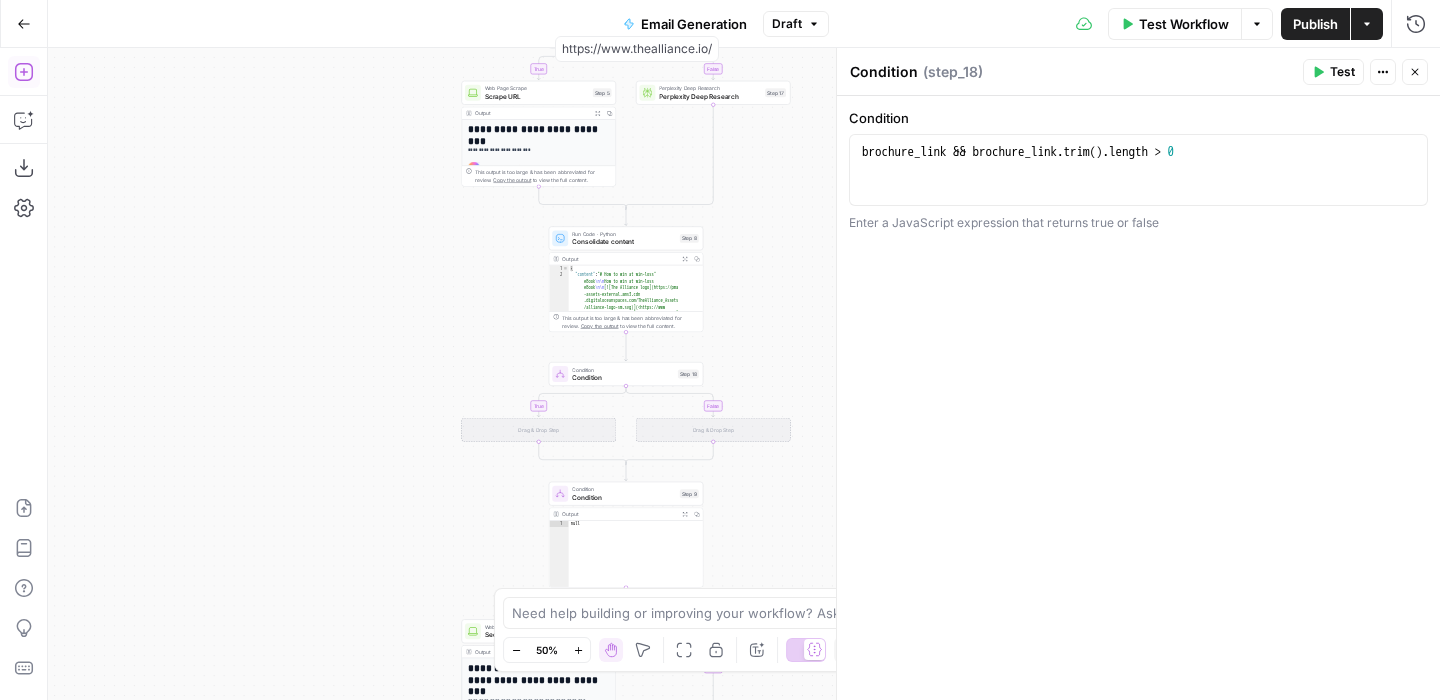 click 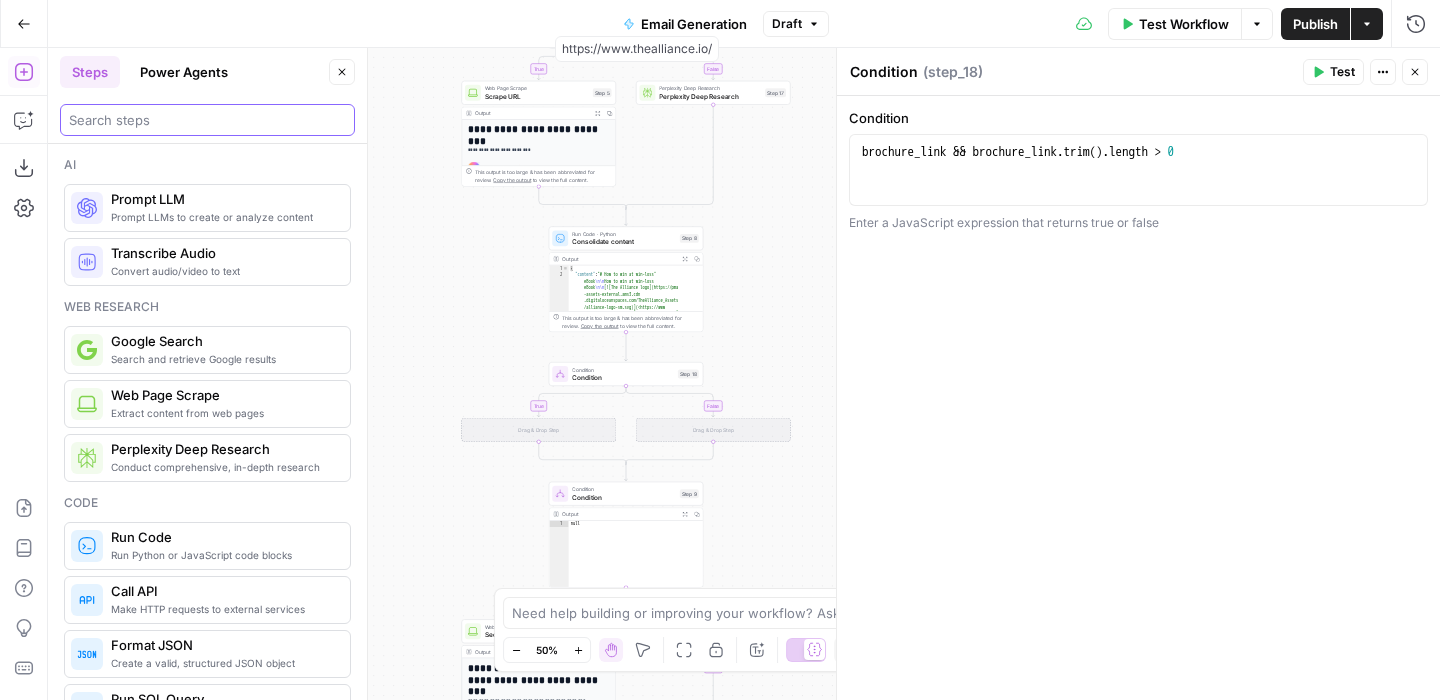 click at bounding box center [207, 120] 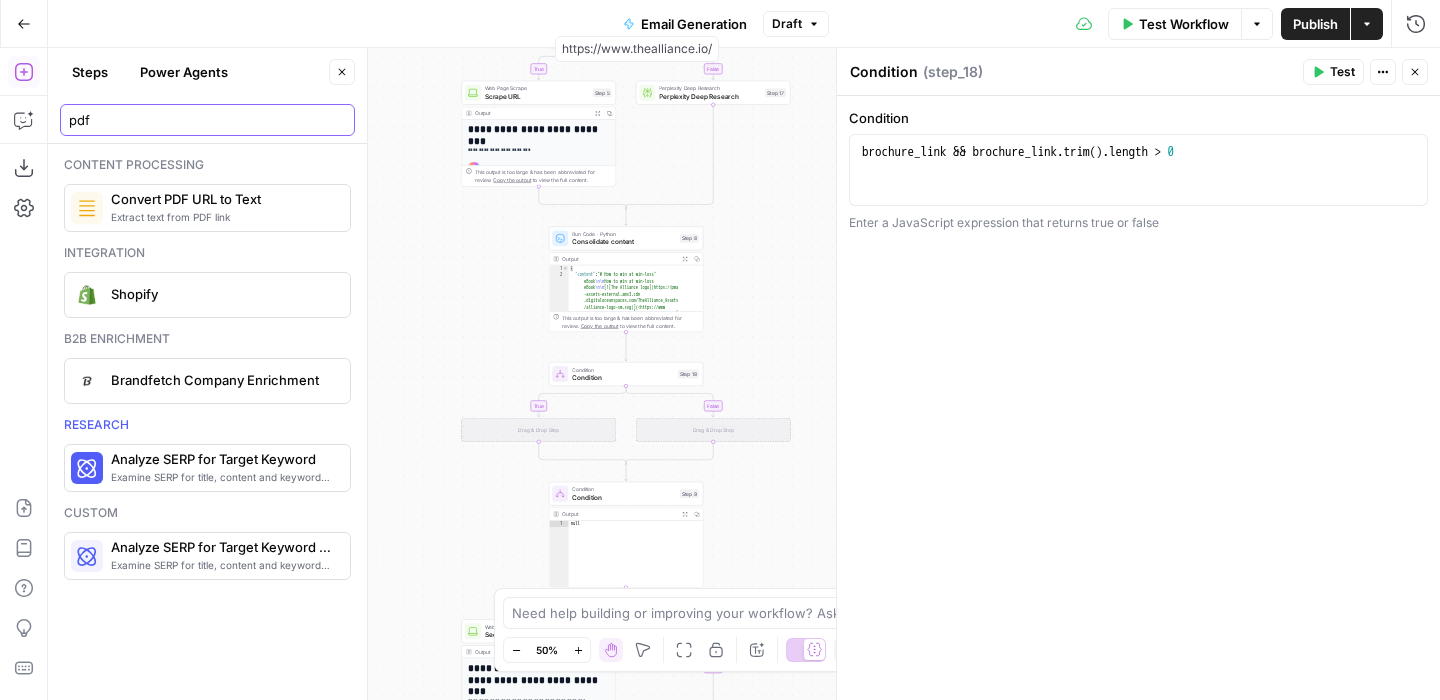 type on "pdf" 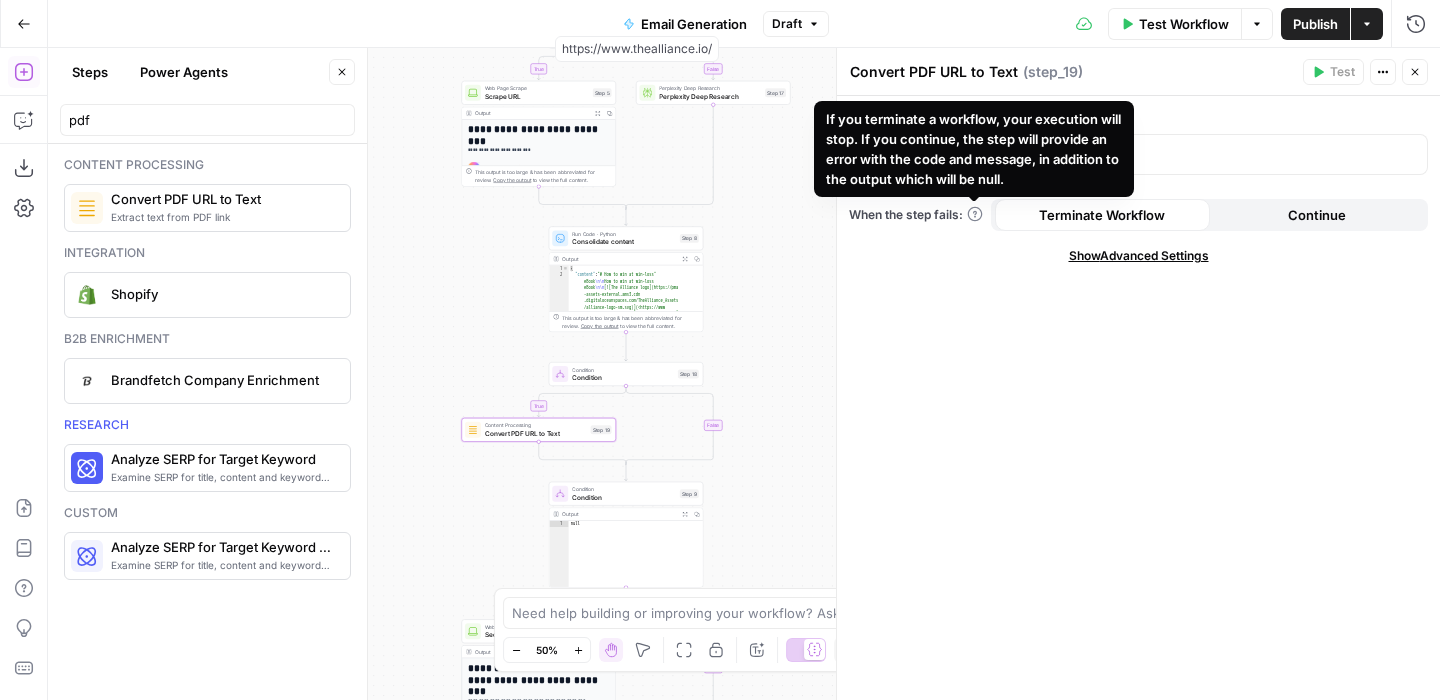 click on "If you terminate a workflow, your execution will stop. If you continue, the step will provide an error with the code and message, in addition to the output which will be null." at bounding box center [974, 149] 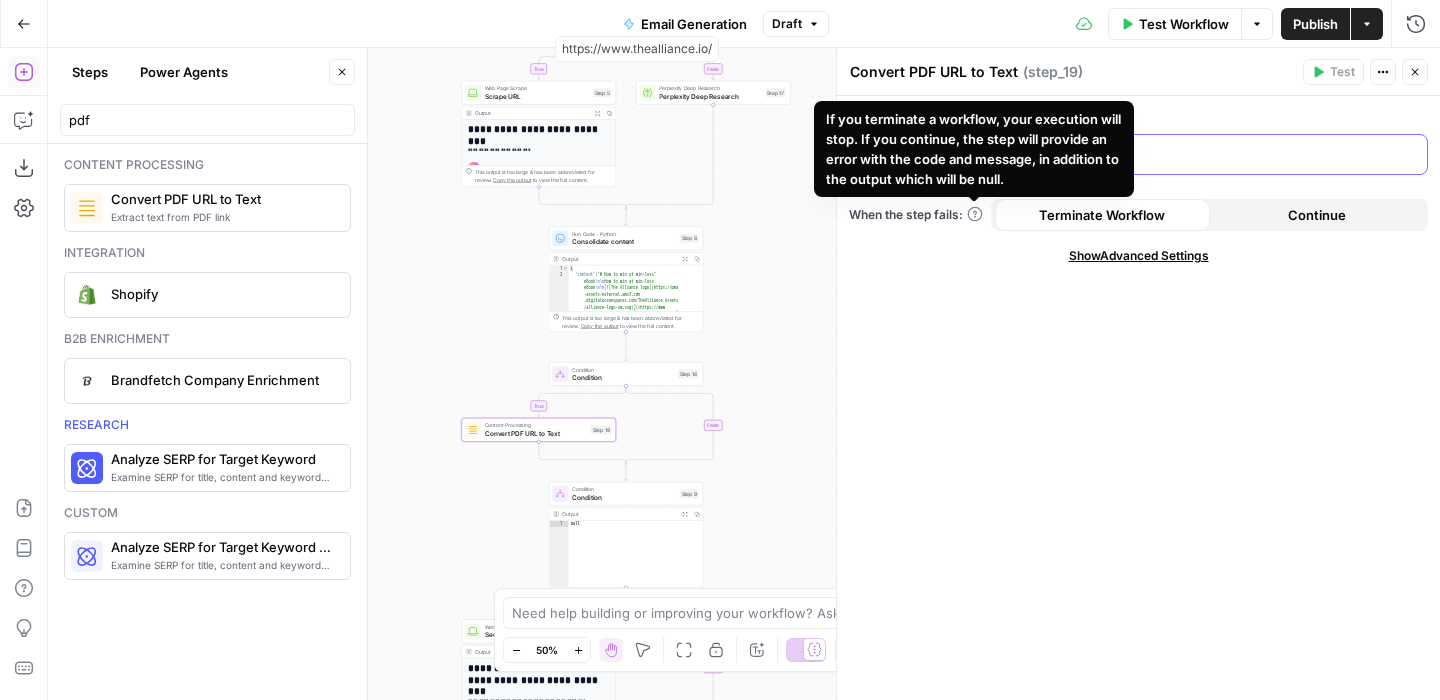 click at bounding box center [1138, 153] 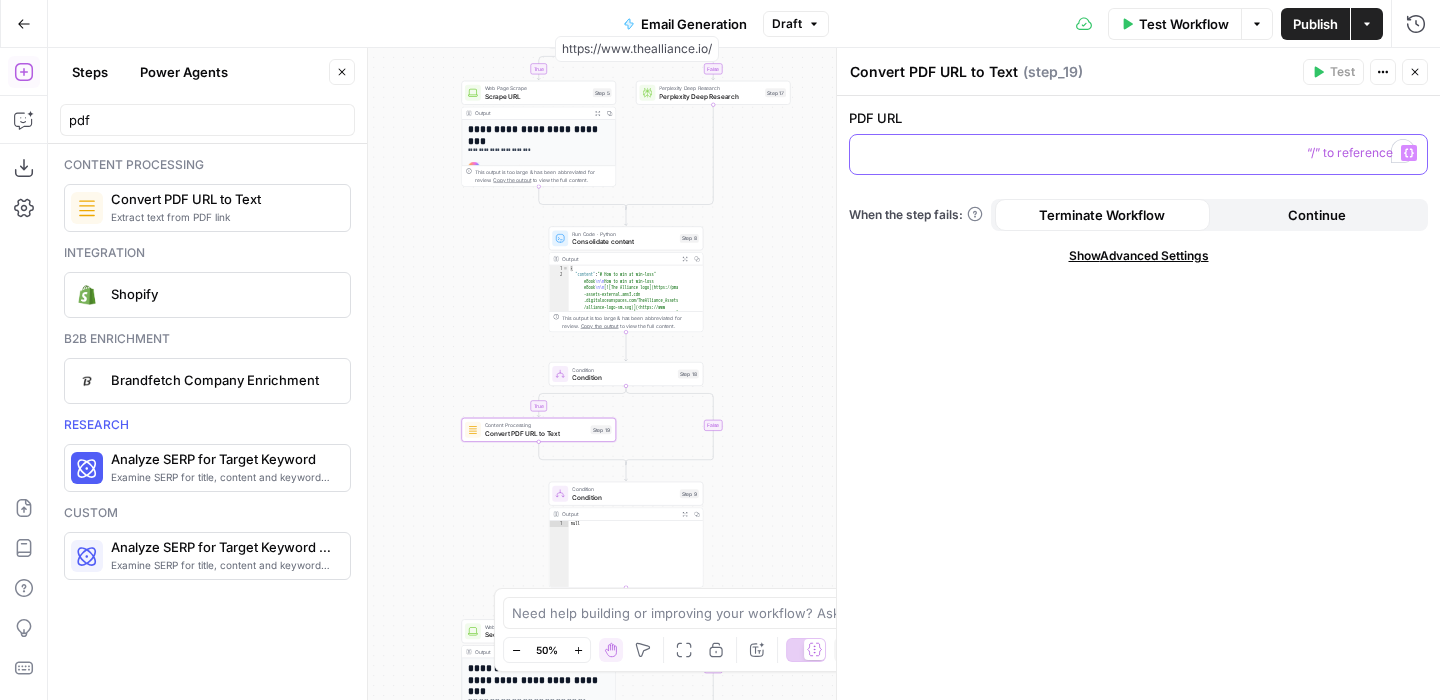 click 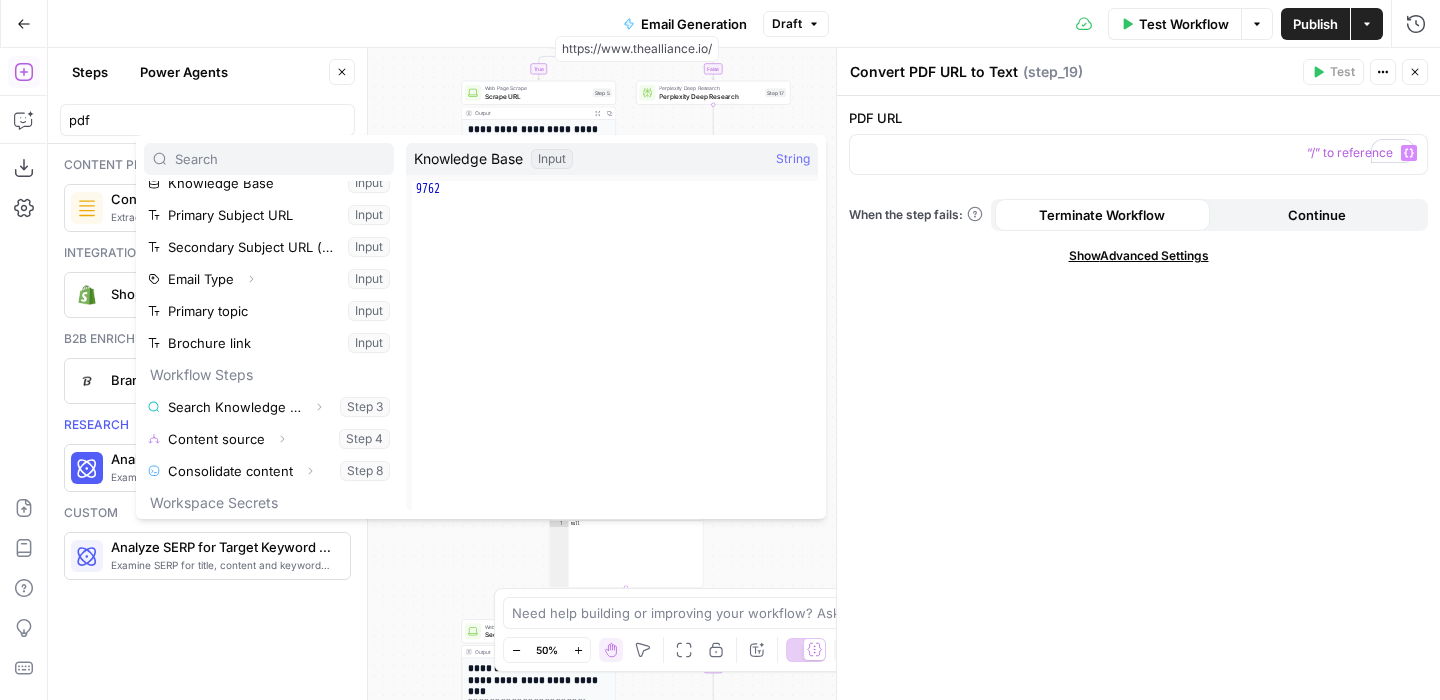 scroll, scrollTop: 209, scrollLeft: 0, axis: vertical 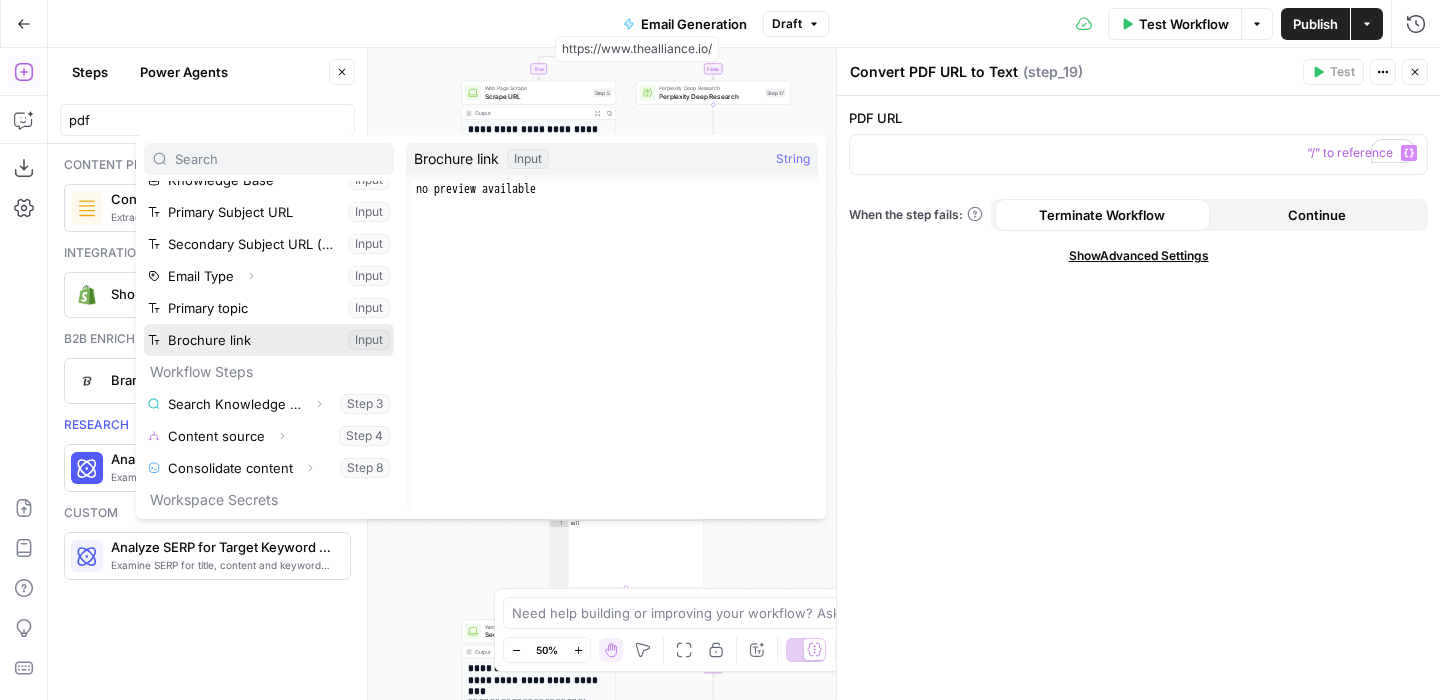 click at bounding box center [269, 340] 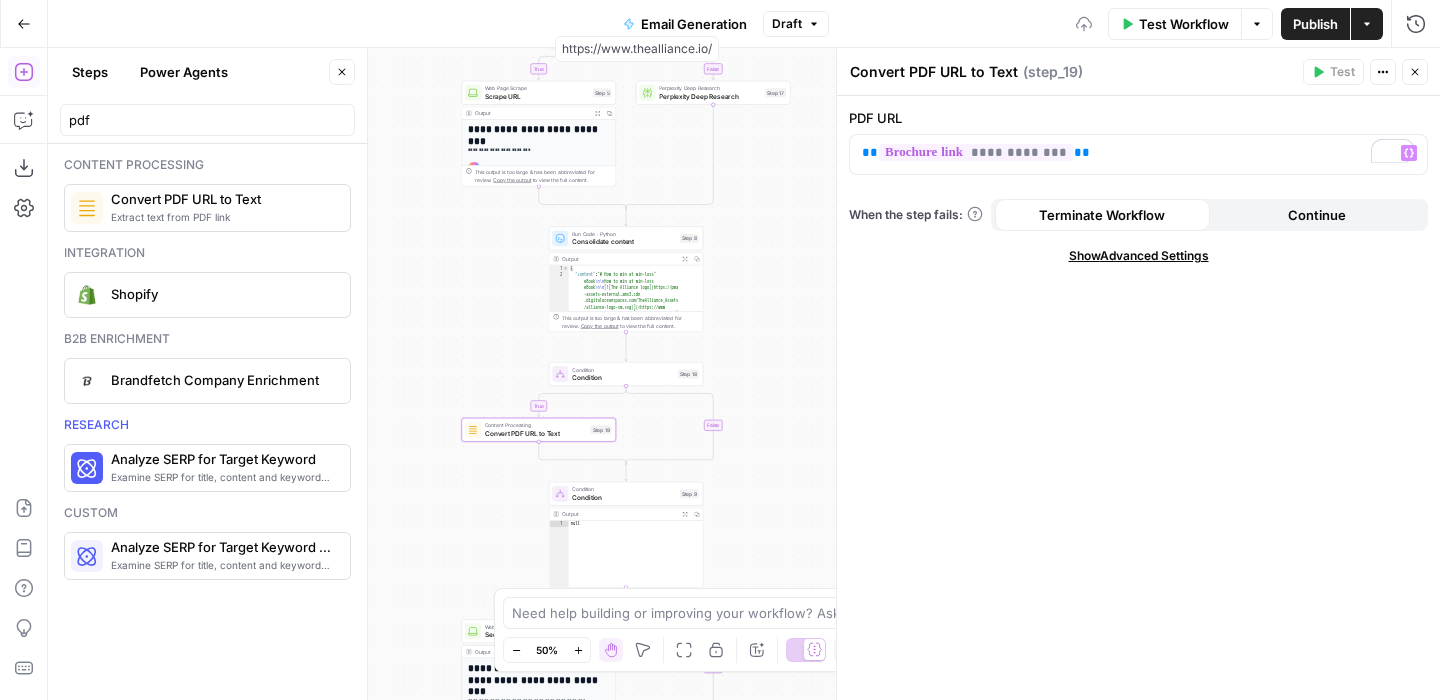 click on "**********" at bounding box center [1138, 398] 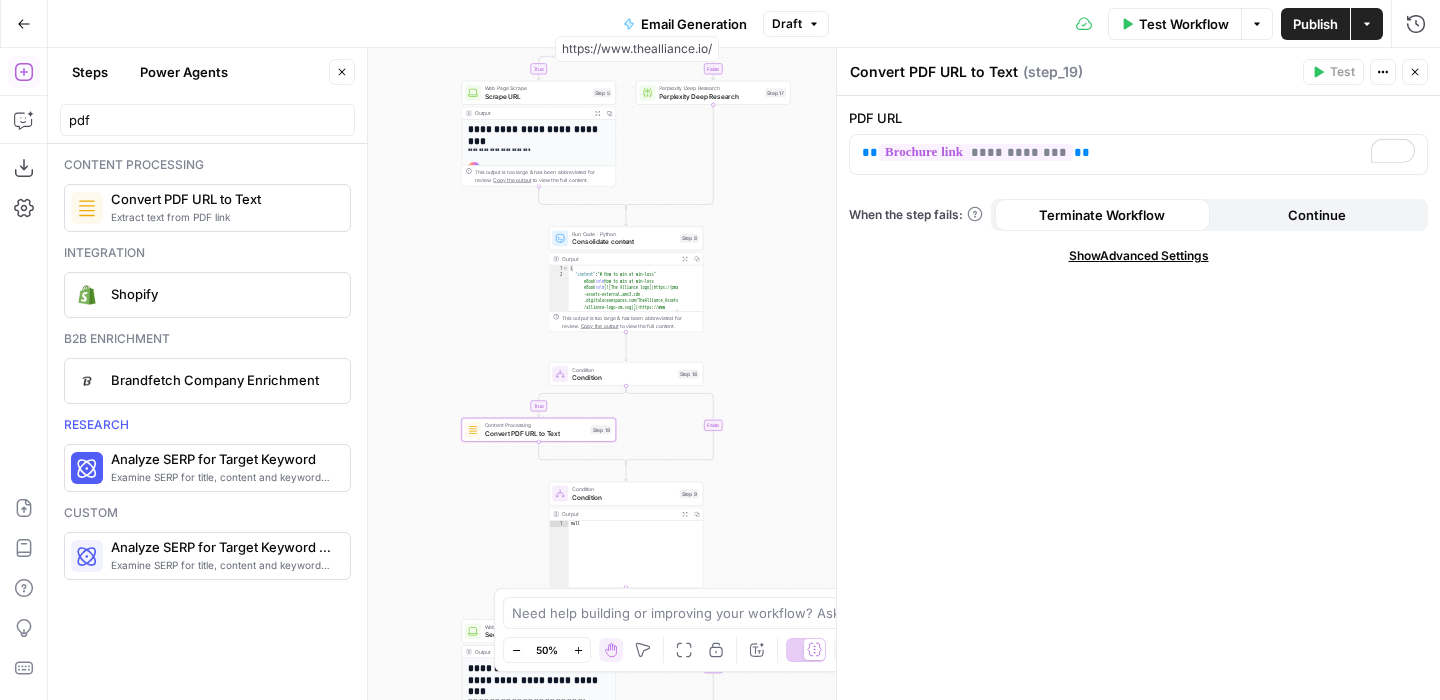 click 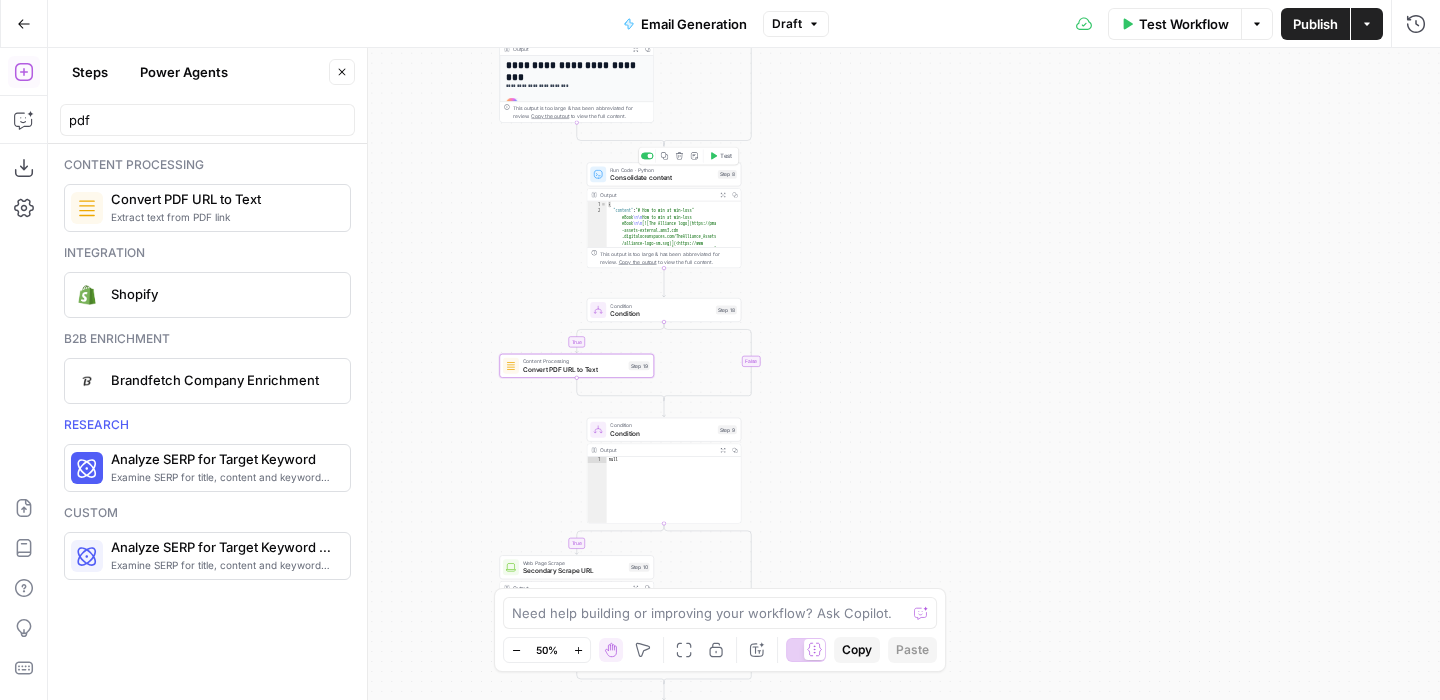 click on "Consolidate content" at bounding box center [662, 178] 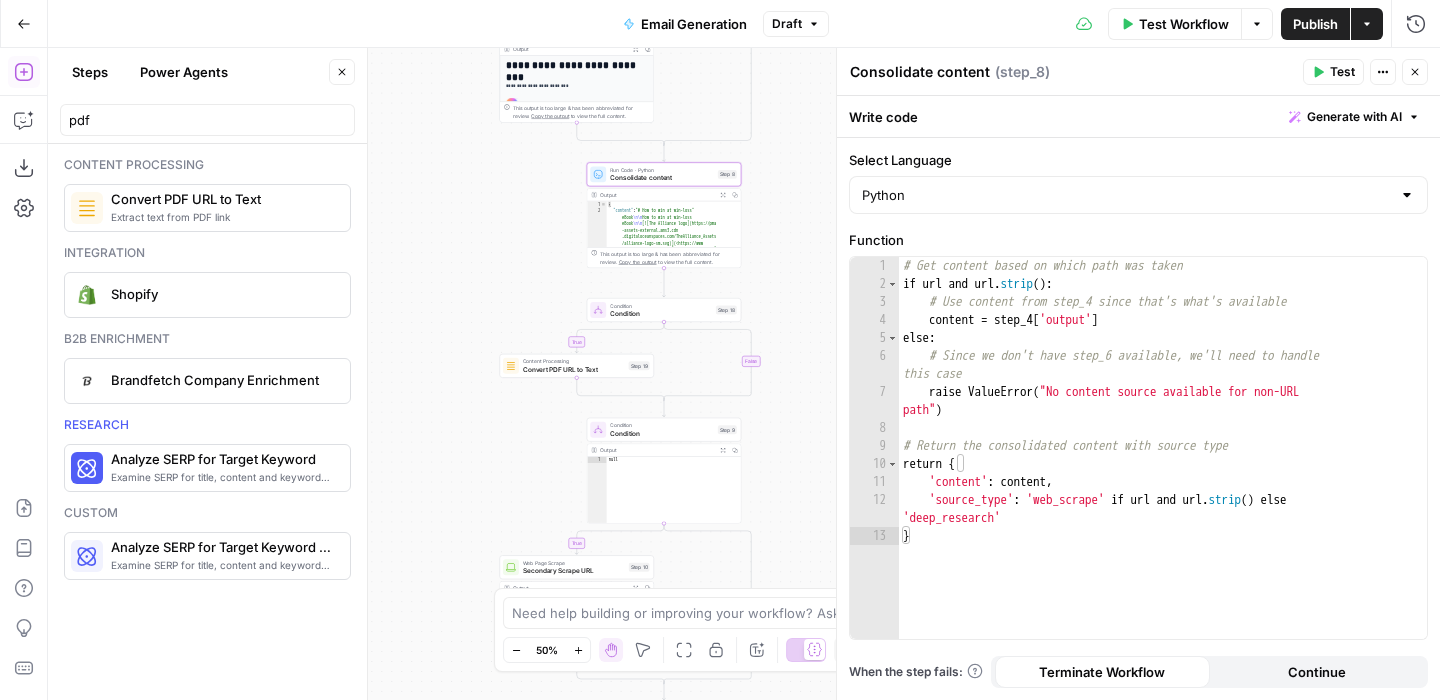 click 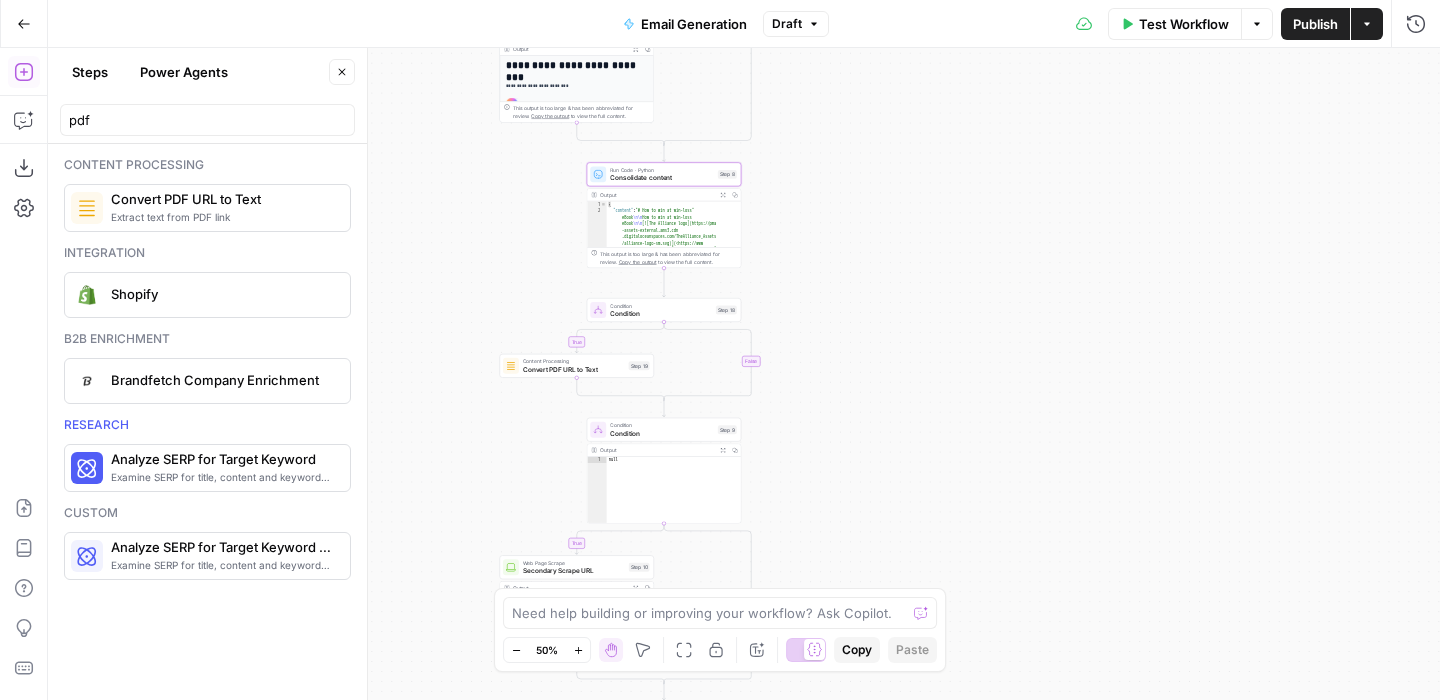click on "Close" at bounding box center [342, 72] 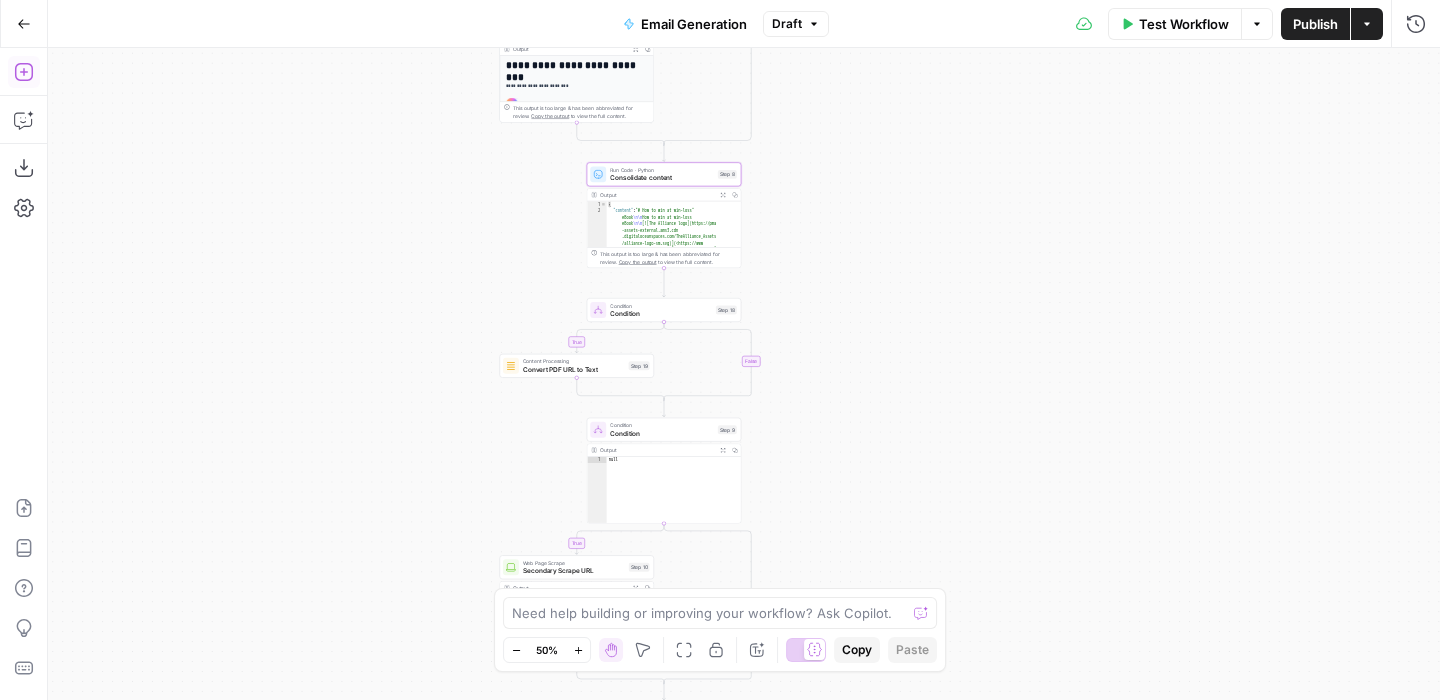 click 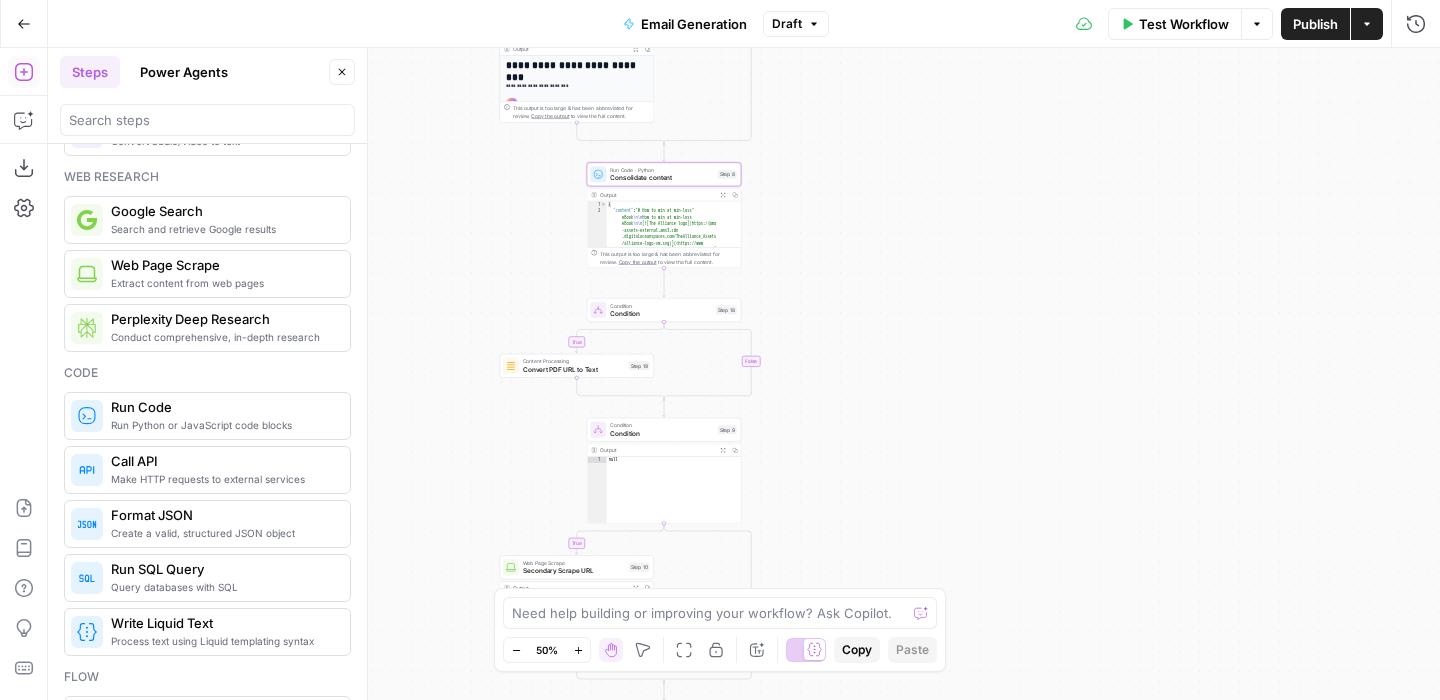 scroll, scrollTop: 131, scrollLeft: 0, axis: vertical 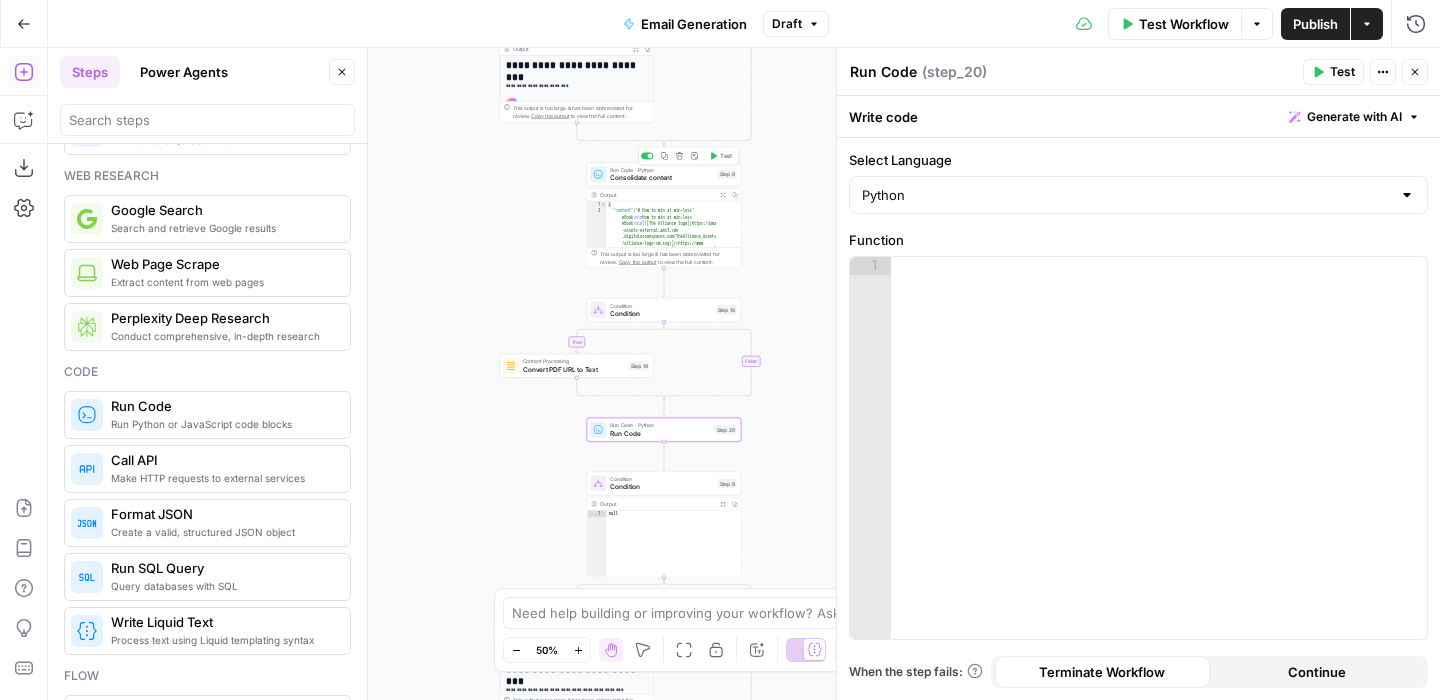 click on "Consolidate content" at bounding box center (662, 178) 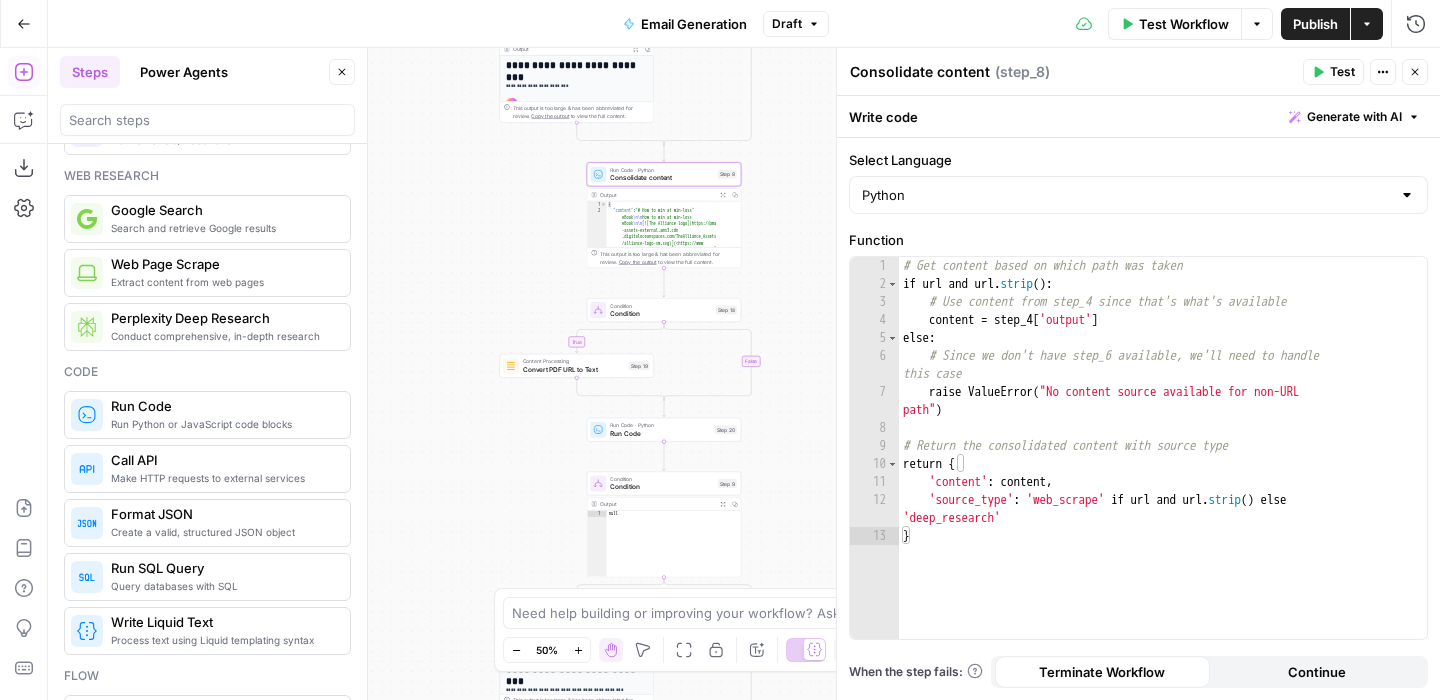 click on "Steps Power Agents Close" at bounding box center (207, 96) 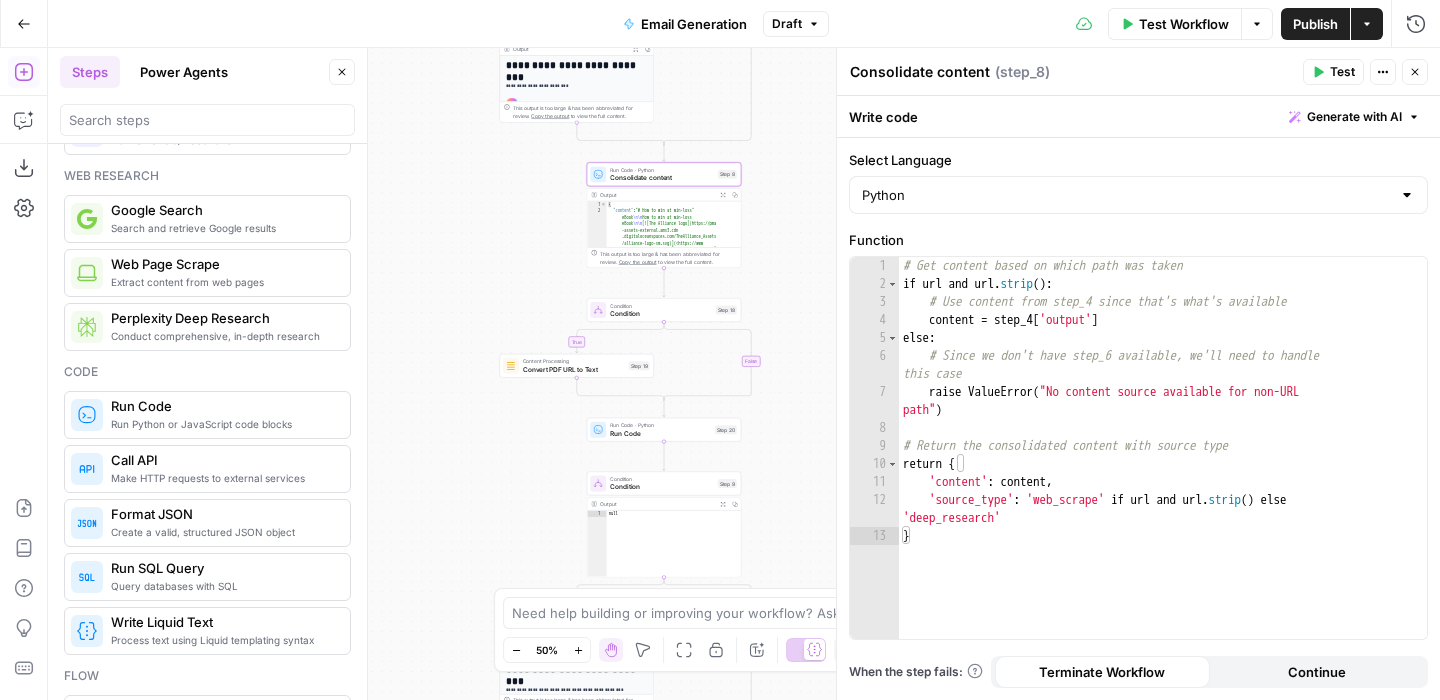 click on "Close" at bounding box center (342, 72) 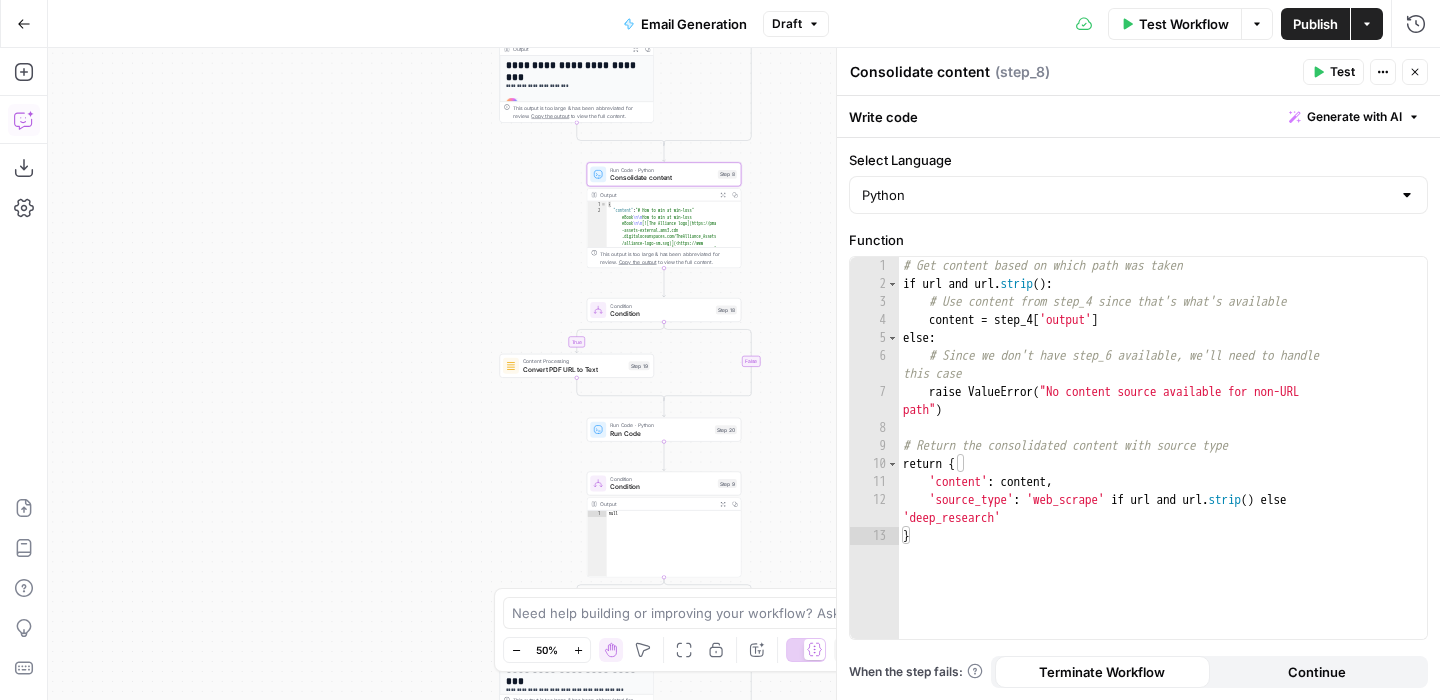 click 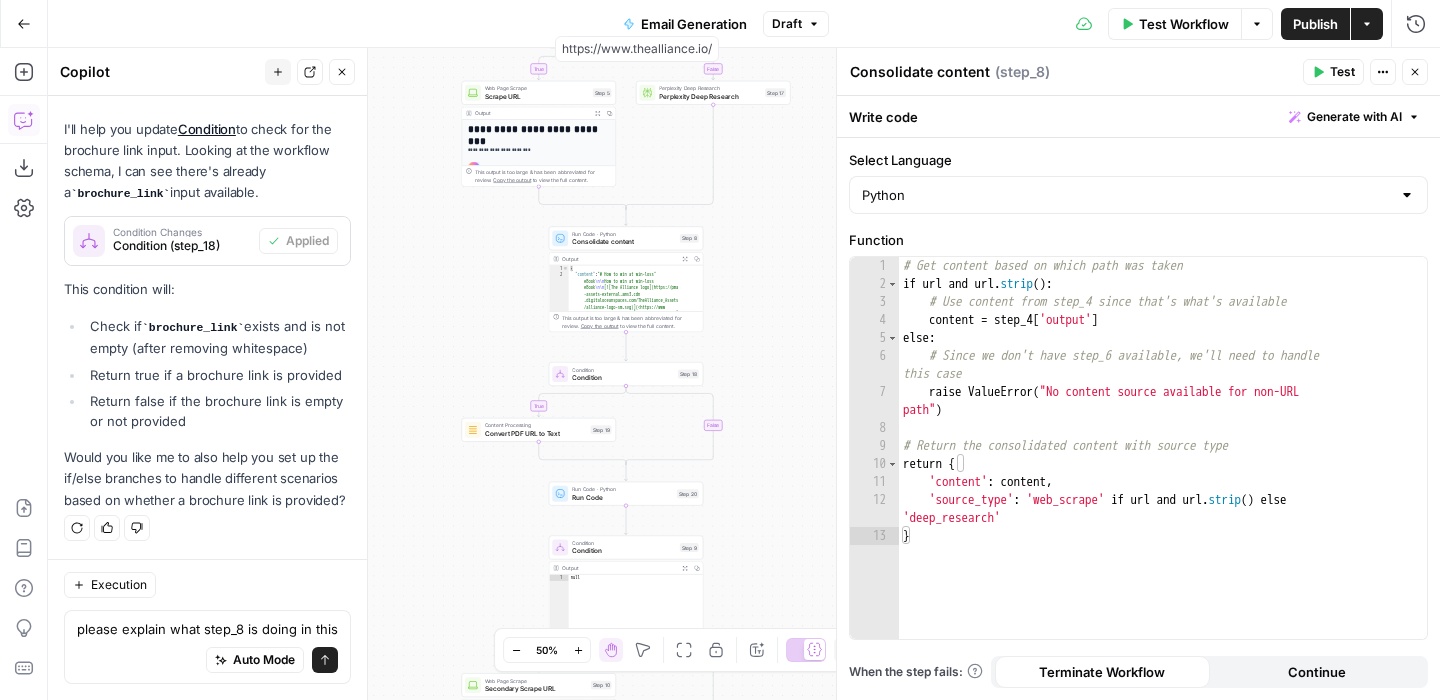 scroll, scrollTop: 2001, scrollLeft: 0, axis: vertical 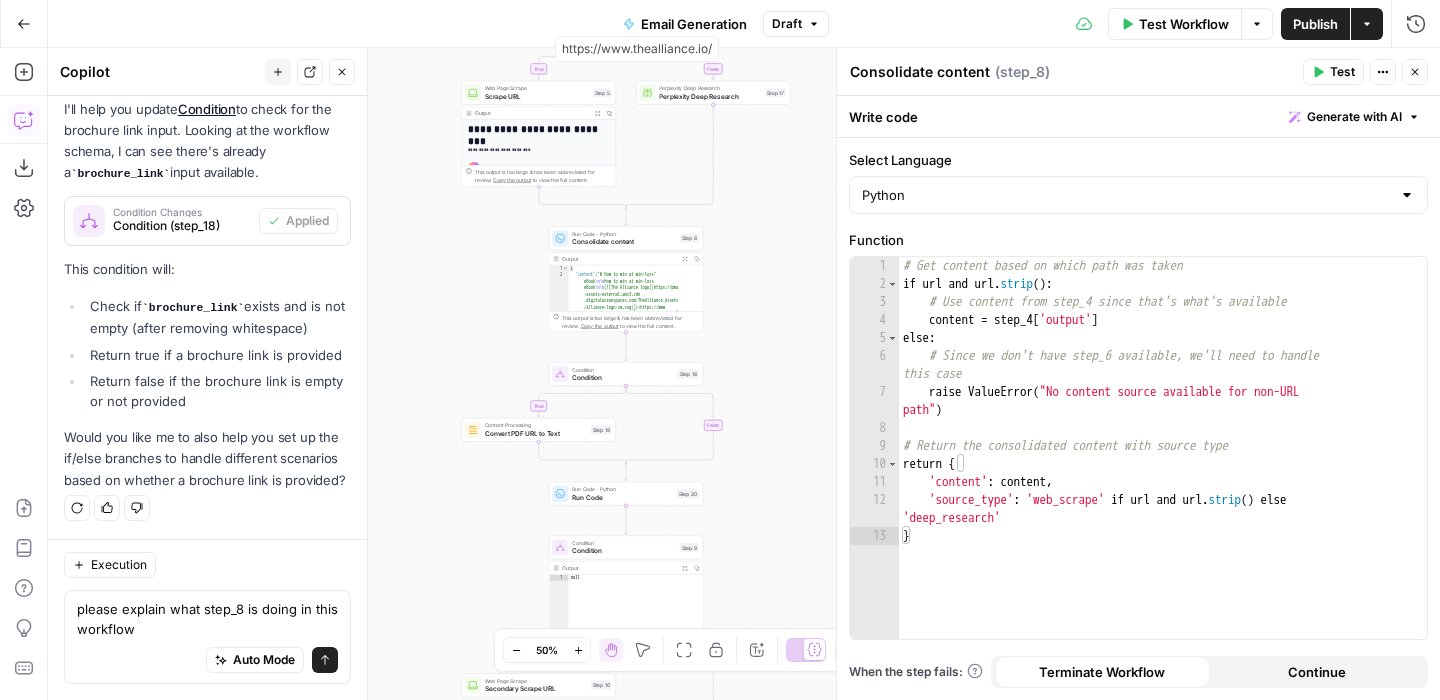 type on "please explain what step_8 is doing in this workflow" 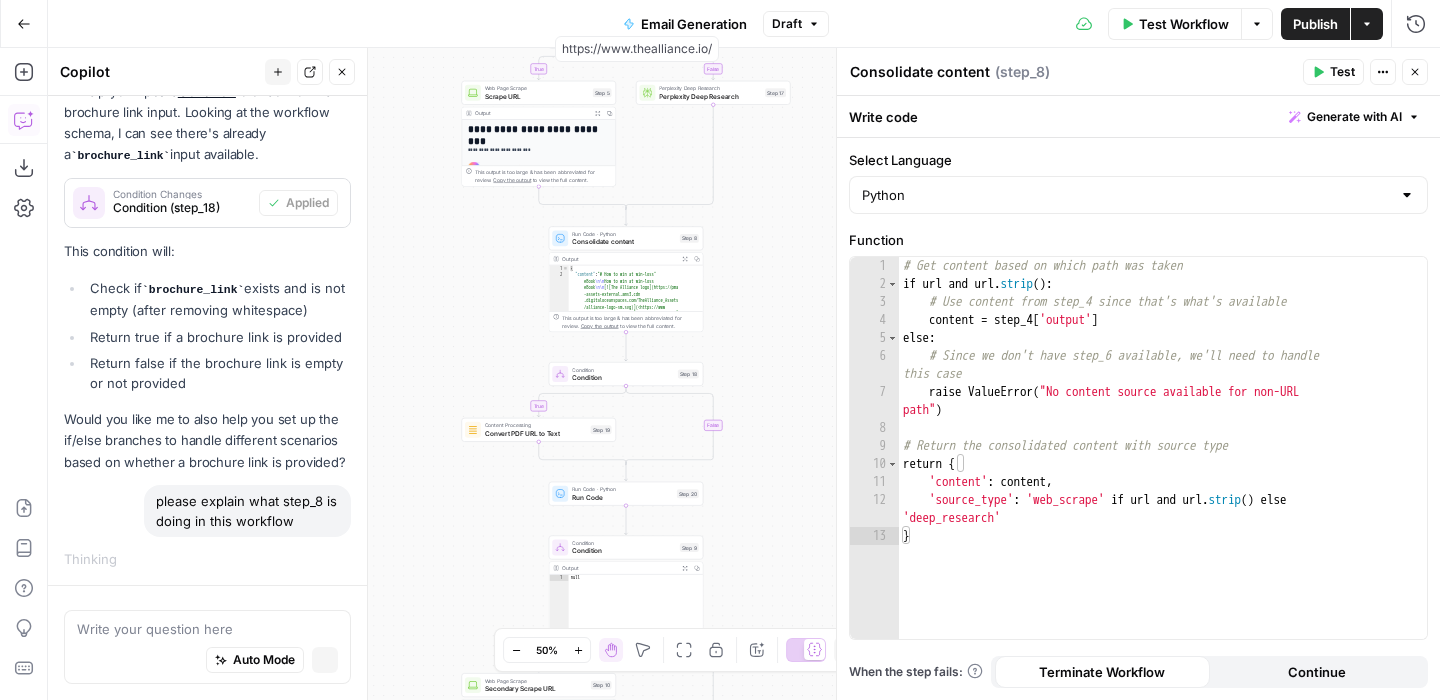 scroll, scrollTop: 1923, scrollLeft: 0, axis: vertical 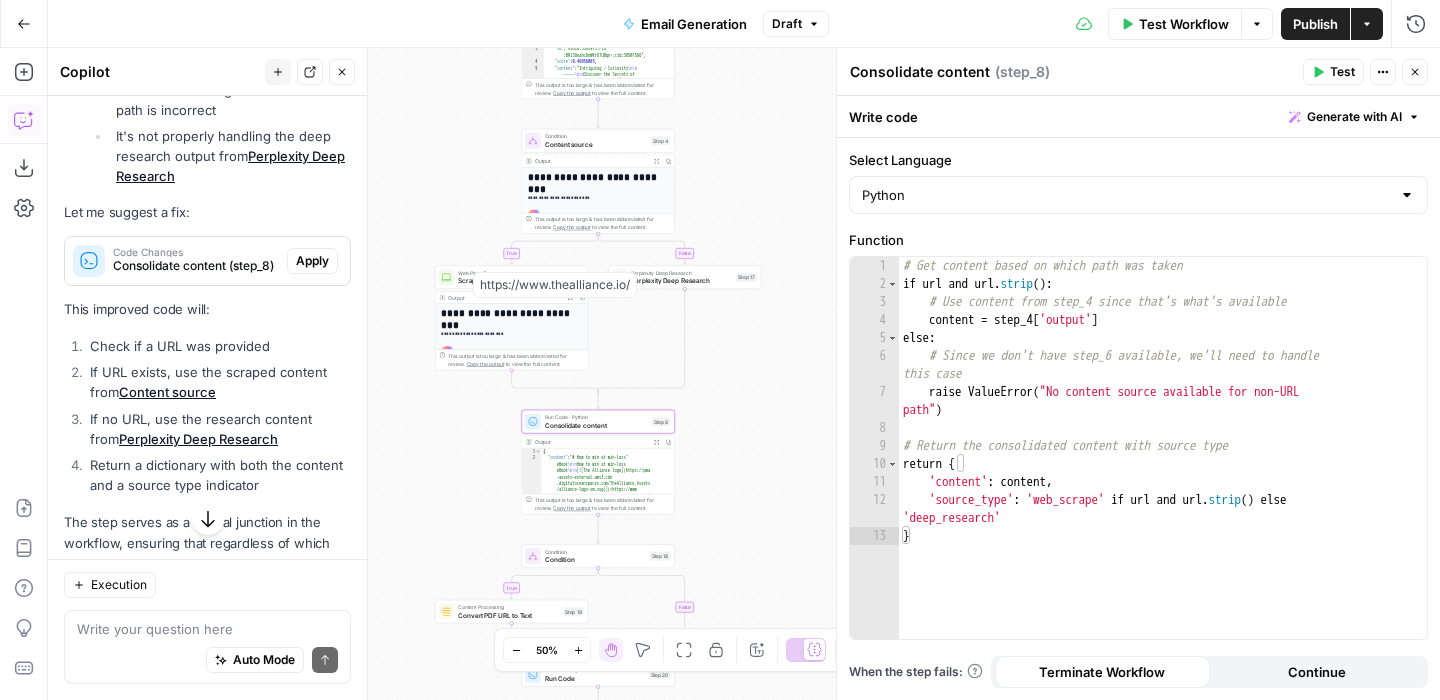 click on "Apply" at bounding box center (312, 261) 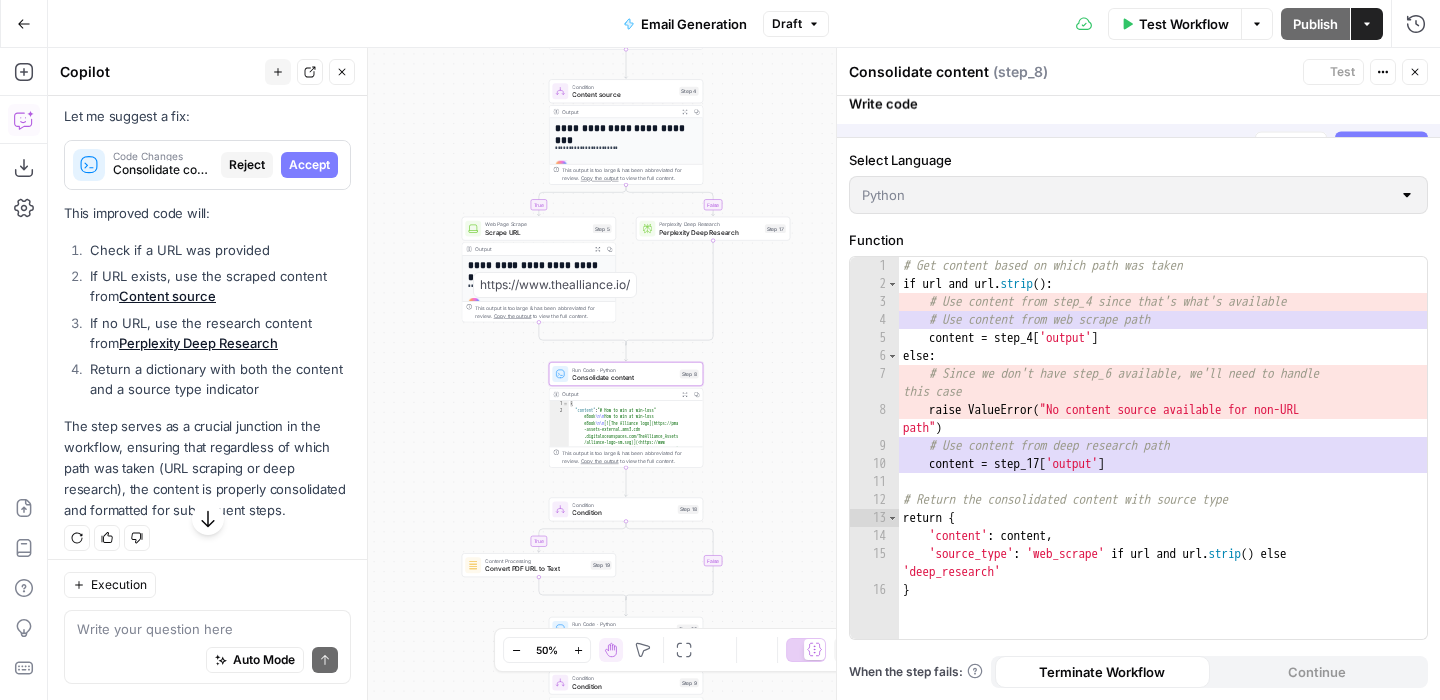 scroll, scrollTop: 2818, scrollLeft: 0, axis: vertical 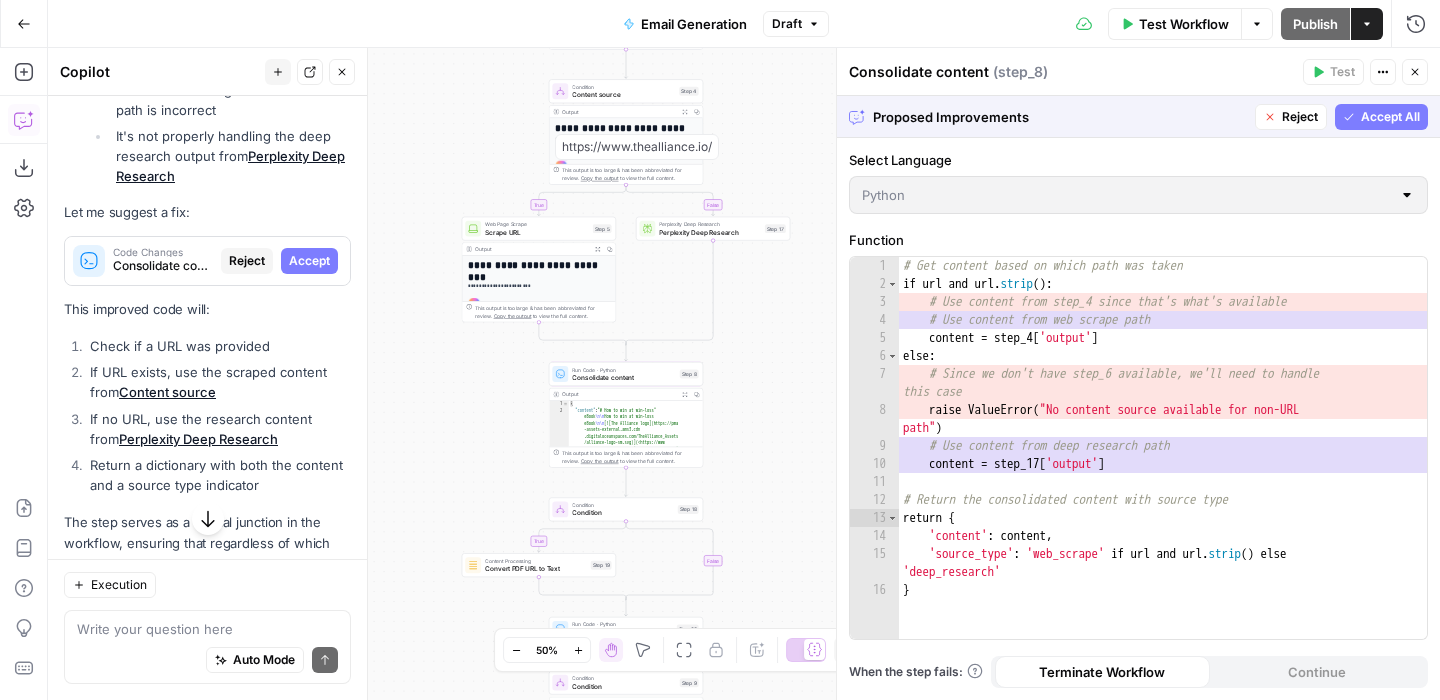 click on "Accept All" at bounding box center (1390, 117) 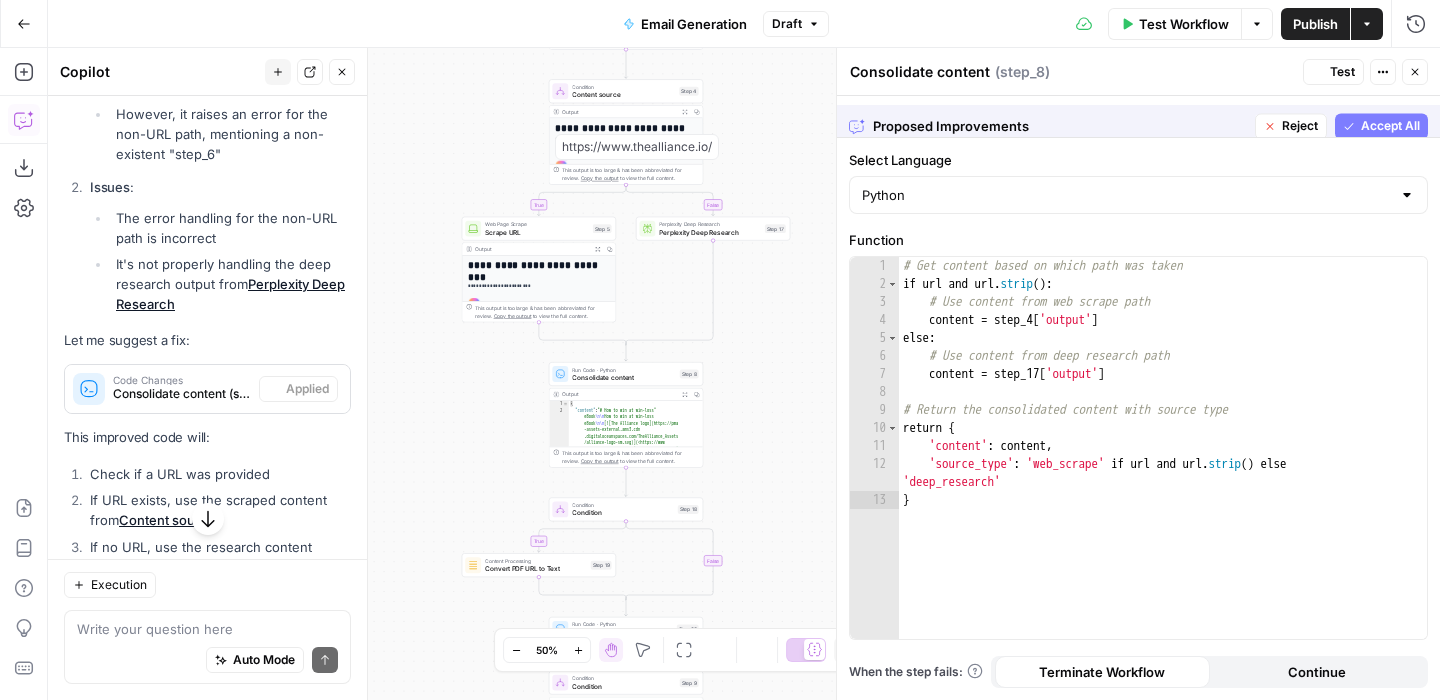 scroll, scrollTop: 2946, scrollLeft: 0, axis: vertical 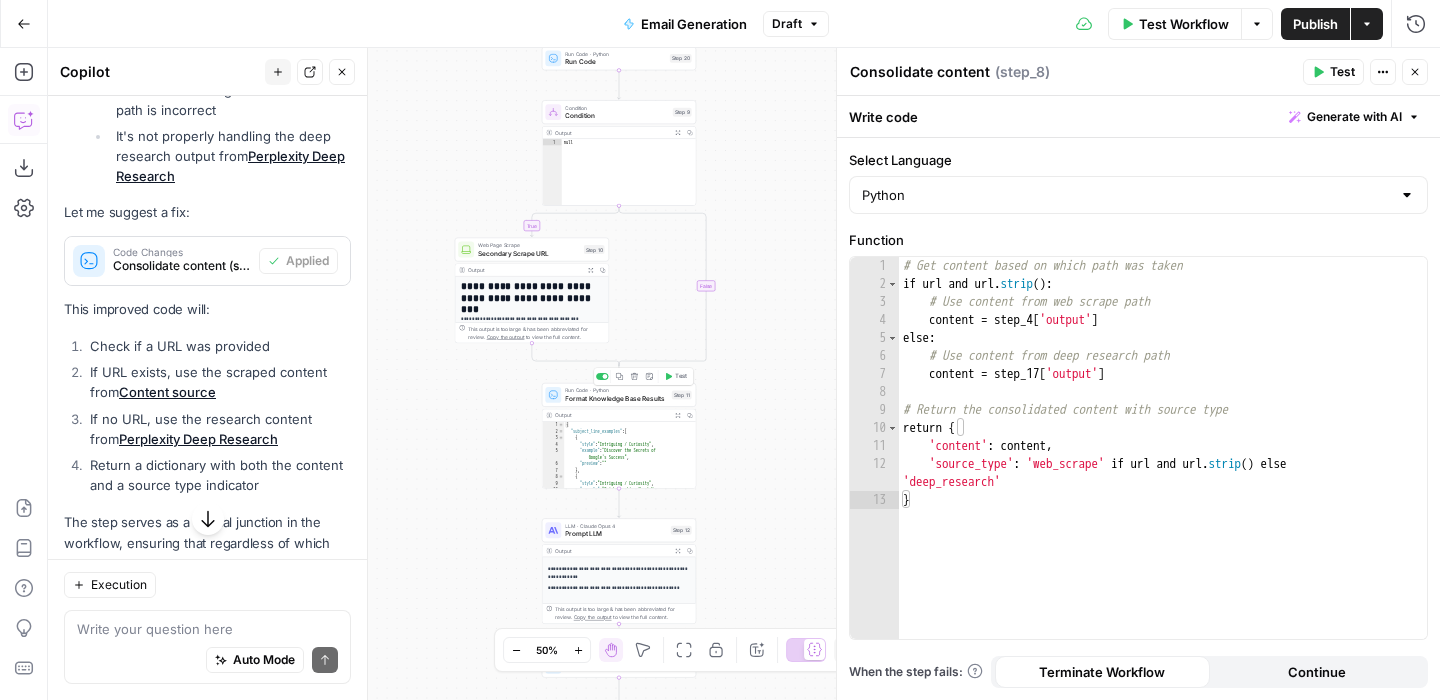 click on "Format Knowledge Base Results" at bounding box center (616, 398) 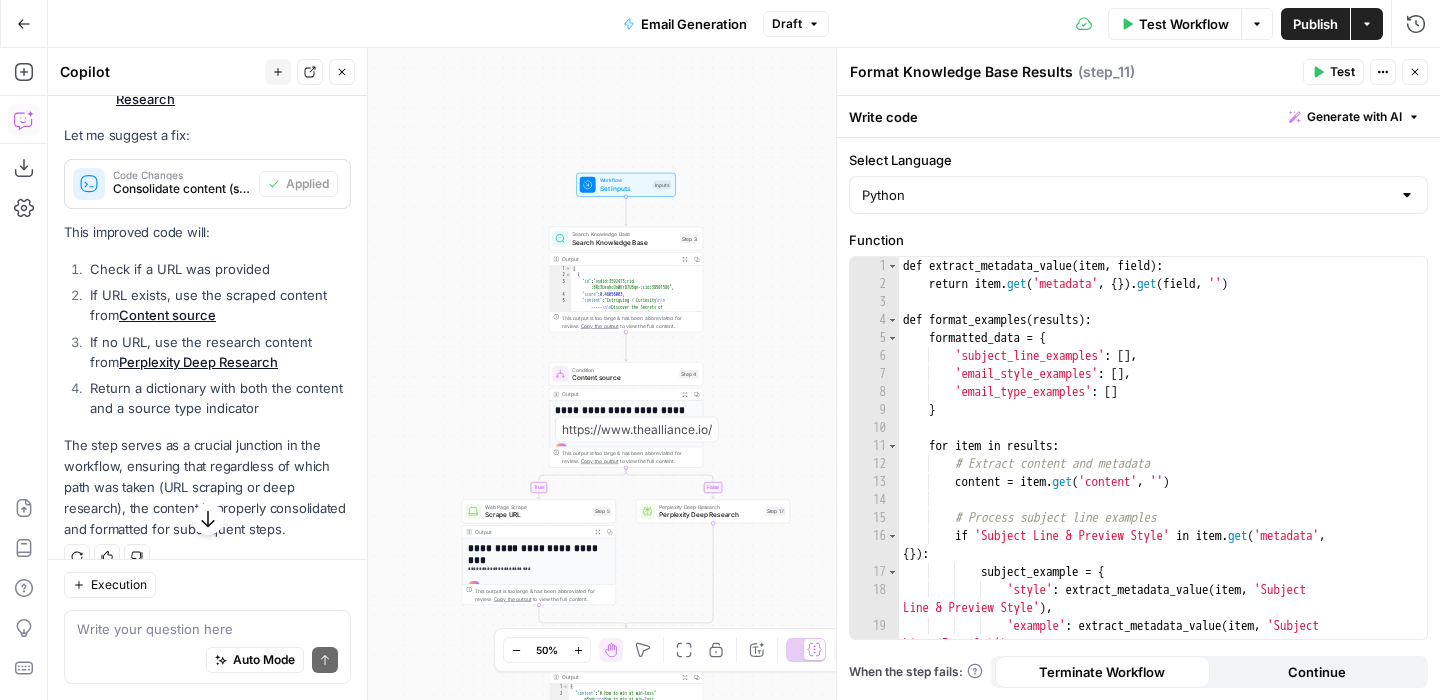 scroll, scrollTop: 3067, scrollLeft: 0, axis: vertical 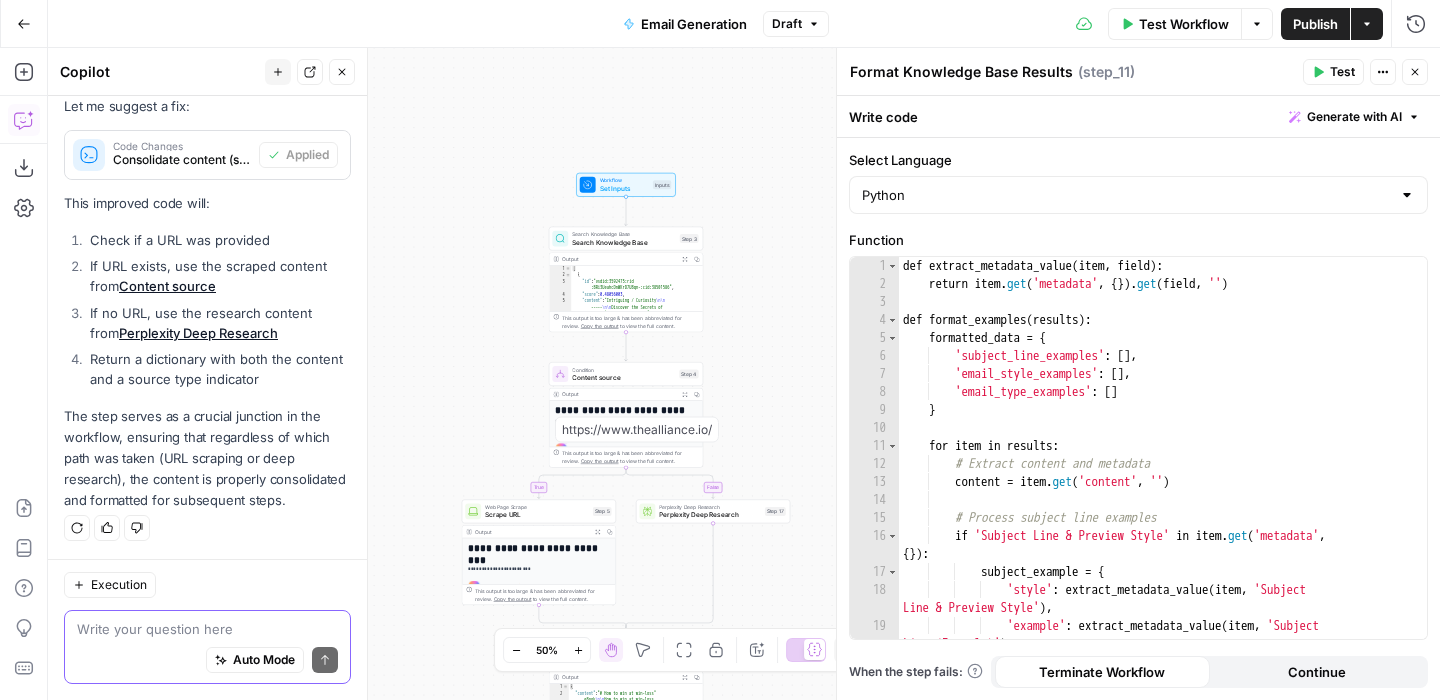 click at bounding box center (207, 629) 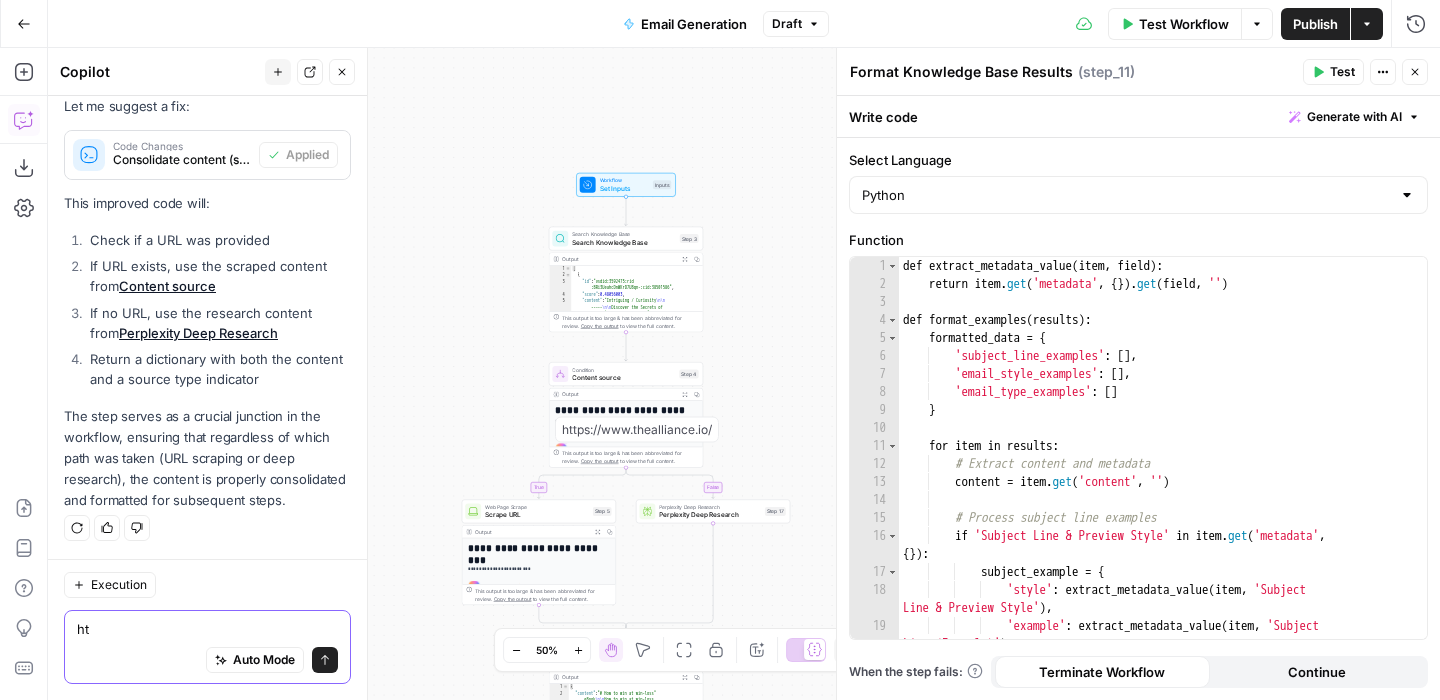 type on "h" 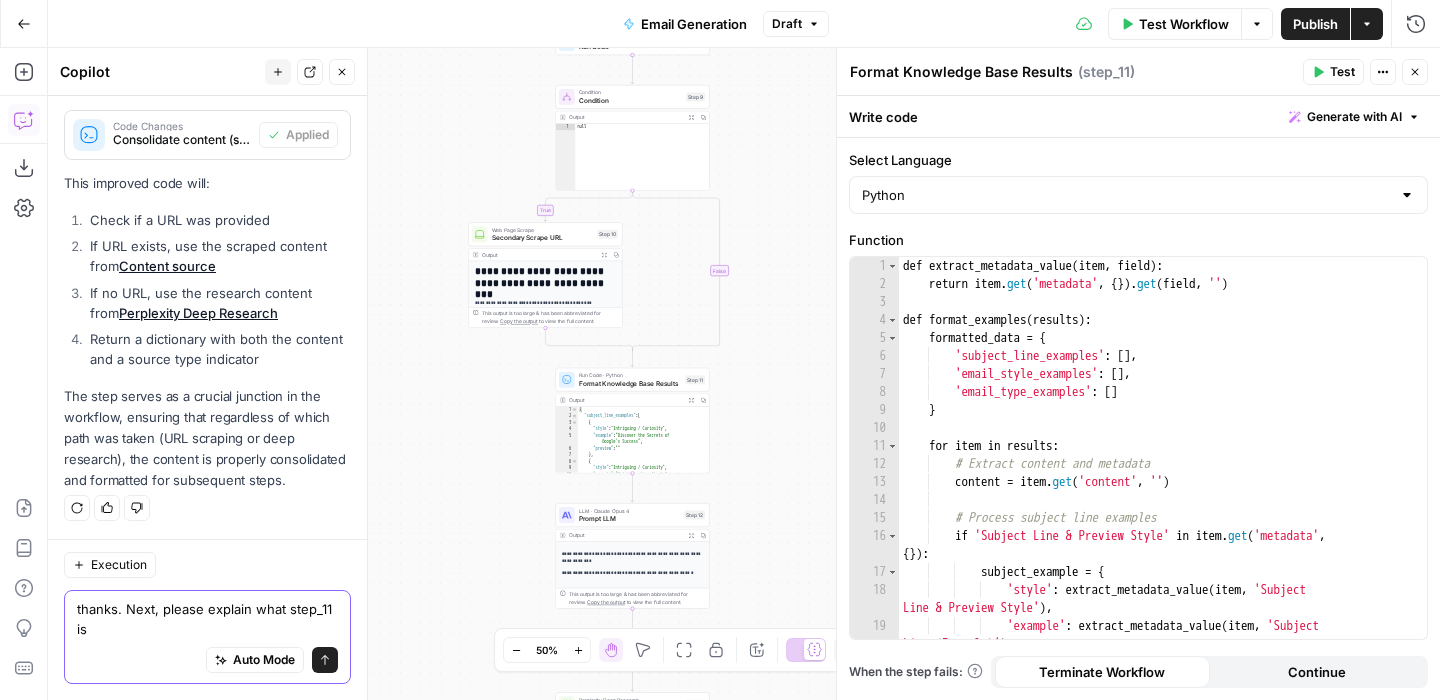 scroll, scrollTop: 3087, scrollLeft: 0, axis: vertical 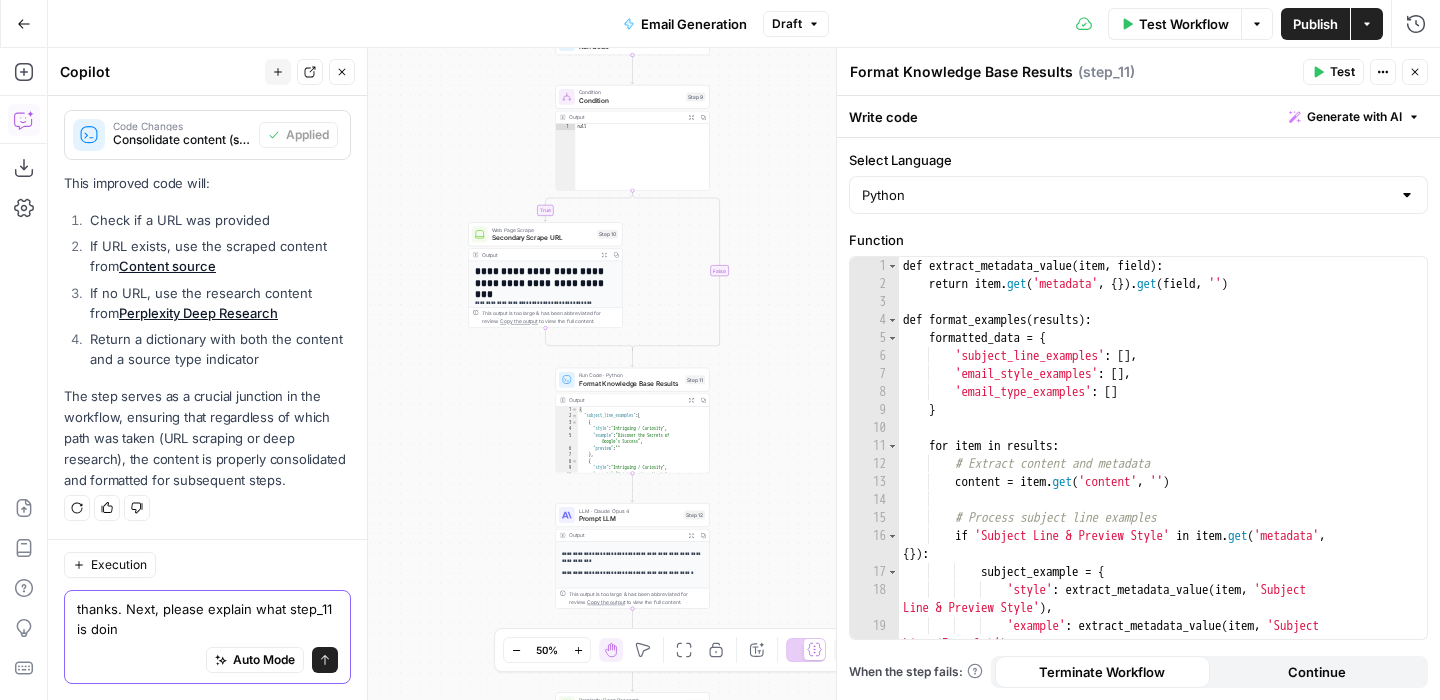 type on "thanks. Next, please explain what step_11 is doing" 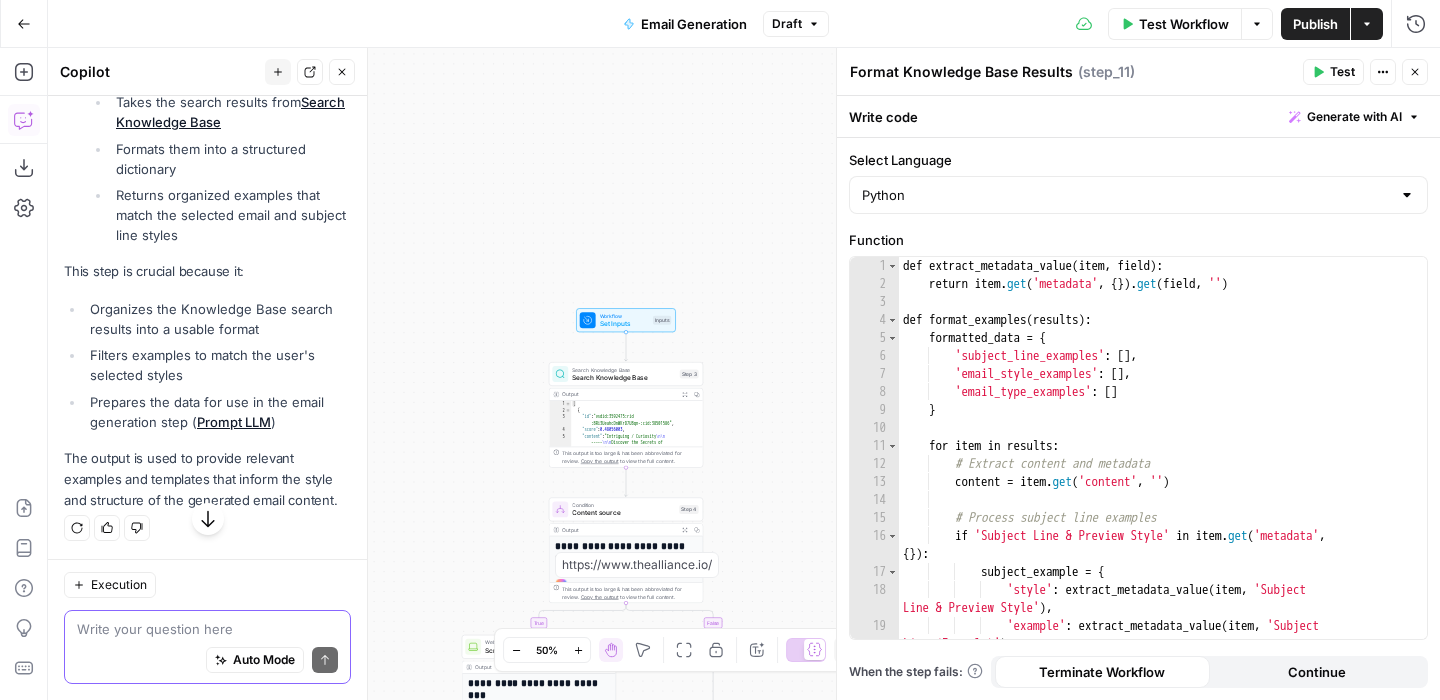 scroll, scrollTop: 4414, scrollLeft: 0, axis: vertical 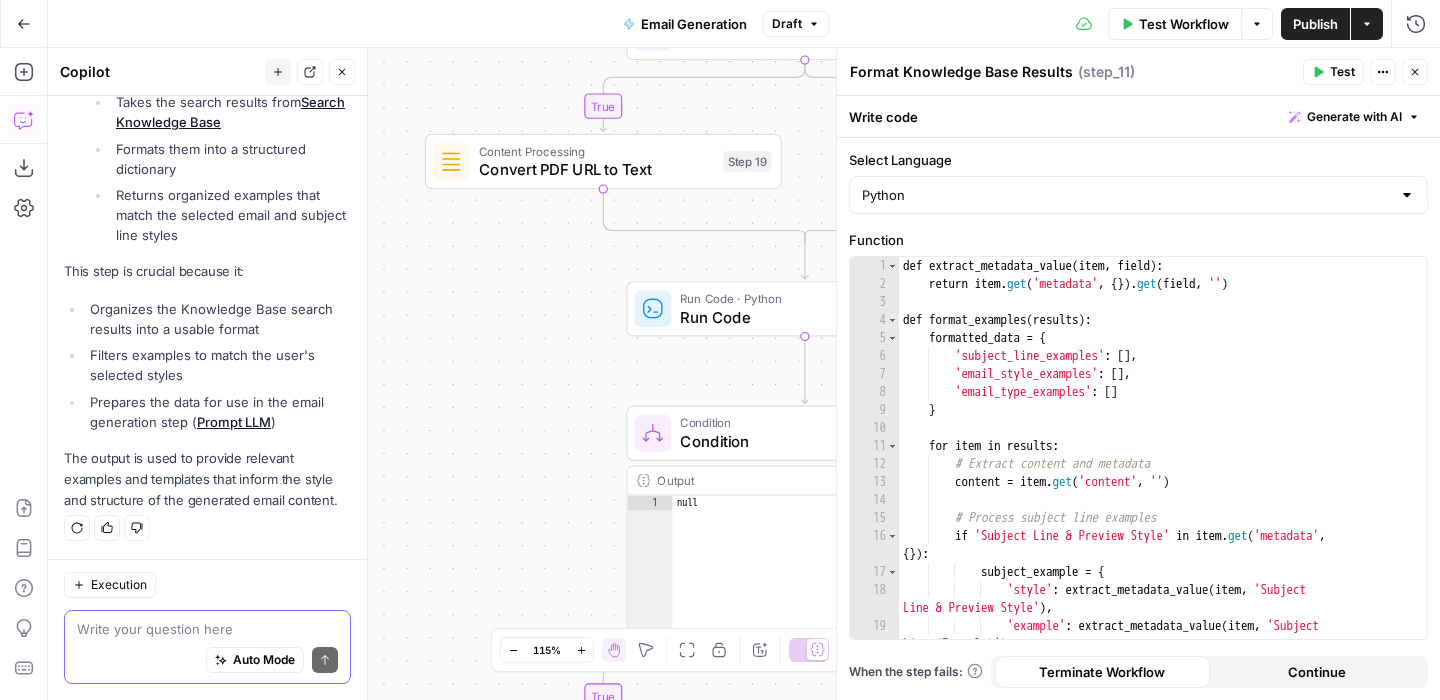 click at bounding box center [207, 629] 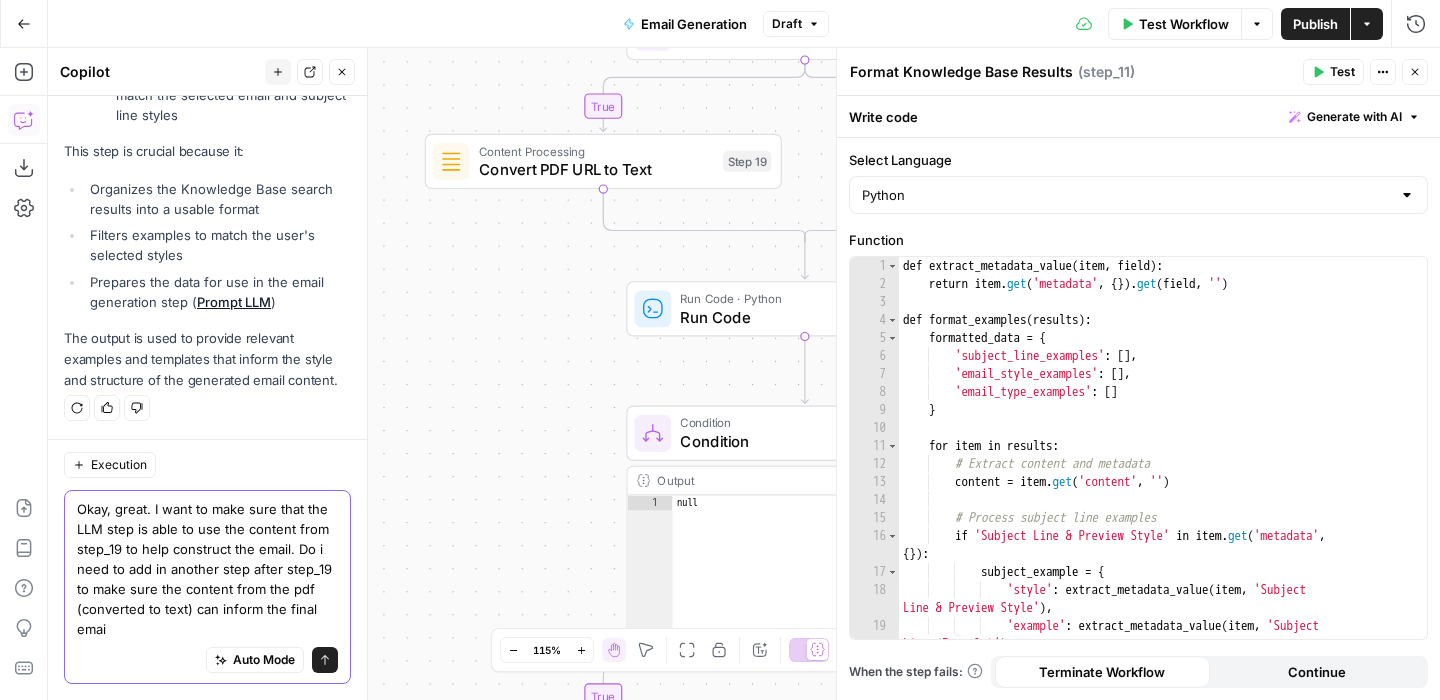 scroll, scrollTop: 4534, scrollLeft: 0, axis: vertical 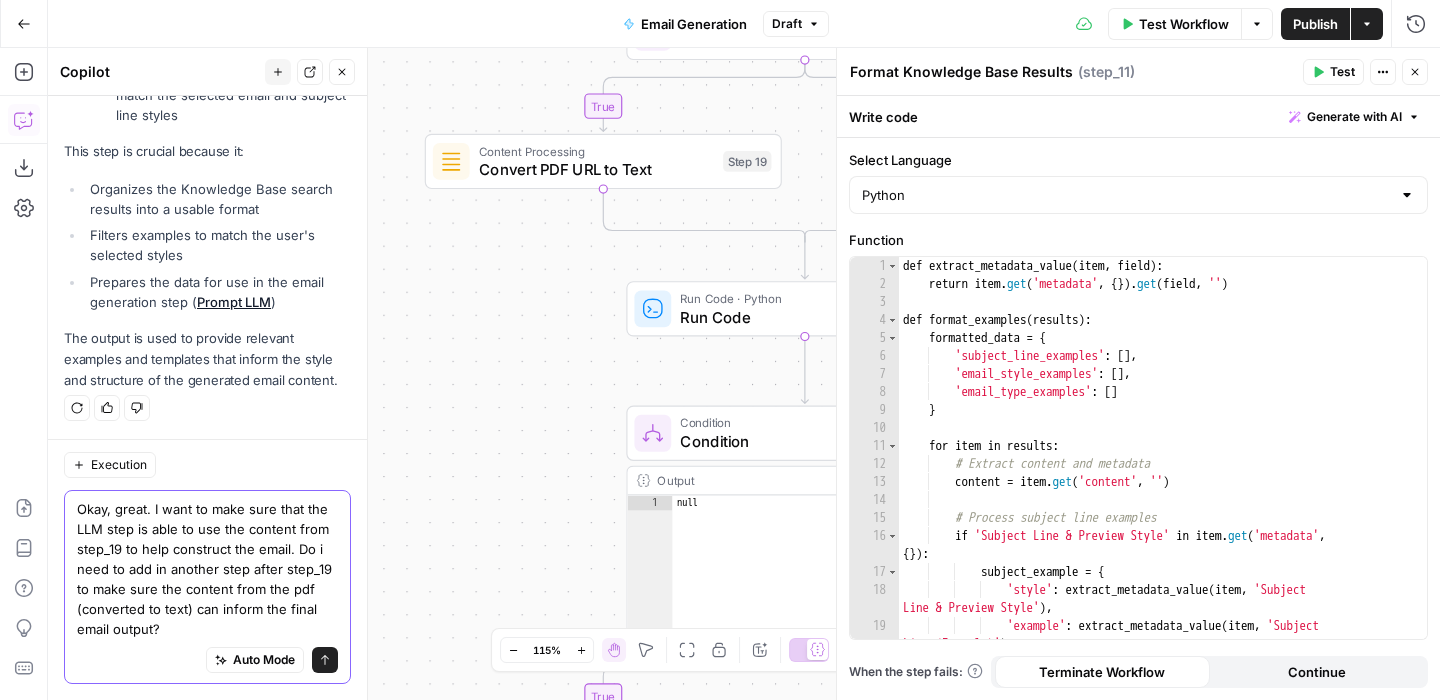 type on "Okay, great. I want to make sure that the LLM step is able to use the content from step_19 to help construct the email. Do i need to add in another step after step_19 to make sure the content from the pdf (converted to text) can inform the final email output?" 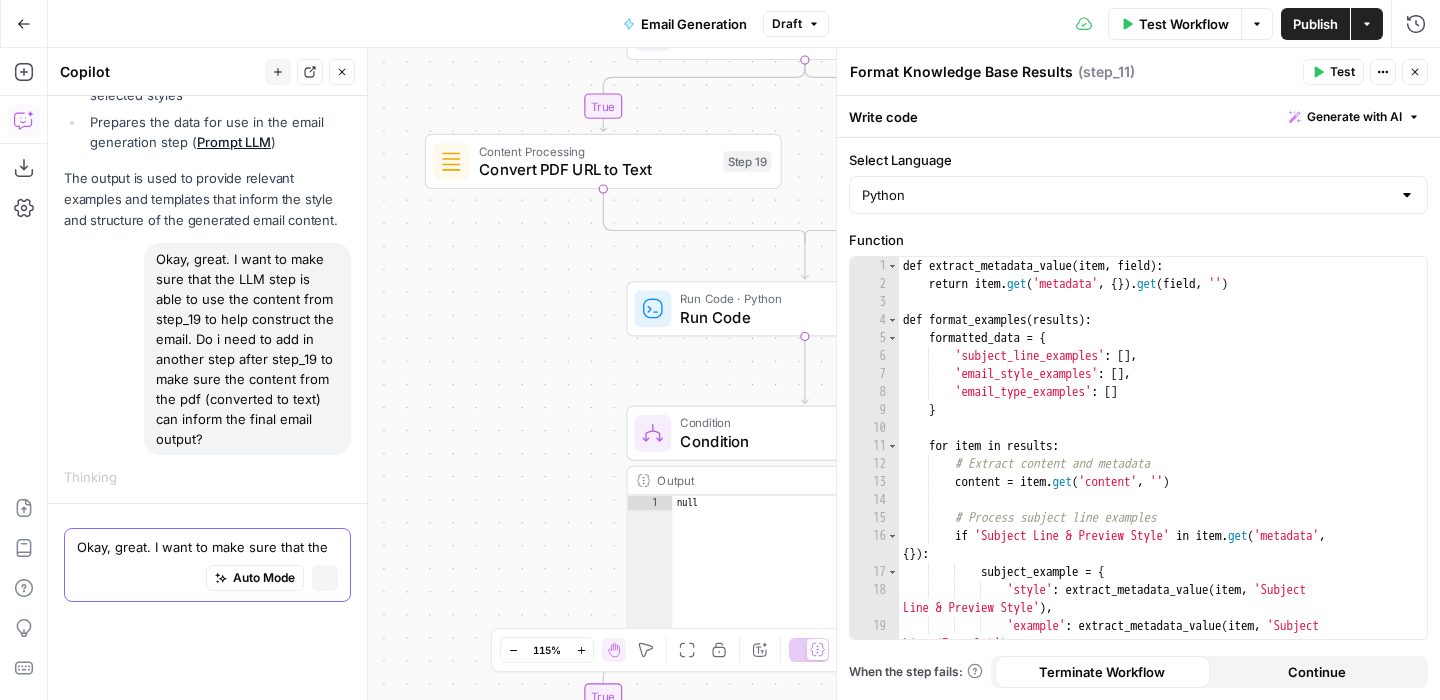 type 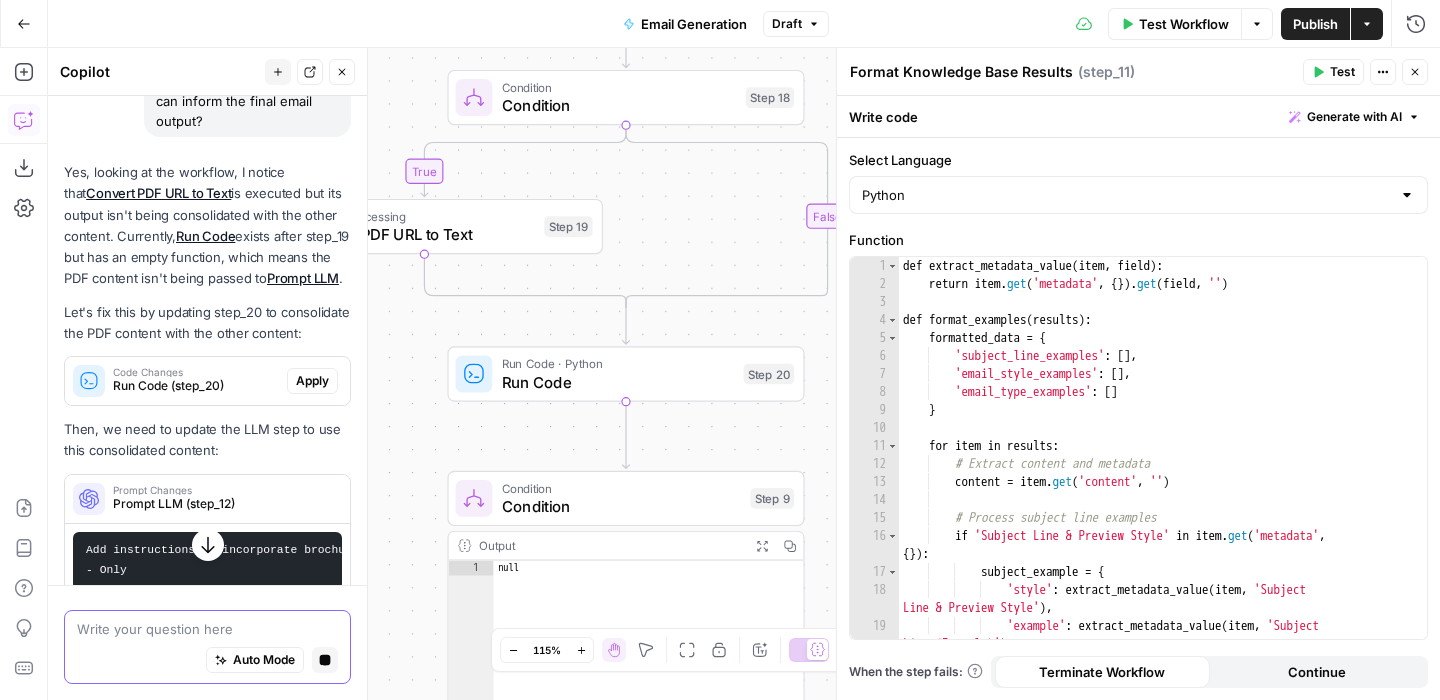 scroll, scrollTop: 4825, scrollLeft: 0, axis: vertical 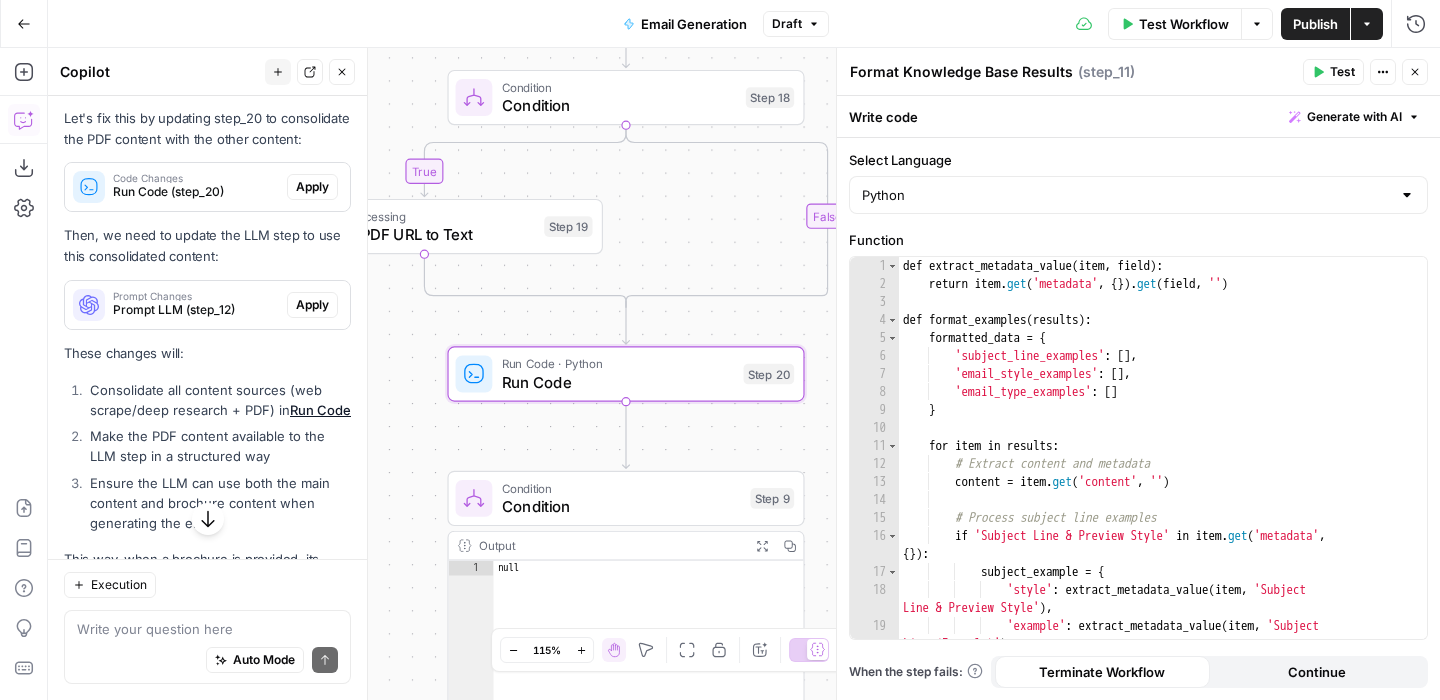 click on "Apply" at bounding box center [312, 187] 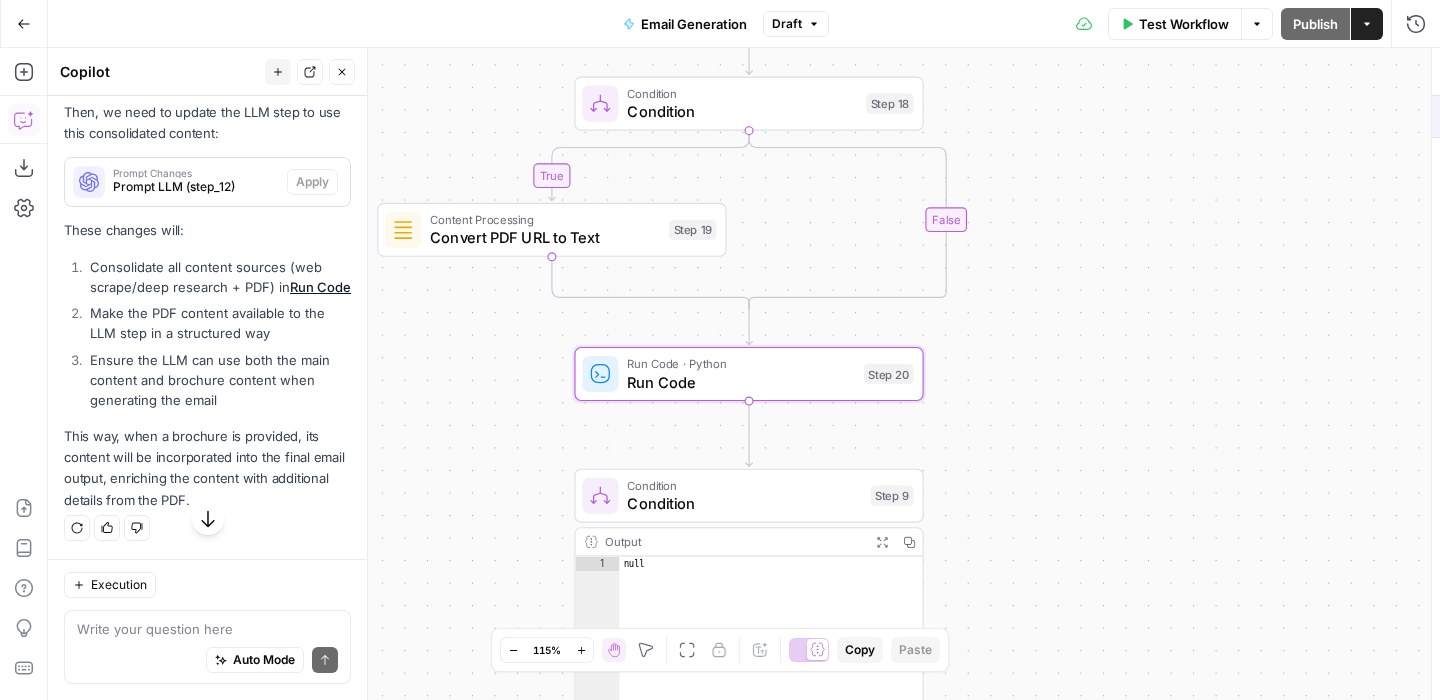 scroll, scrollTop: 5046, scrollLeft: 0, axis: vertical 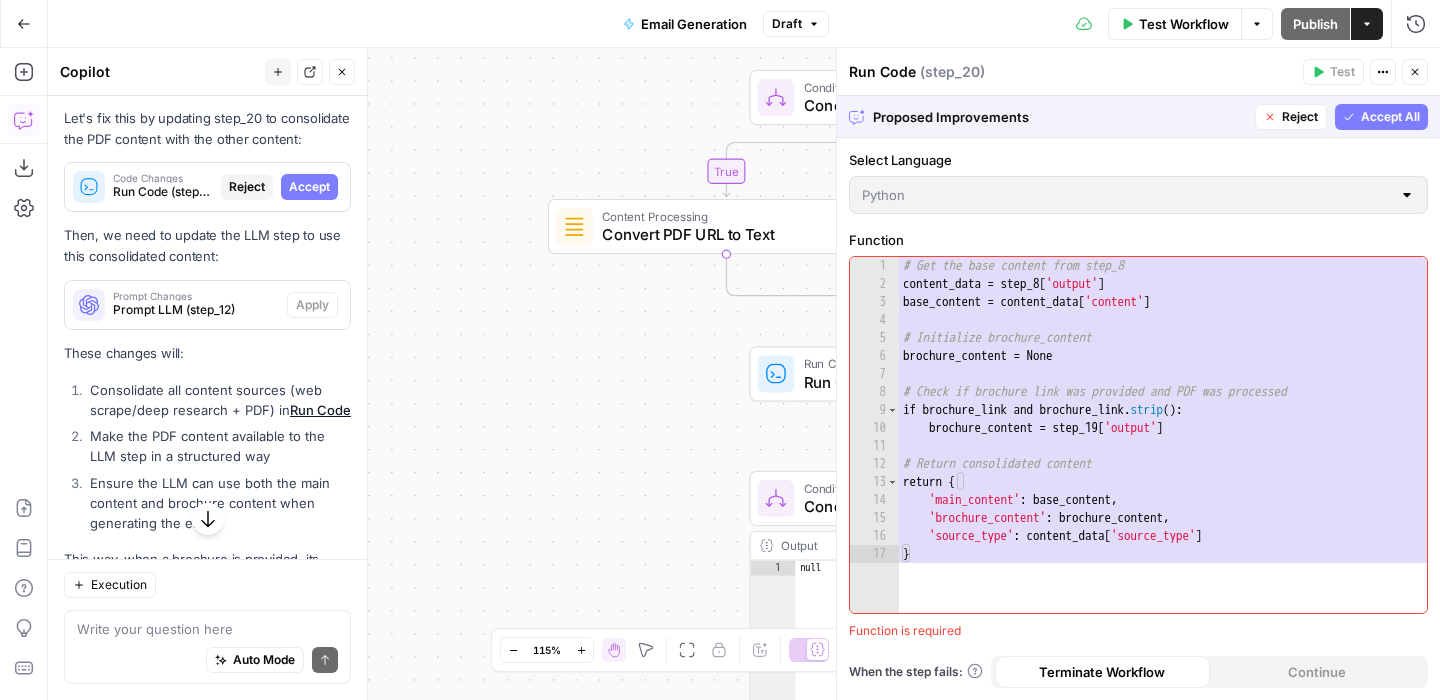 click on "Accept All" at bounding box center [1390, 117] 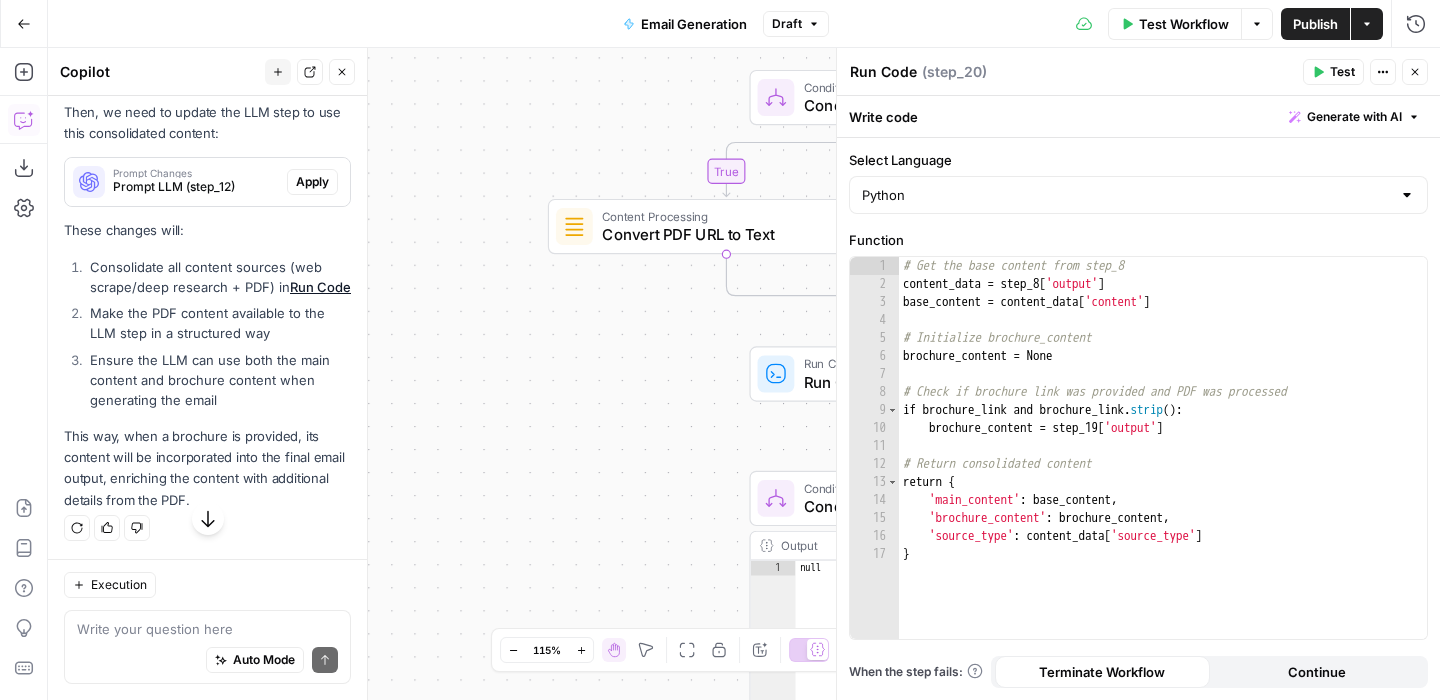 scroll, scrollTop: 5401, scrollLeft: 0, axis: vertical 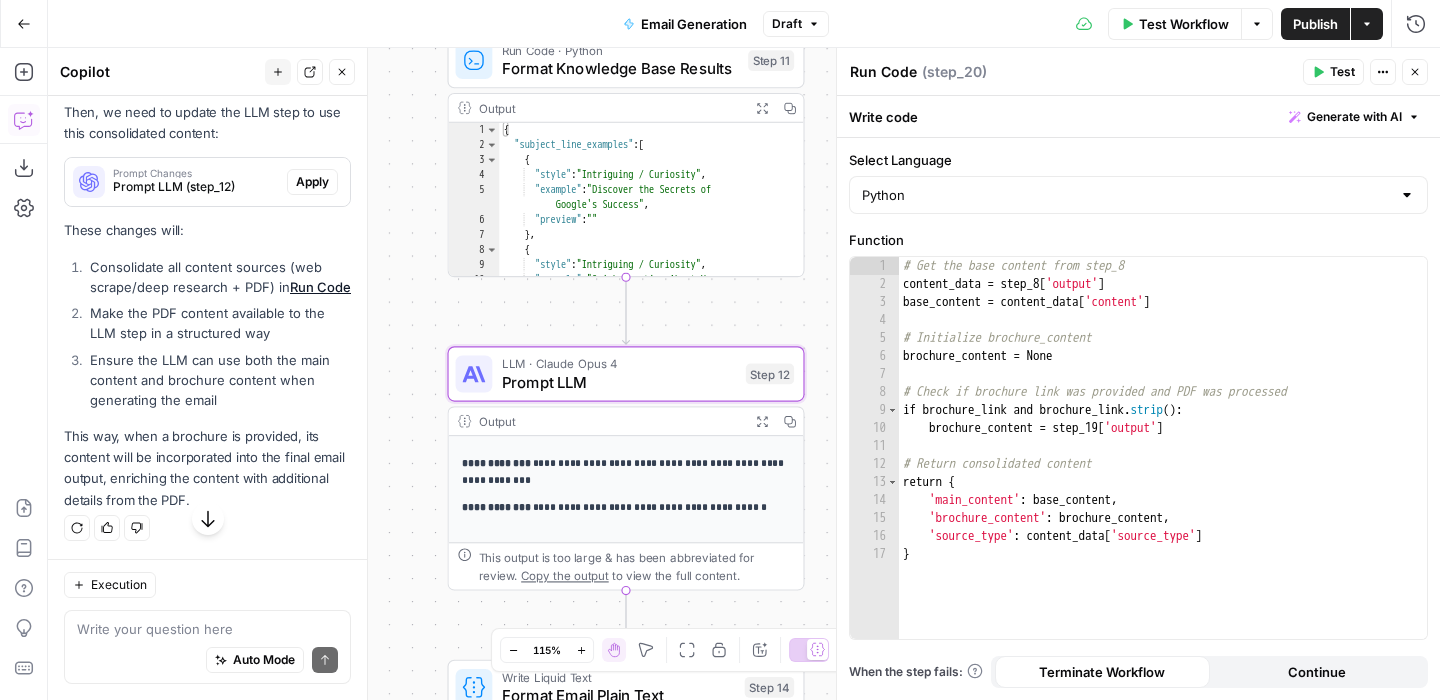 click on "Apply" at bounding box center (312, 182) 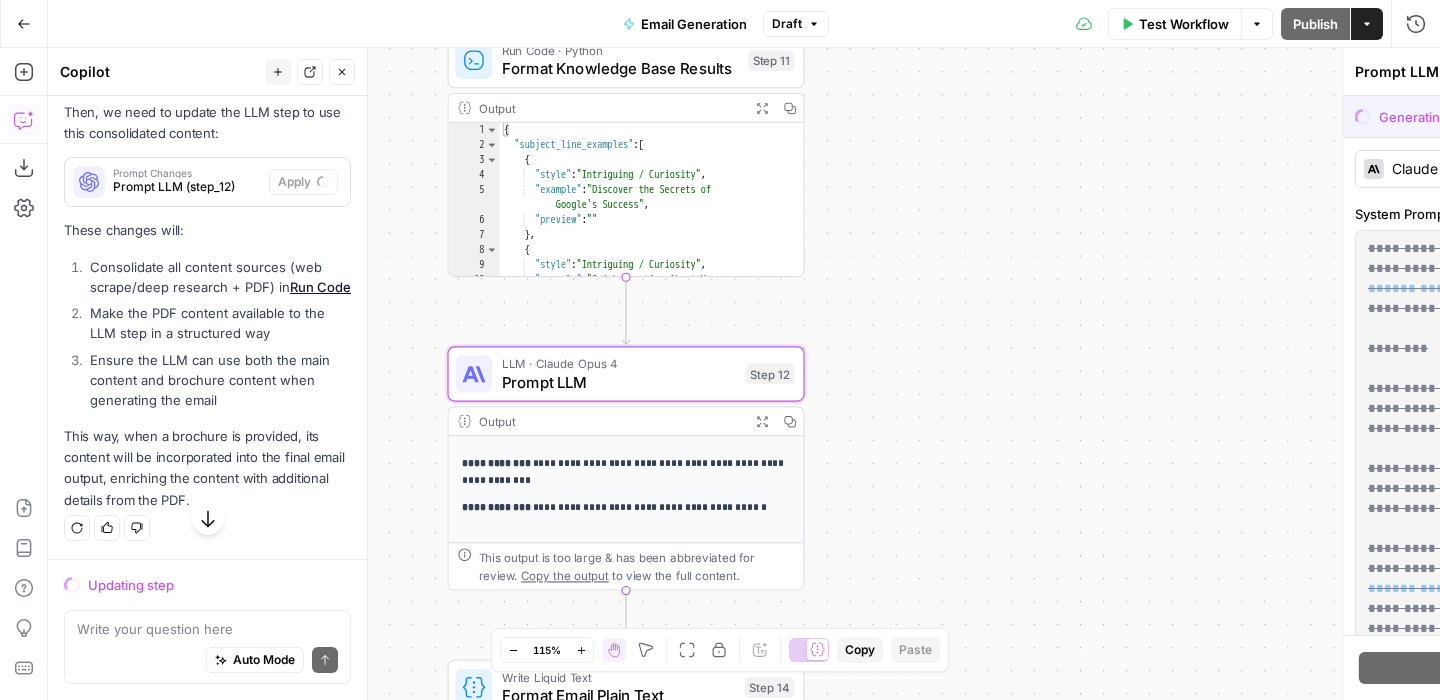 scroll, scrollTop: 5209, scrollLeft: 0, axis: vertical 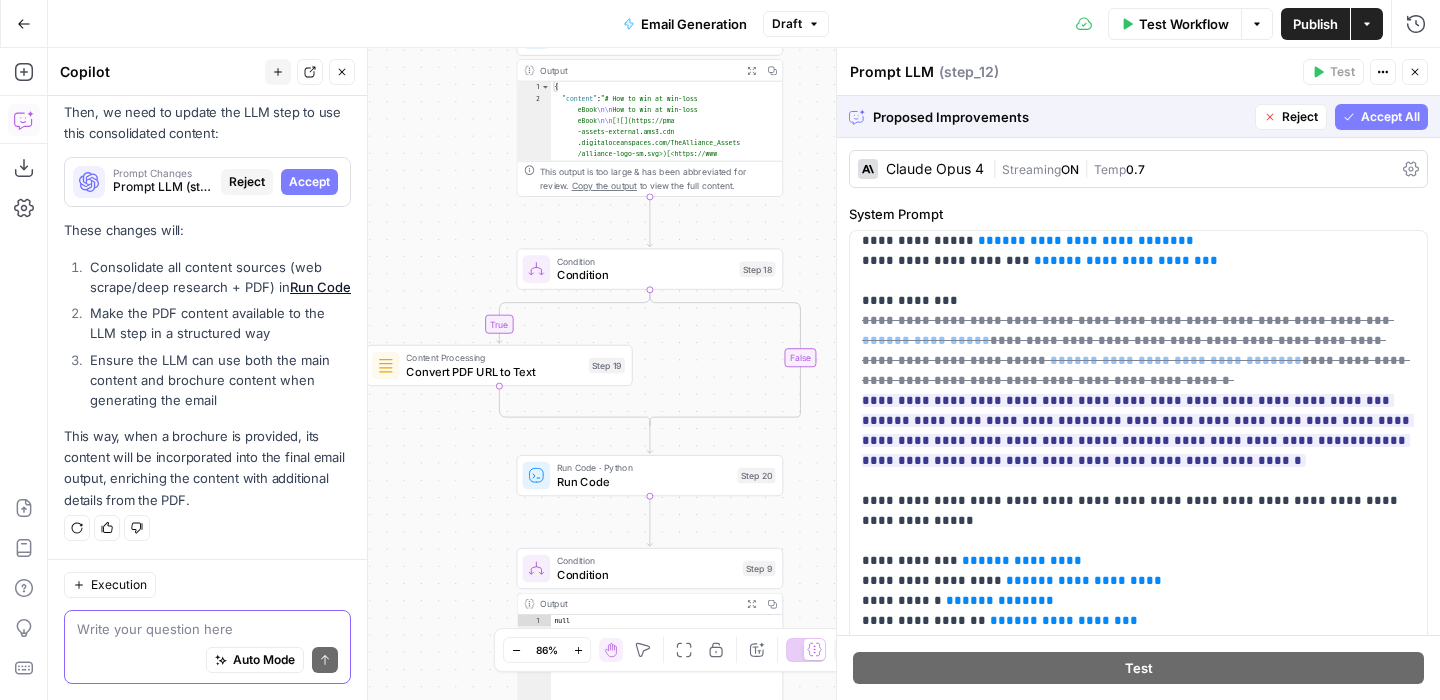 click at bounding box center (207, 629) 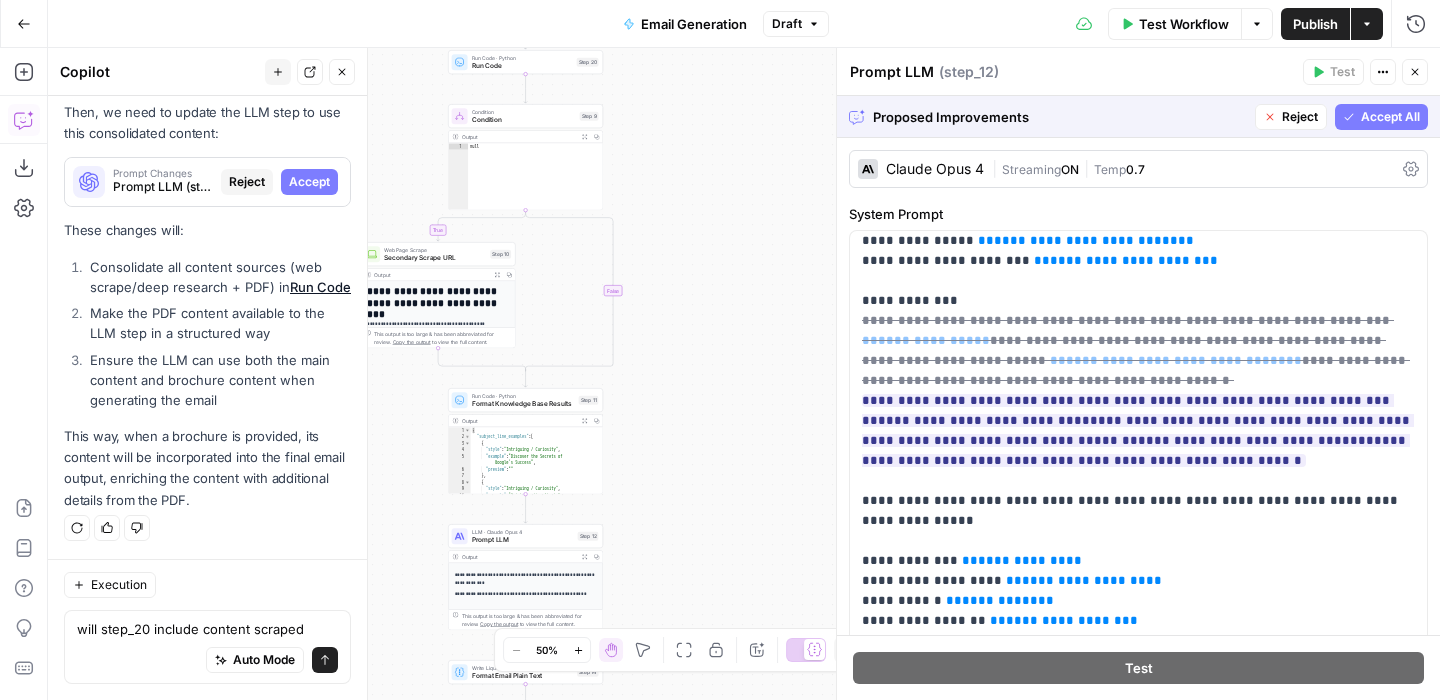 drag, startPoint x: 424, startPoint y: 322, endPoint x: 434, endPoint y: 753, distance: 431.116 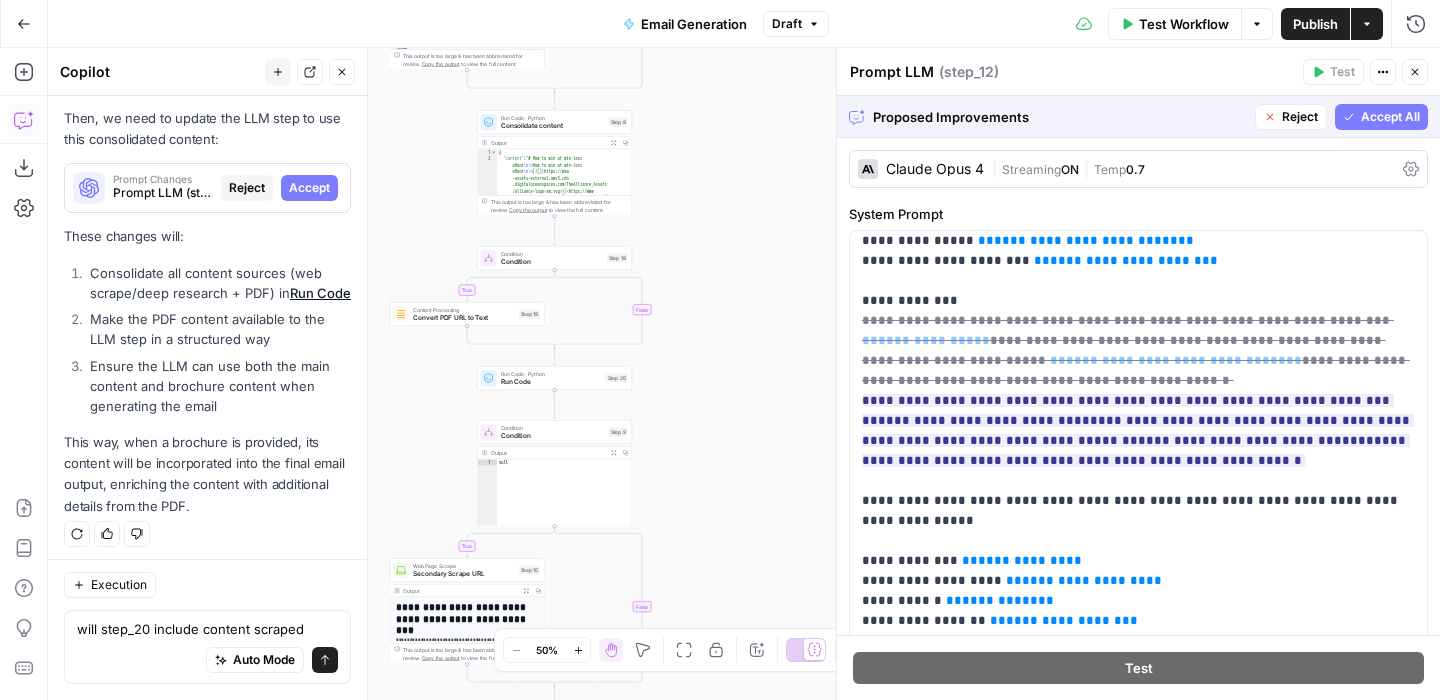 scroll, scrollTop: 5221, scrollLeft: 0, axis: vertical 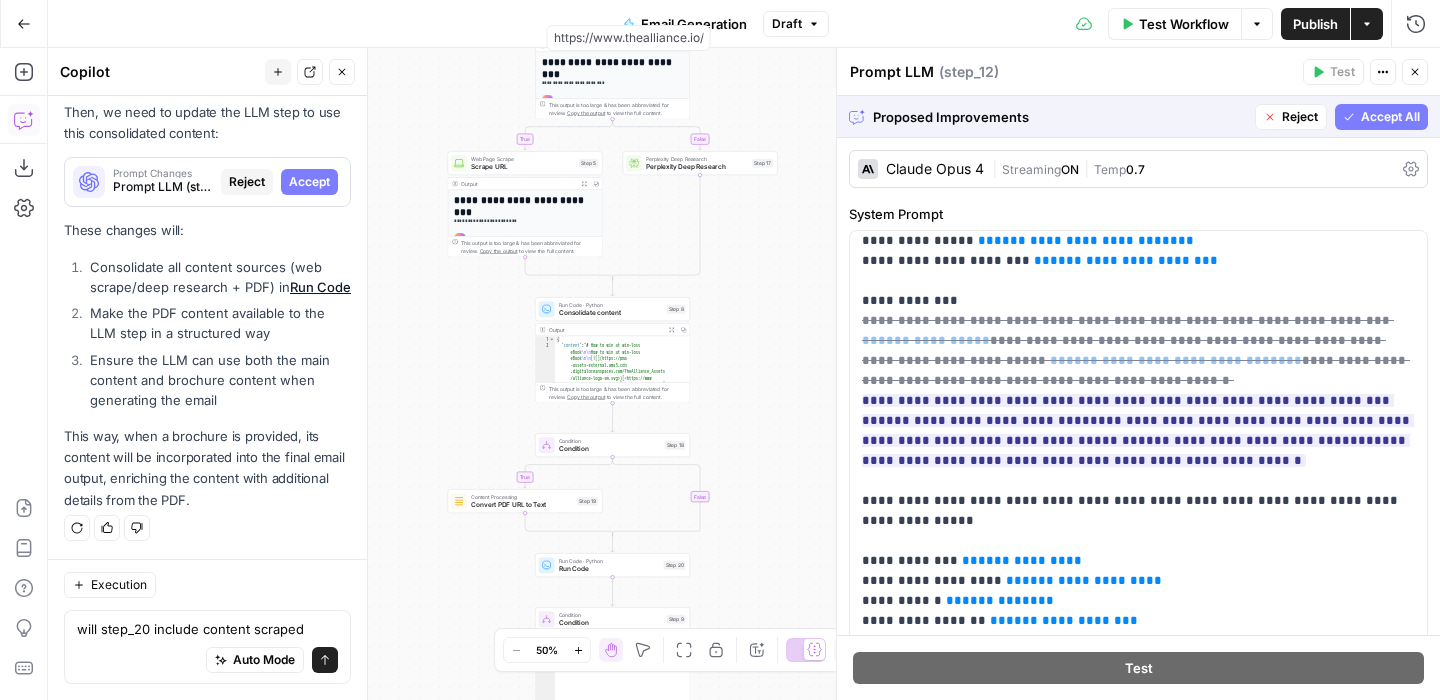 drag, startPoint x: 423, startPoint y: 146, endPoint x: 481, endPoint y: 333, distance: 195.78815 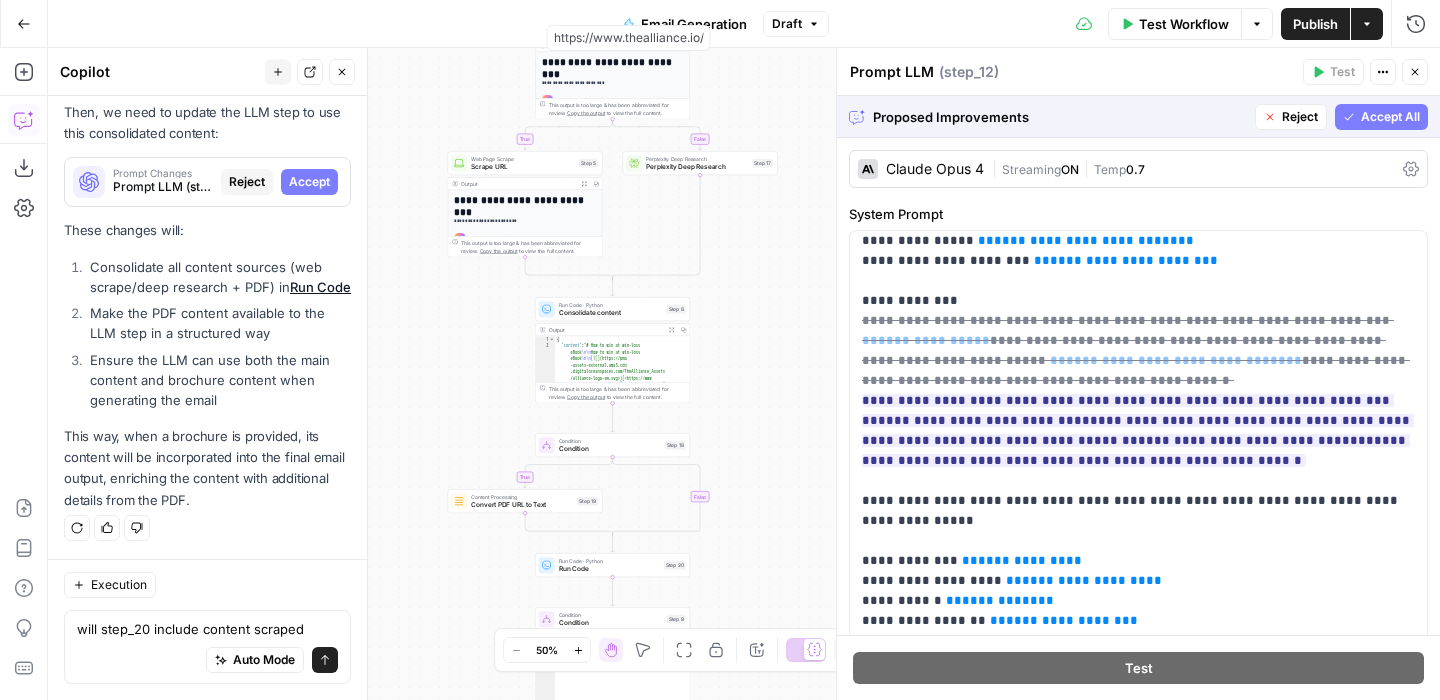 click on "true true false true false false Workflow Set Inputs Inputs Search Knowledge Base Search Knowledge Base Step 3 Output Expand Output Copy 1 2 3 4 5 6 [    {      "id" :  "vsdid:3592475:rid          :BRi3UeahcDnWKrD7UBqn-:cid:38501586" ,      "score" :  0.48056003 ,      "content" :  "Intriguing / Curiosity \n\n          ----- \n\n Discover the Secrets of           Google's Success \n\n -----" ,      "document_name" :  "Subject Line Types -           Sheet1.csv" ,     XXXXXXXXXXXXXXXXXXXXXXXXXXXXXXXXXXXXXXXXXXXXXXXXXXXXXXXXXXXXXXXXXXXXXXXXXXXXXXXXXXXXXXXXXXXXXXXXXXXXXXXXXXXXXXXXXXXXXXXXXXXXXXXXXXXXXXXXXXXXXXXXXXXXXXXXXXXXXXXXXXXXXXXXXXXXXXXXXXXXXXXXXXXXXXXXXXXXXXXXXXXXXXXXXXXXXXXXXXXXXXXXXXXXXXXXXXXXXXXXXXXXXXXXXXXXXXXXXXXXXXXXXXXXXXXXXXXXXXXXXXXXXXXXXXXXXXXXXXXXXXXXXXXXXXXXXXXXXXXXXXXXXXXXXXXXXXXXXXXXXXXXXXXXXXXXXXXXXXXXXXXXXXXXXXXXXXXXXXXXXXXXXXXXXXXXXXXXXXXXXXXXXXXXXXXXXXXXXXXXXXXXXXXXXXXXXXXXXXXXXXXXXXXXXXXXXXXXXXXXXXXXXXXXXXXXXXXXXXXXXXXXXXXXXXXXXXXXXXXXXXXXXXXXXXXX" at bounding box center [744, 374] 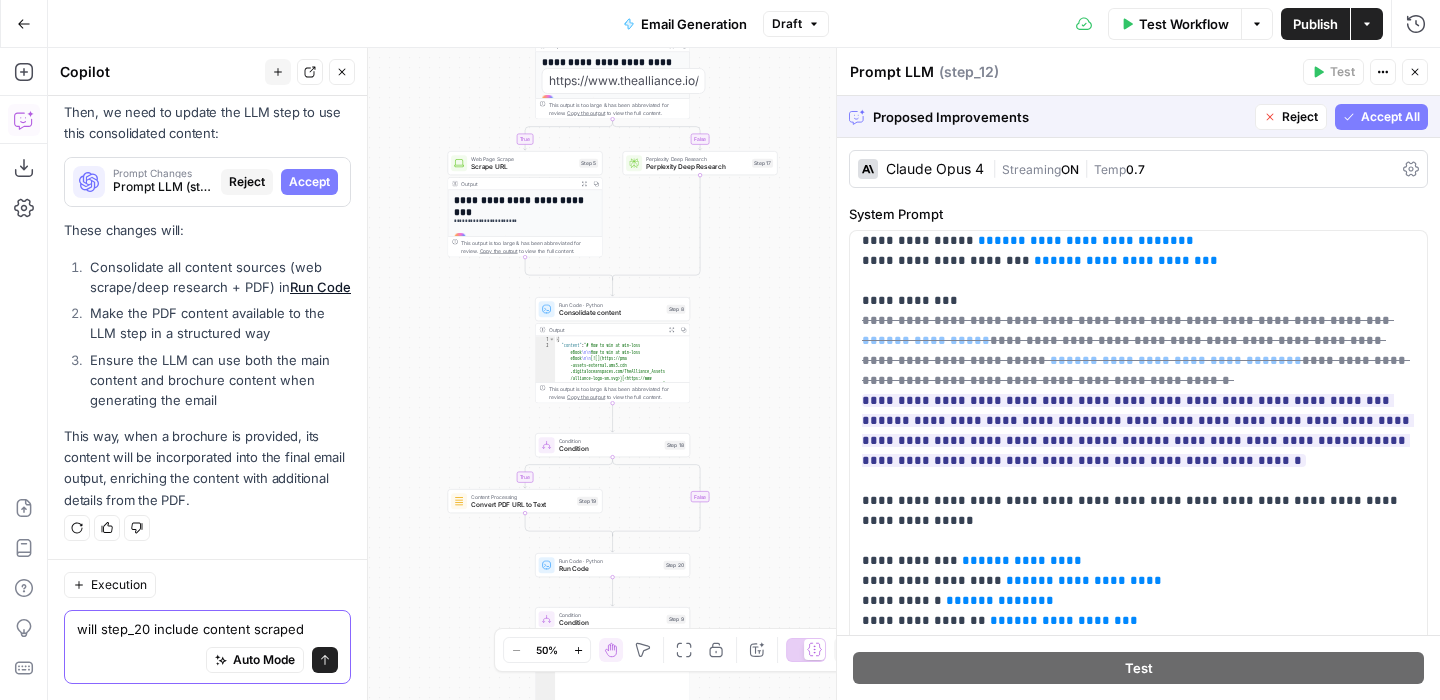 click on "will step_20 include content scraped" at bounding box center (207, 629) 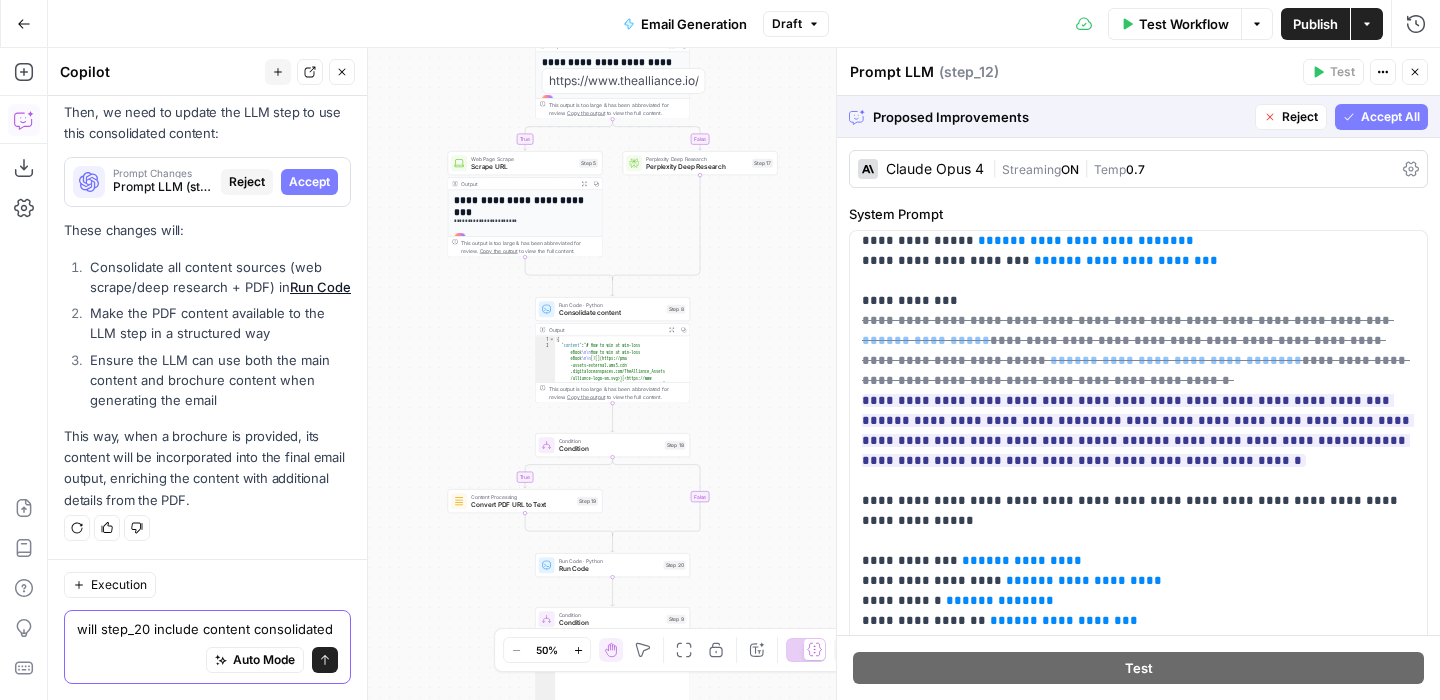 scroll, scrollTop: 5241, scrollLeft: 0, axis: vertical 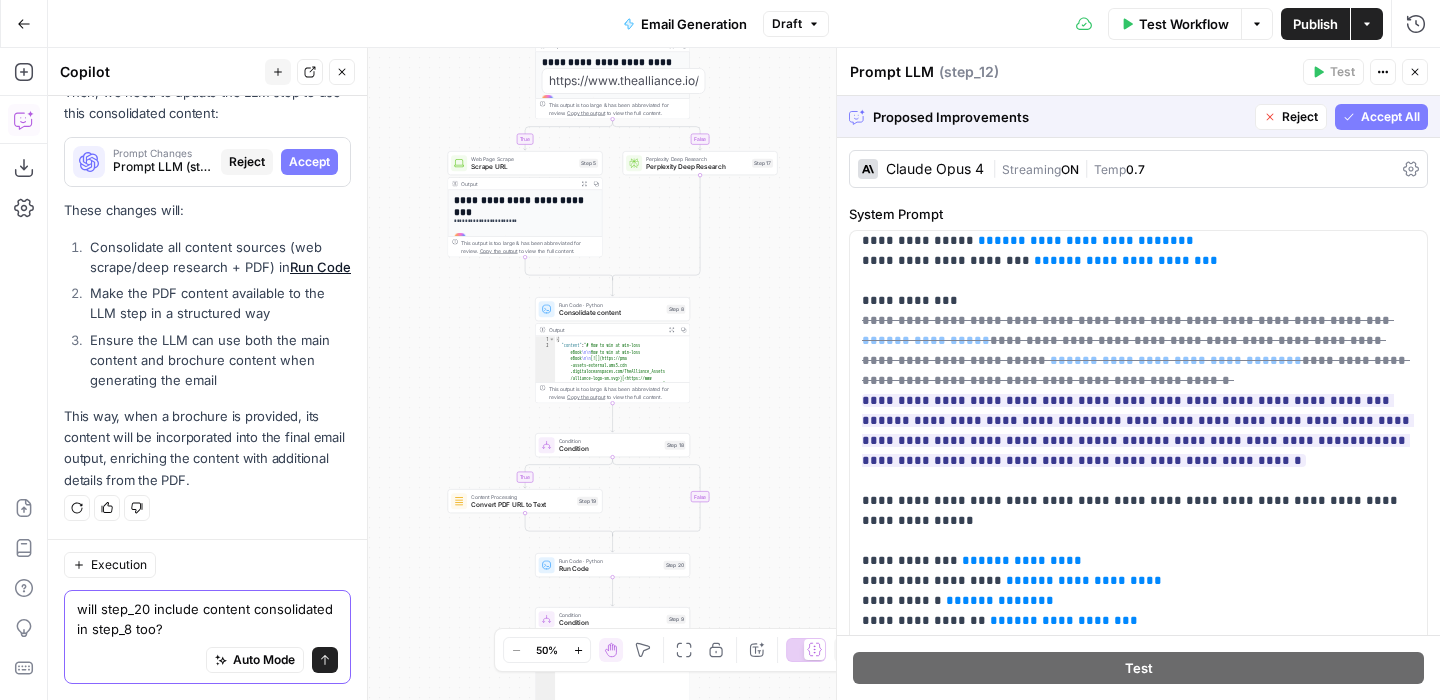 type on "will step_20 include content consolidated in step_8 too?" 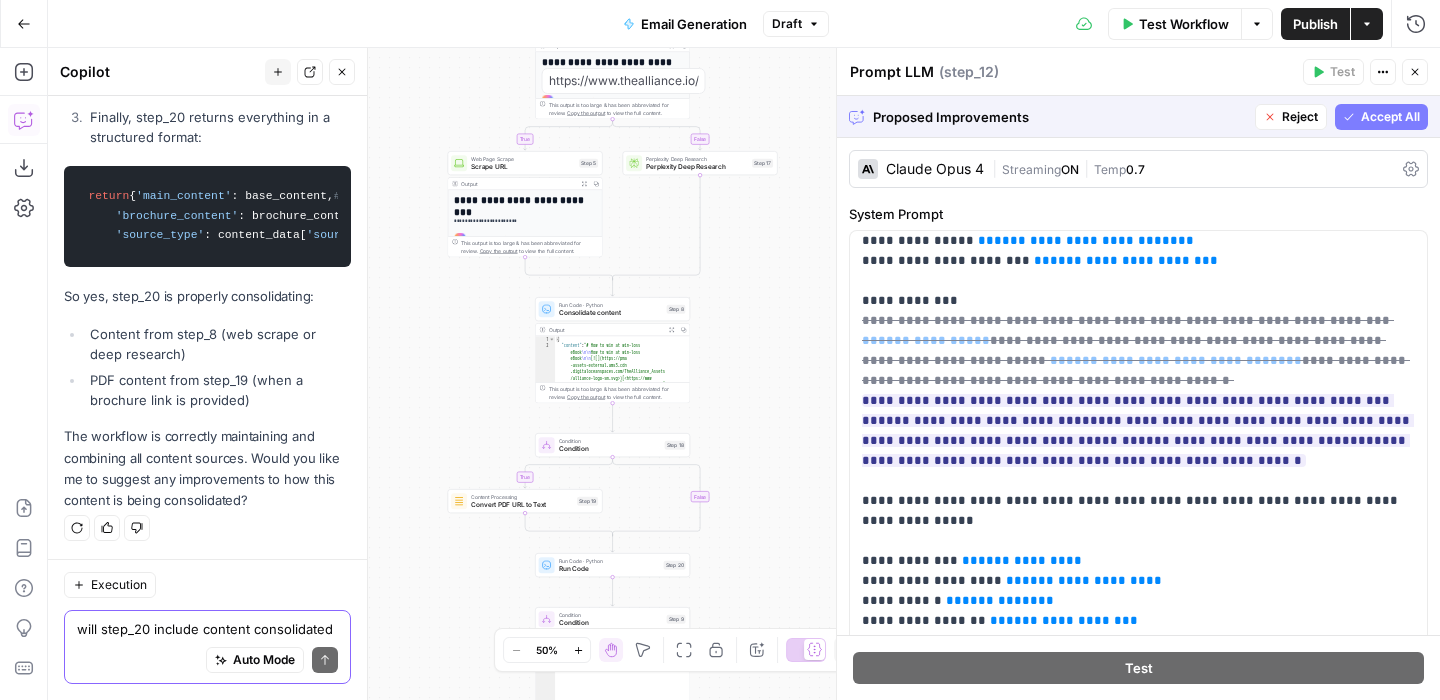 scroll, scrollTop: 6275, scrollLeft: 0, axis: vertical 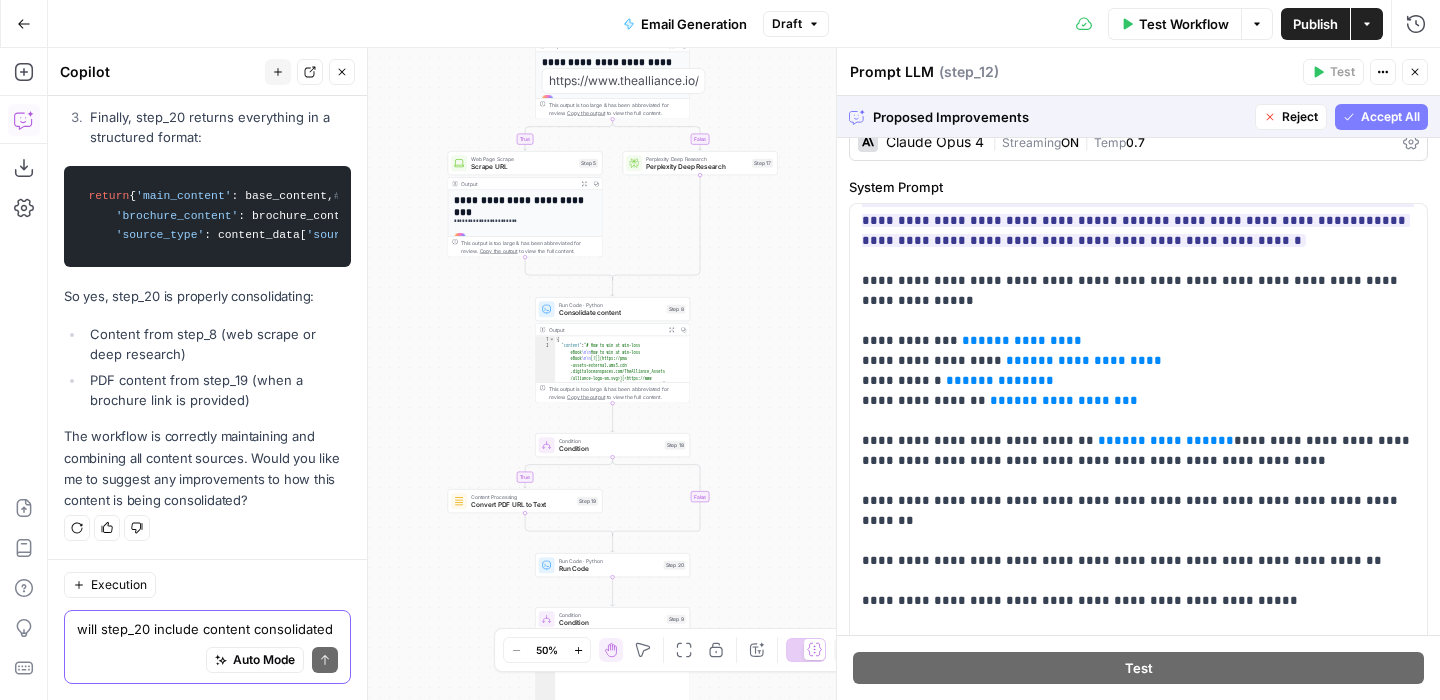 type 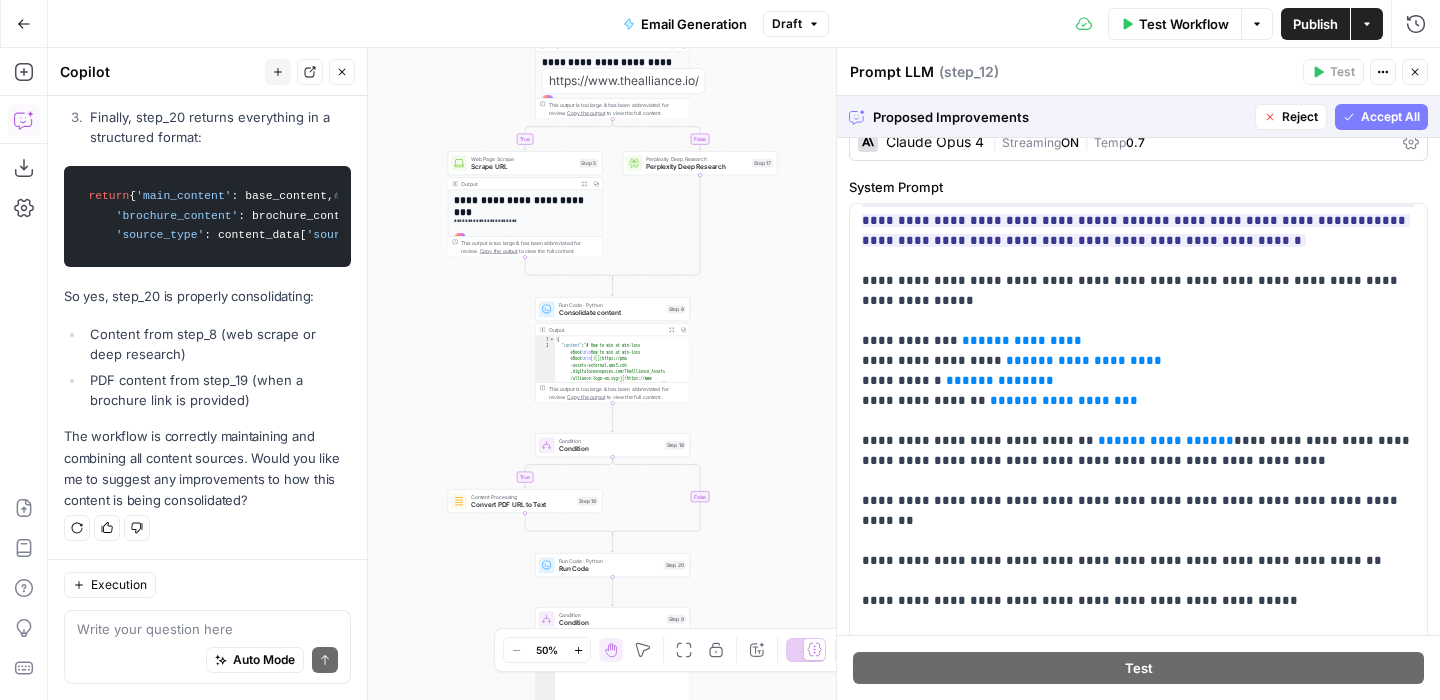 click on "Accept All" at bounding box center (1390, 117) 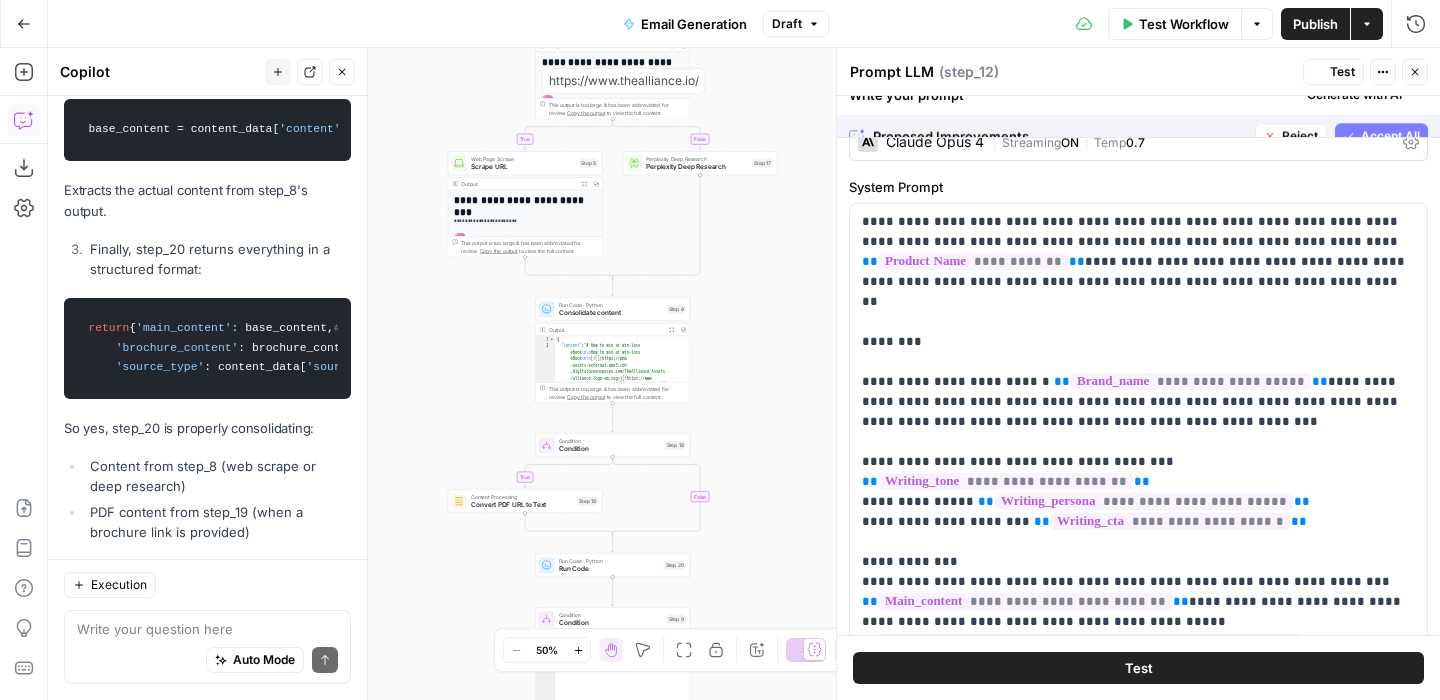 scroll, scrollTop: 6499, scrollLeft: 0, axis: vertical 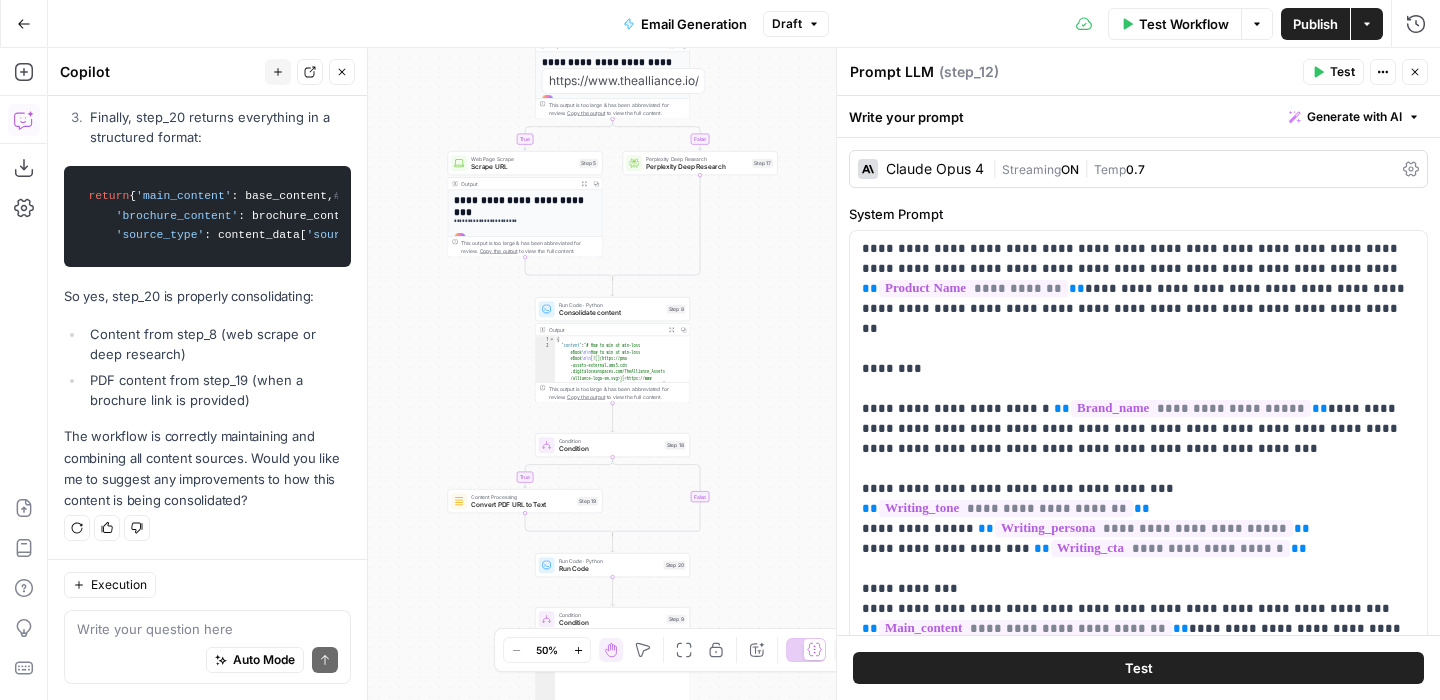 click 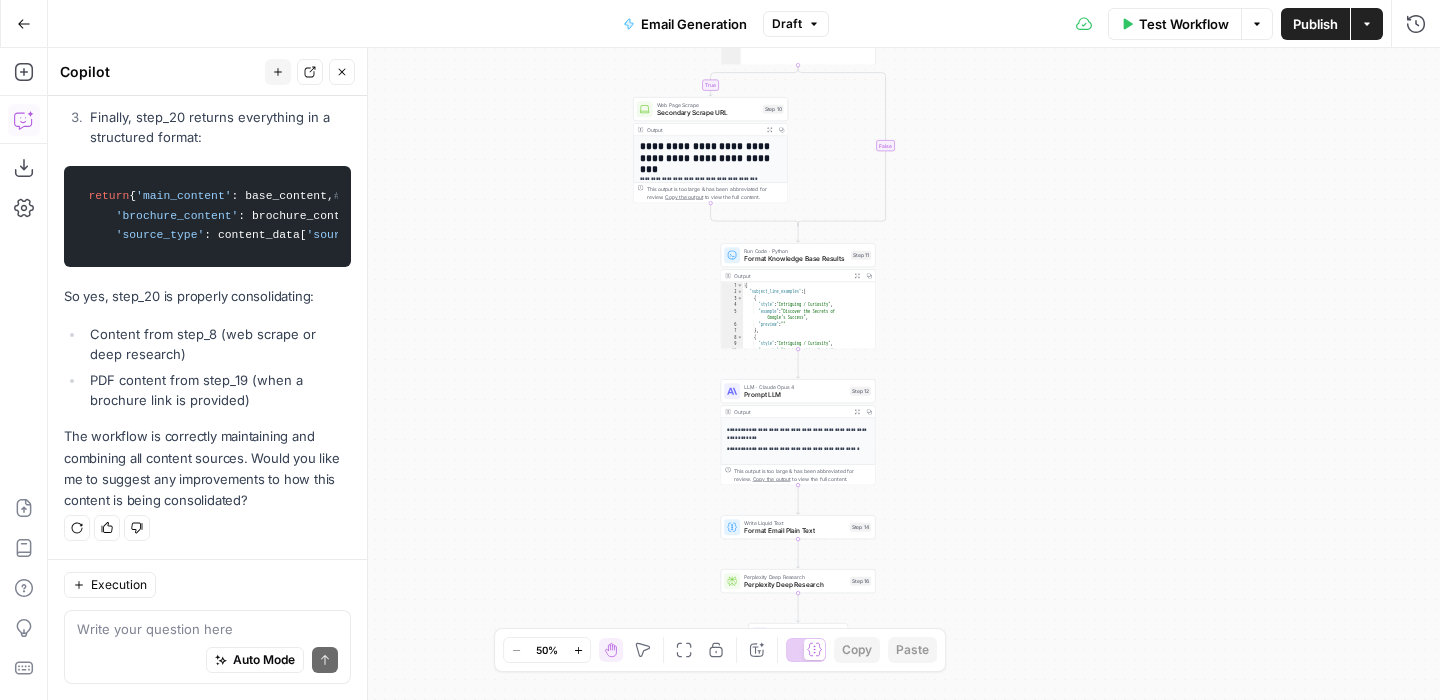 drag, startPoint x: 1042, startPoint y: 437, endPoint x: 996, endPoint y: 34, distance: 405.61682 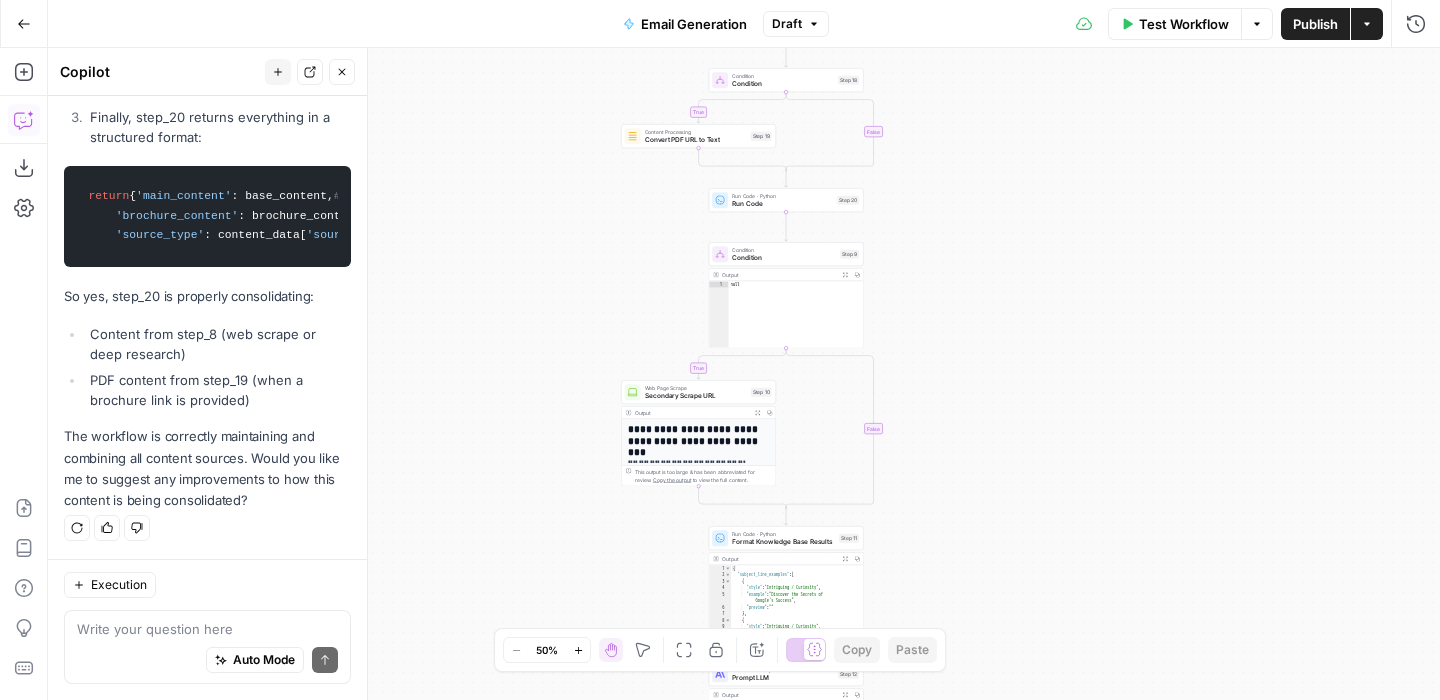 drag, startPoint x: 970, startPoint y: 392, endPoint x: 964, endPoint y: 734, distance: 342.0526 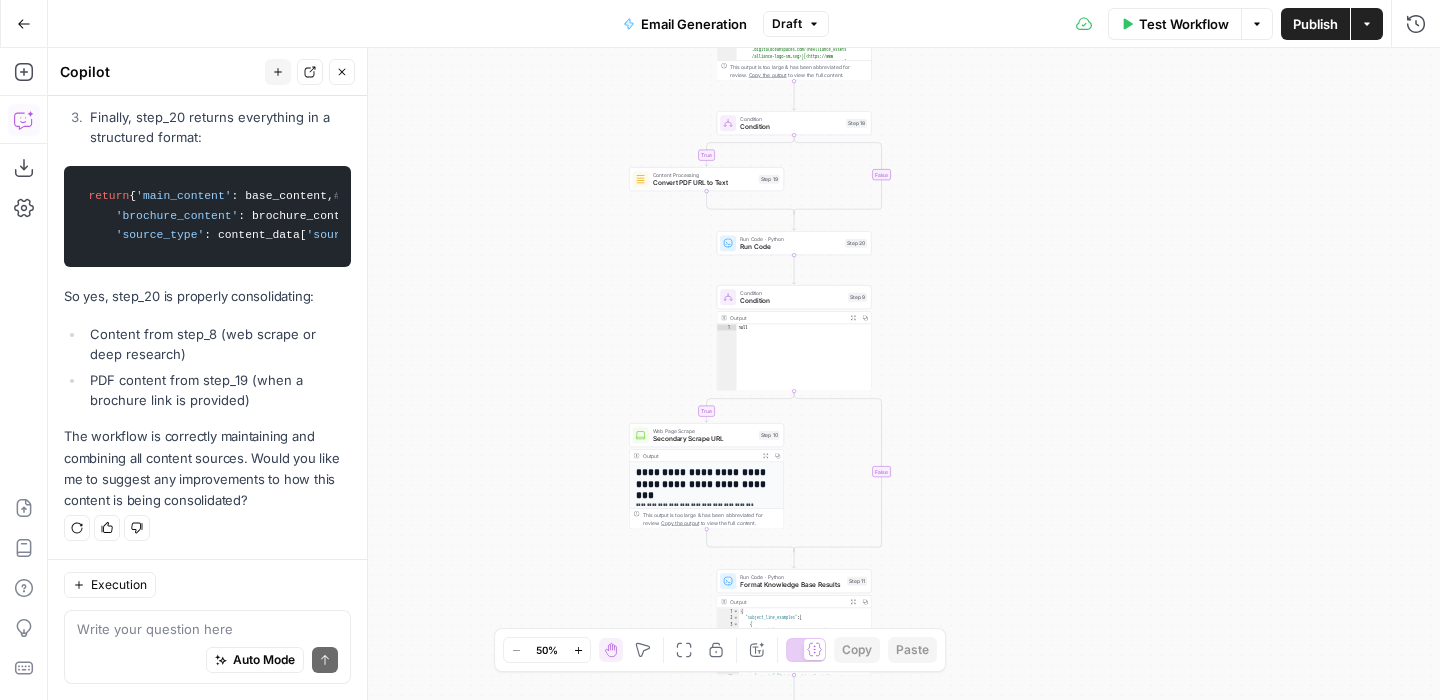 drag, startPoint x: 989, startPoint y: 272, endPoint x: 986, endPoint y: 569, distance: 297.01514 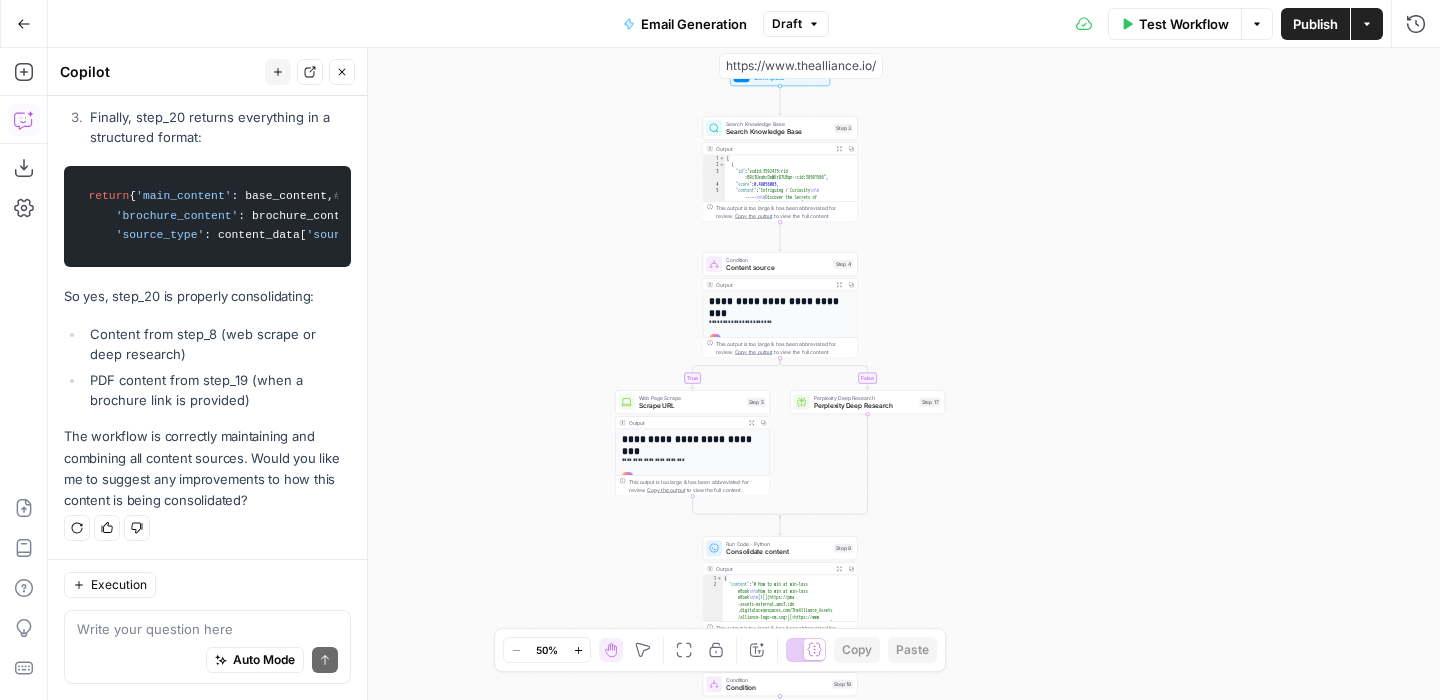 drag, startPoint x: 978, startPoint y: 190, endPoint x: 974, endPoint y: 489, distance: 299.02676 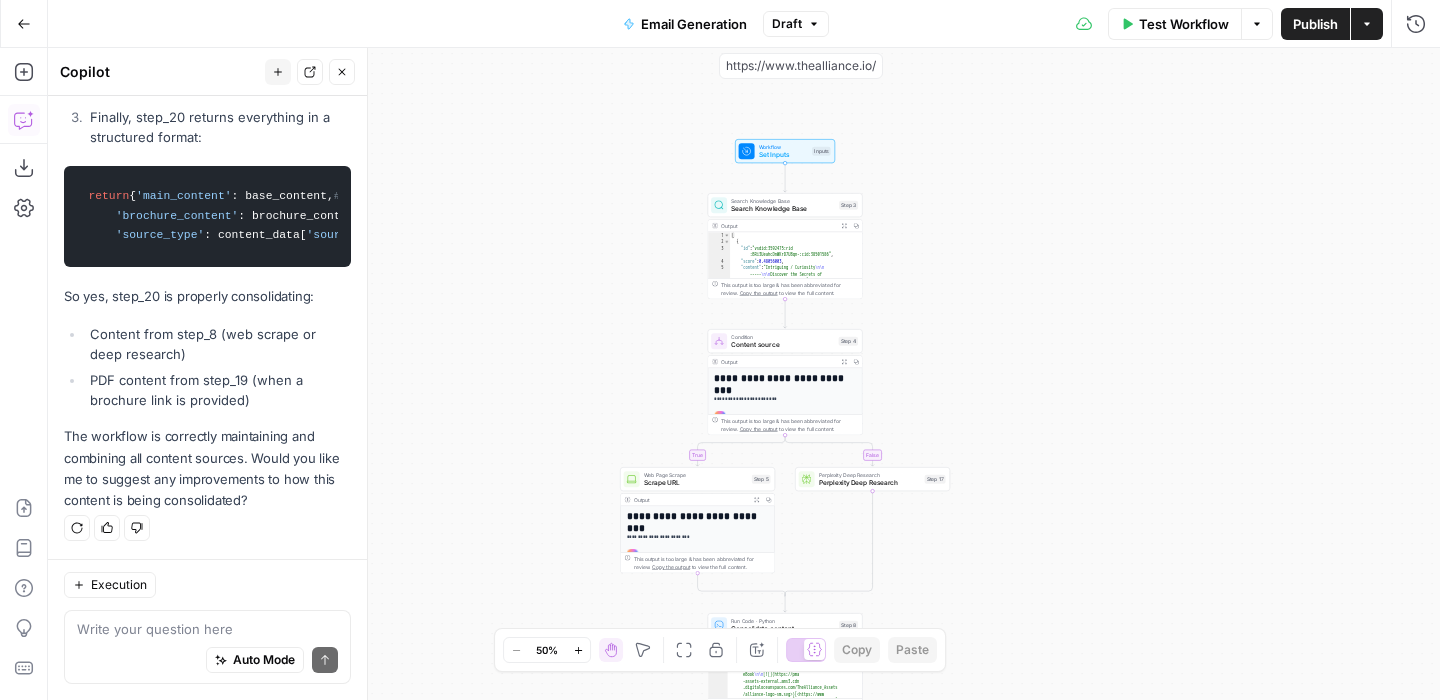 drag, startPoint x: 1019, startPoint y: 332, endPoint x: 1017, endPoint y: 440, distance: 108.01852 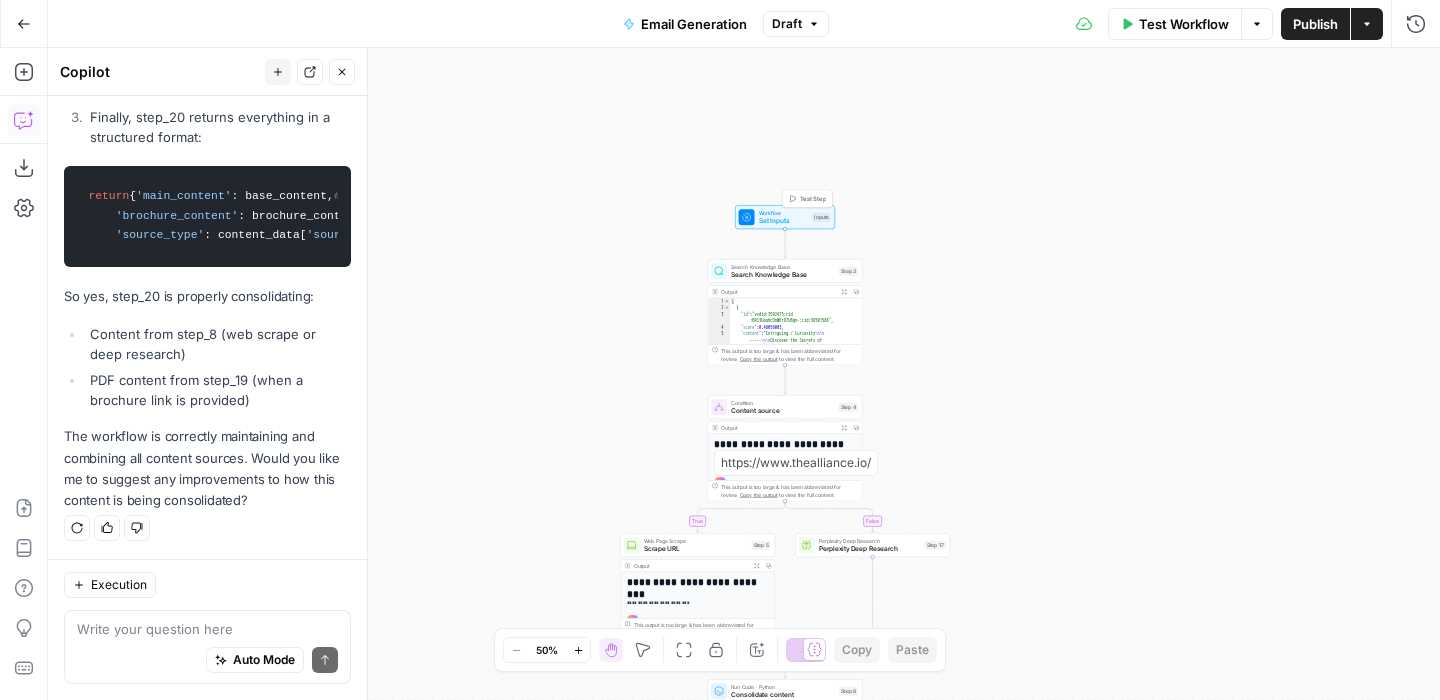 click on "Workflow" at bounding box center (784, 213) 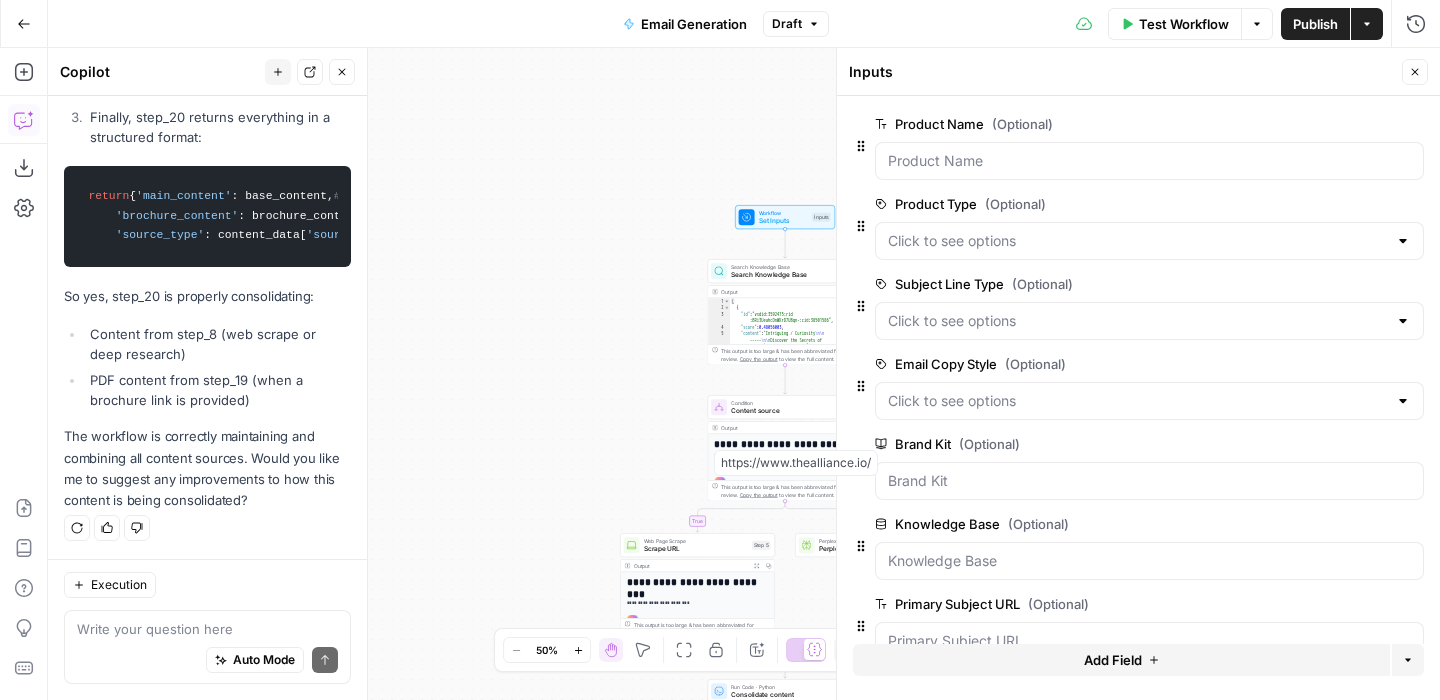 click 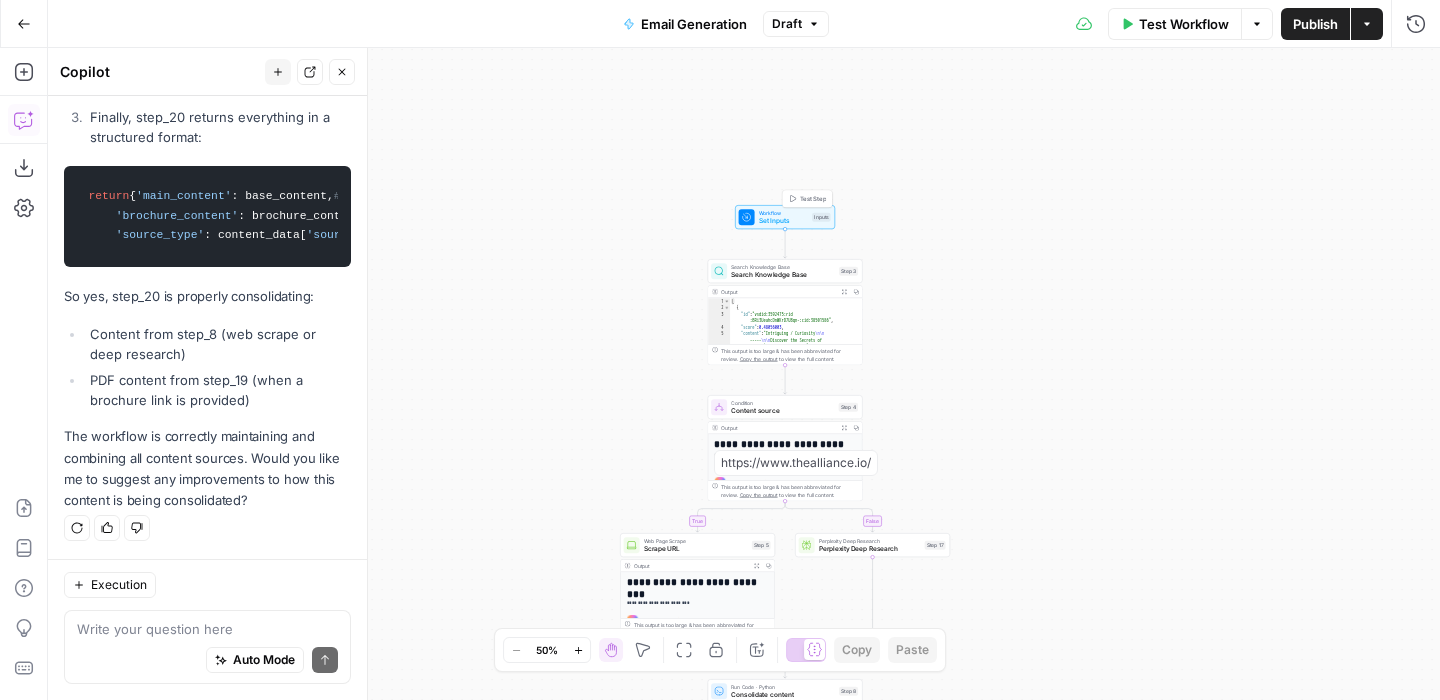 click on "Test Step" at bounding box center (813, 198) 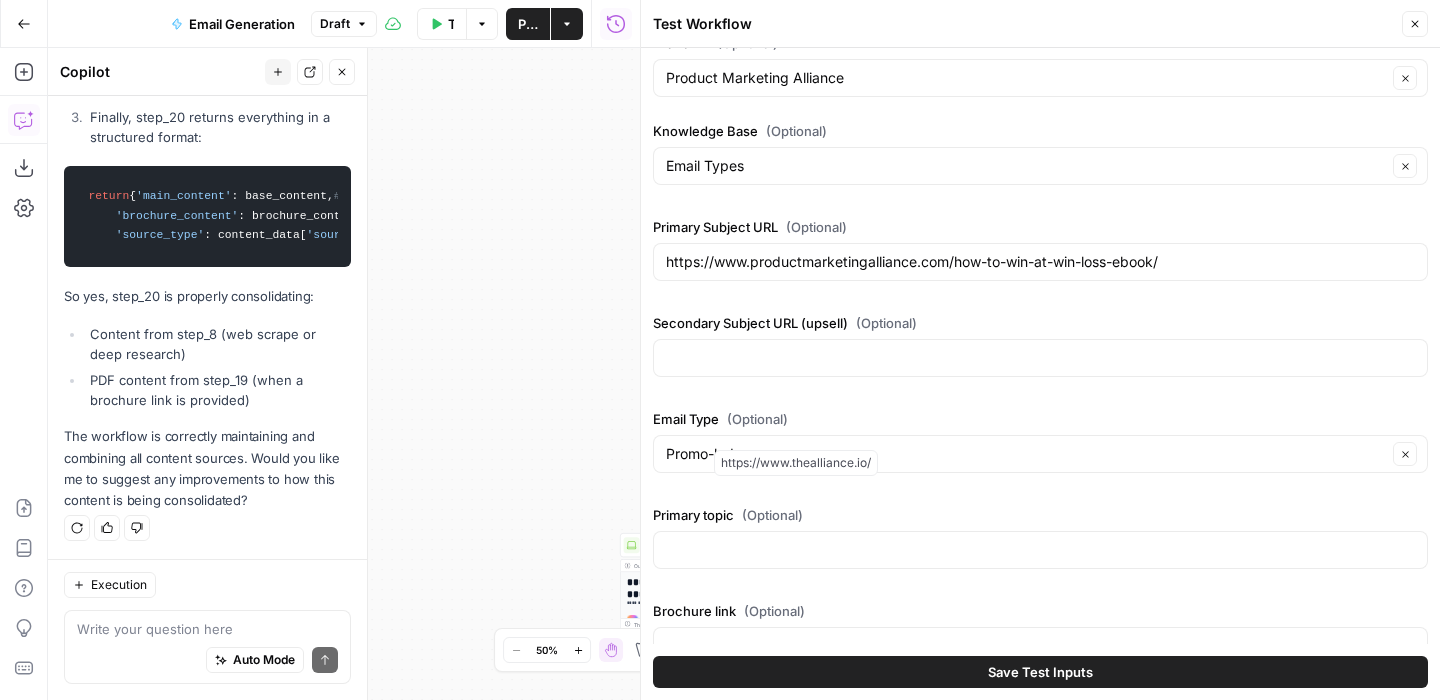 scroll, scrollTop: 452, scrollLeft: 0, axis: vertical 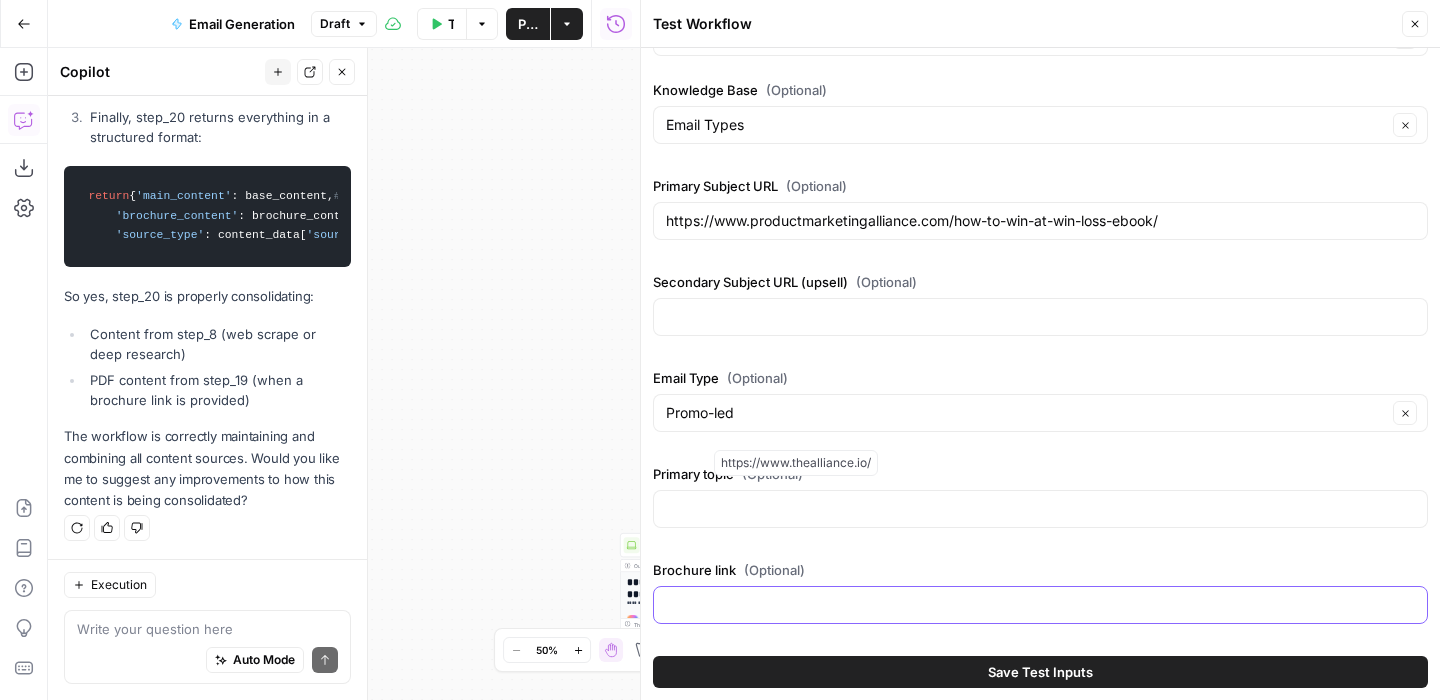 click on "Brochure link   (Optional)" at bounding box center (1040, 605) 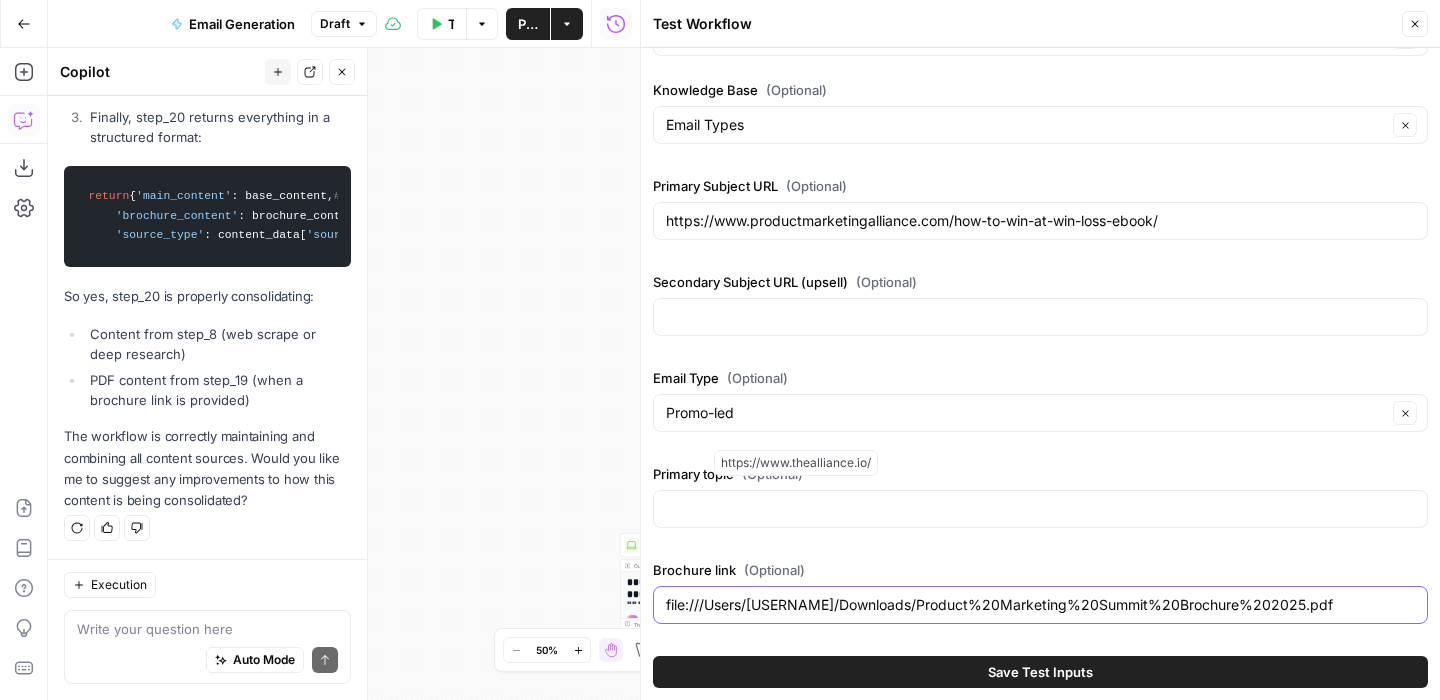 type on "file:///Users/[USERNAME]/Downloads/Product%20Marketing%20Summit%20Brochure%202025.pdf" 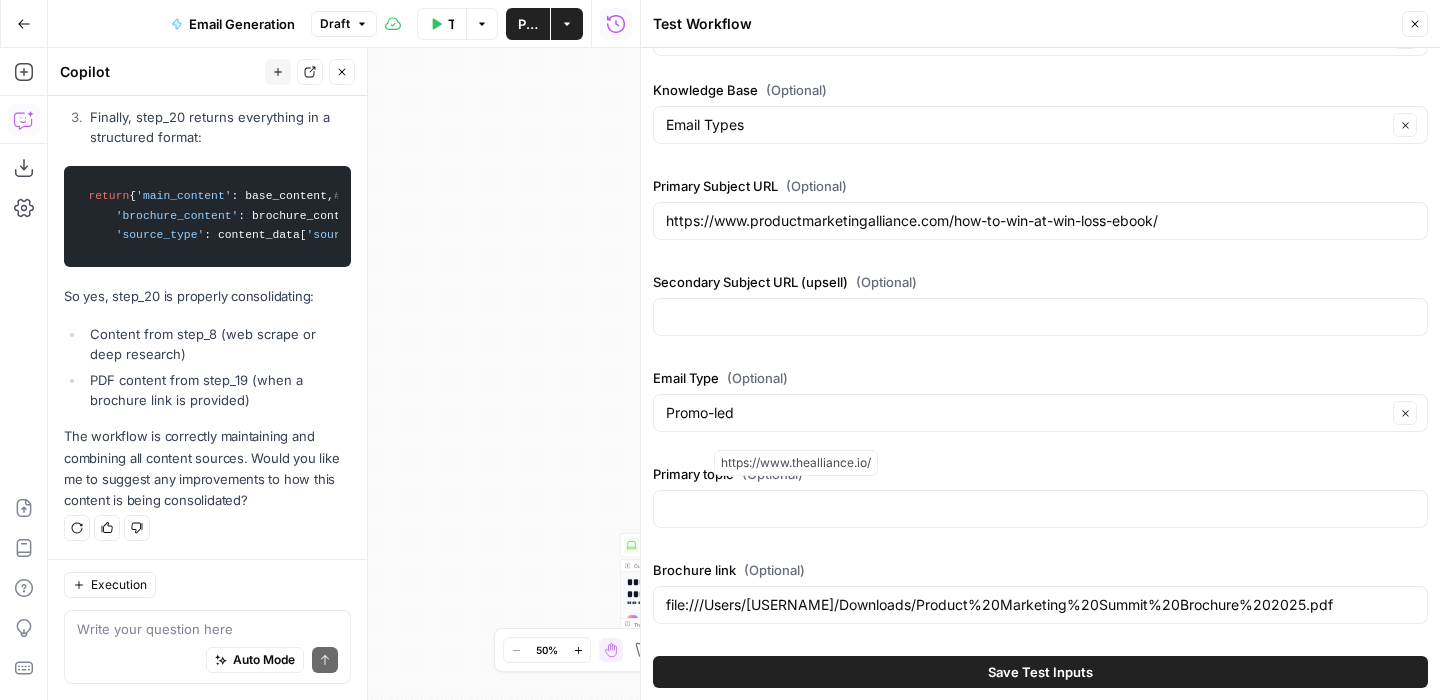 click on "Product Name   (Optional) How to win at win-loss eBook Product Type   (Optional) Whitepaper Clear Subject Line Type   (Optional) Intriguing / Curiosity Clear Email Copy Style   (Optional) Educational / Informational Clear Brand Kit   (Optional) Product Marketing Alliance Clear Knowledge Base   (Optional) Email Types Clear Primary Subject URL   (Optional) https://www.productmarketingalliance.com/how-to-win-at-win-loss-ebook/ Secondary Subject URL (upsell)   (Optional) Email Type   (Optional) Promo-led Clear Primary topic   (Optional) Brochure link   (Optional) file:///Users/jamesshaw/Downloads/Product%20Marketing%20Summit%20Brochure%202025.pdf" at bounding box center (1040, 120) 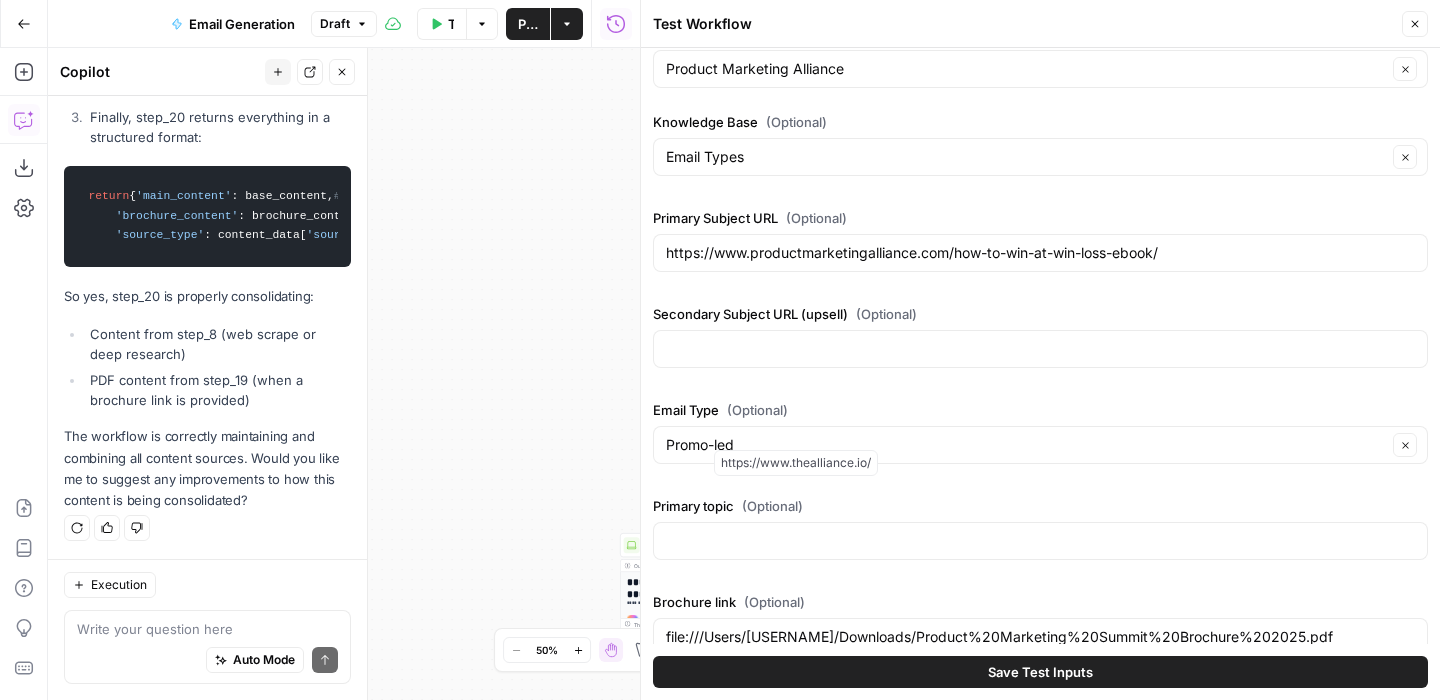 scroll, scrollTop: 407, scrollLeft: 0, axis: vertical 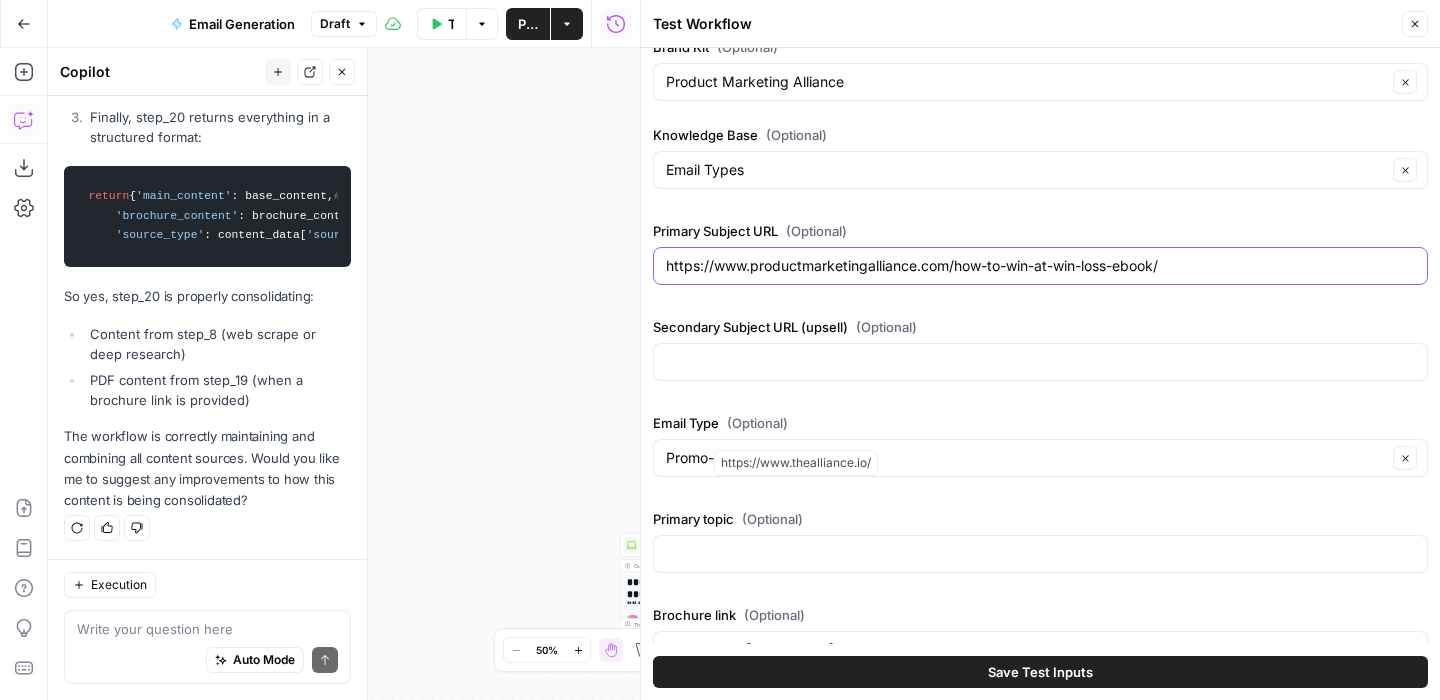 drag, startPoint x: 1182, startPoint y: 268, endPoint x: 688, endPoint y: 246, distance: 494.48962 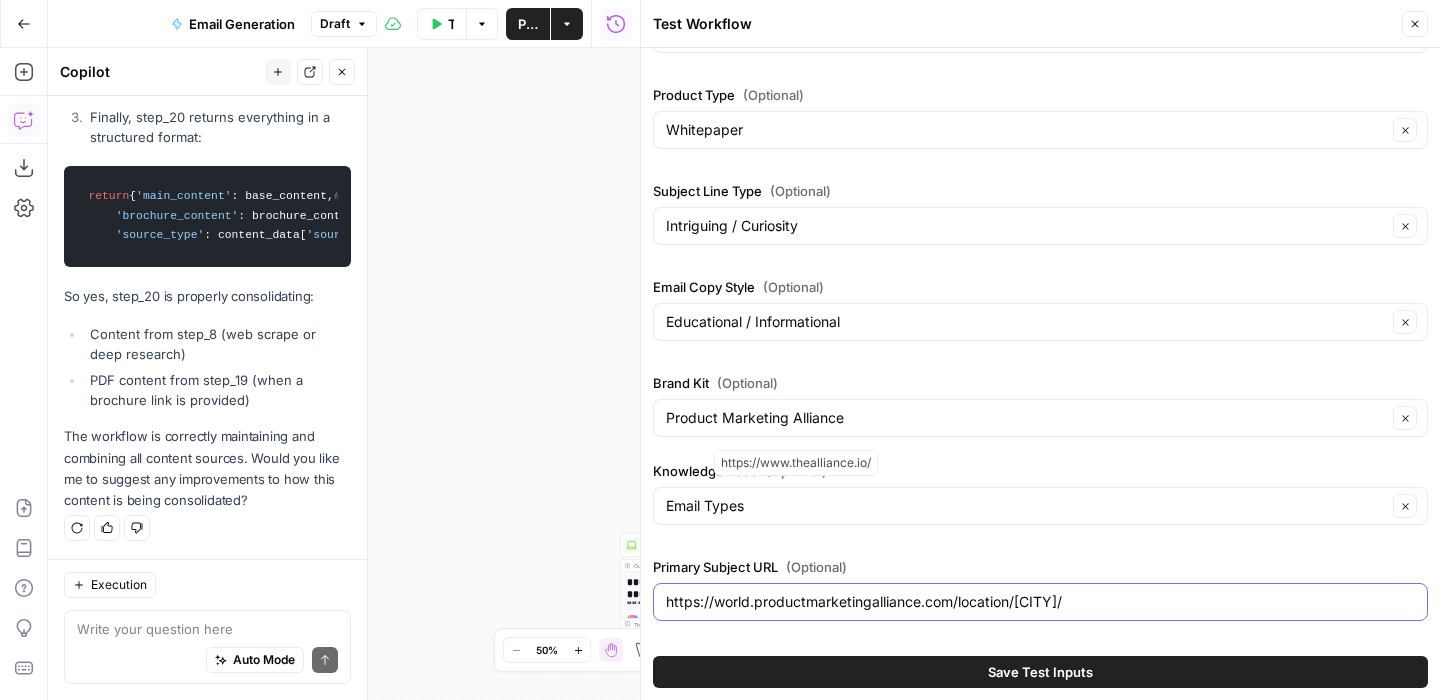 scroll, scrollTop: 0, scrollLeft: 0, axis: both 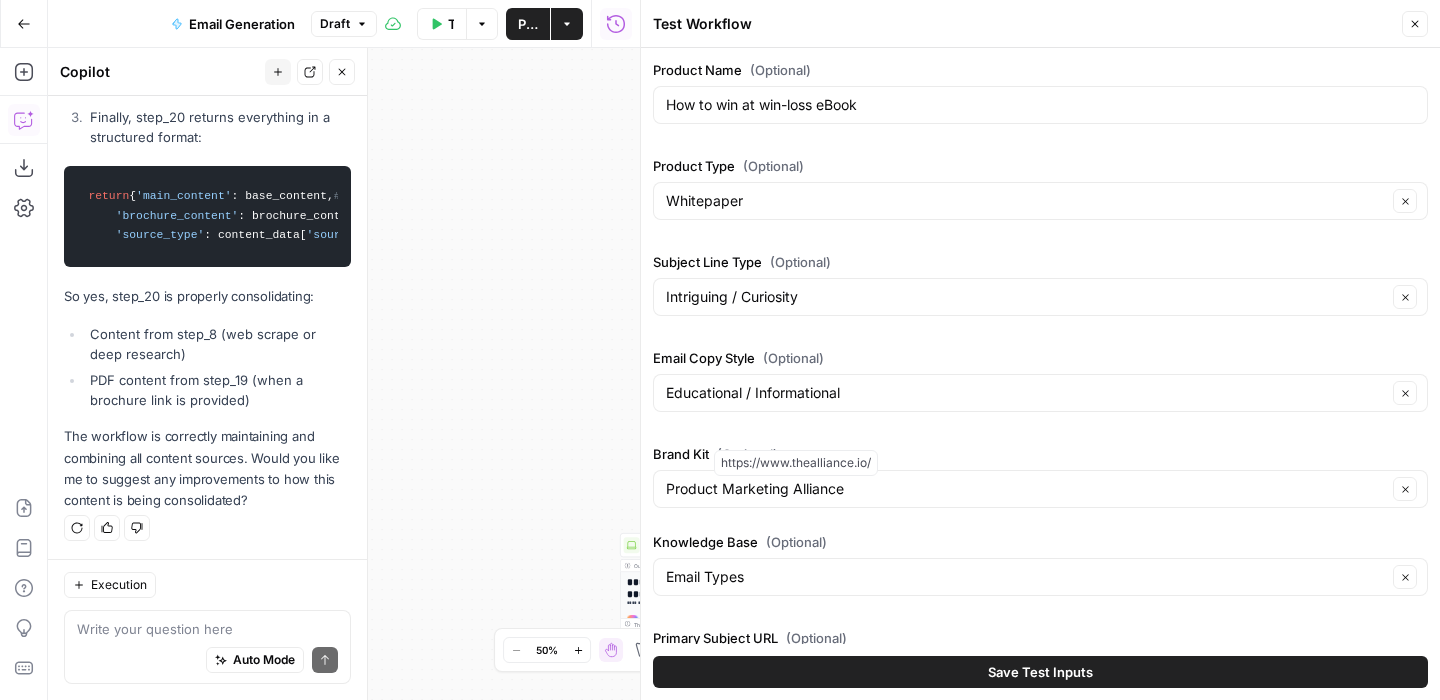 type on "https://world.productmarketingalliance.com/location/atlanta/" 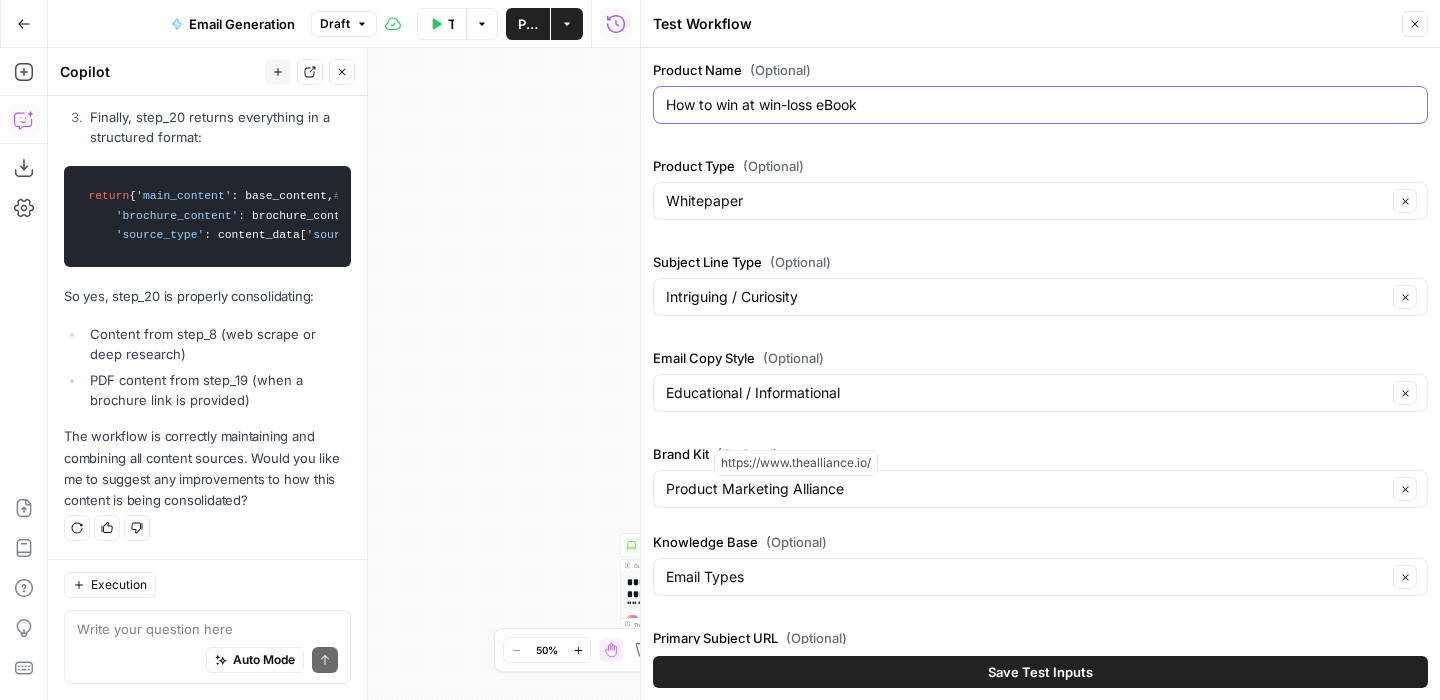 drag, startPoint x: 885, startPoint y: 106, endPoint x: 625, endPoint y: 87, distance: 260.6933 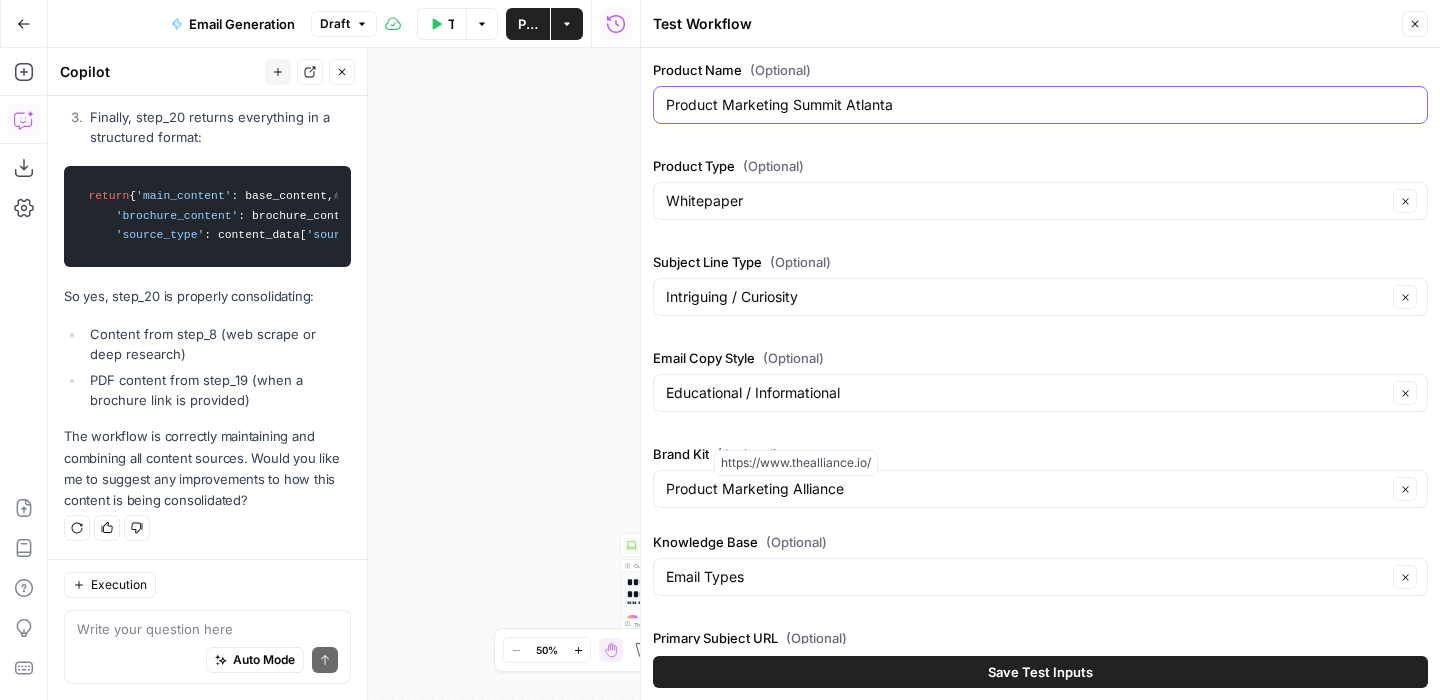 type on "Product Marketing Summit Atlanta" 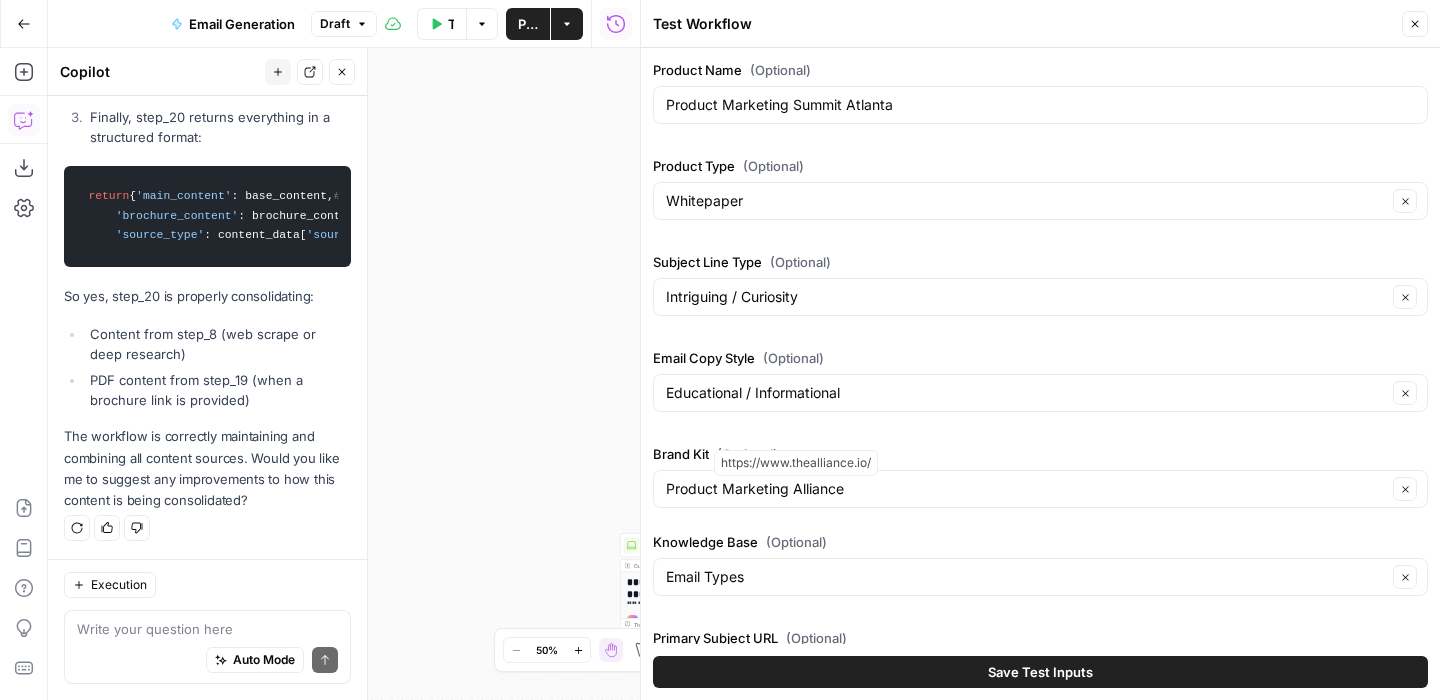 click on "Whitepaper Clear" at bounding box center (1040, 201) 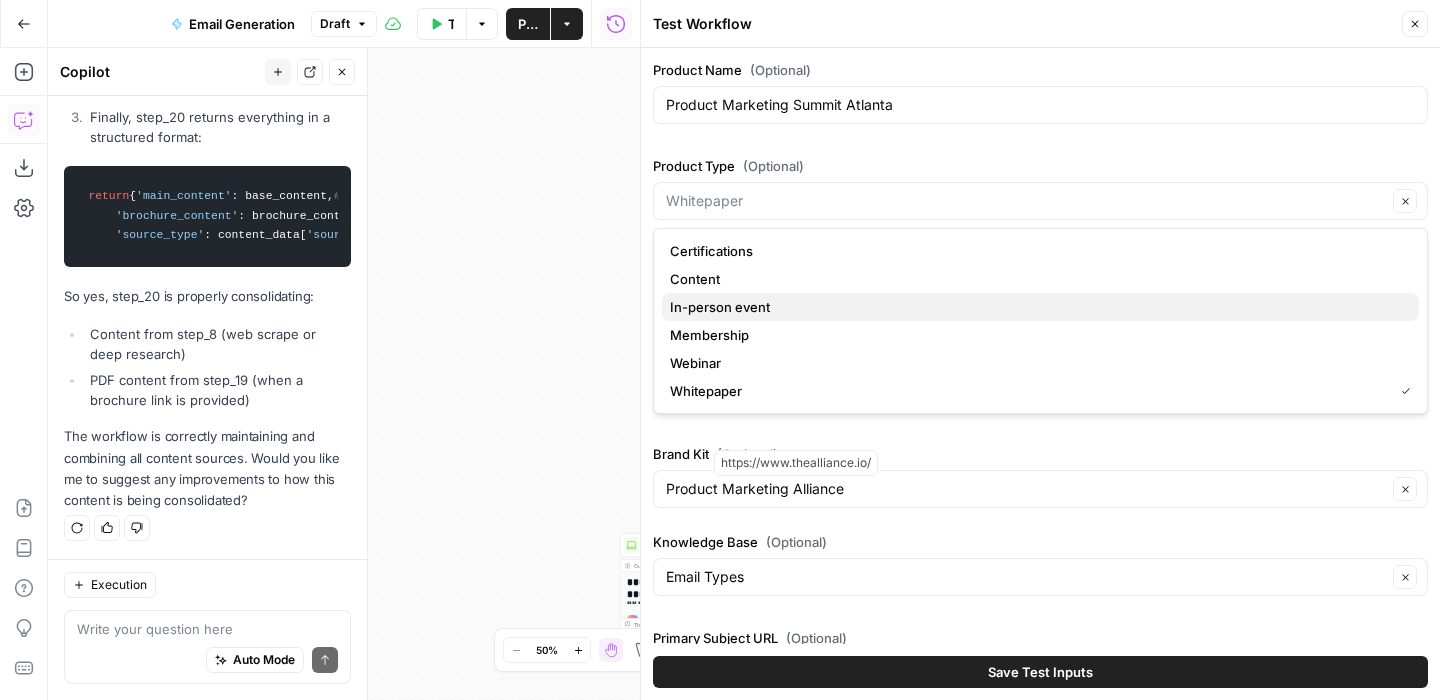 click on "In-person event" at bounding box center [1036, 307] 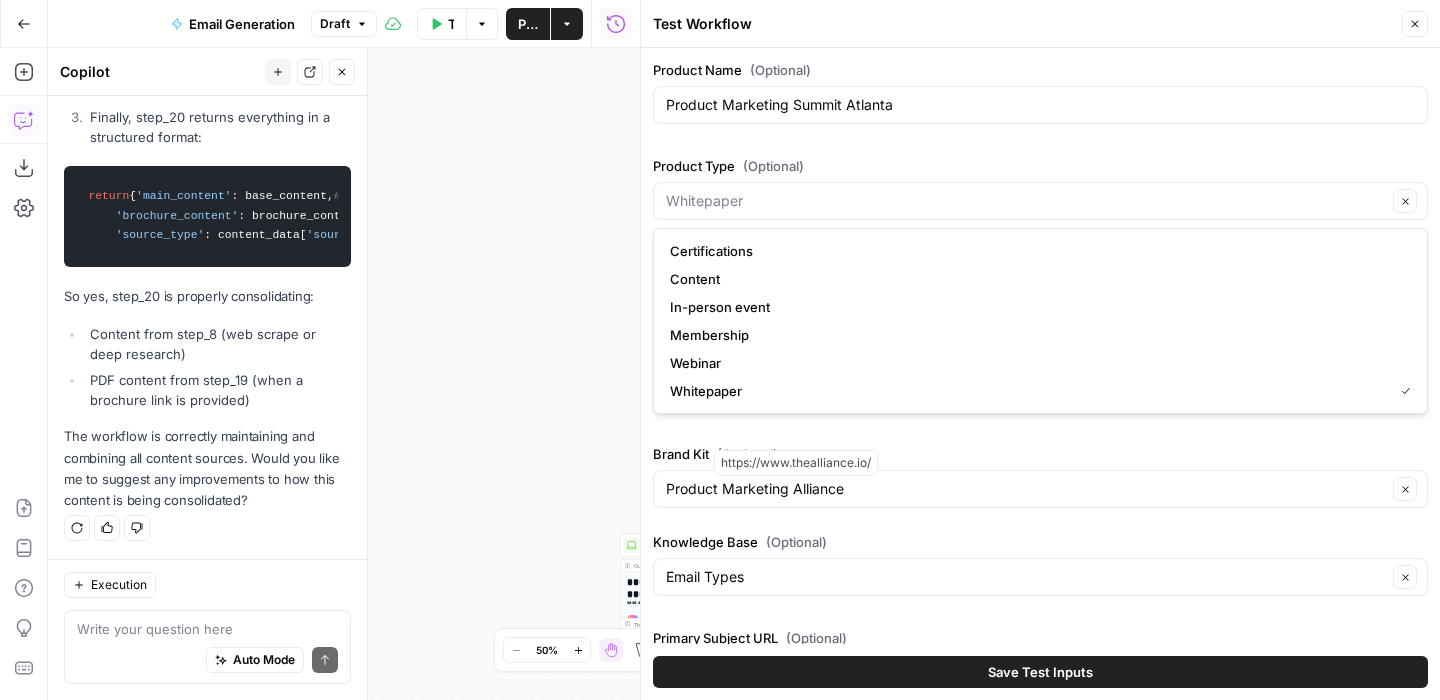 type on "In-person event" 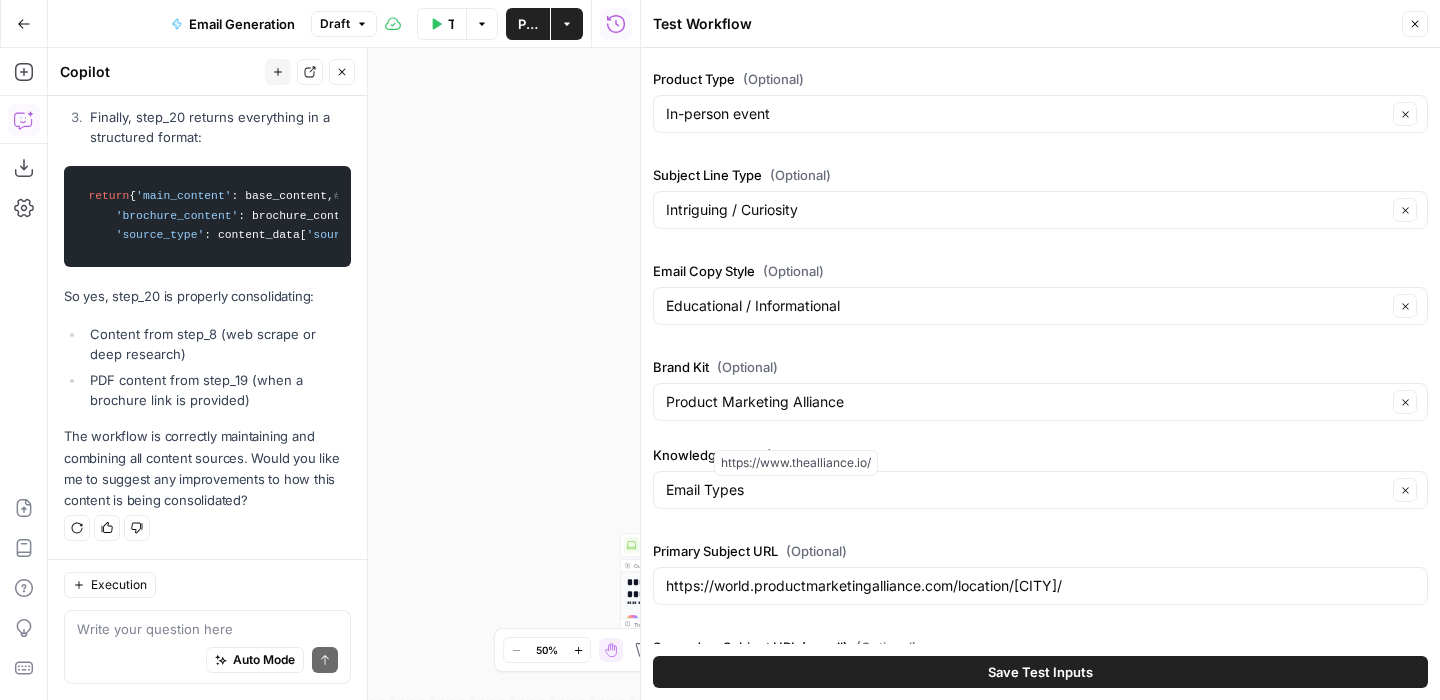 scroll, scrollTop: 88, scrollLeft: 0, axis: vertical 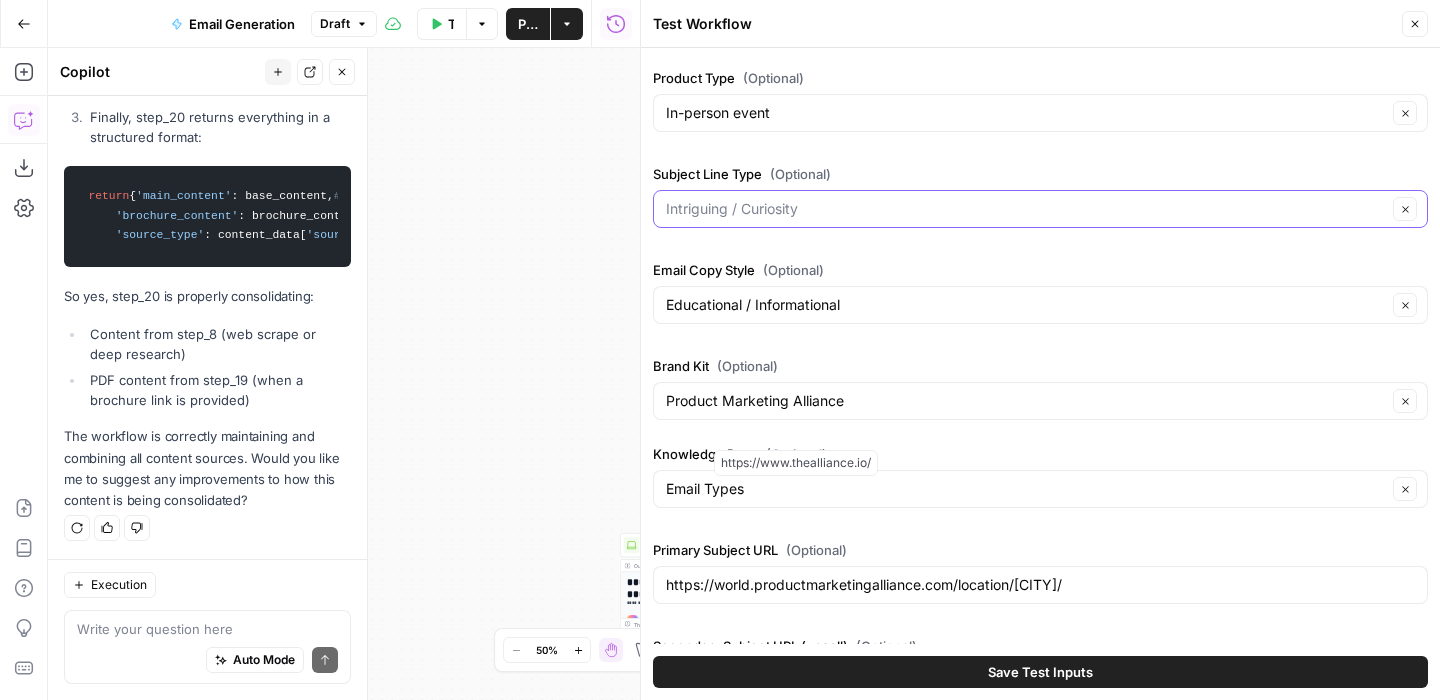 click on "Subject Line Type   (Optional)" at bounding box center [1026, 209] 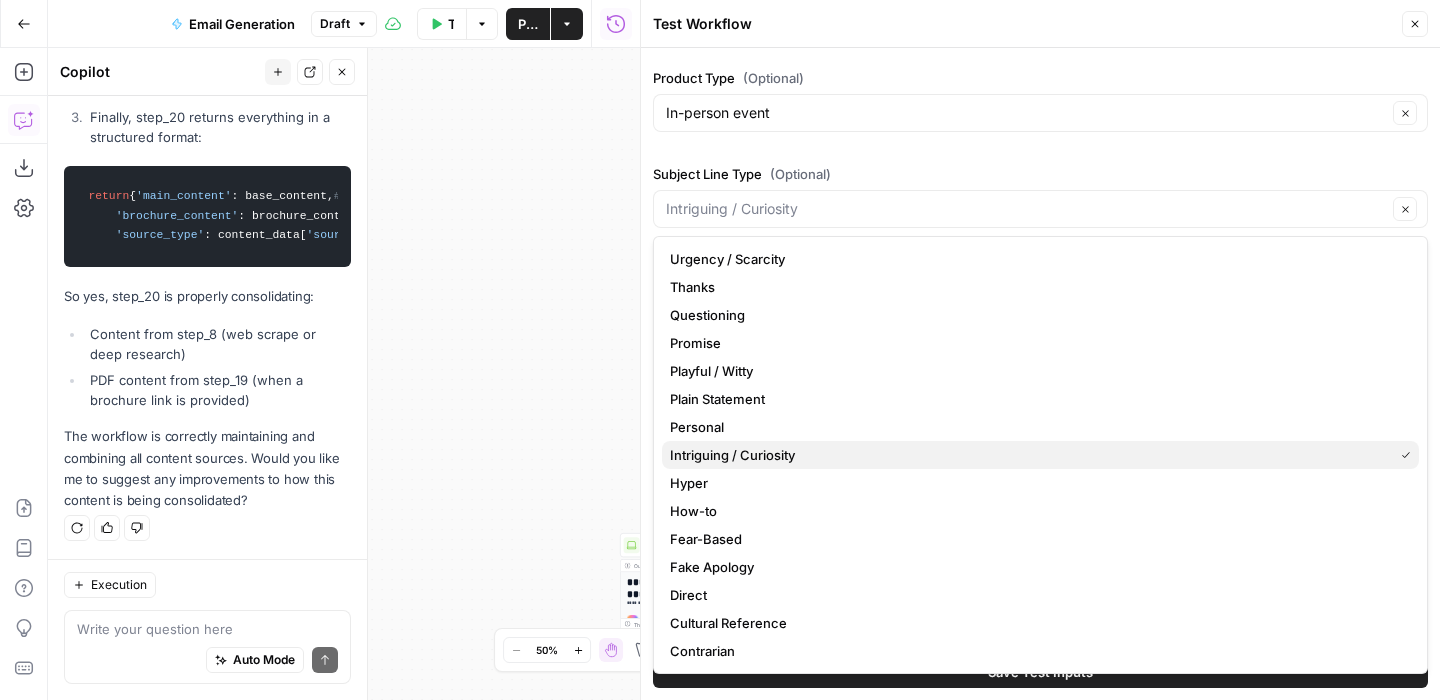 click on "Intriguing / Curiosity" at bounding box center [1027, 455] 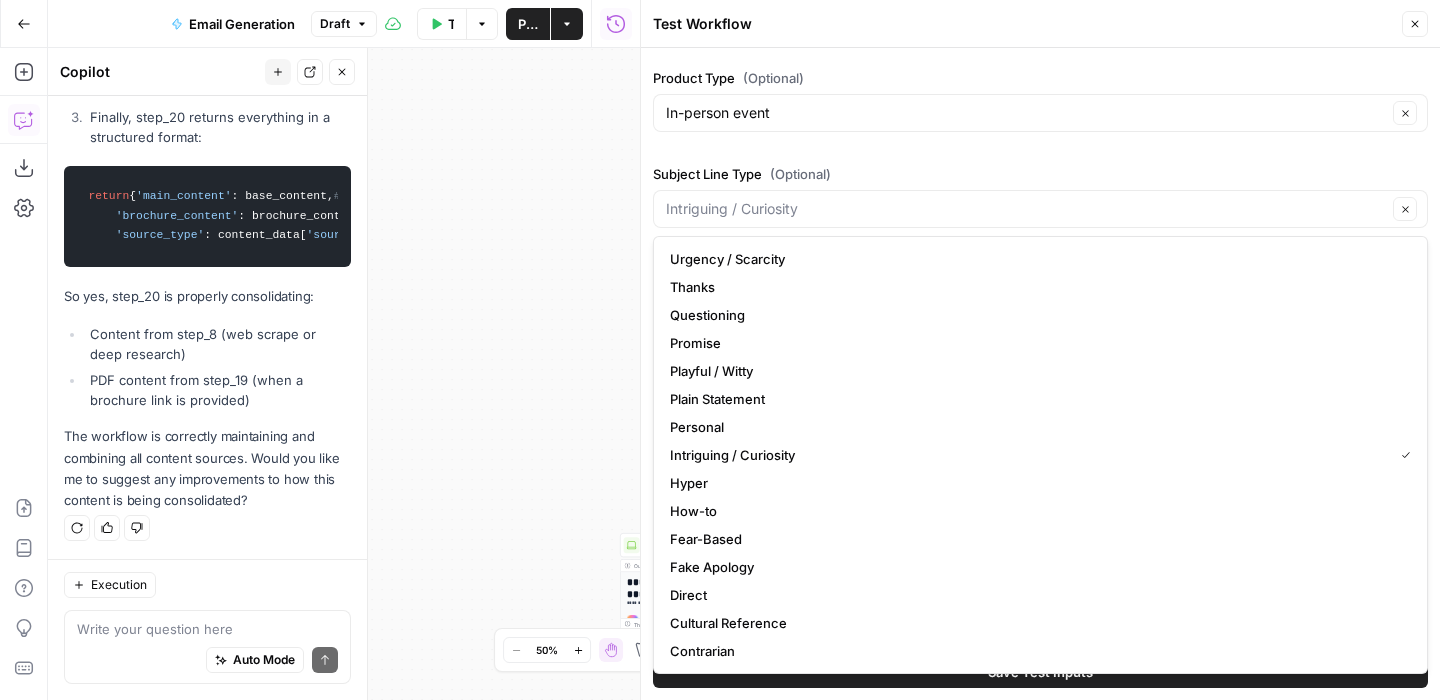 type on "Intriguing / Curiosity" 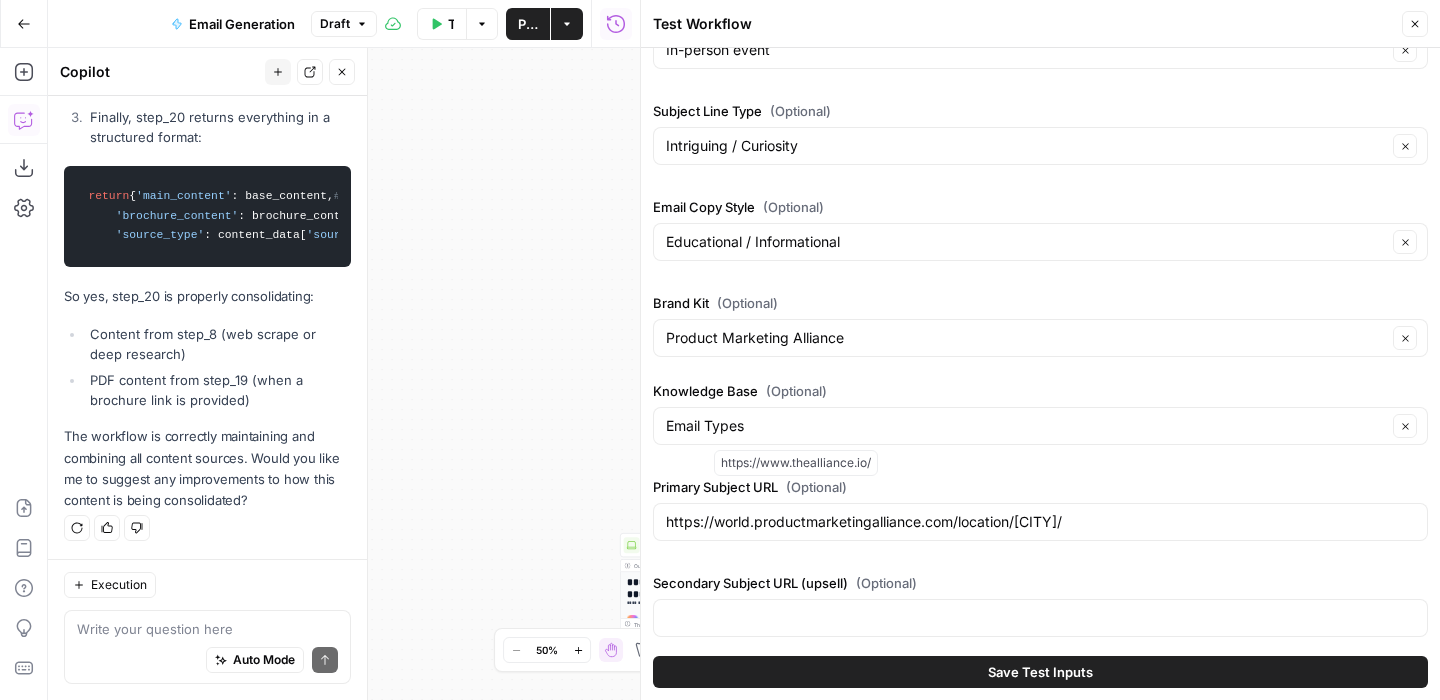 scroll, scrollTop: 152, scrollLeft: 0, axis: vertical 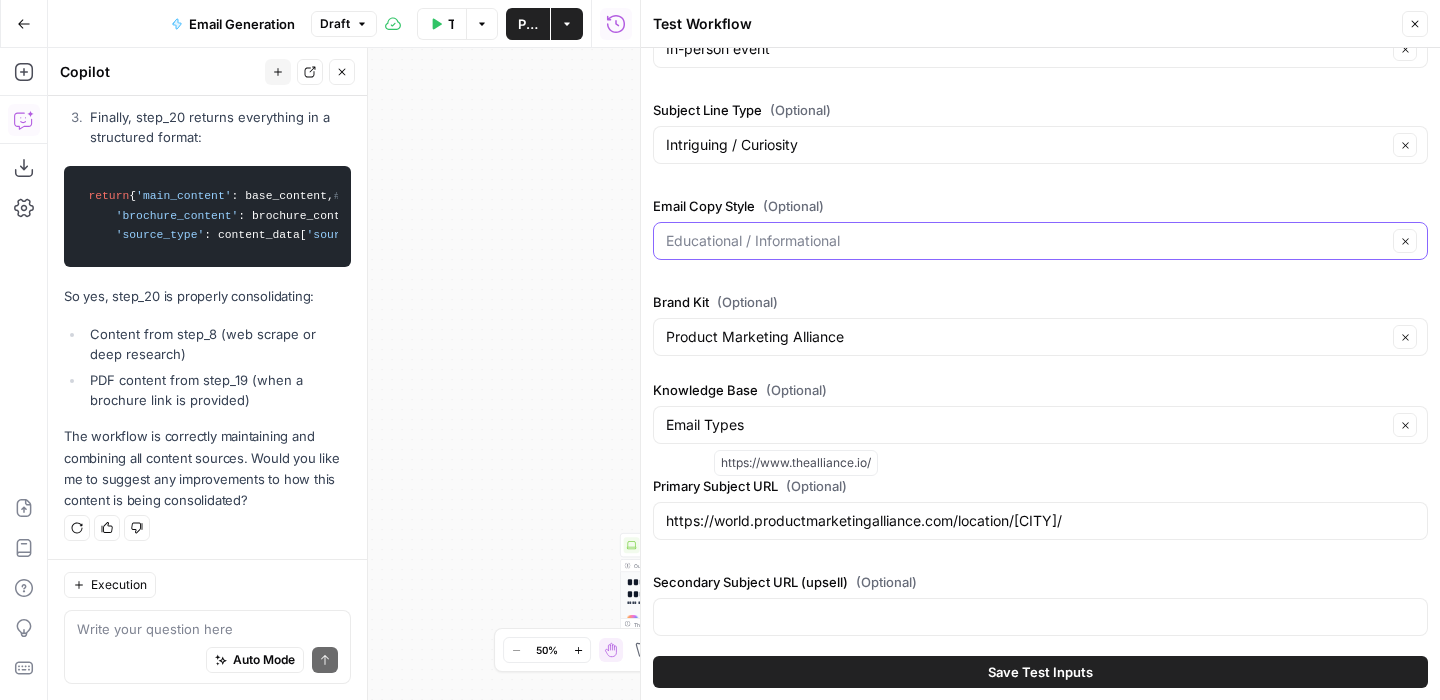 click on "Email Copy Style   (Optional)" at bounding box center (1026, 241) 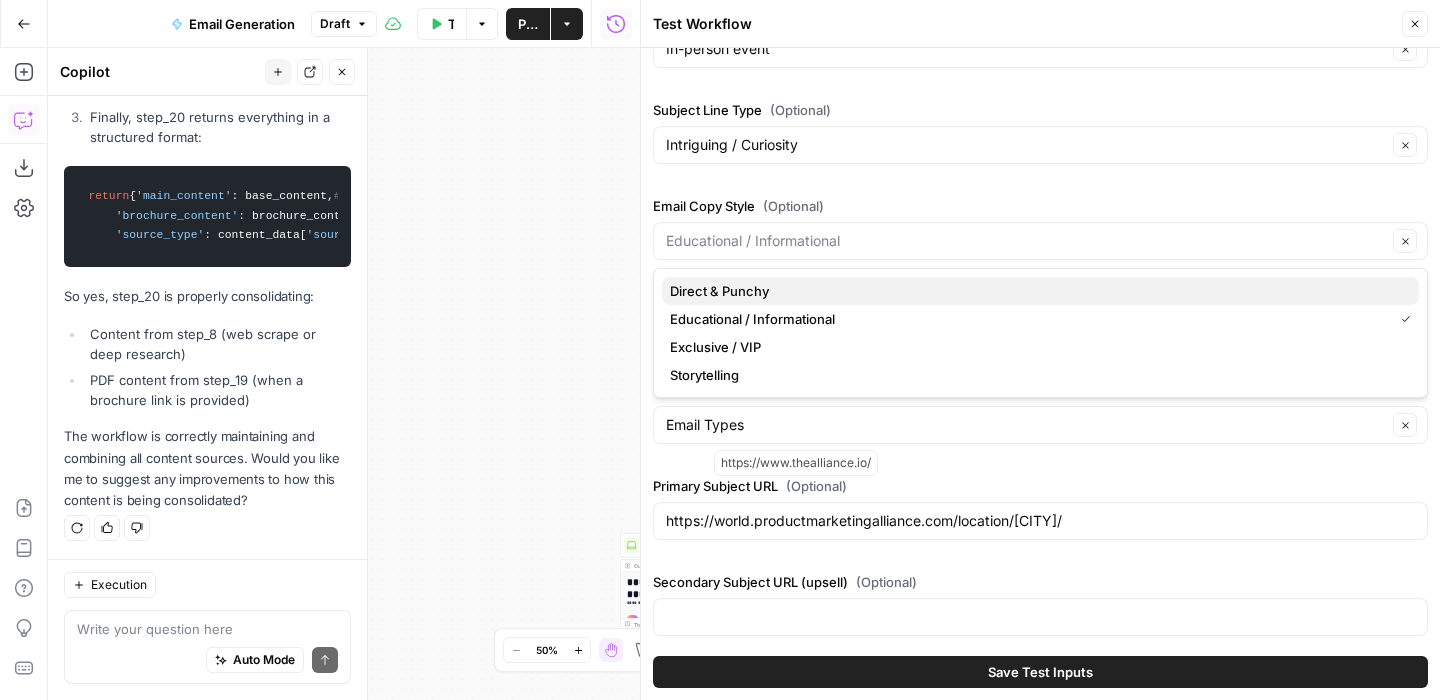 click on "Direct & Punchy" at bounding box center [1036, 291] 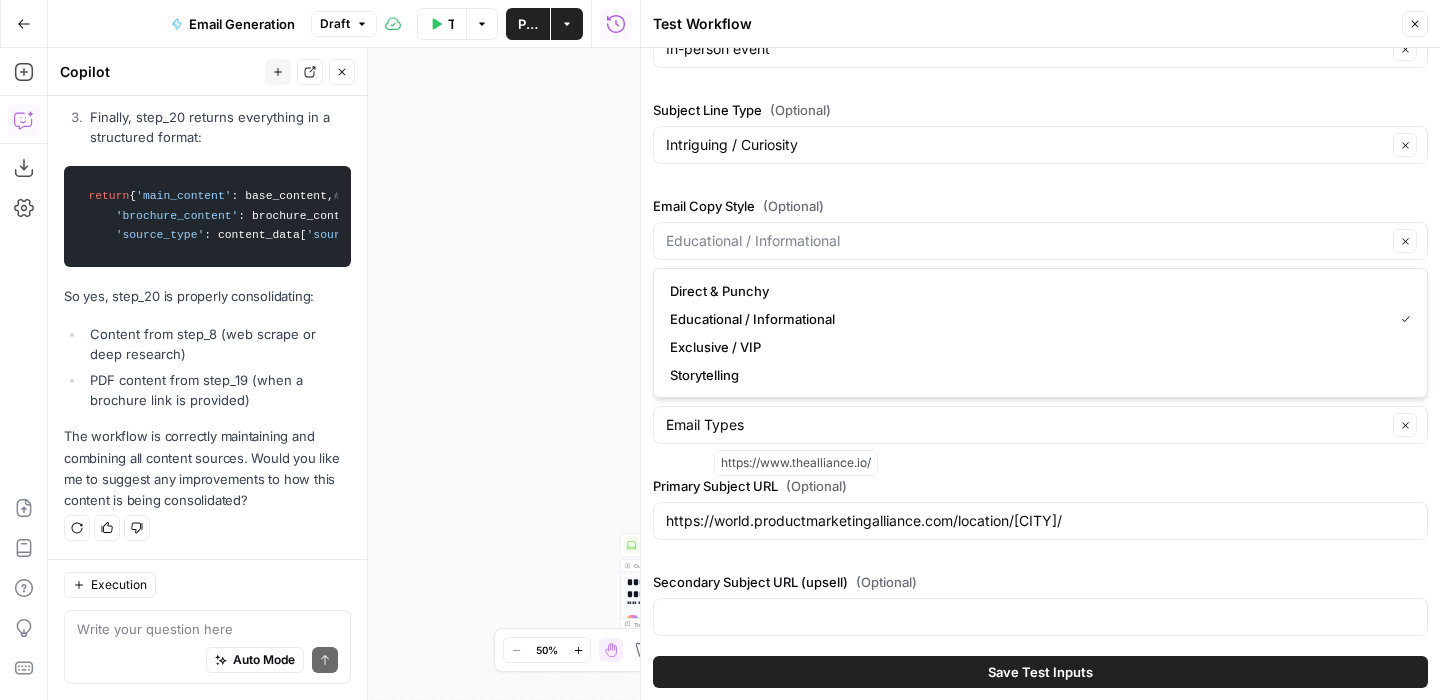 type on "Direct & Punchy" 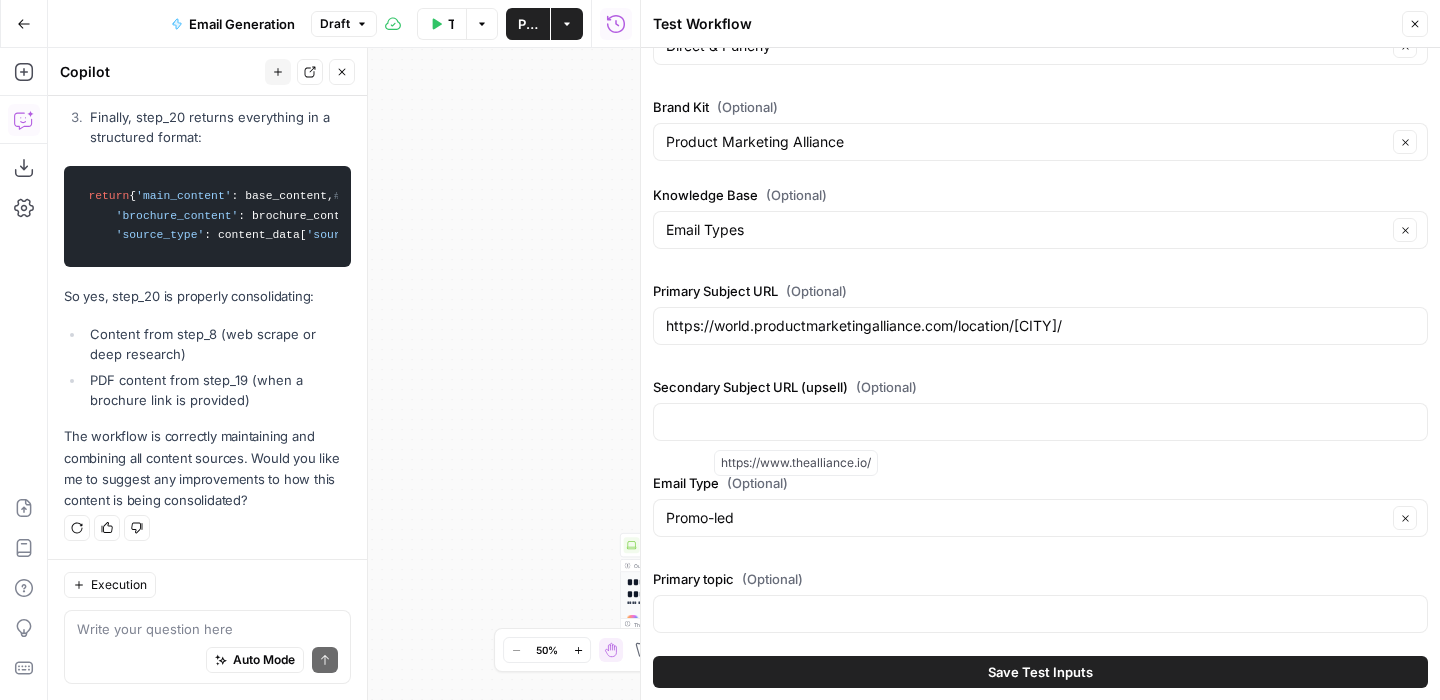 scroll, scrollTop: 452, scrollLeft: 0, axis: vertical 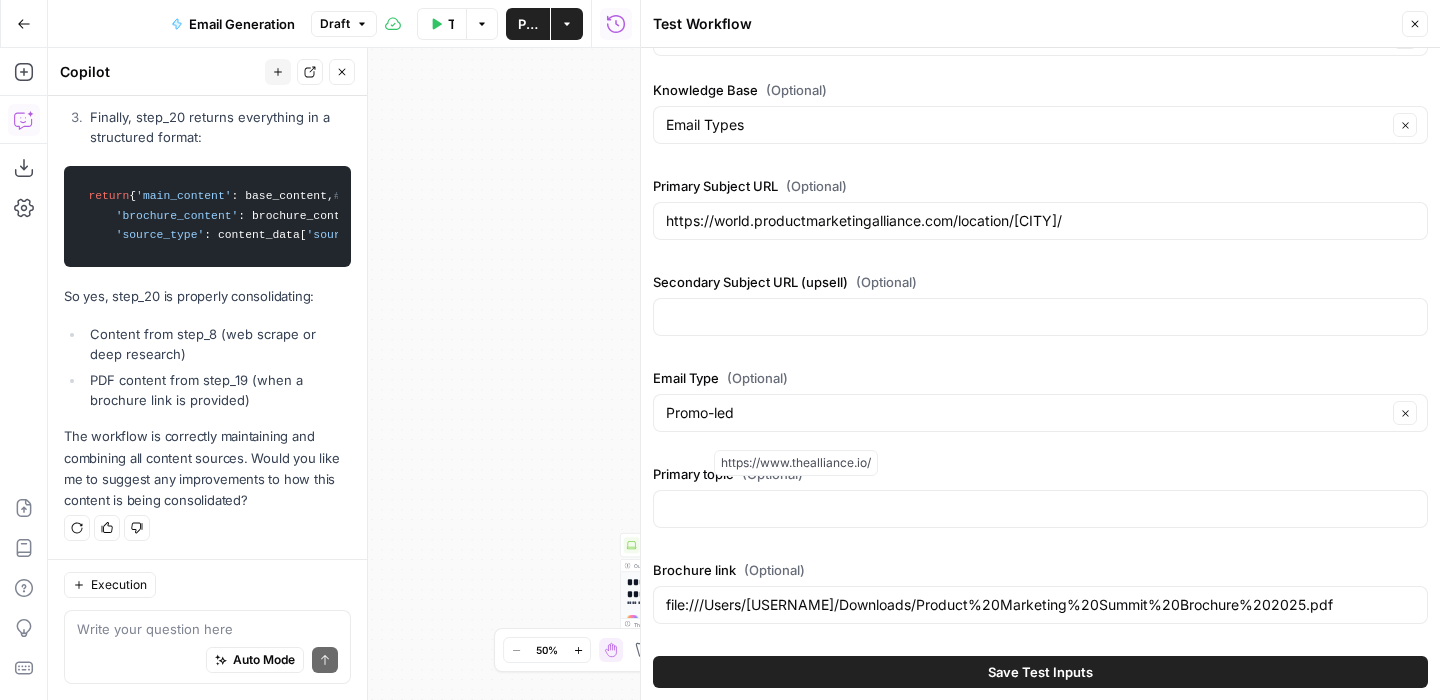 click on "Product Name   (Optional) Product Marketing Summit Atlanta Product Type   (Optional) In-person event Clear Subject Line Type   (Optional) Intriguing / Curiosity Clear Email Copy Style   (Optional) Direct & Punchy Clear Brand Kit   (Optional) Product Marketing Alliance Clear Knowledge Base   (Optional) Email Types Clear Primary Subject URL   (Optional) https://world.productmarketingalliance.com/location/atlanta/ Secondary Subject URL (upsell)   (Optional) Email Type   (Optional) Promo-led Clear Primary topic   (Optional) Brochure link   (Optional) file:///Users/jamesshaw/Downloads/Product%20Marketing%20Summit%20Brochure%202025.pdf" at bounding box center [1040, 120] 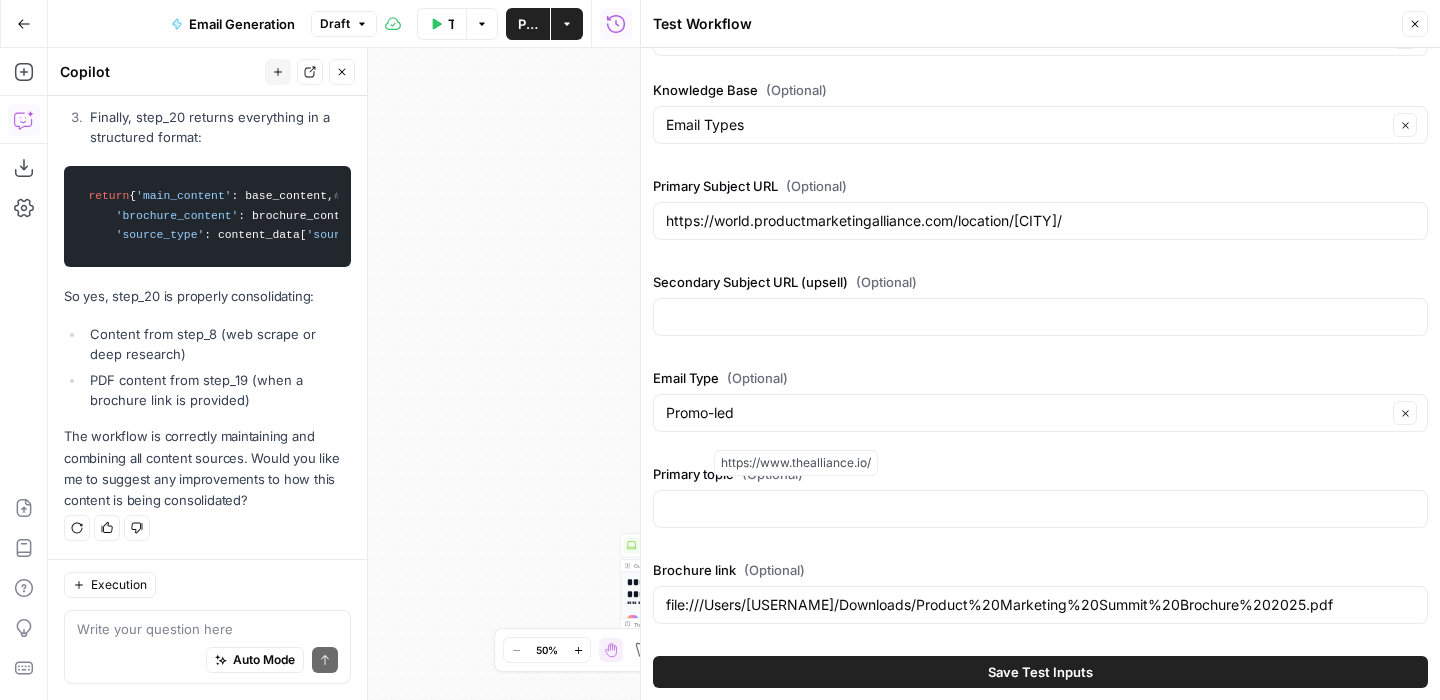 click on "Save Test Inputs" at bounding box center [1040, 672] 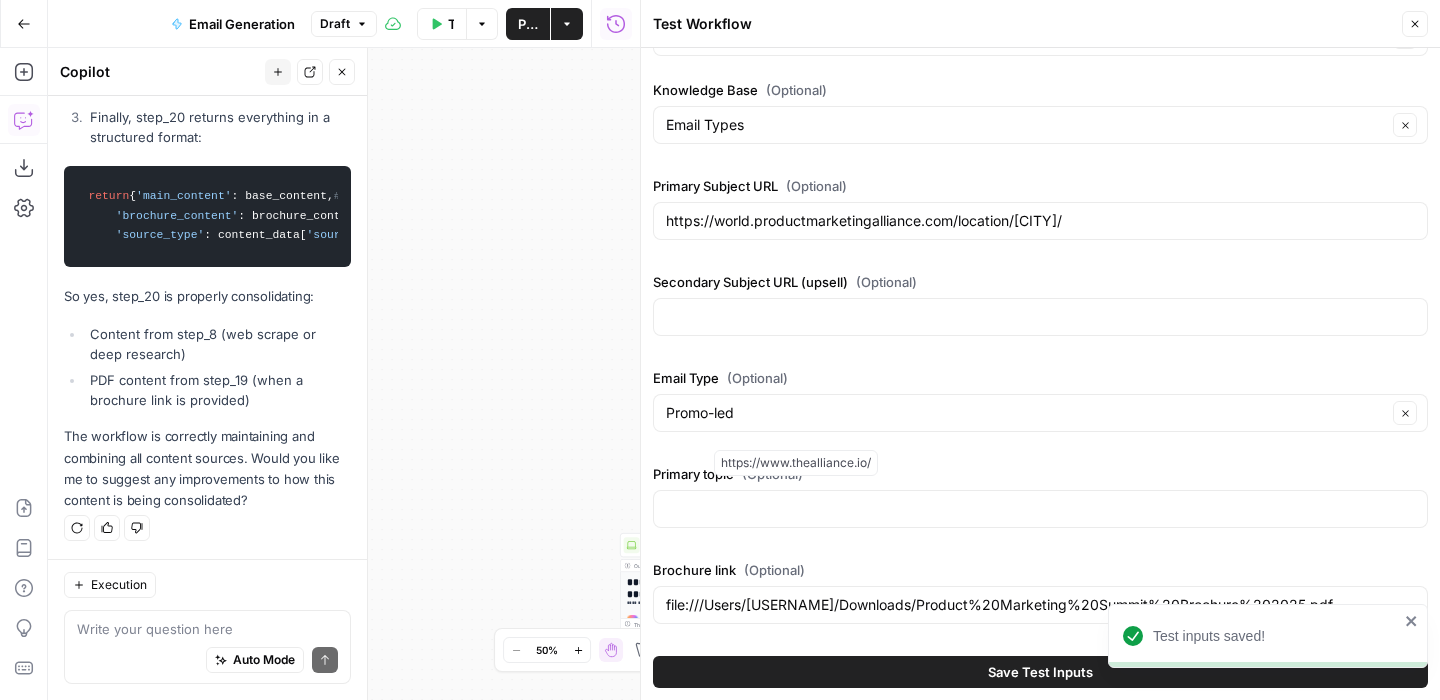 click on "Test Workflow" at bounding box center [442, 24] 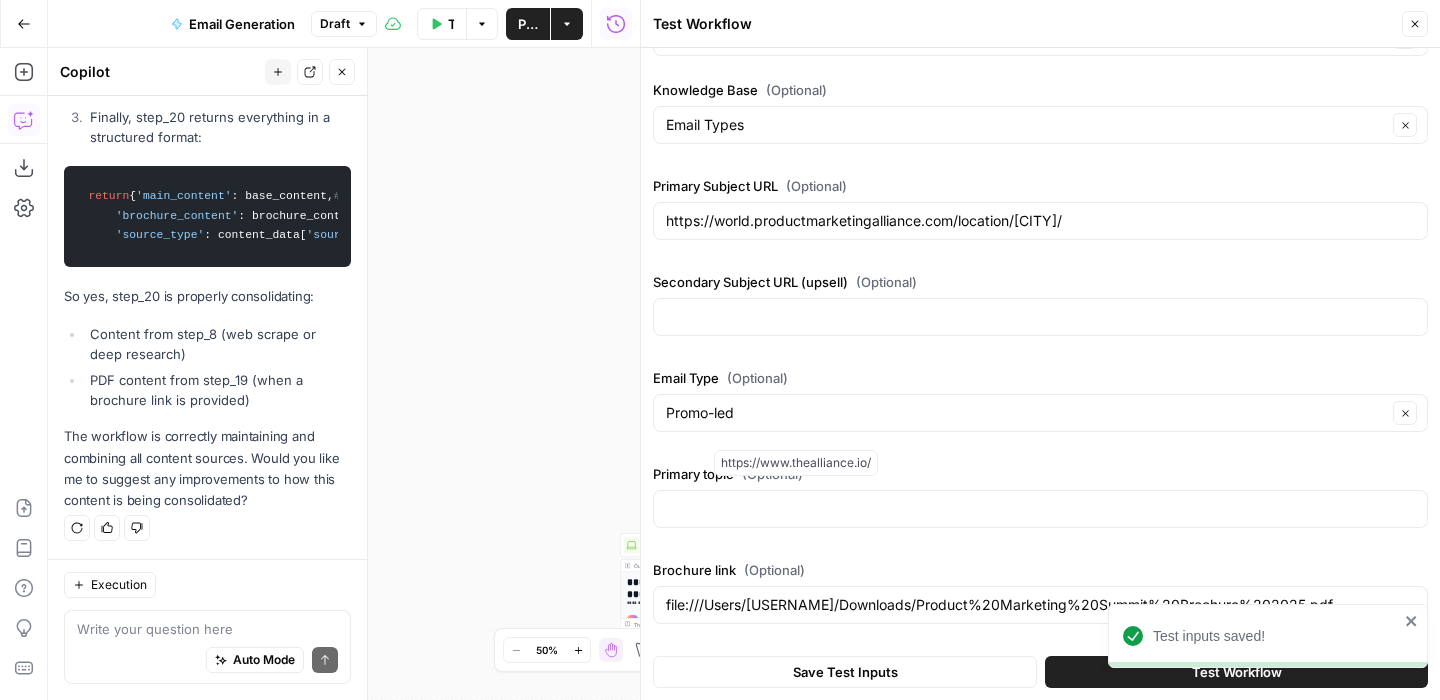 click on "Test Workflow" at bounding box center (1236, 672) 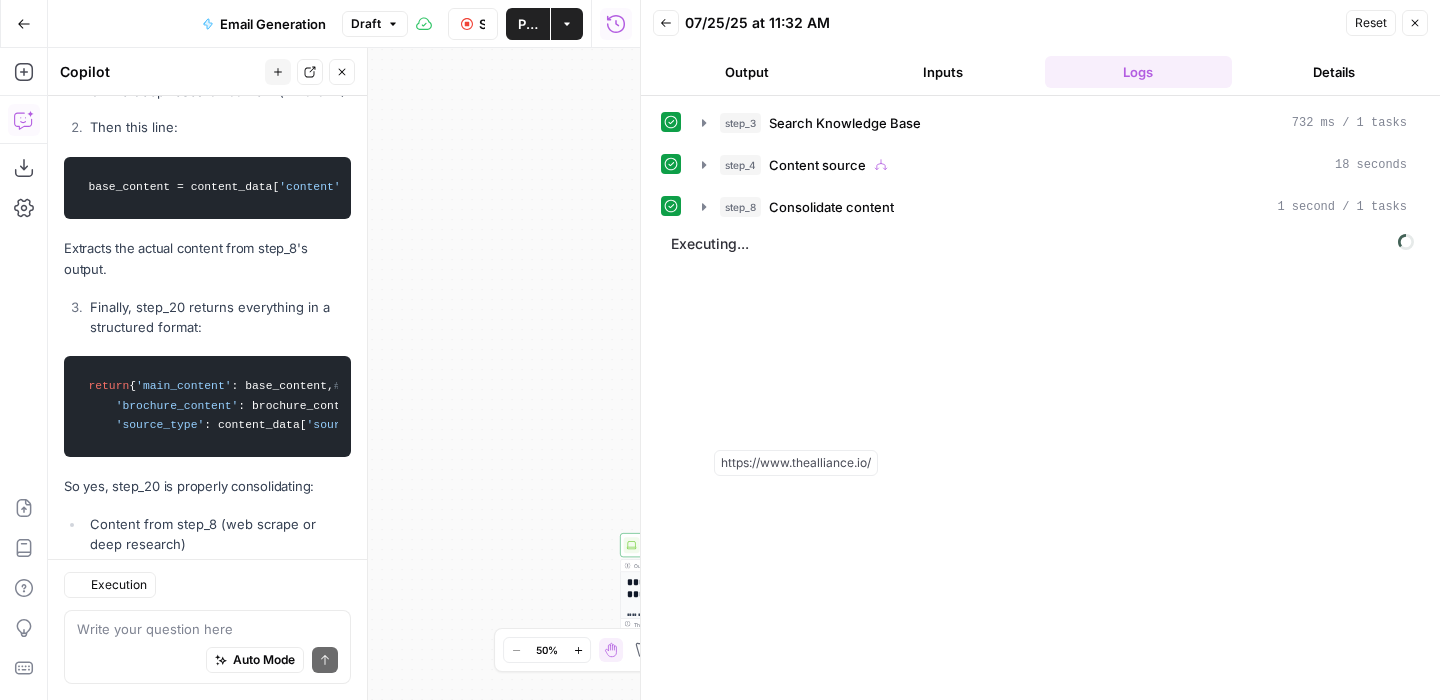 scroll, scrollTop: 6499, scrollLeft: 0, axis: vertical 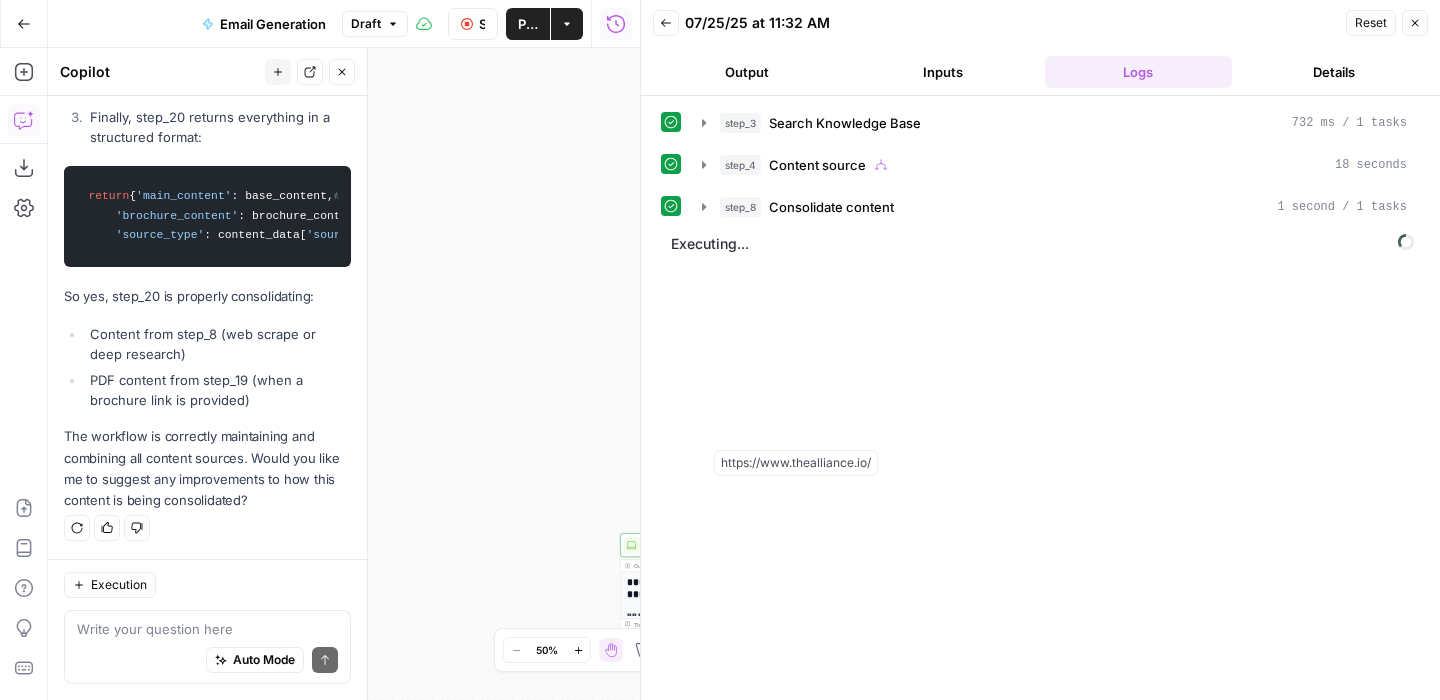 click on "Close" at bounding box center (342, 72) 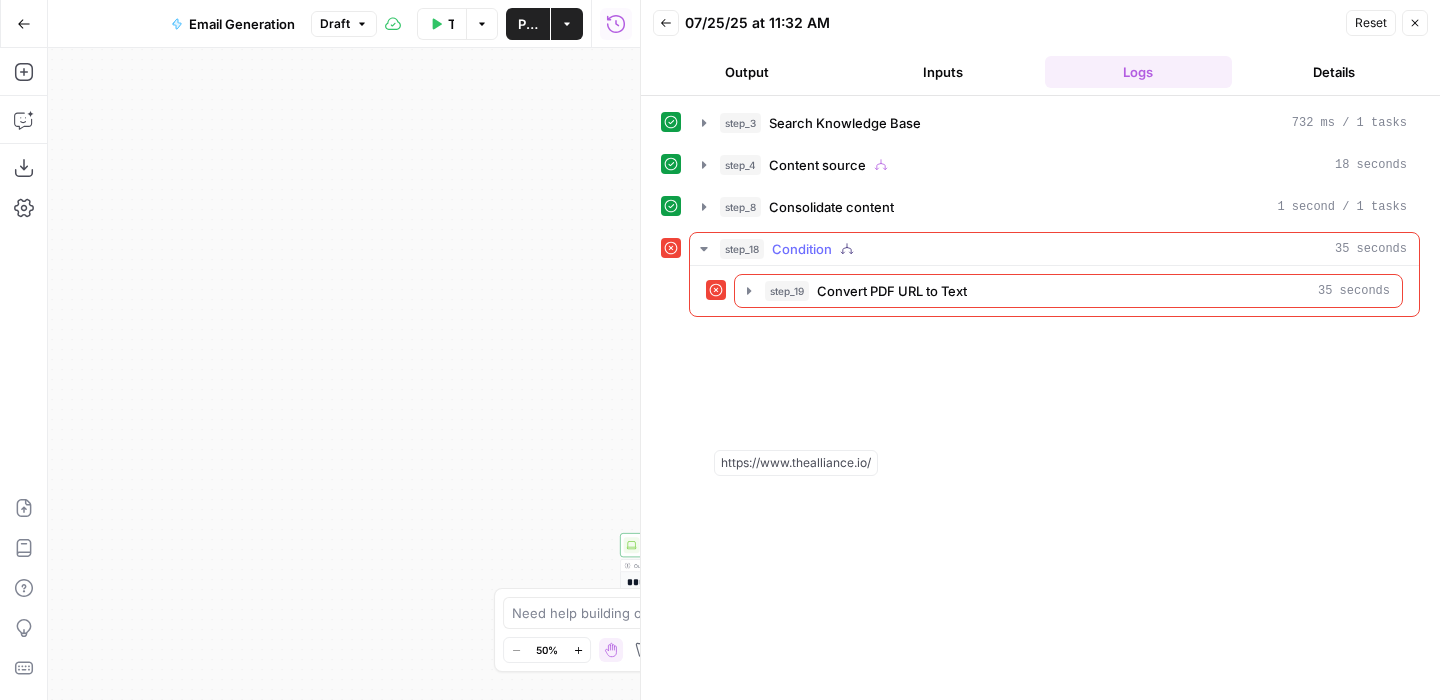 click on "step_18 Condition 35 seconds" at bounding box center (1063, 249) 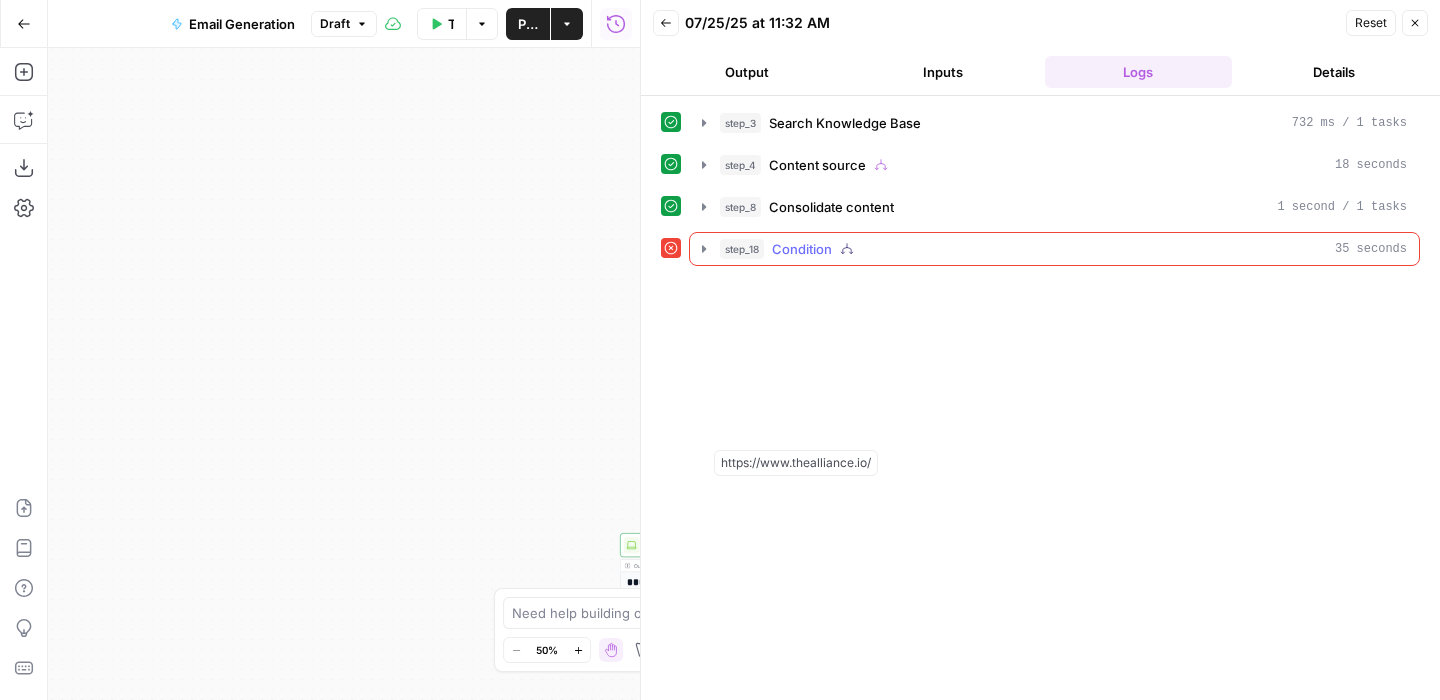 click on "step_18 Condition 35 seconds" at bounding box center (1063, 249) 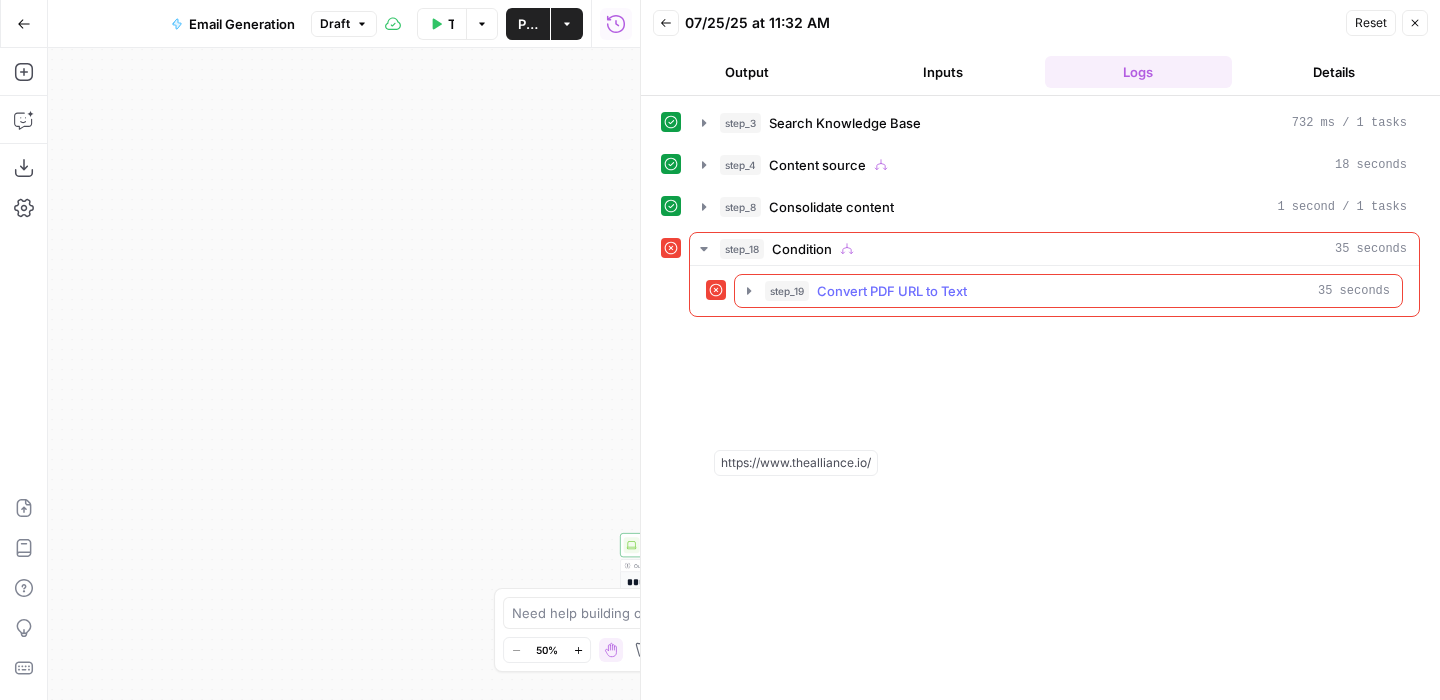 click 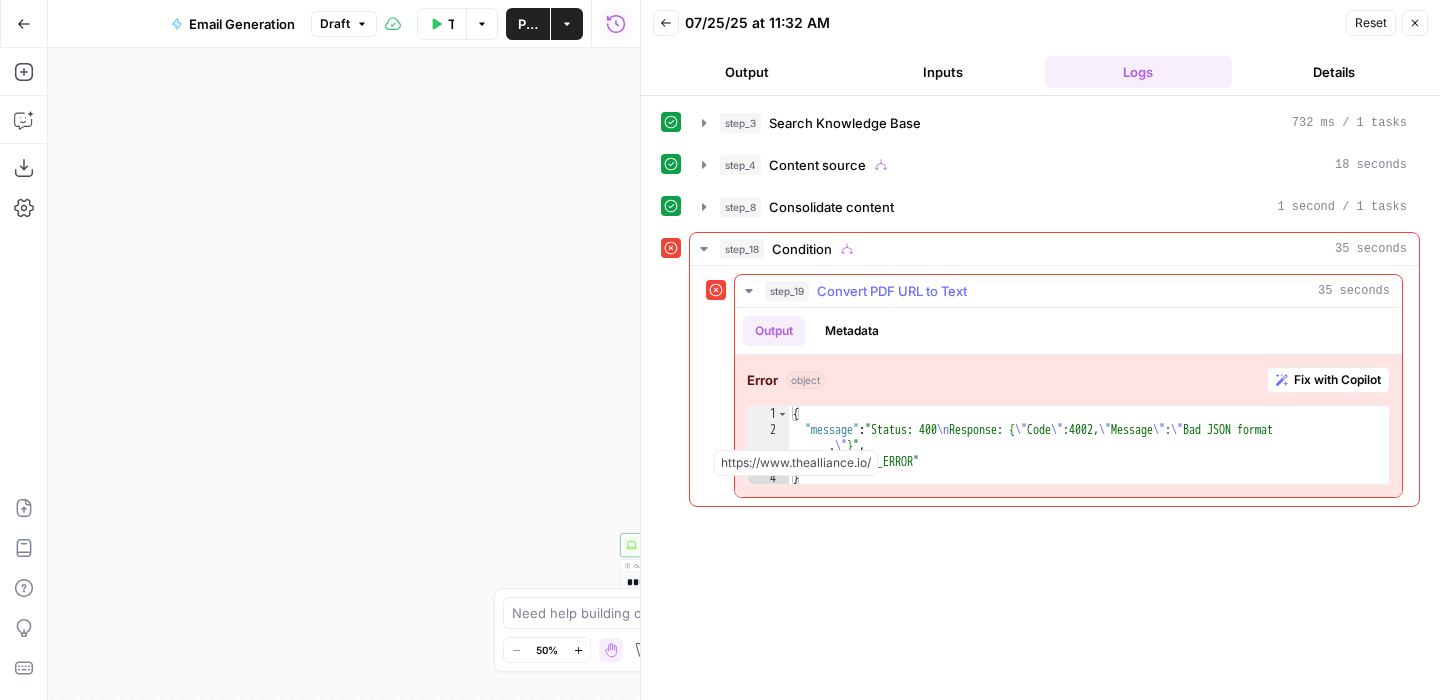 click on "Fix with Copilot" at bounding box center (1337, 380) 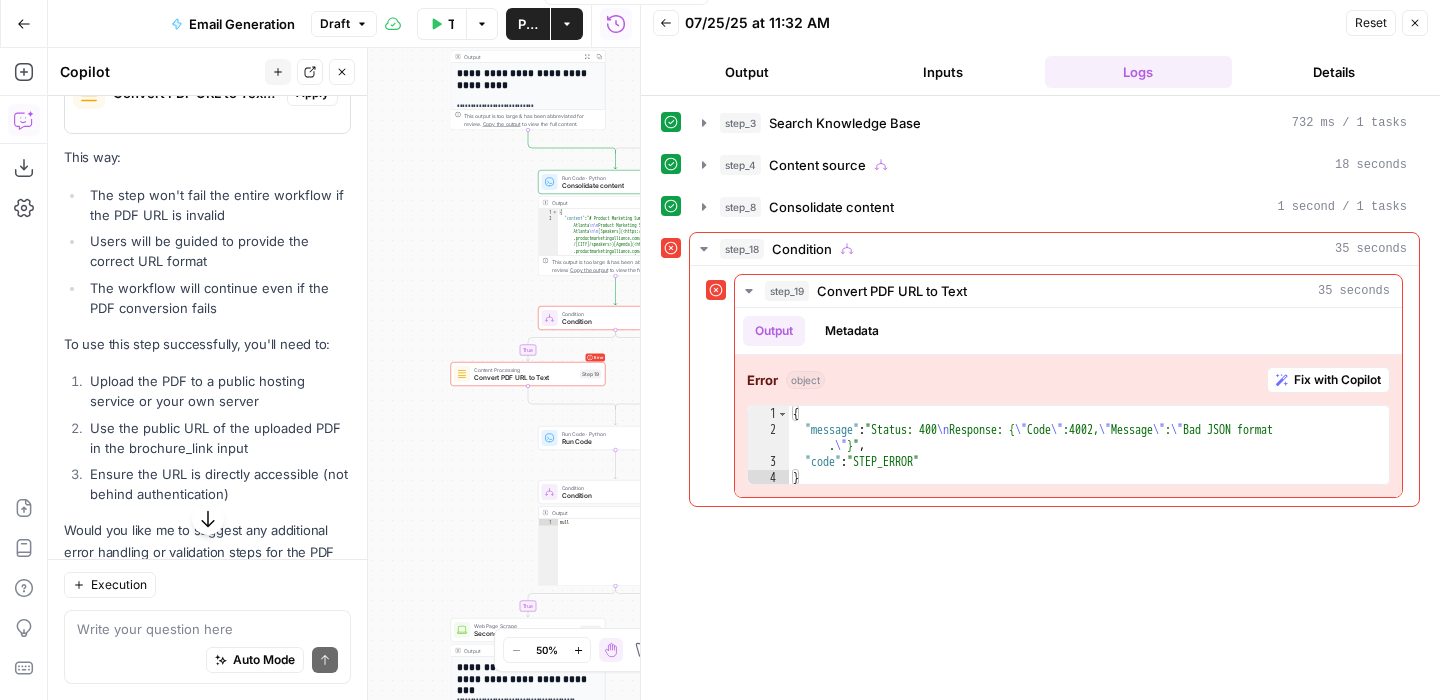 scroll, scrollTop: 7606, scrollLeft: 0, axis: vertical 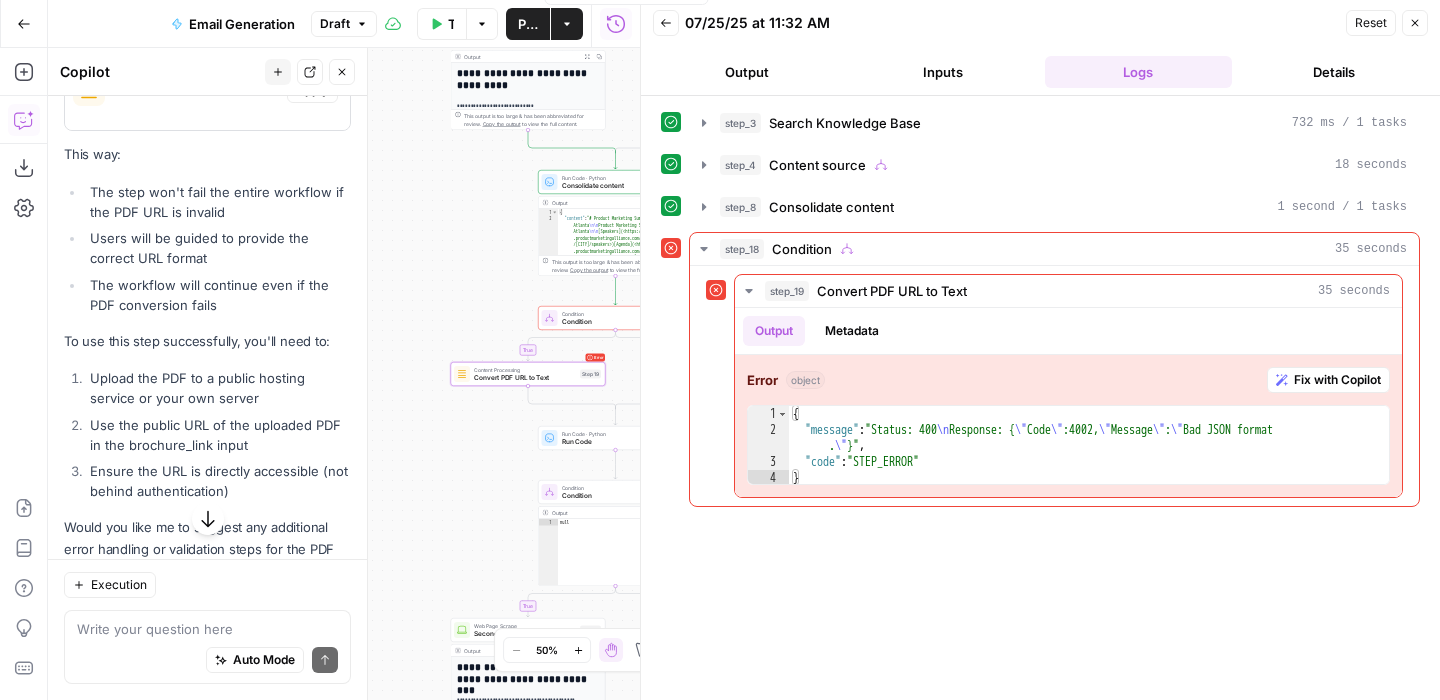 click on "Apply" at bounding box center [312, 90] 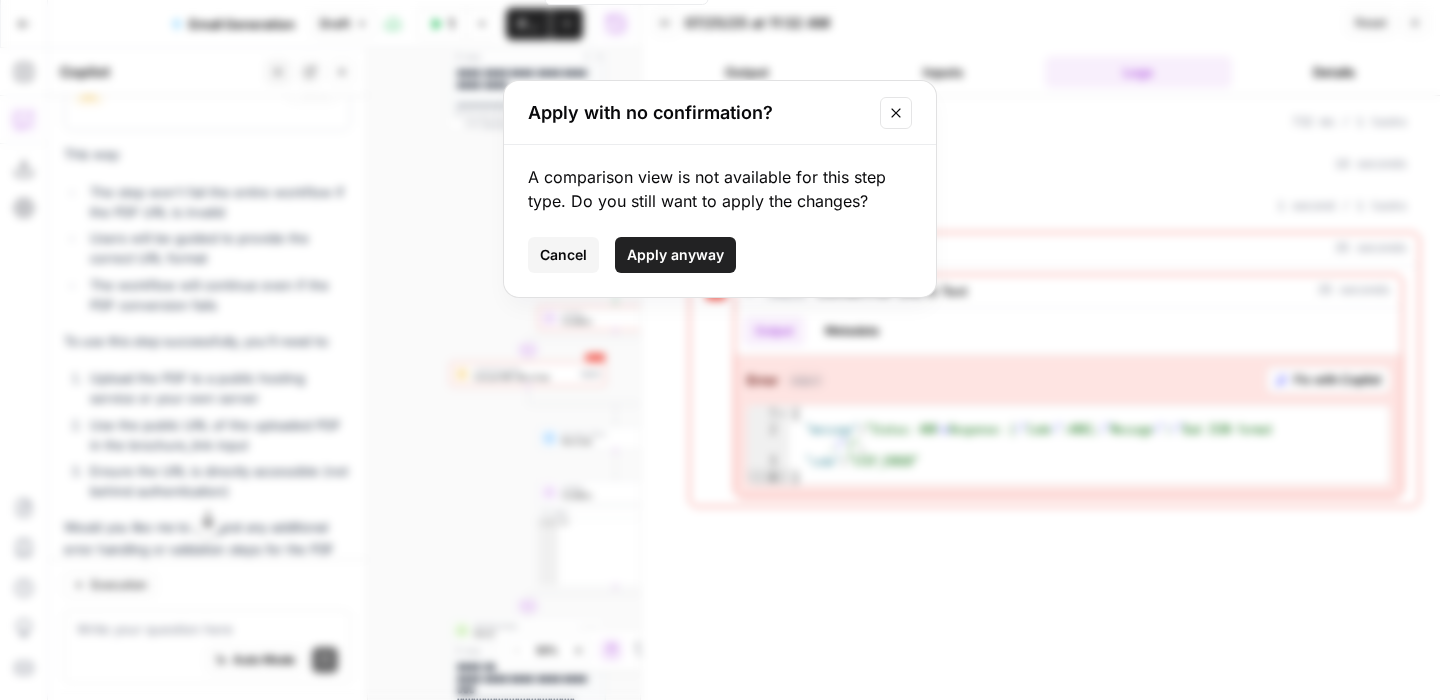 click on "Apply anyway" at bounding box center [675, 255] 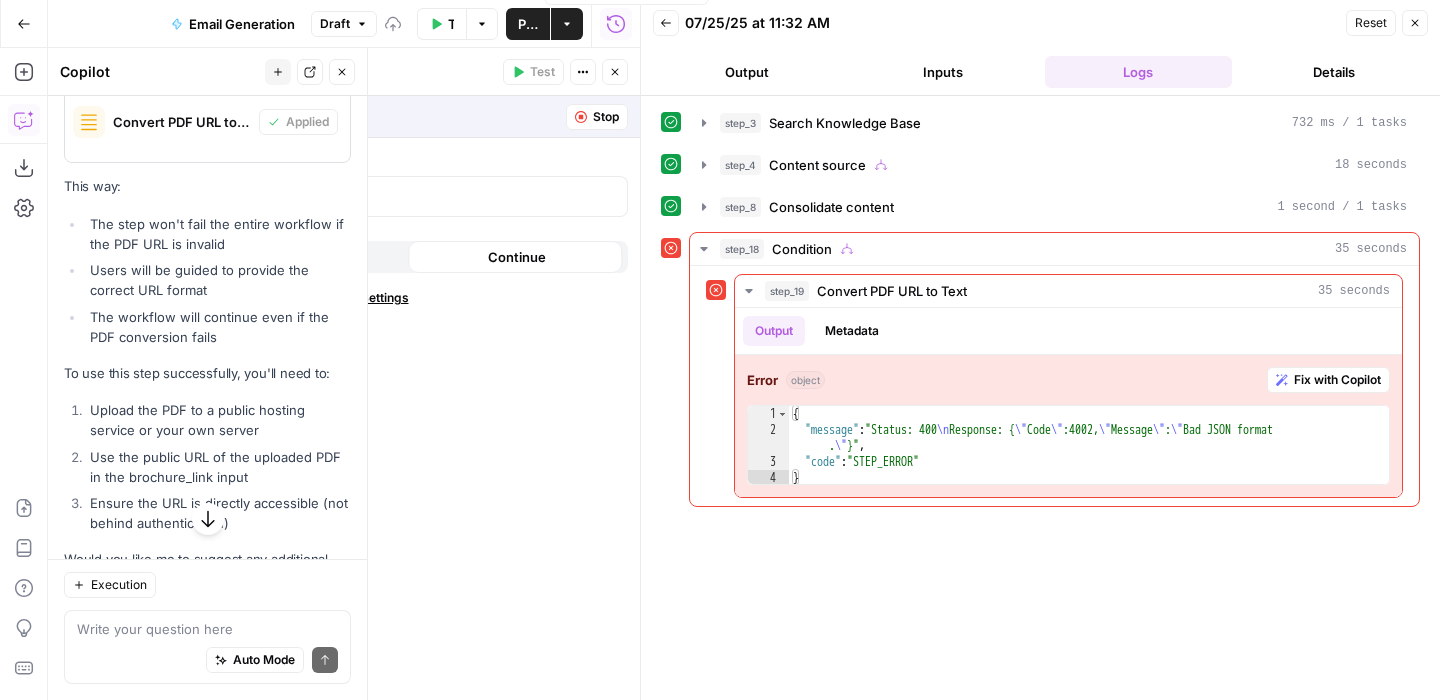 scroll, scrollTop: 7638, scrollLeft: 0, axis: vertical 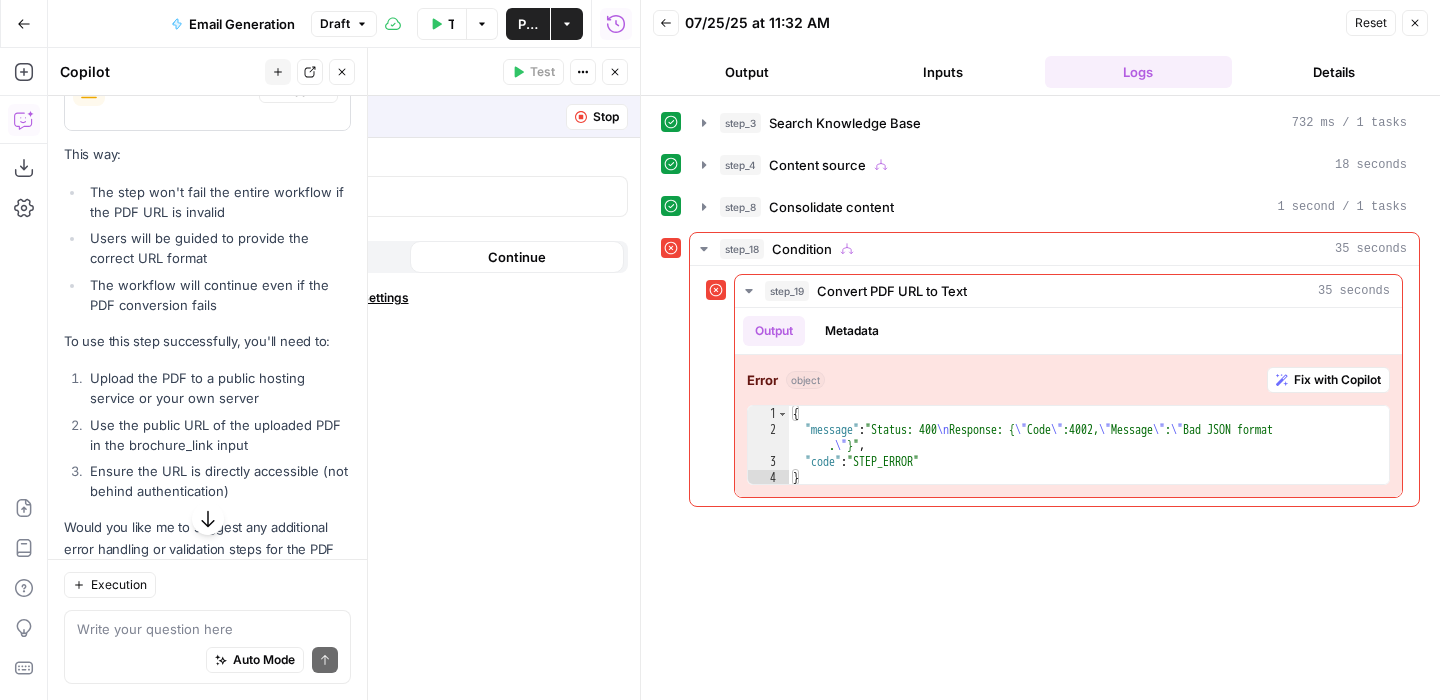 click 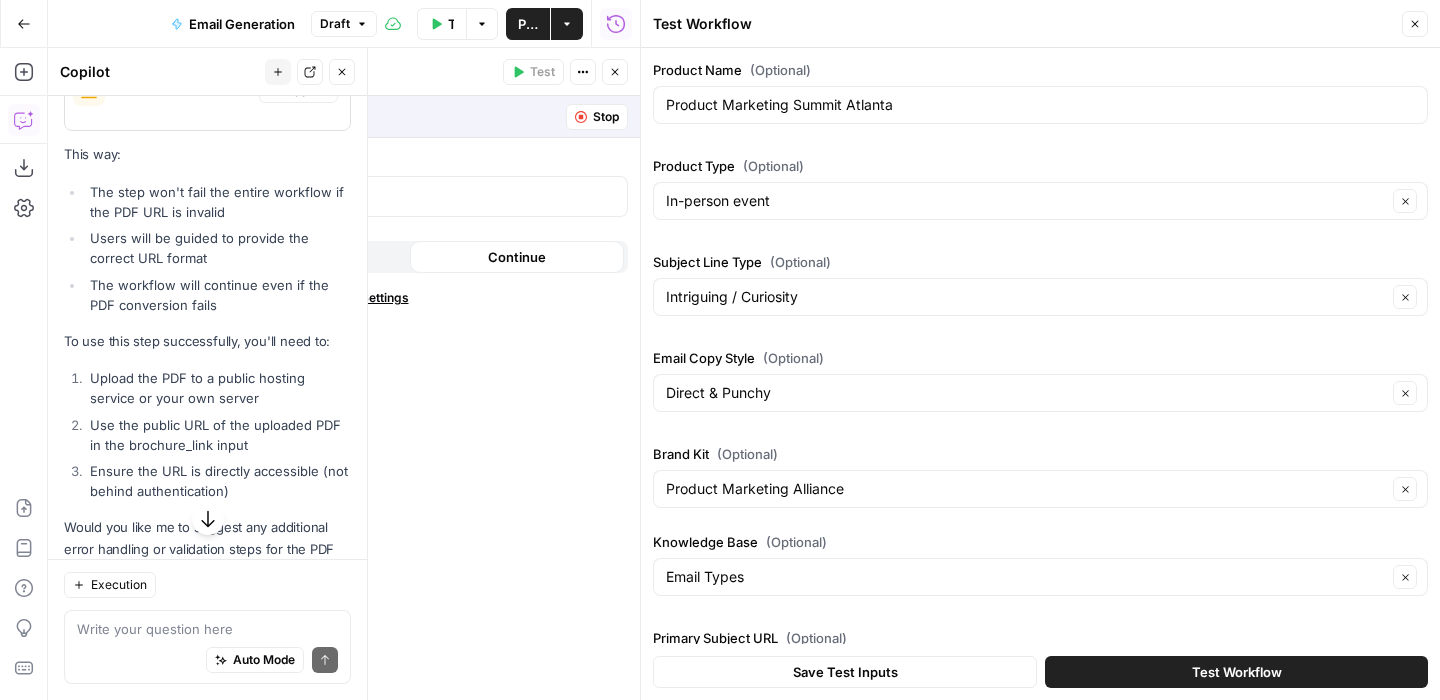 click on "Test Workflow" at bounding box center (1236, 672) 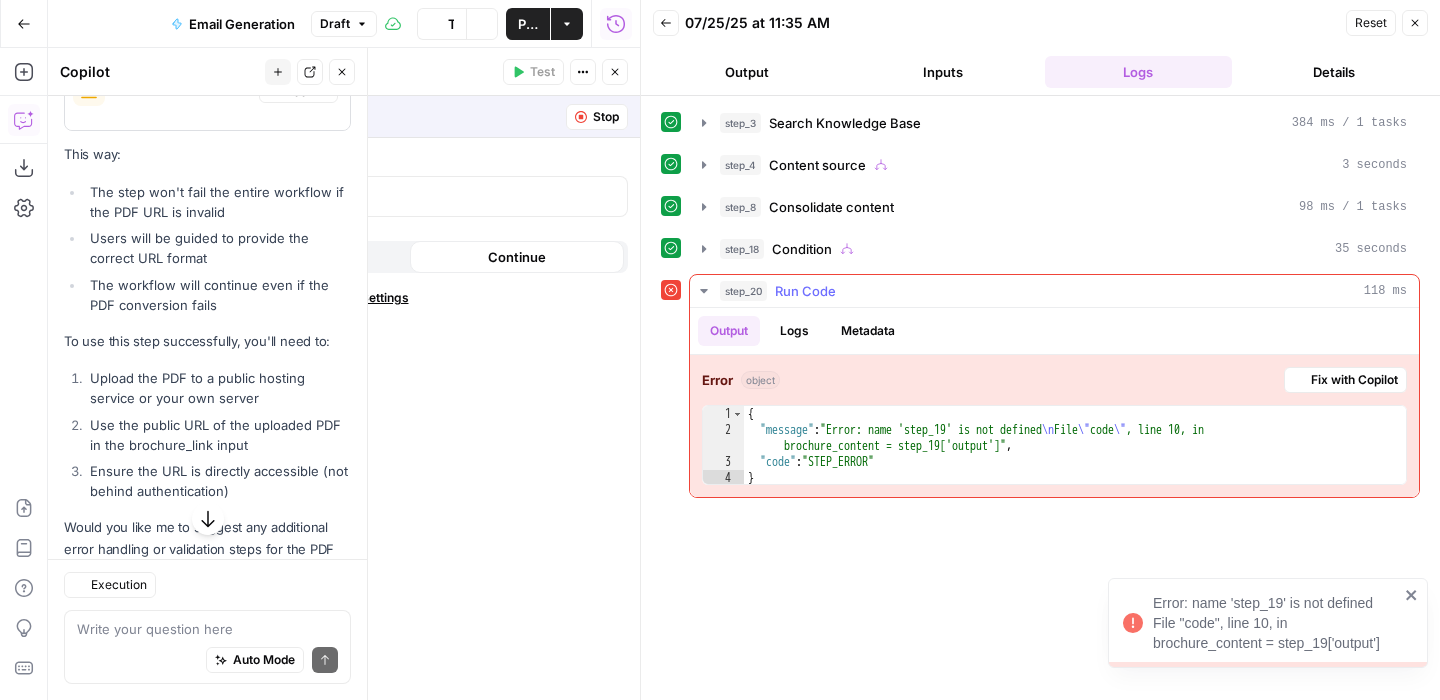 scroll, scrollTop: 7638, scrollLeft: 0, axis: vertical 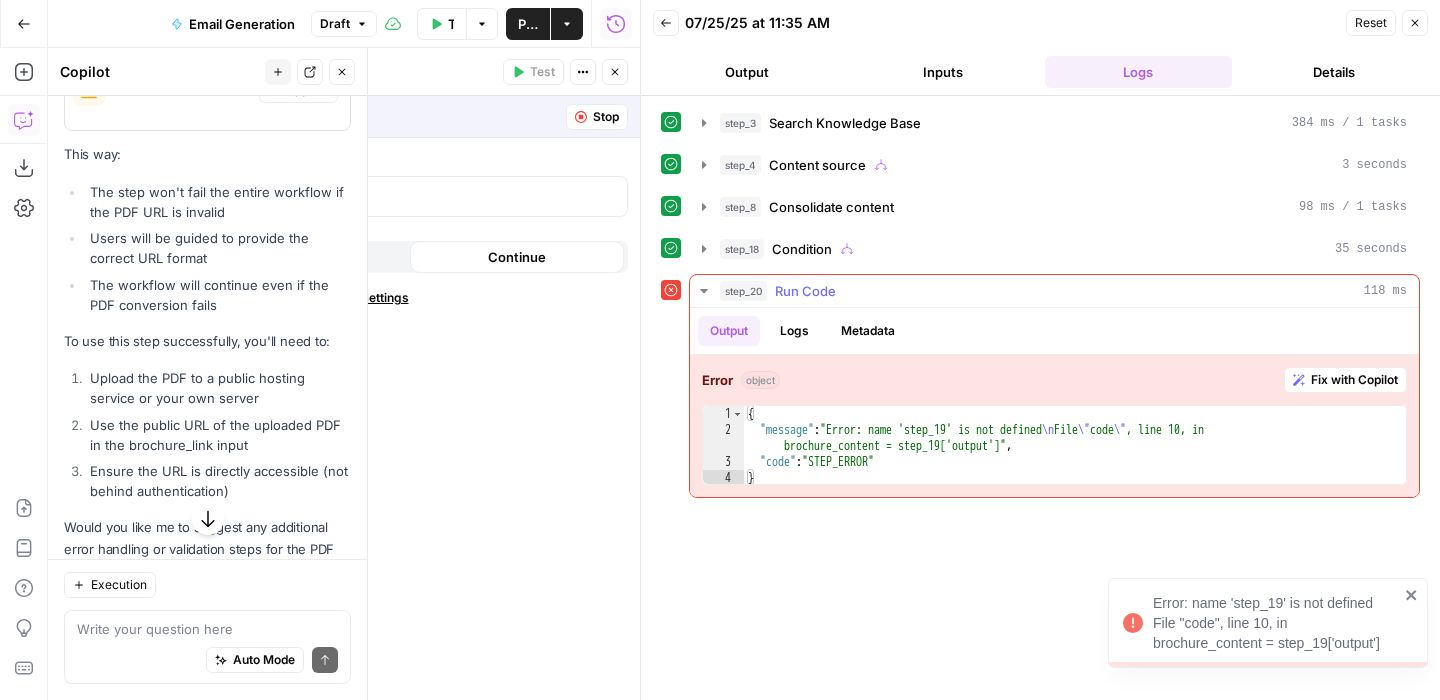 click on "Fix with Copilot" at bounding box center [1354, 380] 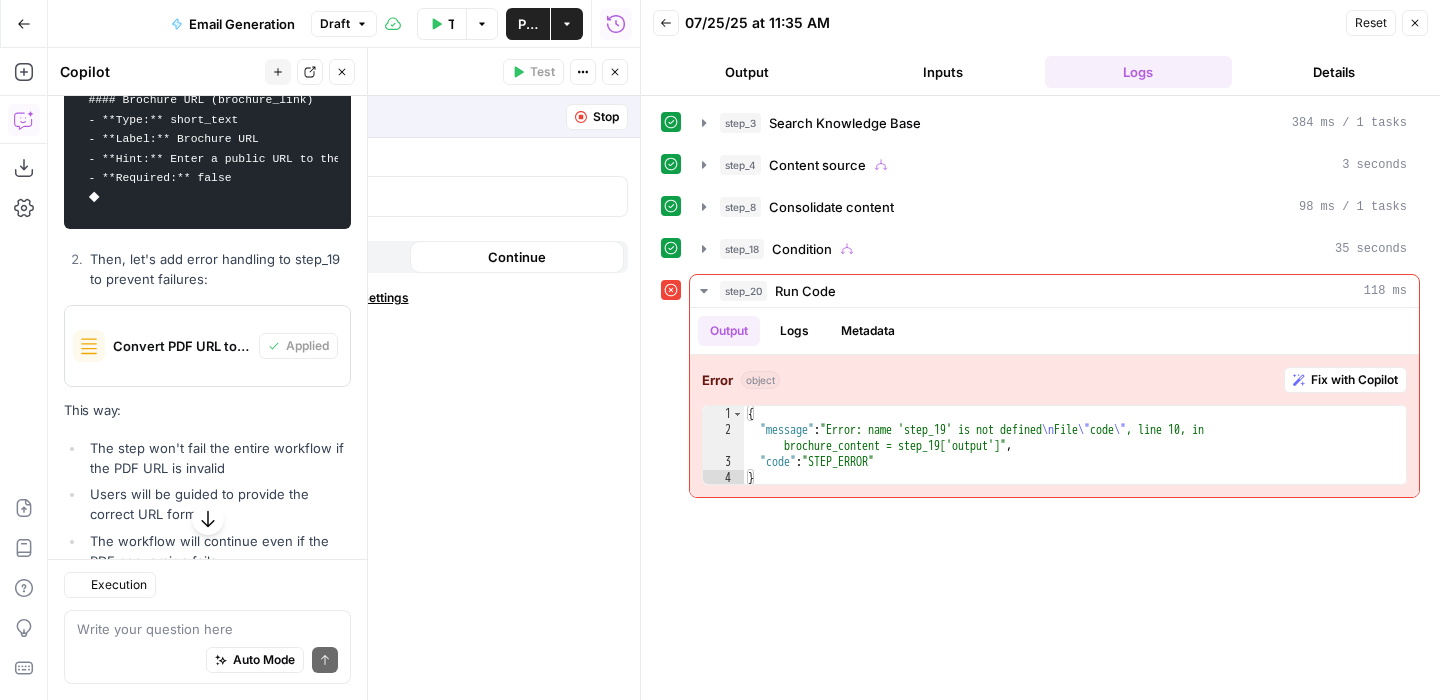 scroll, scrollTop: 7638, scrollLeft: 0, axis: vertical 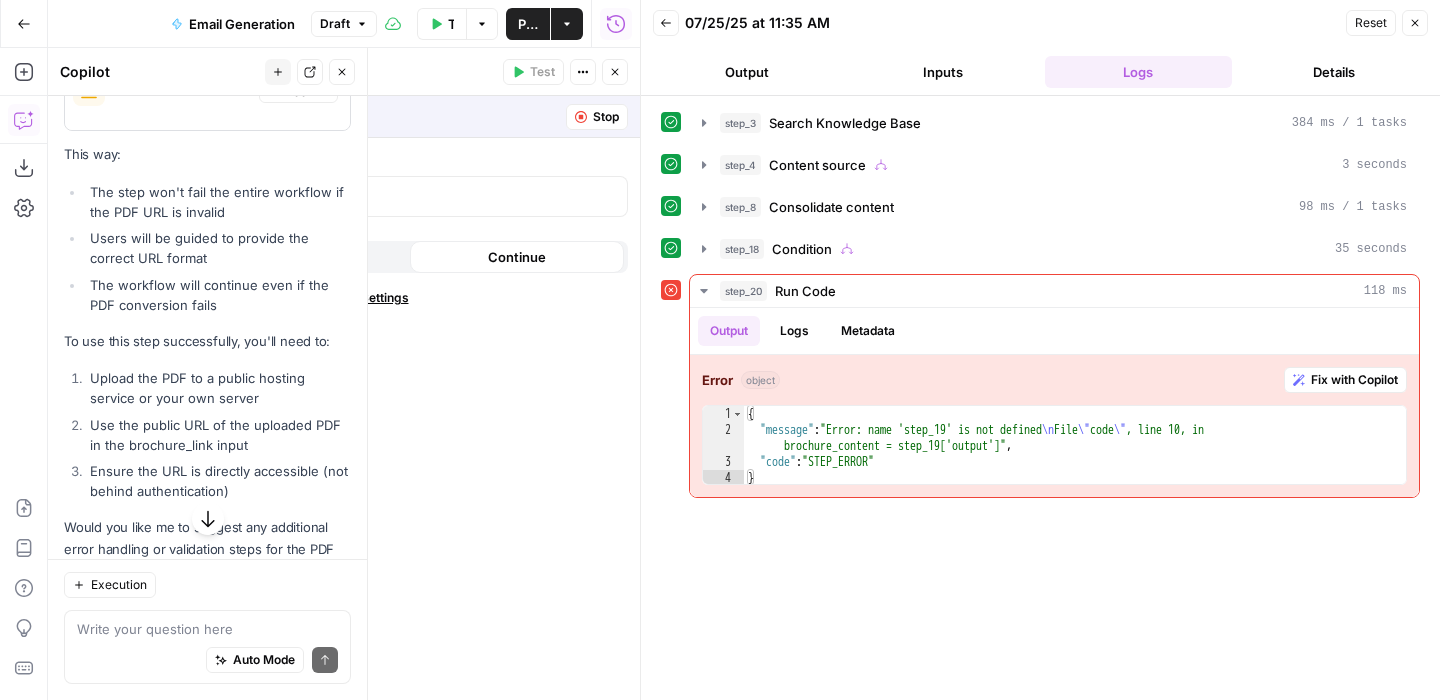 click 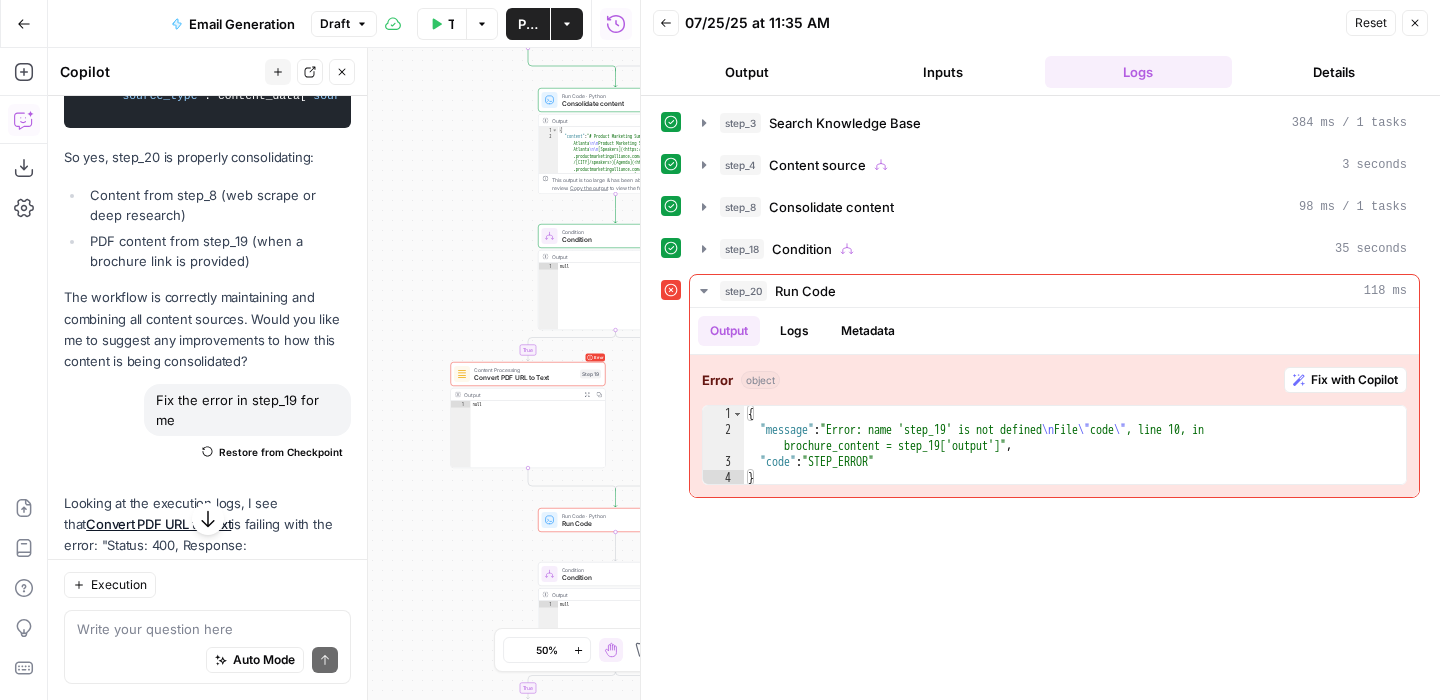 scroll, scrollTop: 6262, scrollLeft: 0, axis: vertical 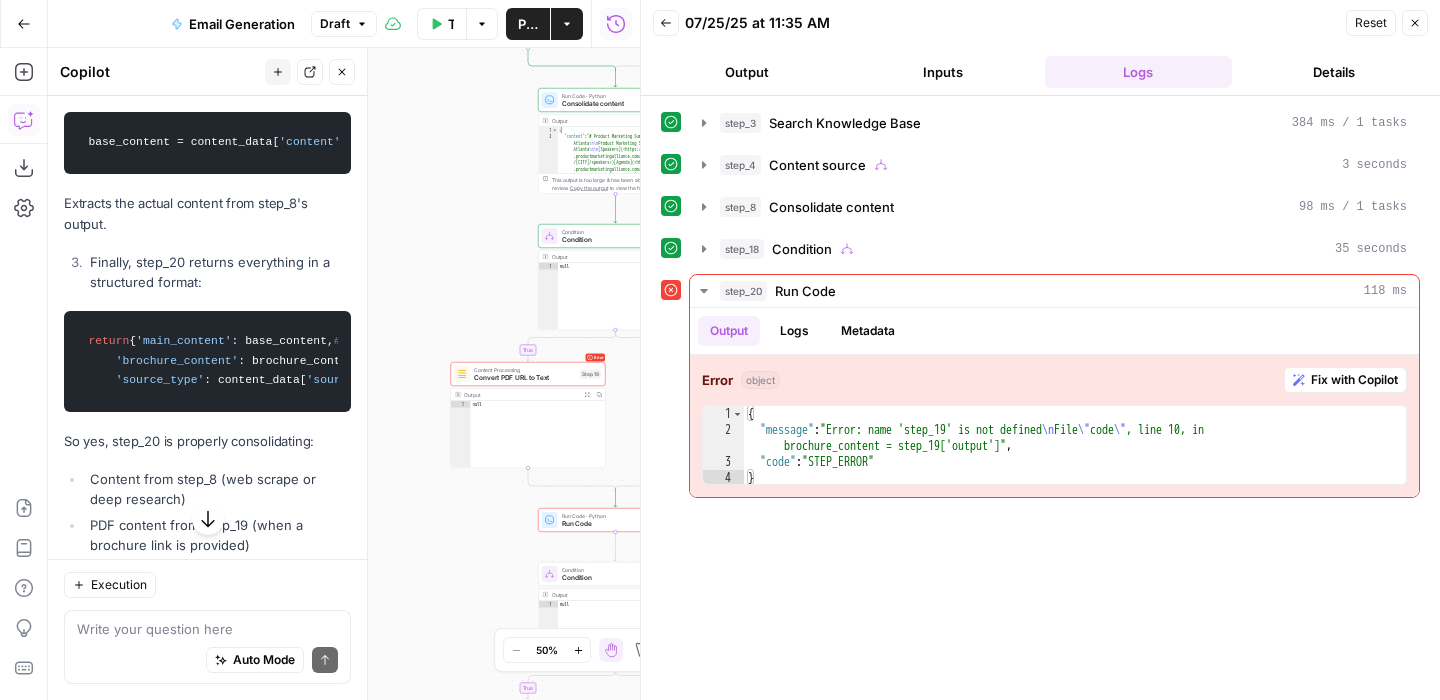 click on "Close" at bounding box center (342, 72) 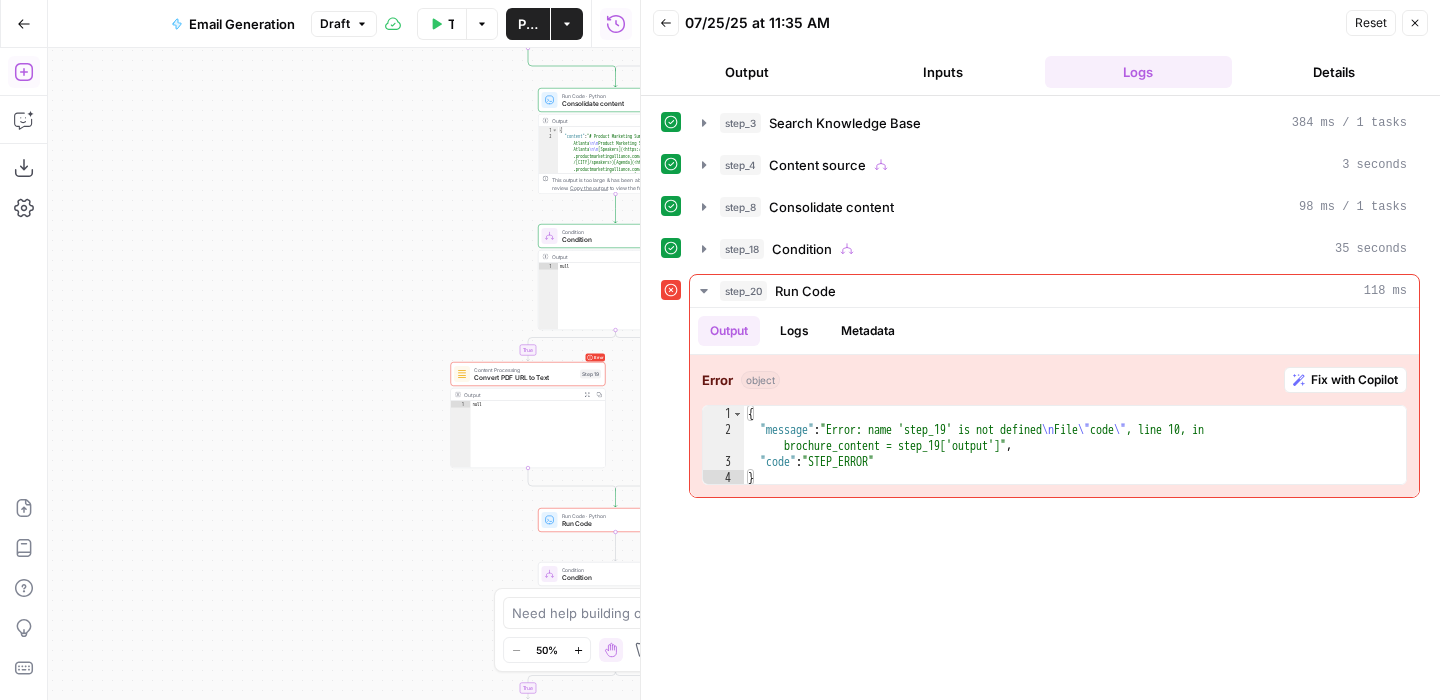 click 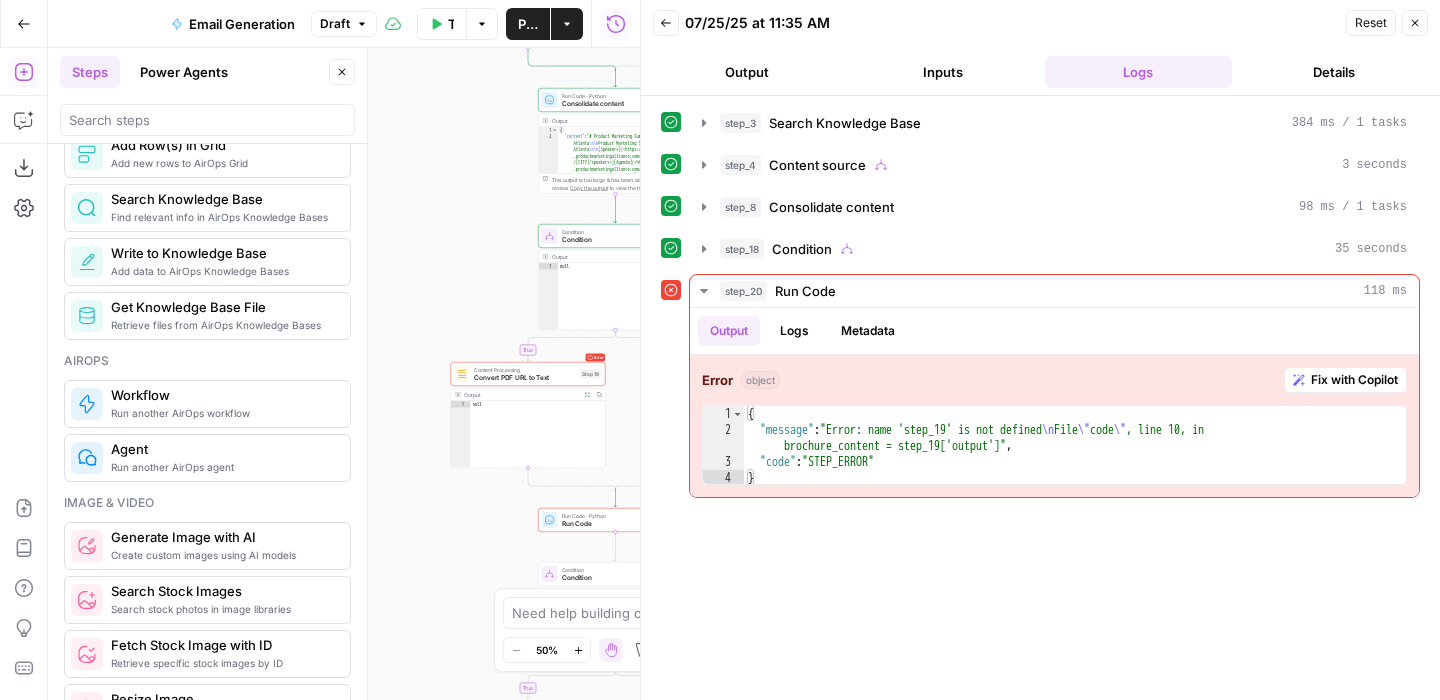 scroll, scrollTop: 1061, scrollLeft: 0, axis: vertical 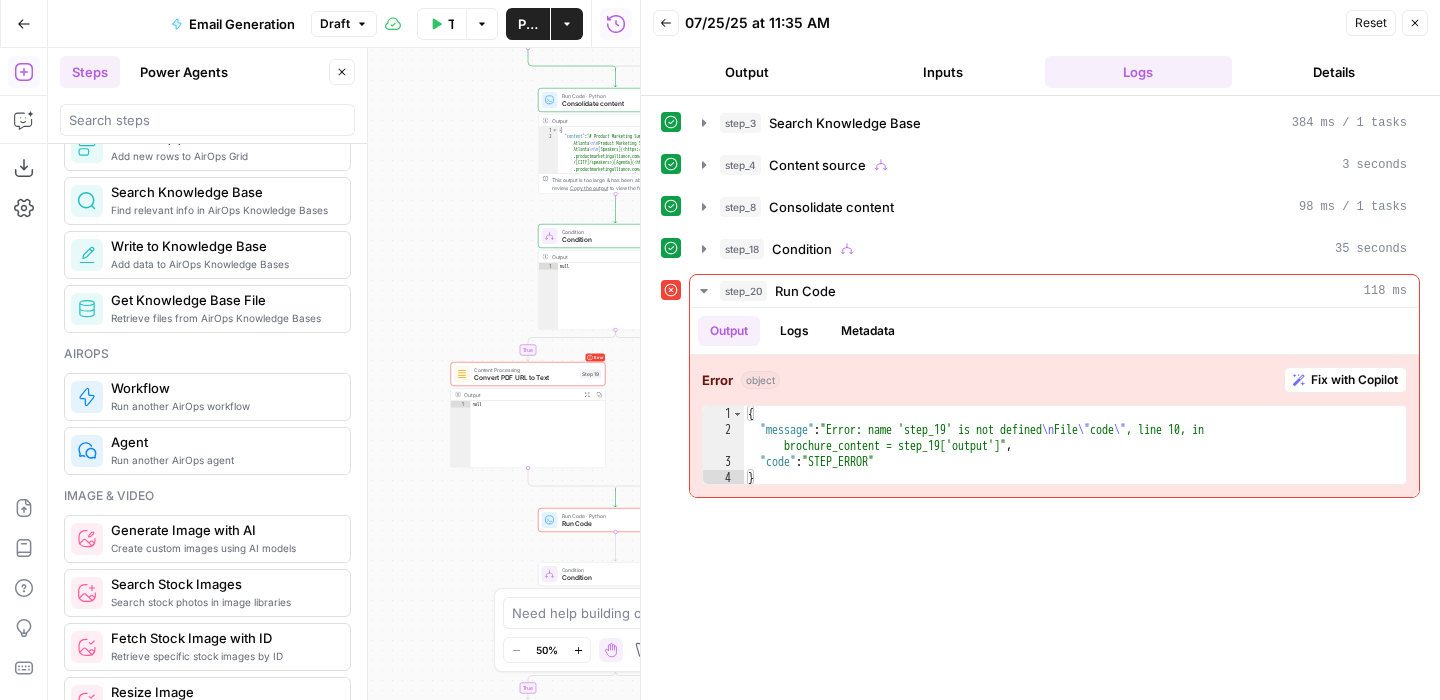 click on "Close" at bounding box center [1415, 23] 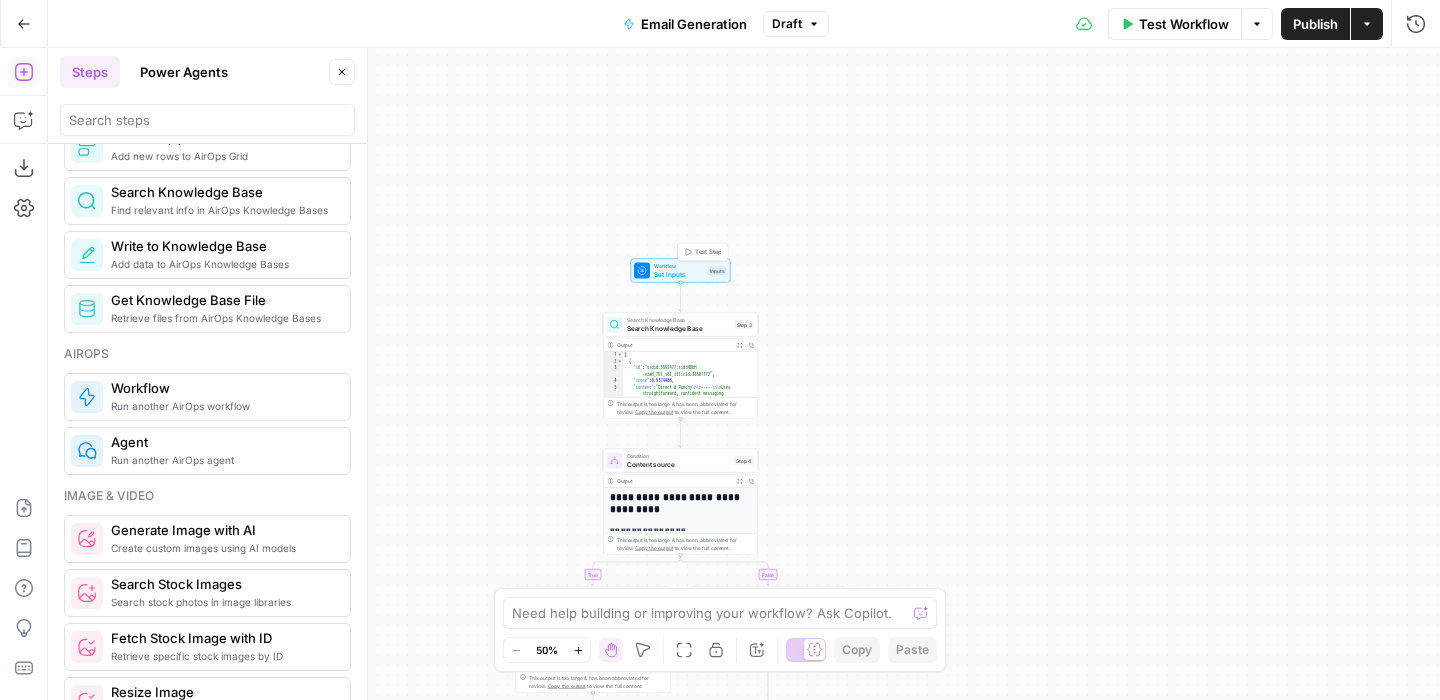 click on "Set Inputs" at bounding box center (679, 274) 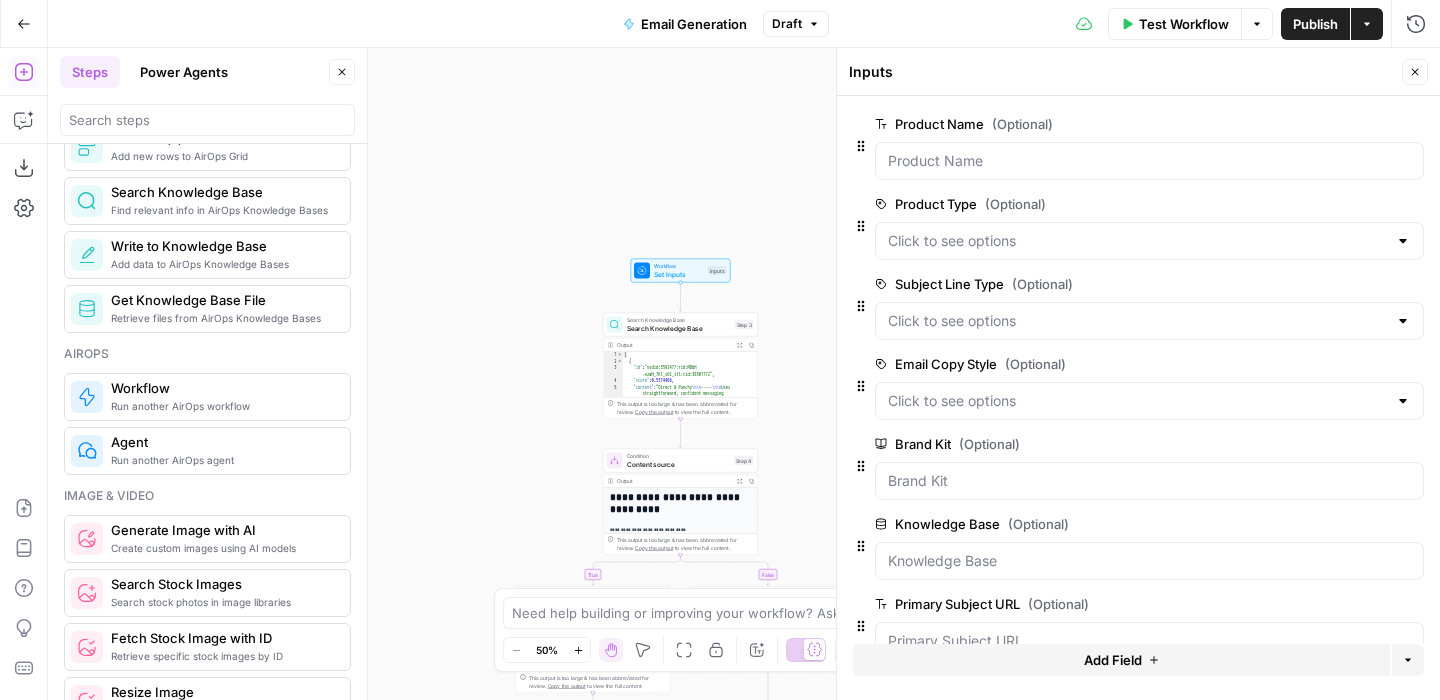 scroll, scrollTop: 364, scrollLeft: 0, axis: vertical 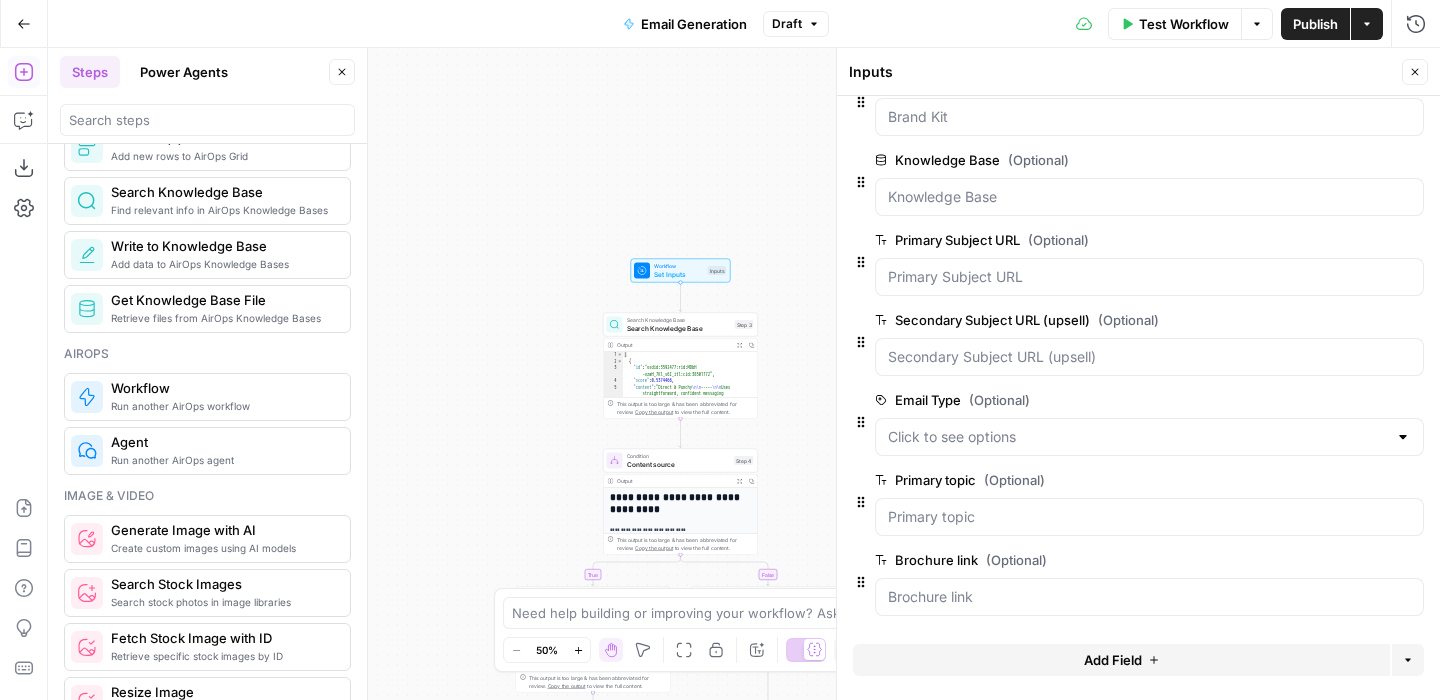 click on "Add Field" at bounding box center [1113, 660] 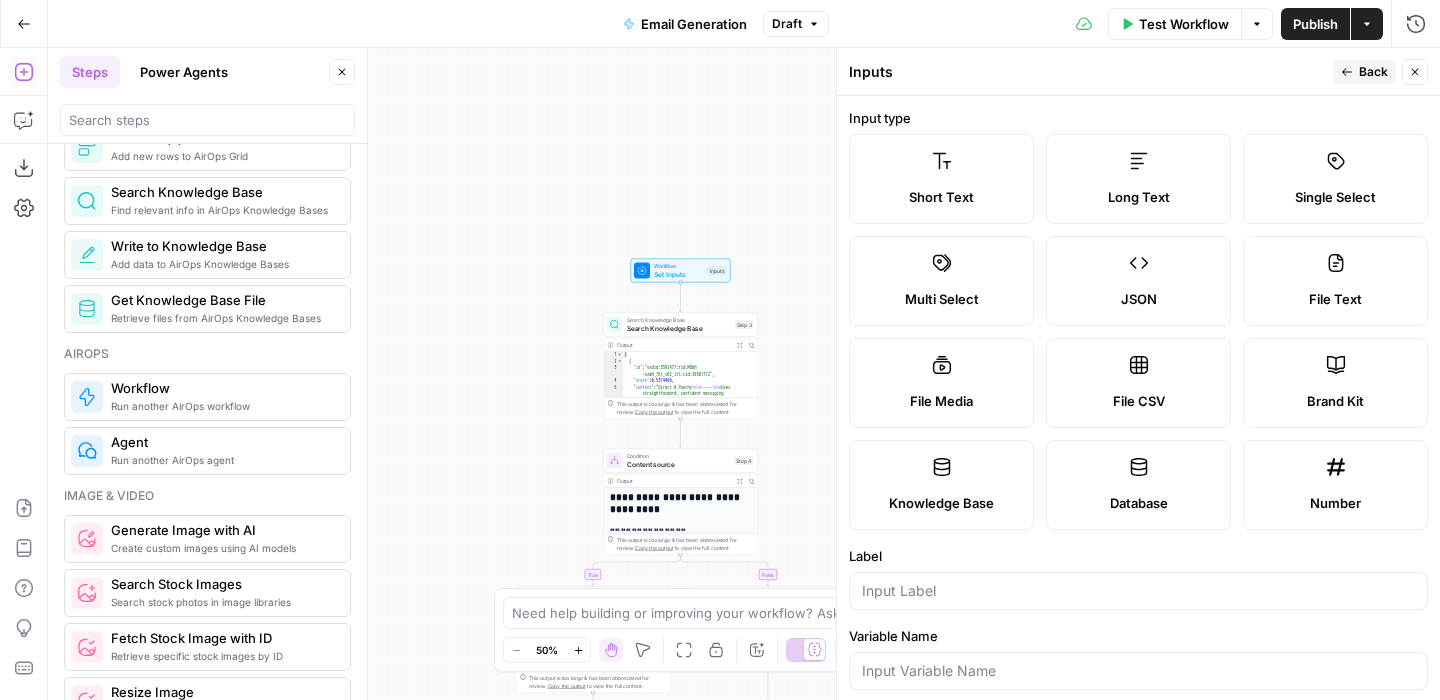 click on "File Text" at bounding box center [1335, 281] 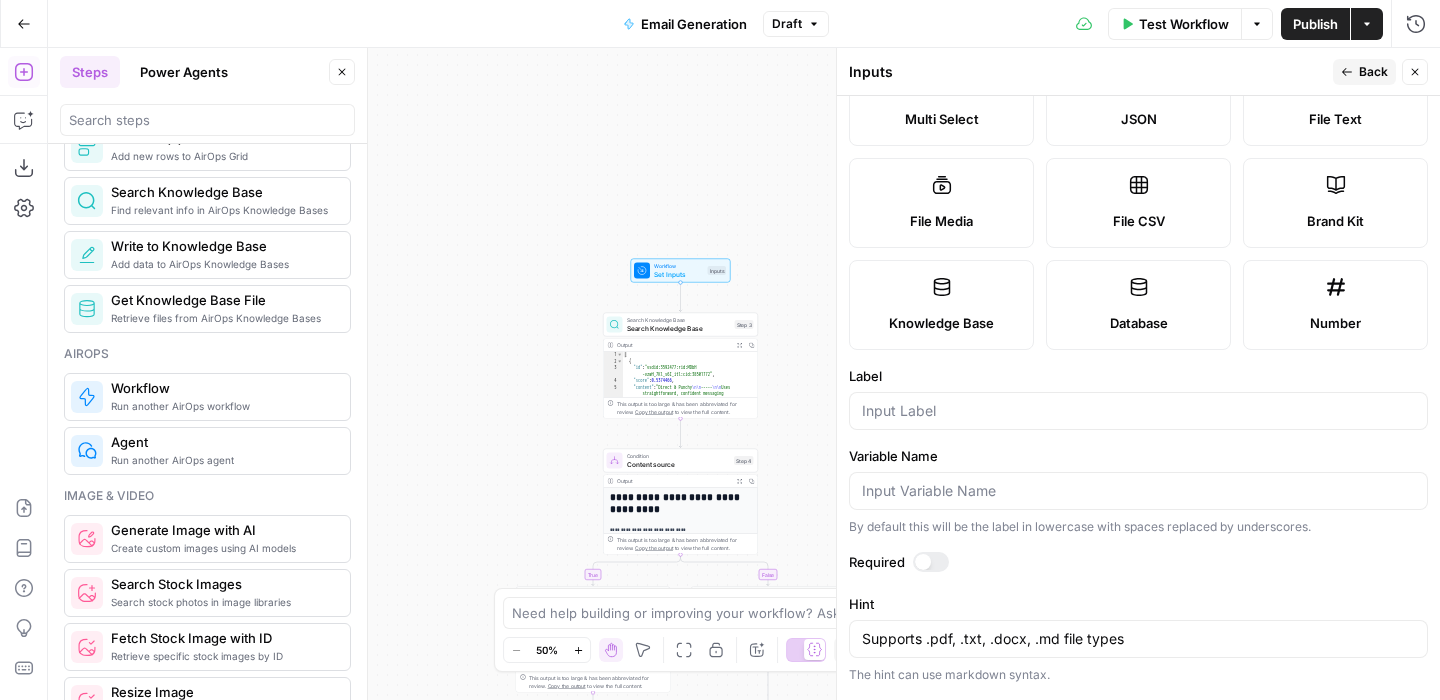 scroll, scrollTop: 177, scrollLeft: 0, axis: vertical 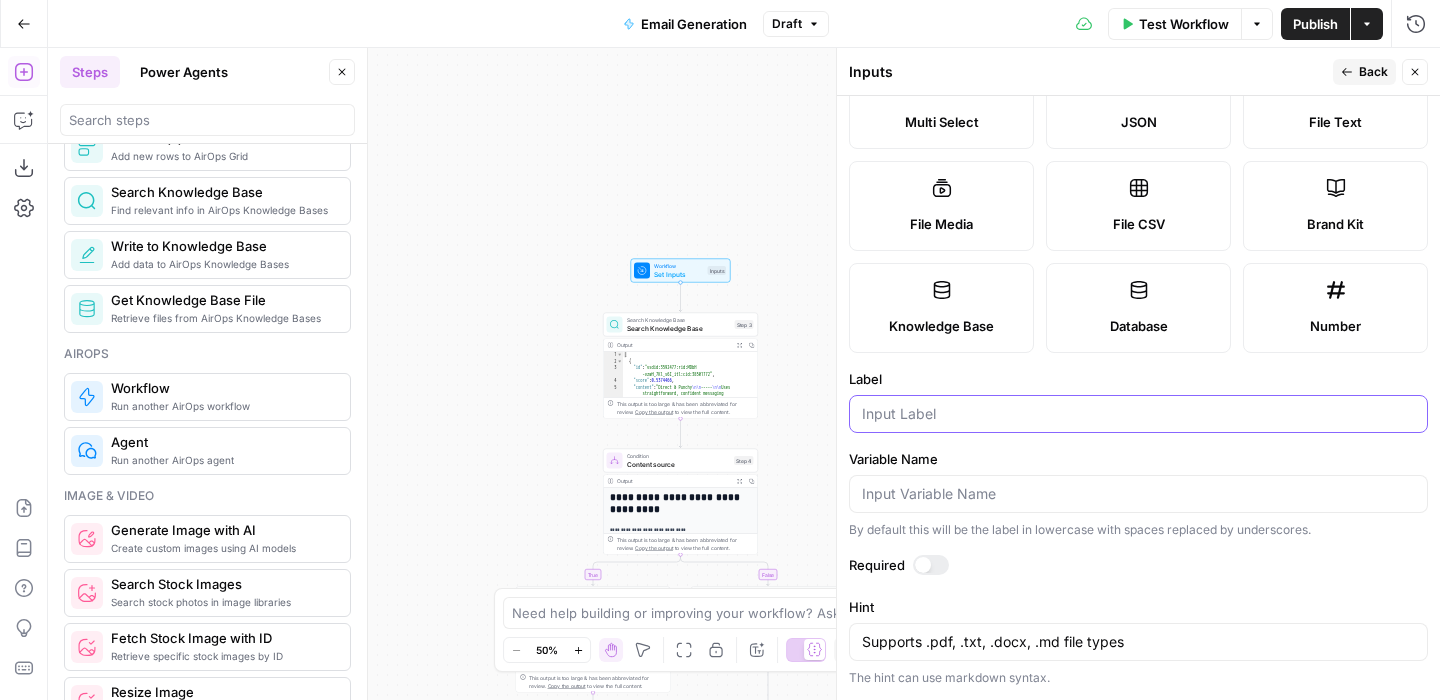 click on "Label" at bounding box center (1138, 414) 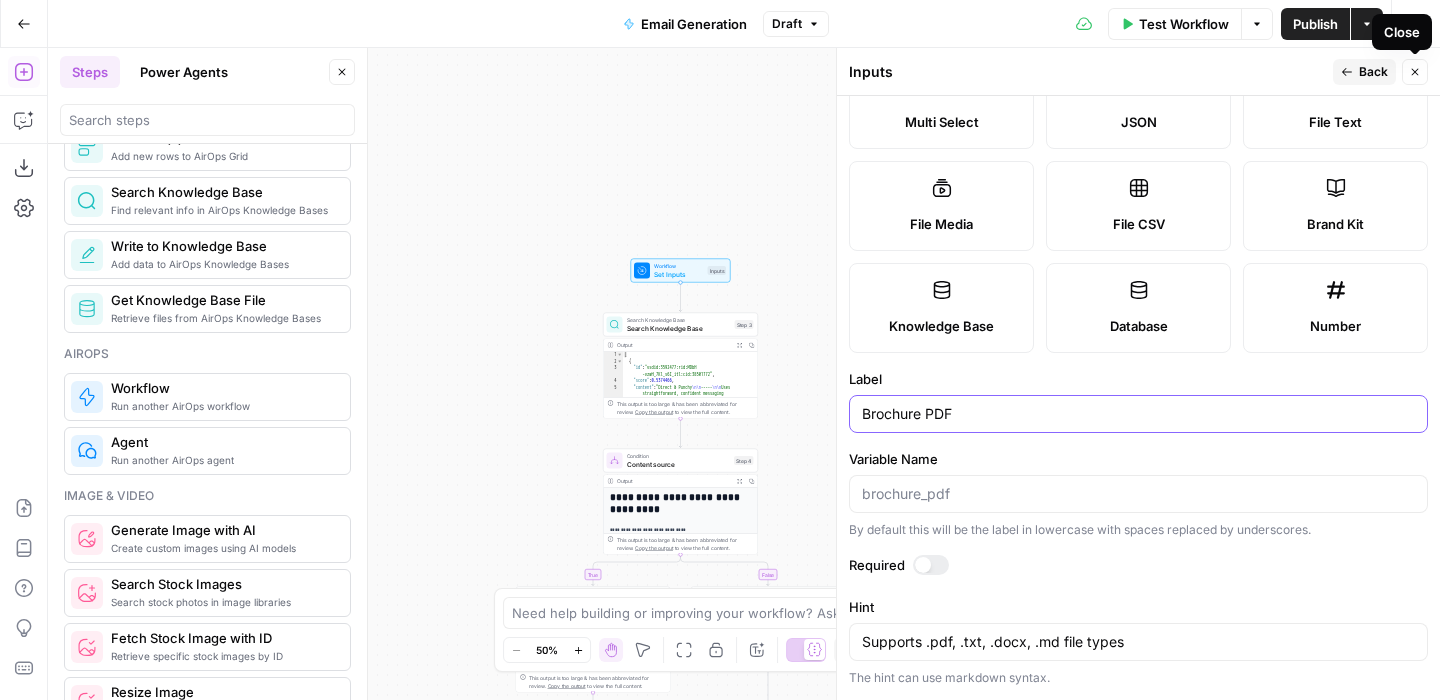 type on "Brochure PDF" 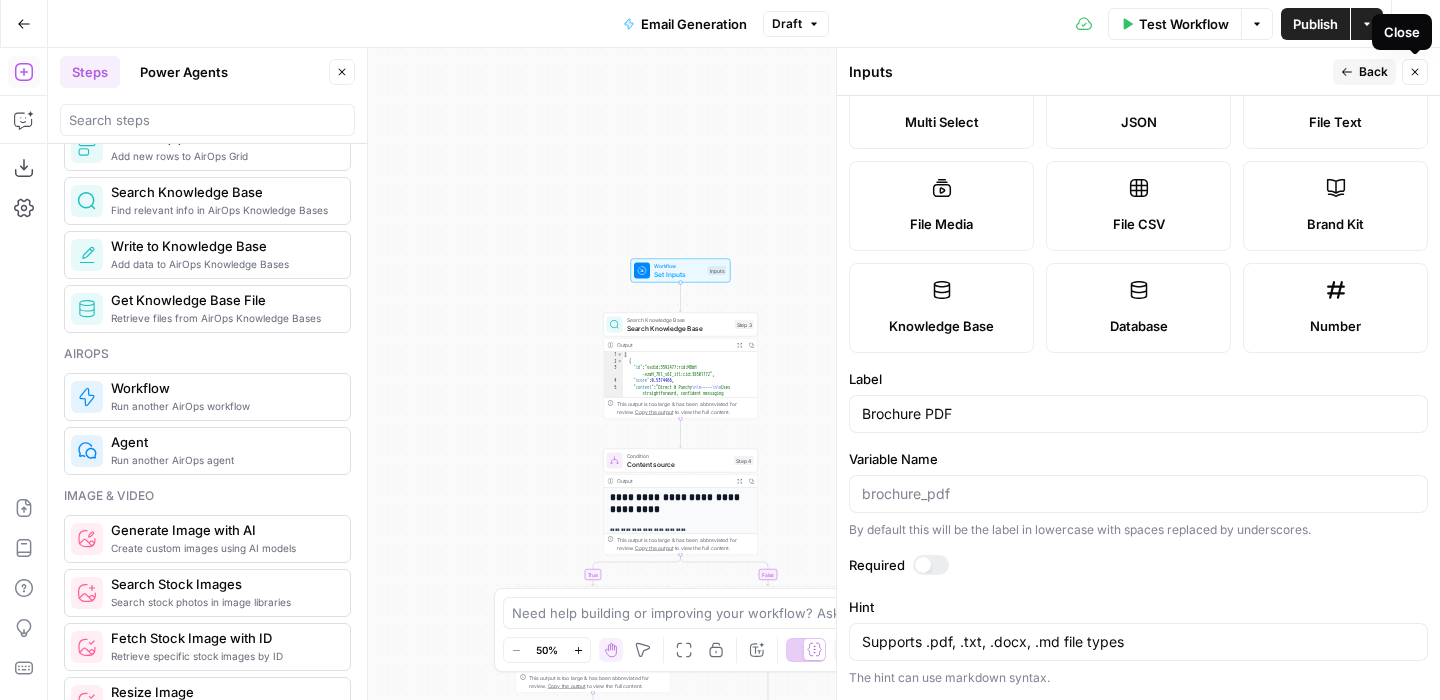 click 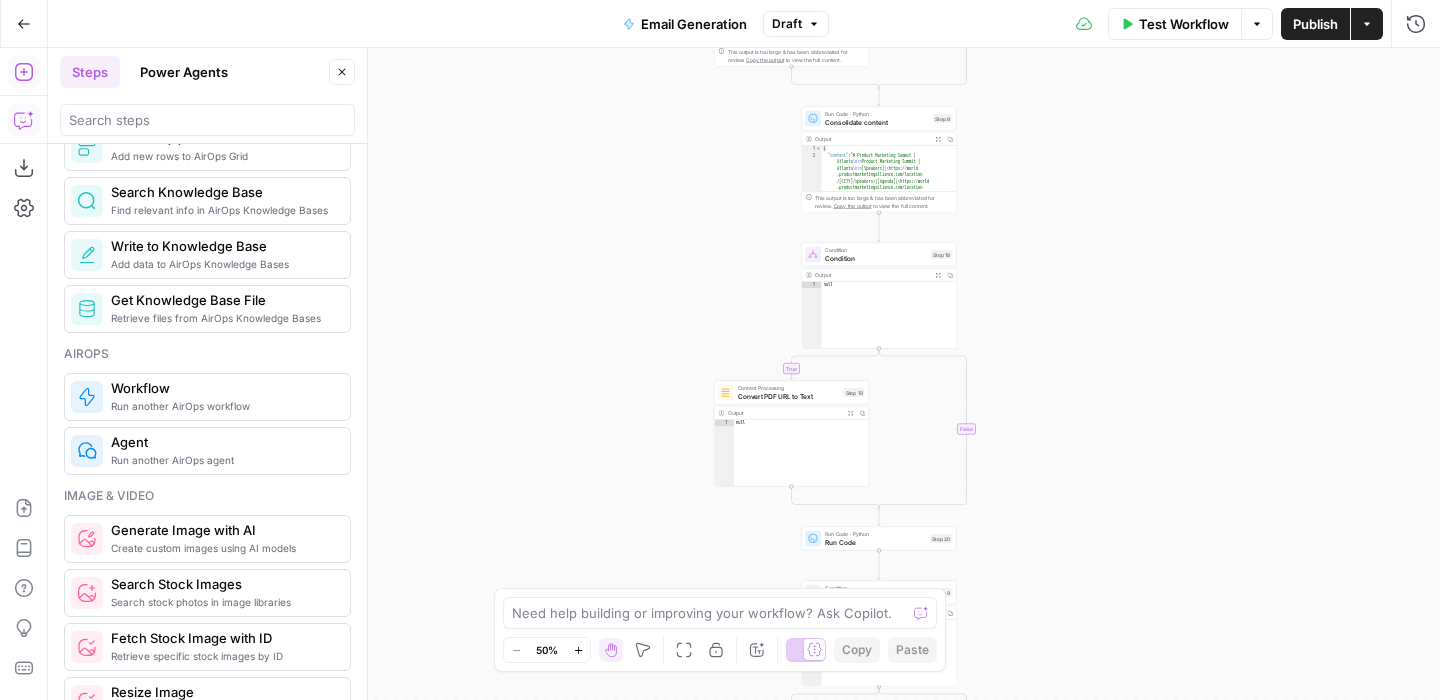 click 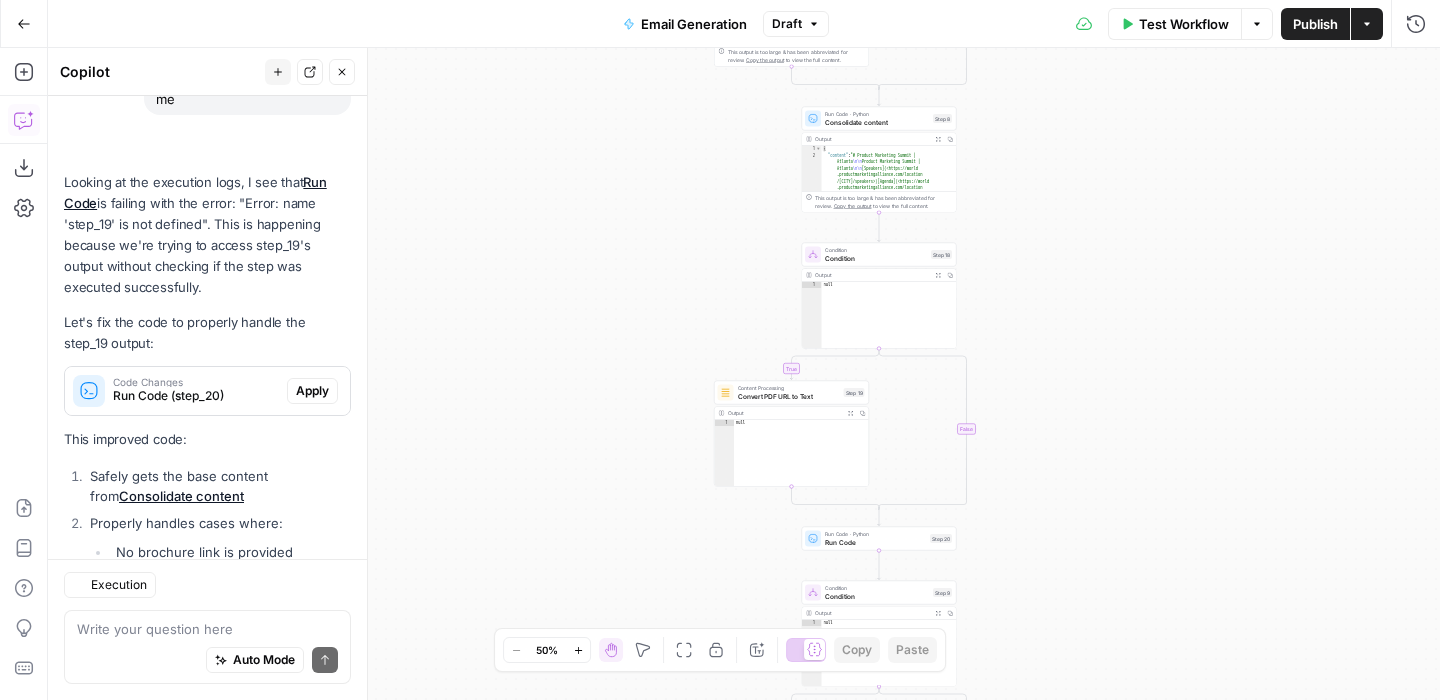 scroll, scrollTop: 8514, scrollLeft: 0, axis: vertical 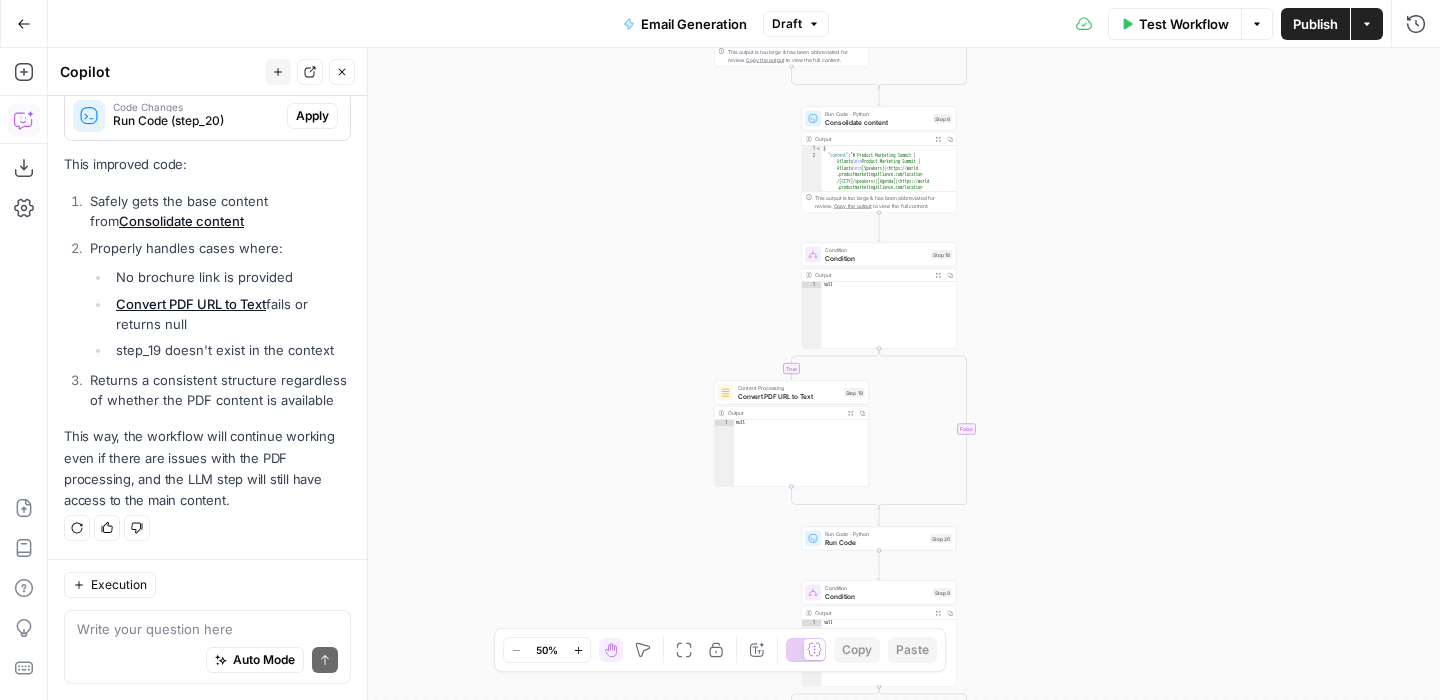 click at bounding box center [207, 629] 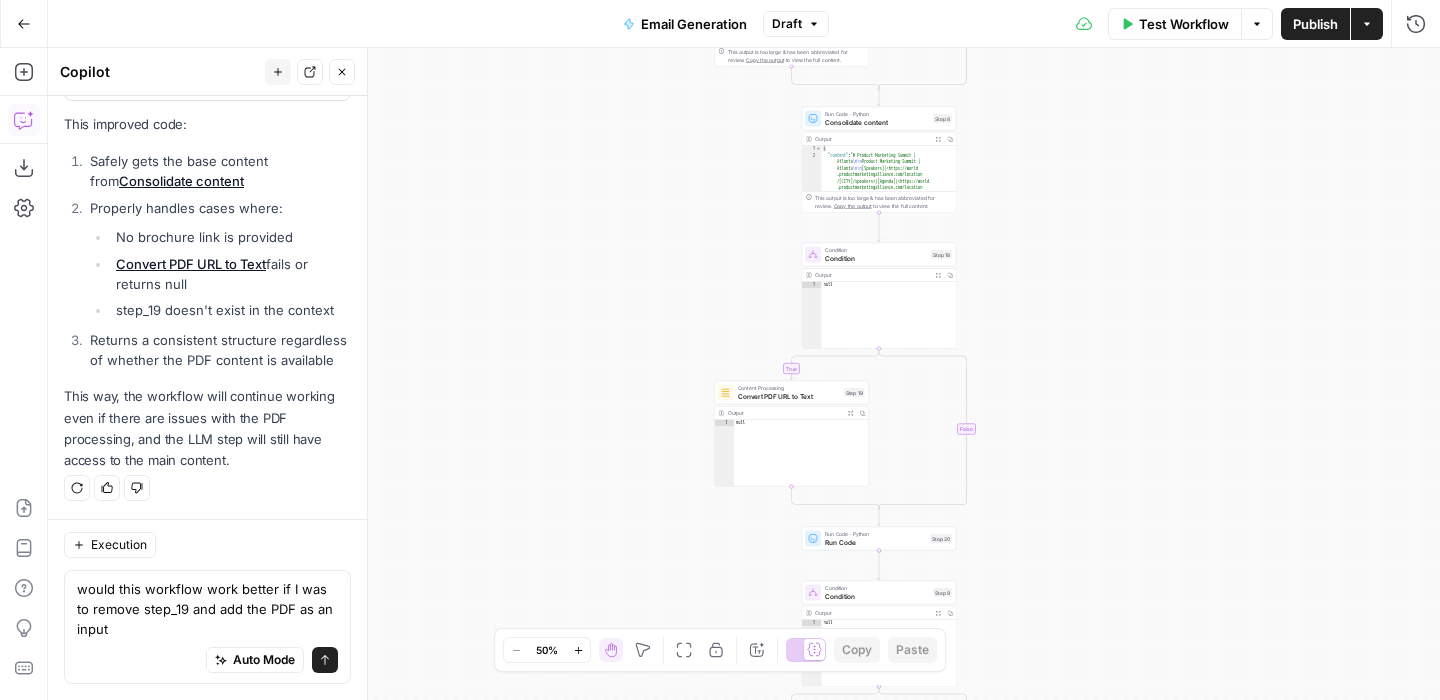 scroll, scrollTop: 8554, scrollLeft: 0, axis: vertical 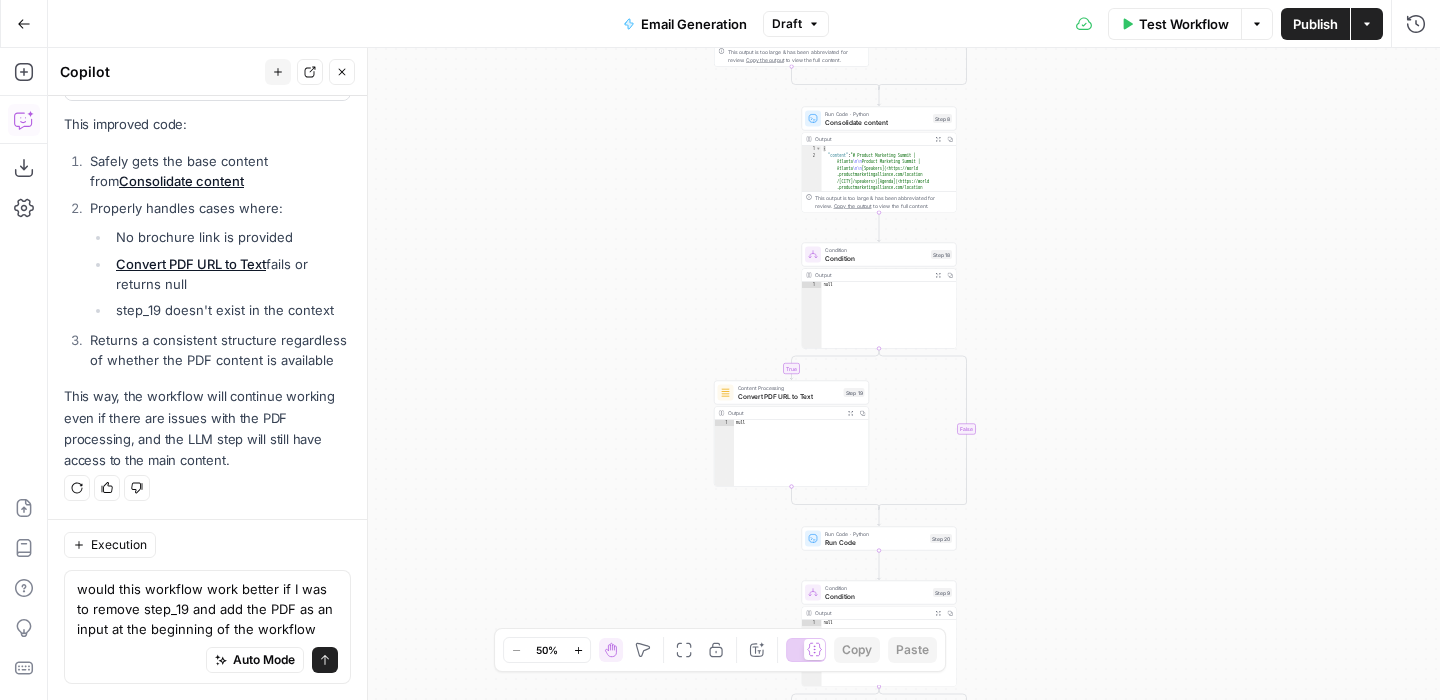 type on "would this workflow work better if I was to remove step_19 and add the PDF as an input at the beginning of the workflow?" 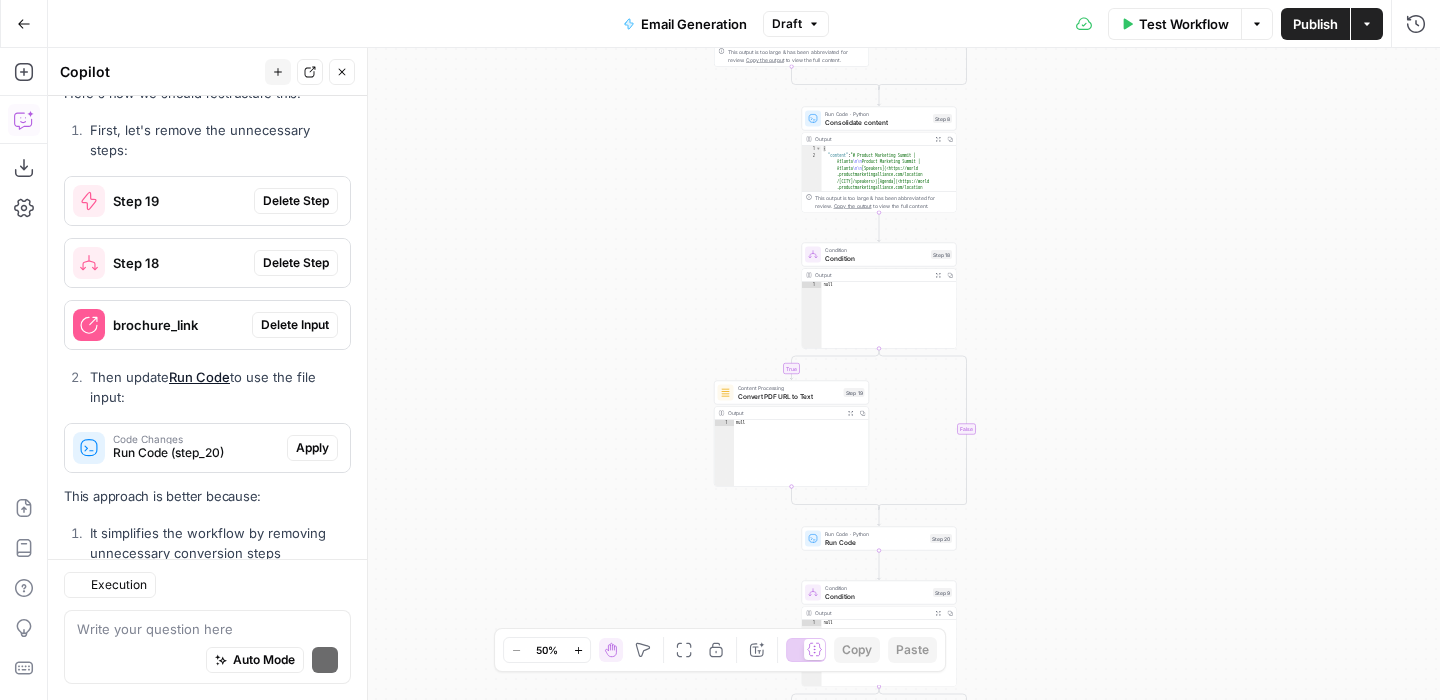 scroll, scrollTop: 9679, scrollLeft: 0, axis: vertical 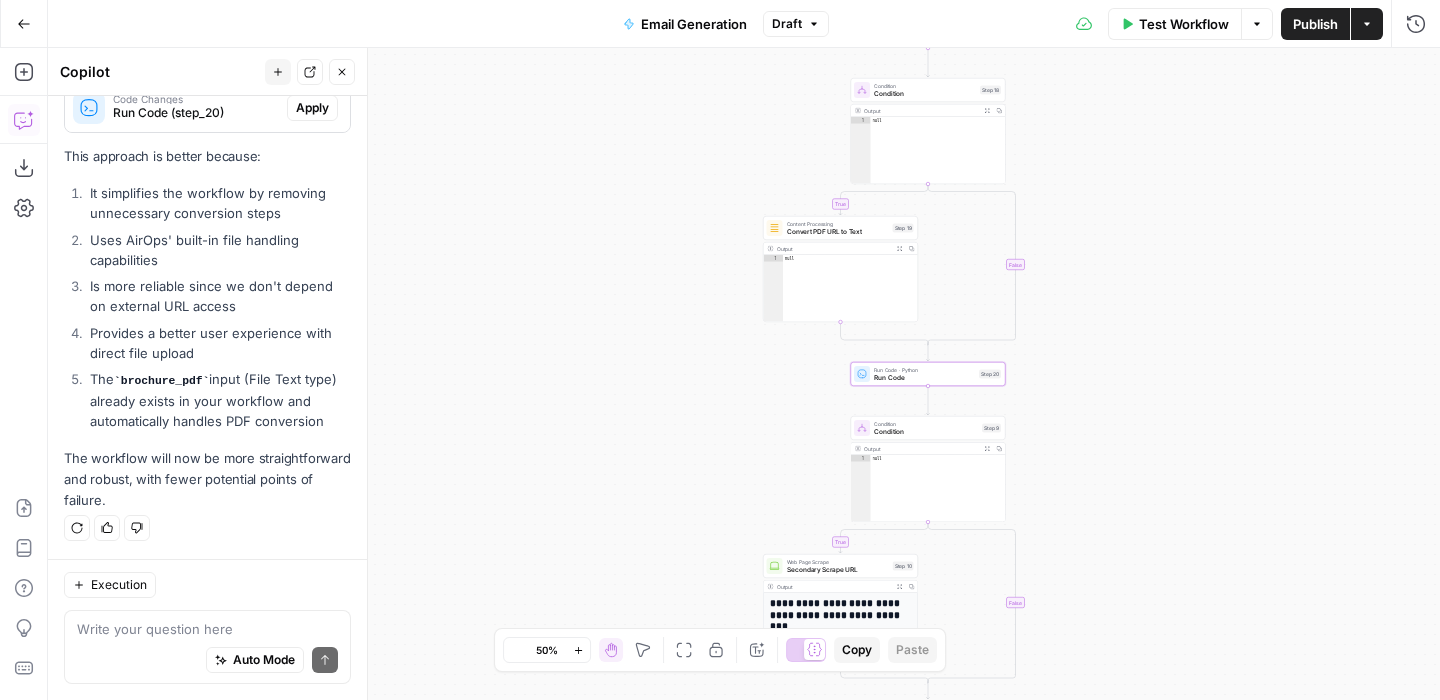 click on "Apply" at bounding box center (312, 108) 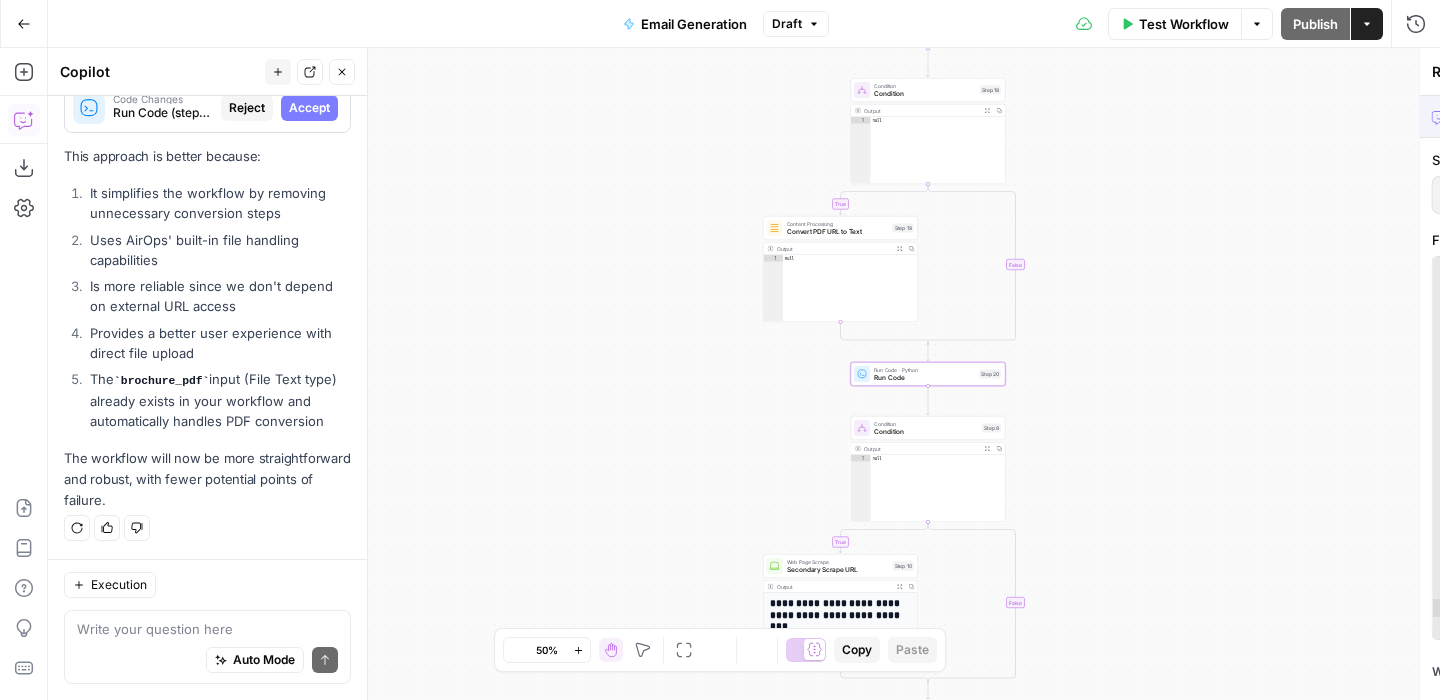 scroll, scrollTop: 9391, scrollLeft: 0, axis: vertical 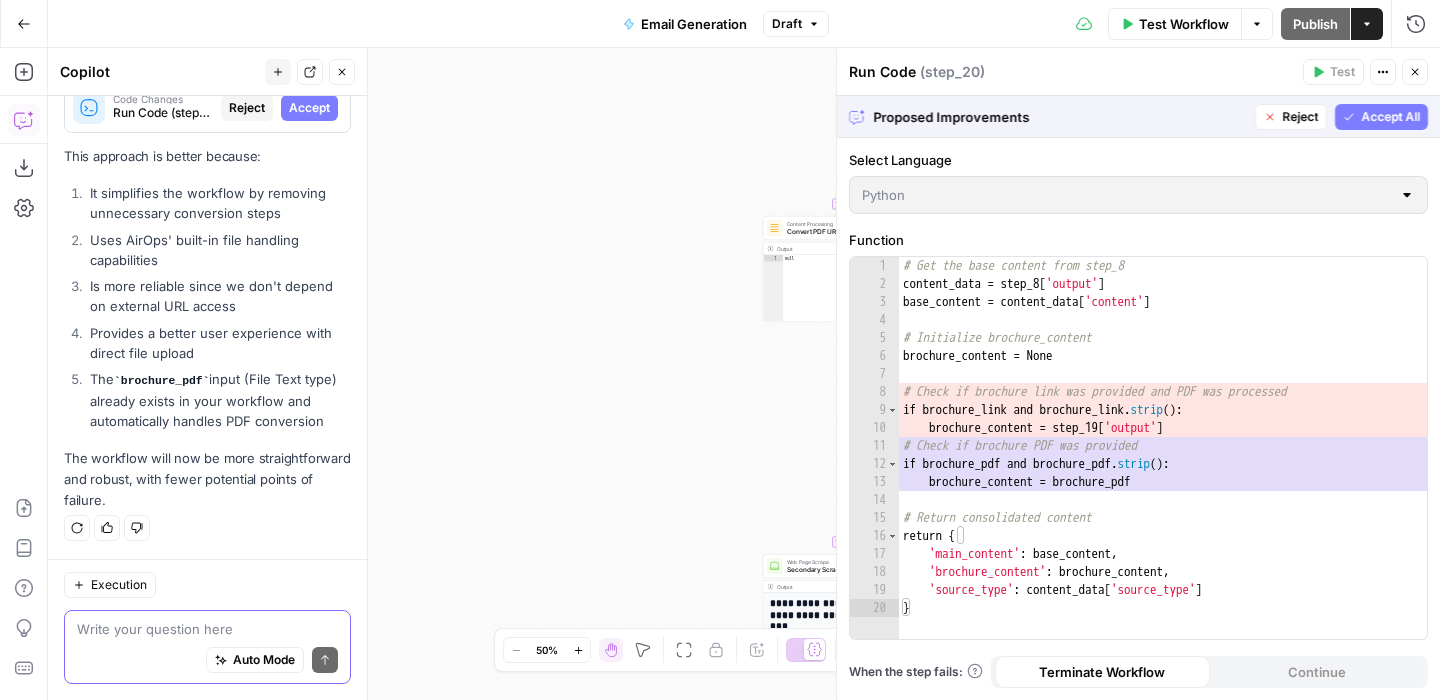 click at bounding box center [207, 629] 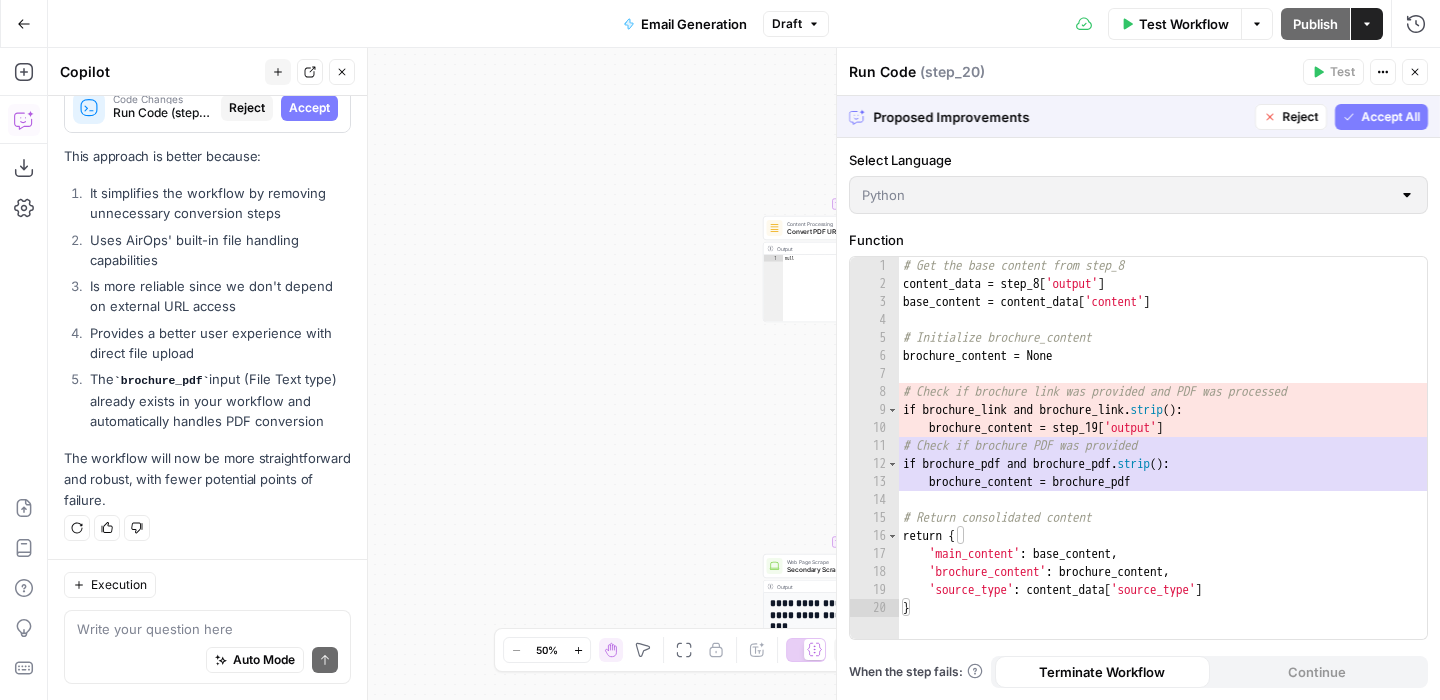 click on "Accept All" at bounding box center [1390, 117] 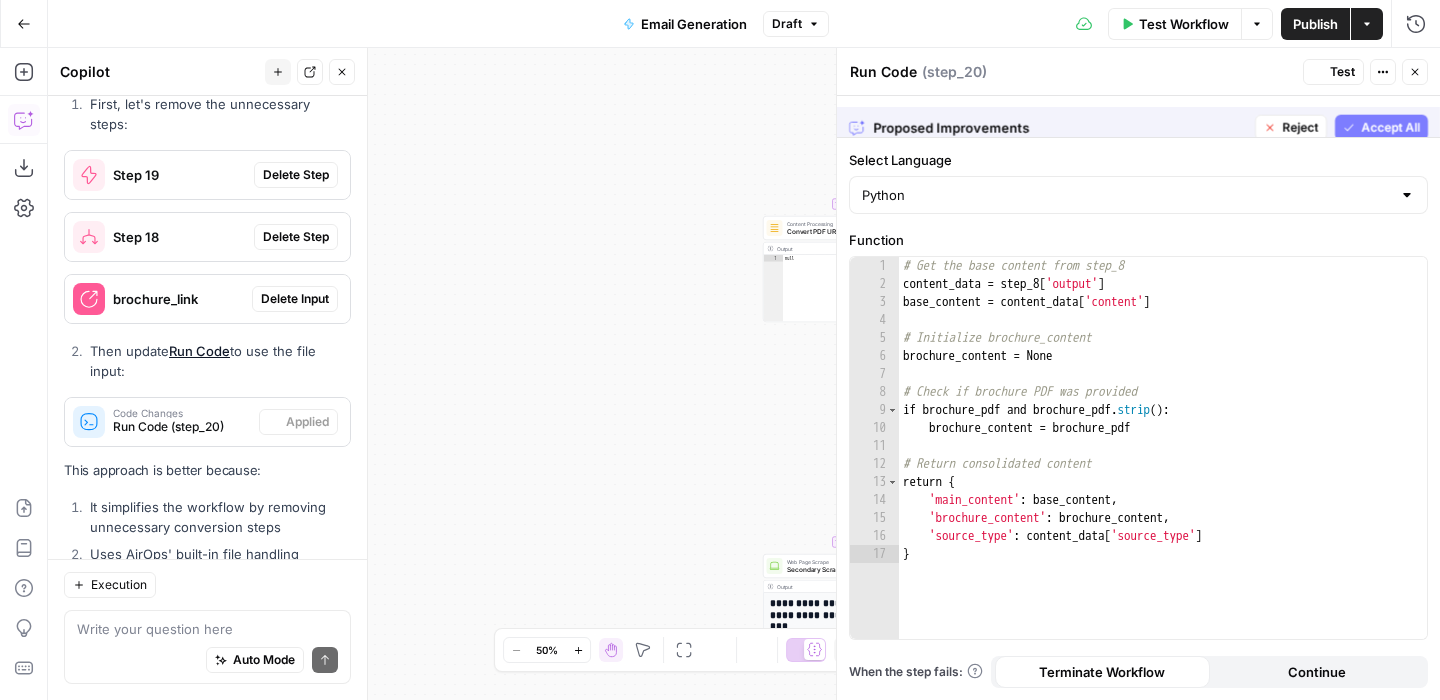 scroll, scrollTop: 9711, scrollLeft: 0, axis: vertical 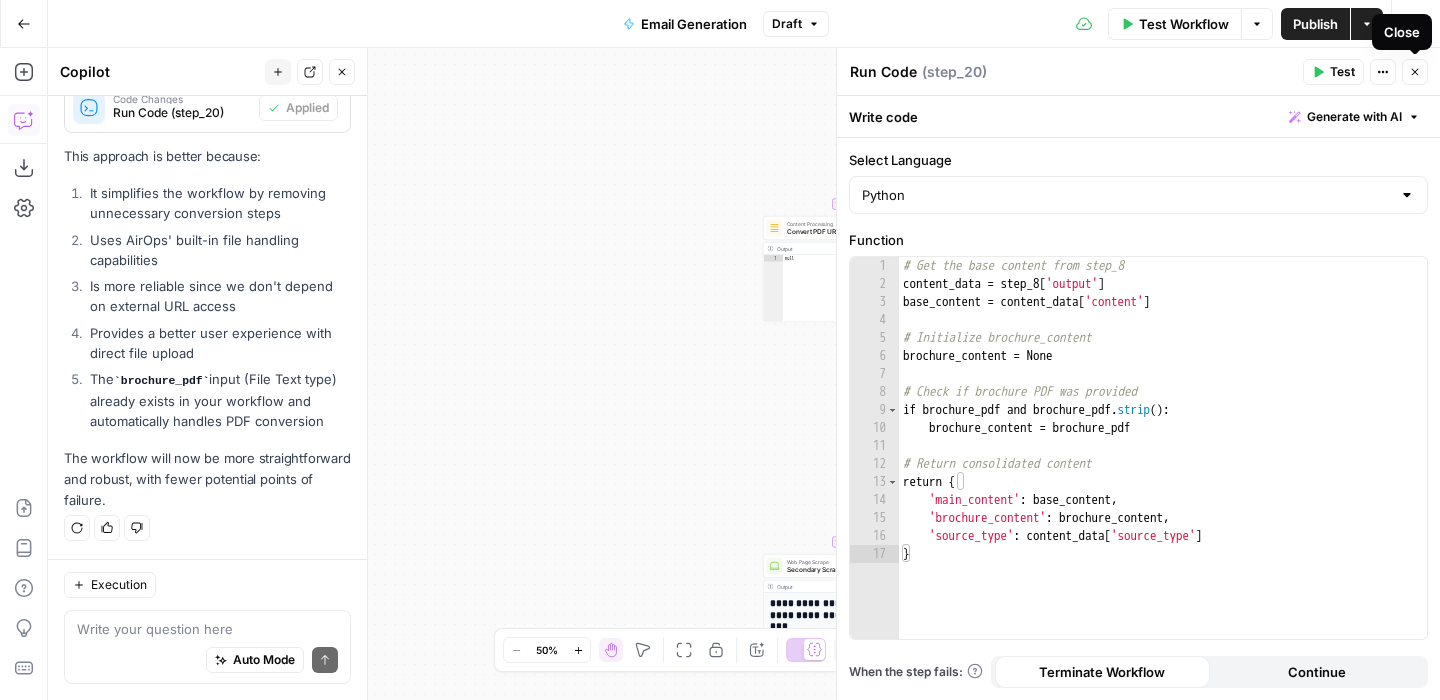 click 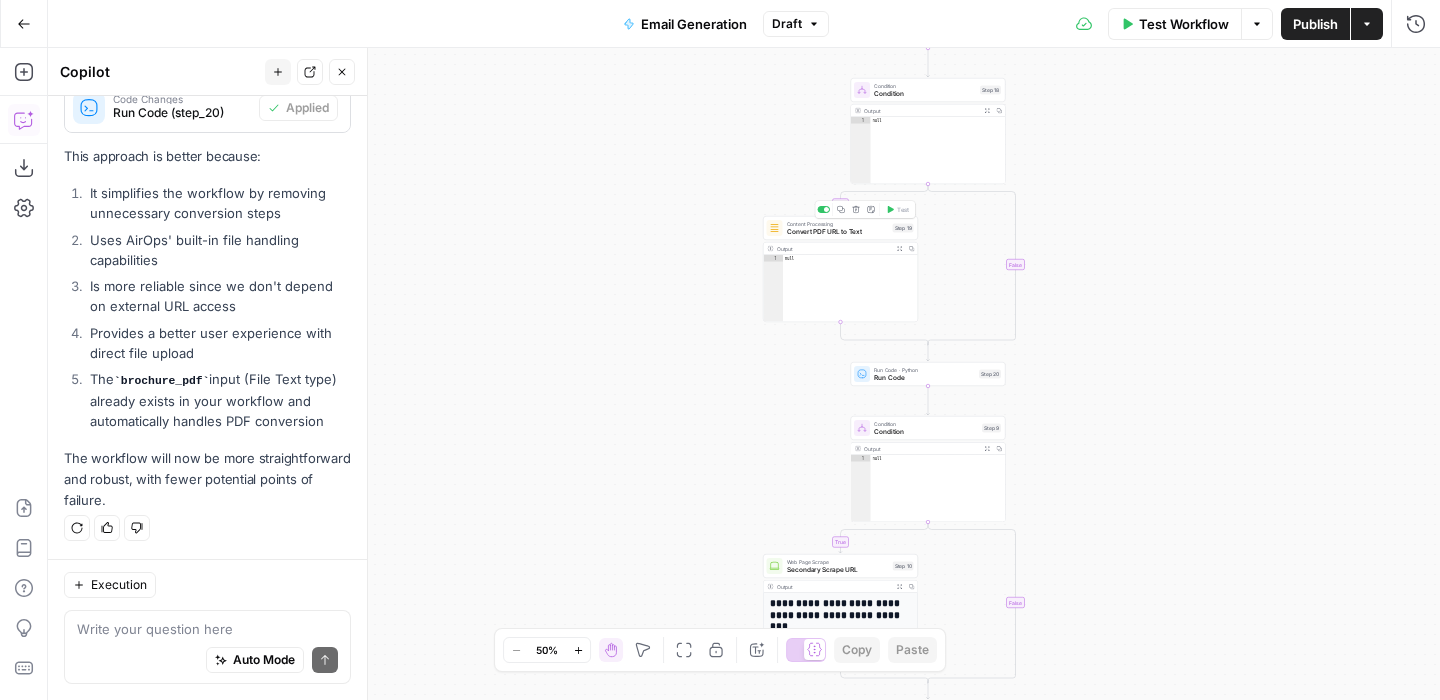 click on "Delete step" at bounding box center (856, 209) 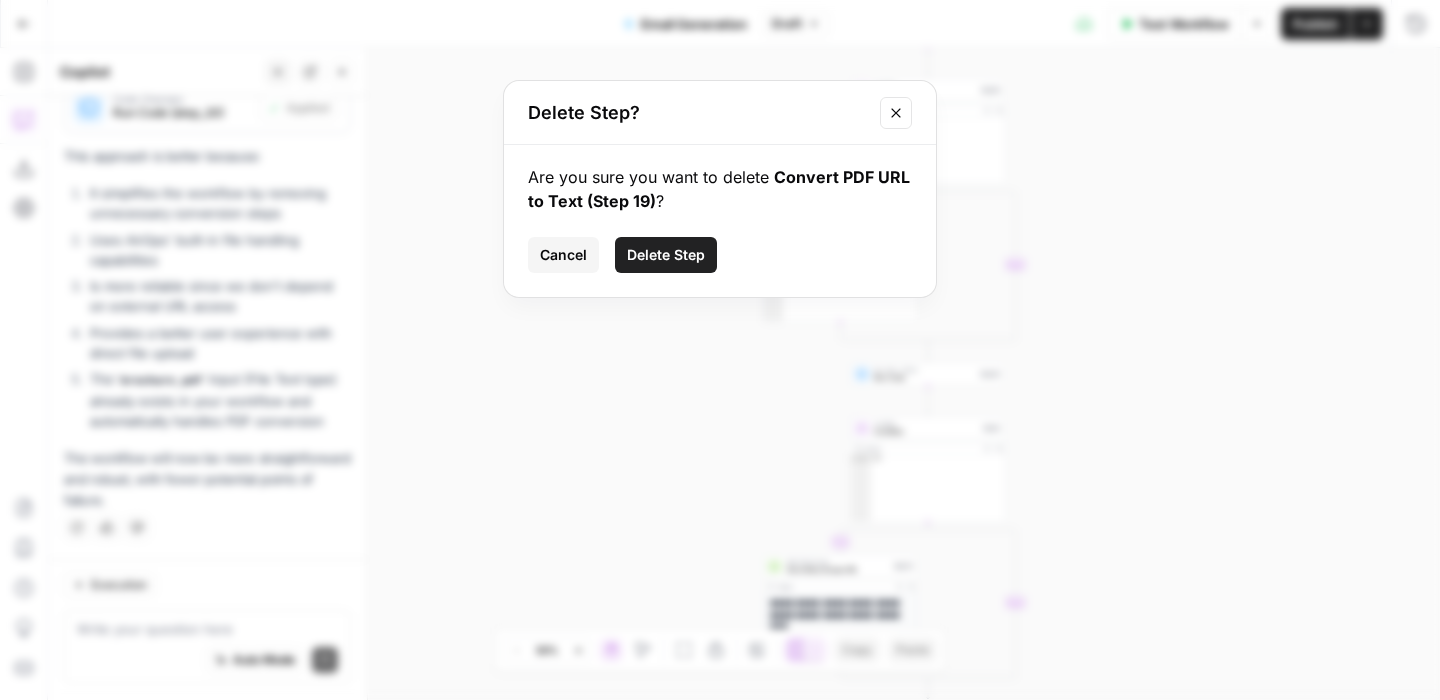click on "Delete Step" at bounding box center (666, 255) 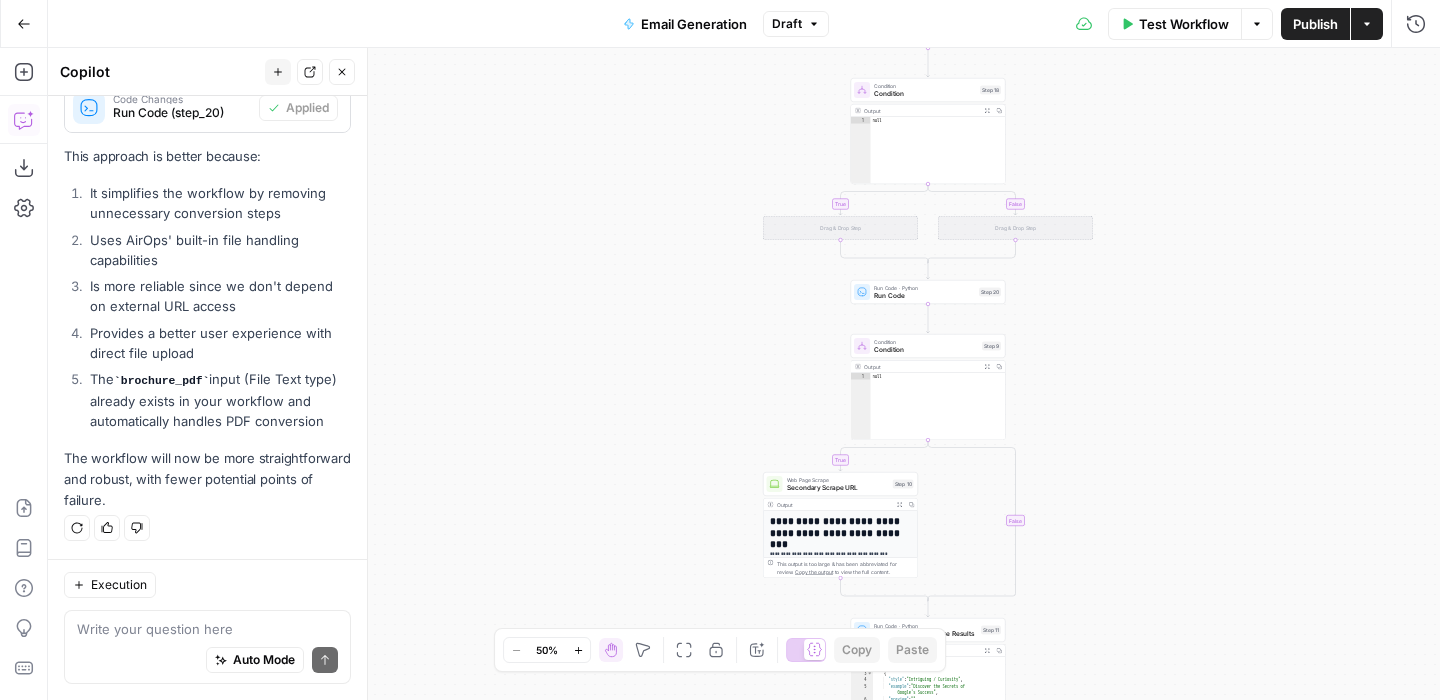 scroll, scrollTop: 9667, scrollLeft: 0, axis: vertical 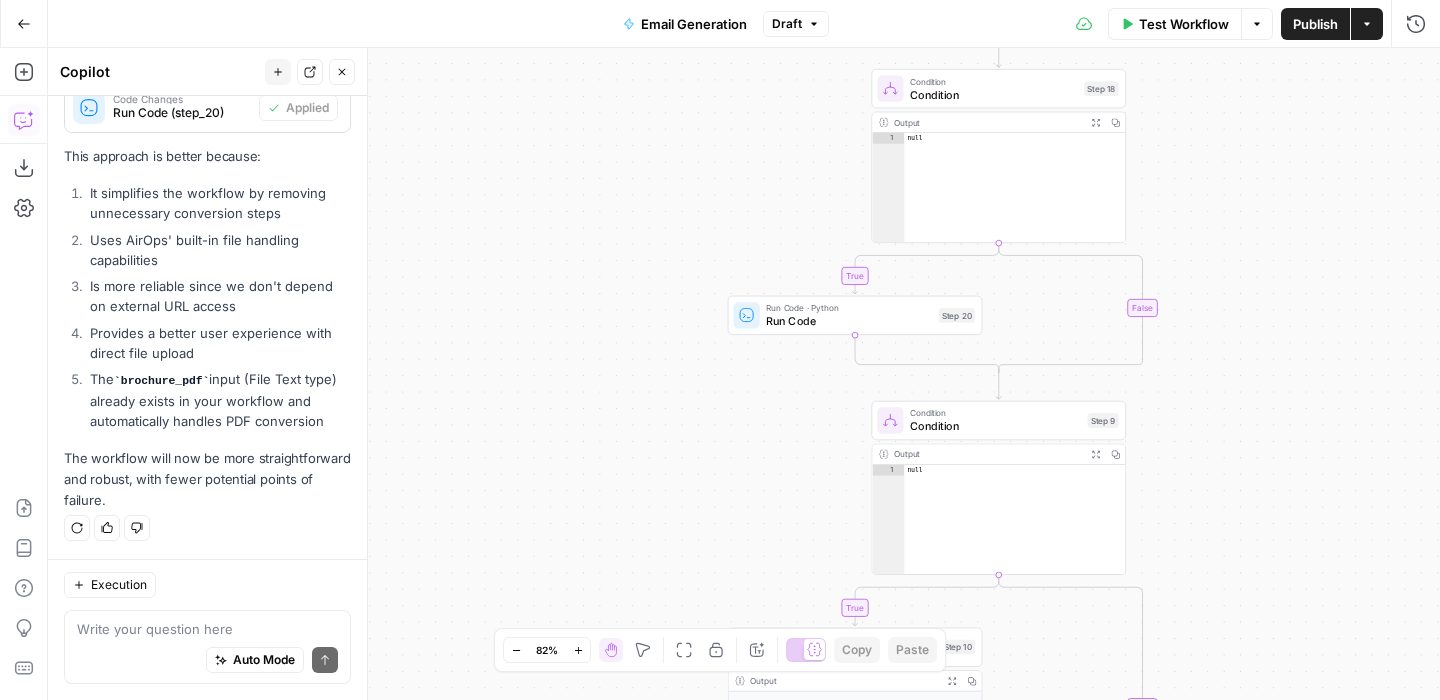 drag, startPoint x: 847, startPoint y: 137, endPoint x: 816, endPoint y: 252, distance: 119.104996 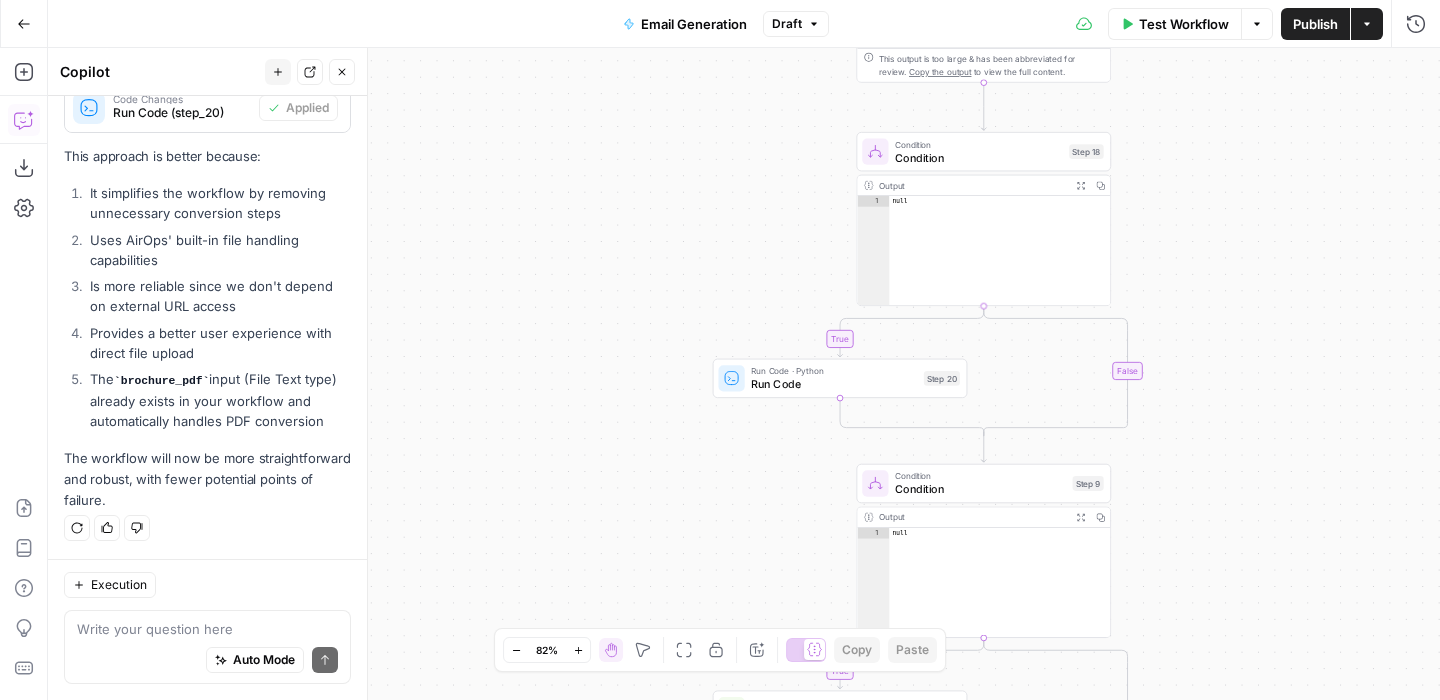 click on "Condition" at bounding box center (979, 157) 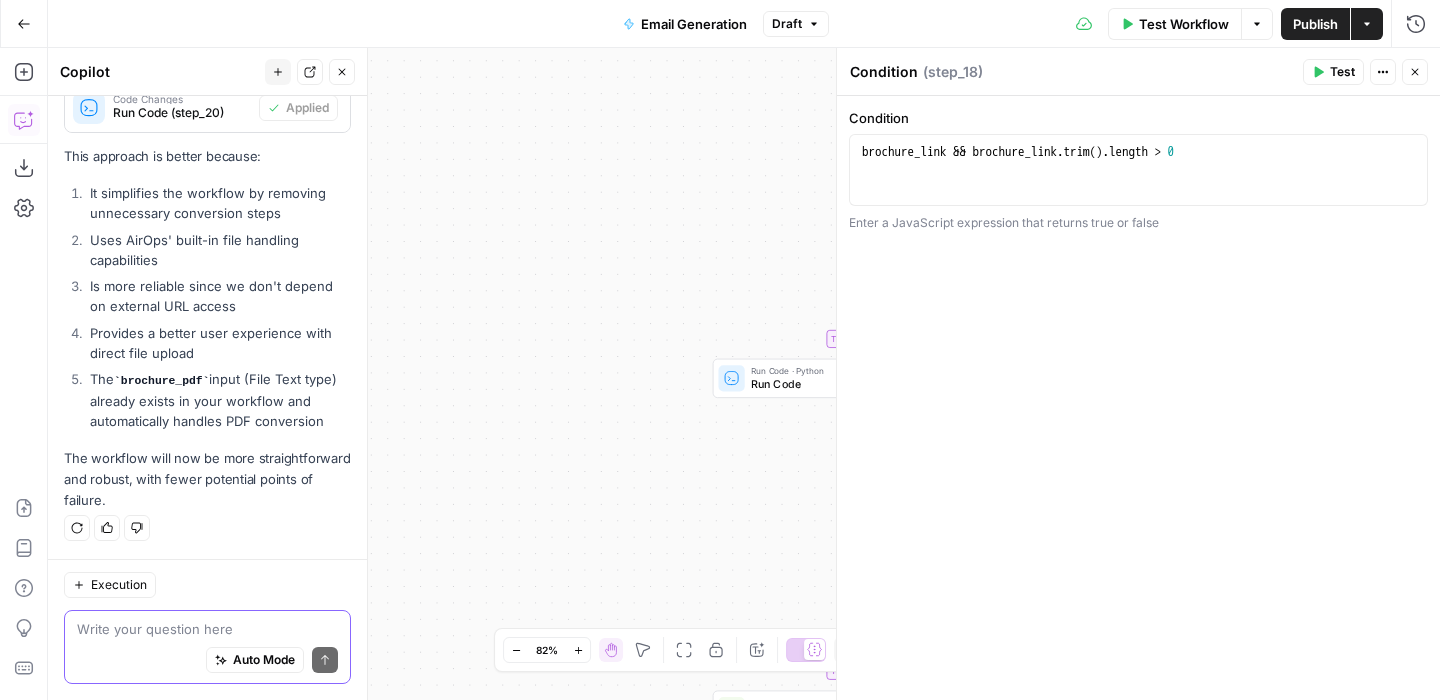 click at bounding box center (207, 629) 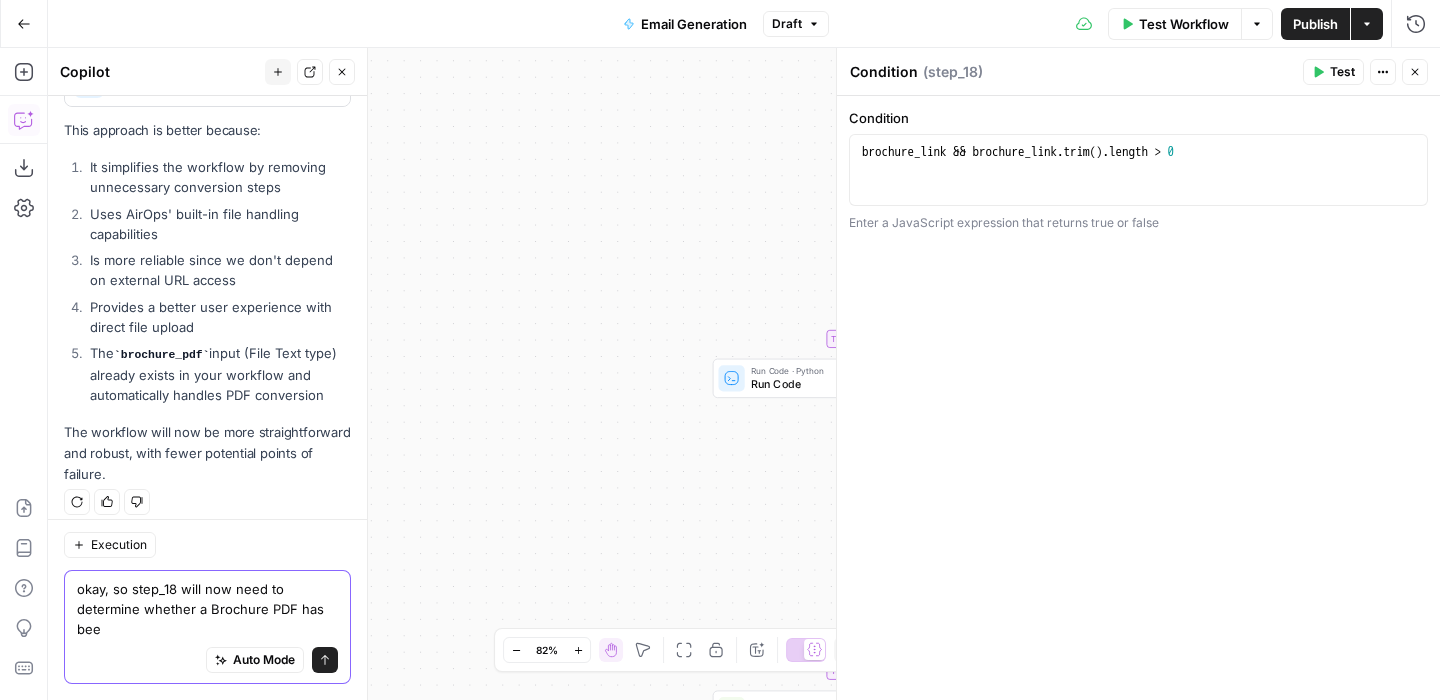 scroll, scrollTop: 9707, scrollLeft: 0, axis: vertical 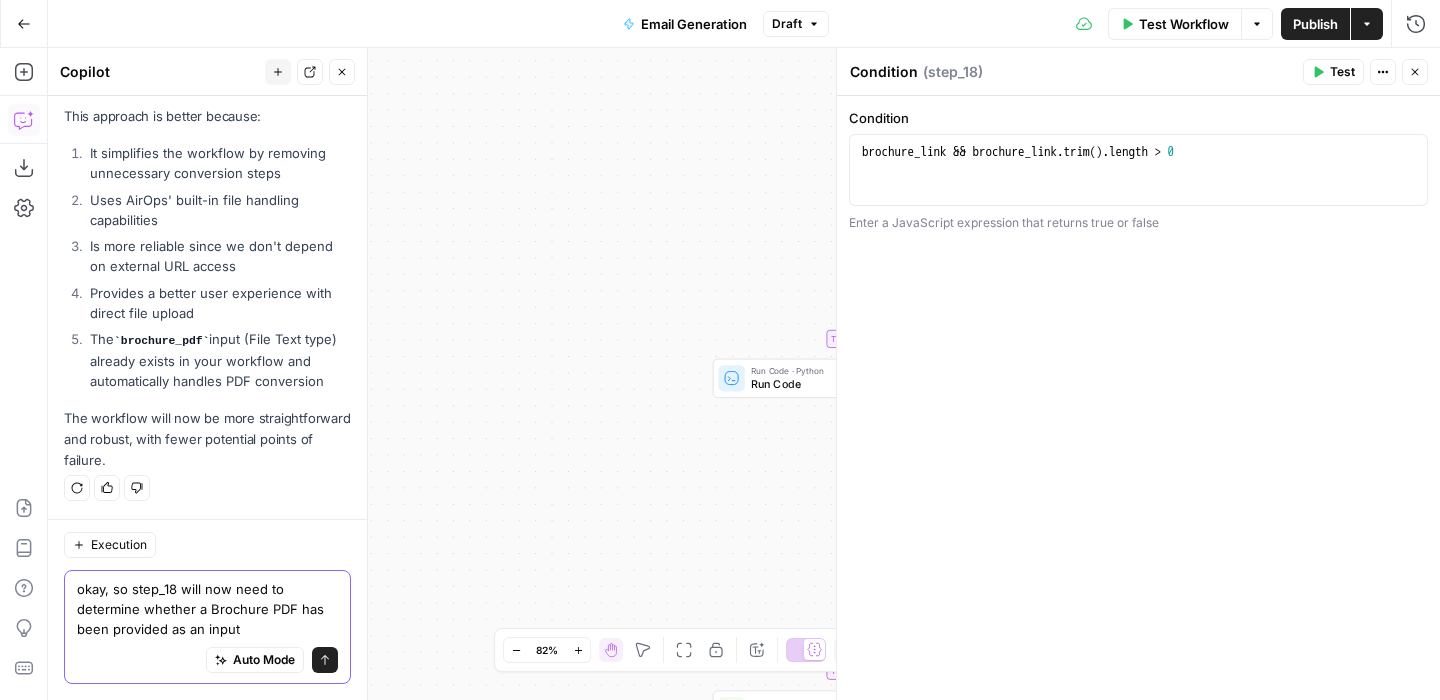 type on "okay, so step_18 will now need to determine whether a Brochure PDF has been provided as an input" 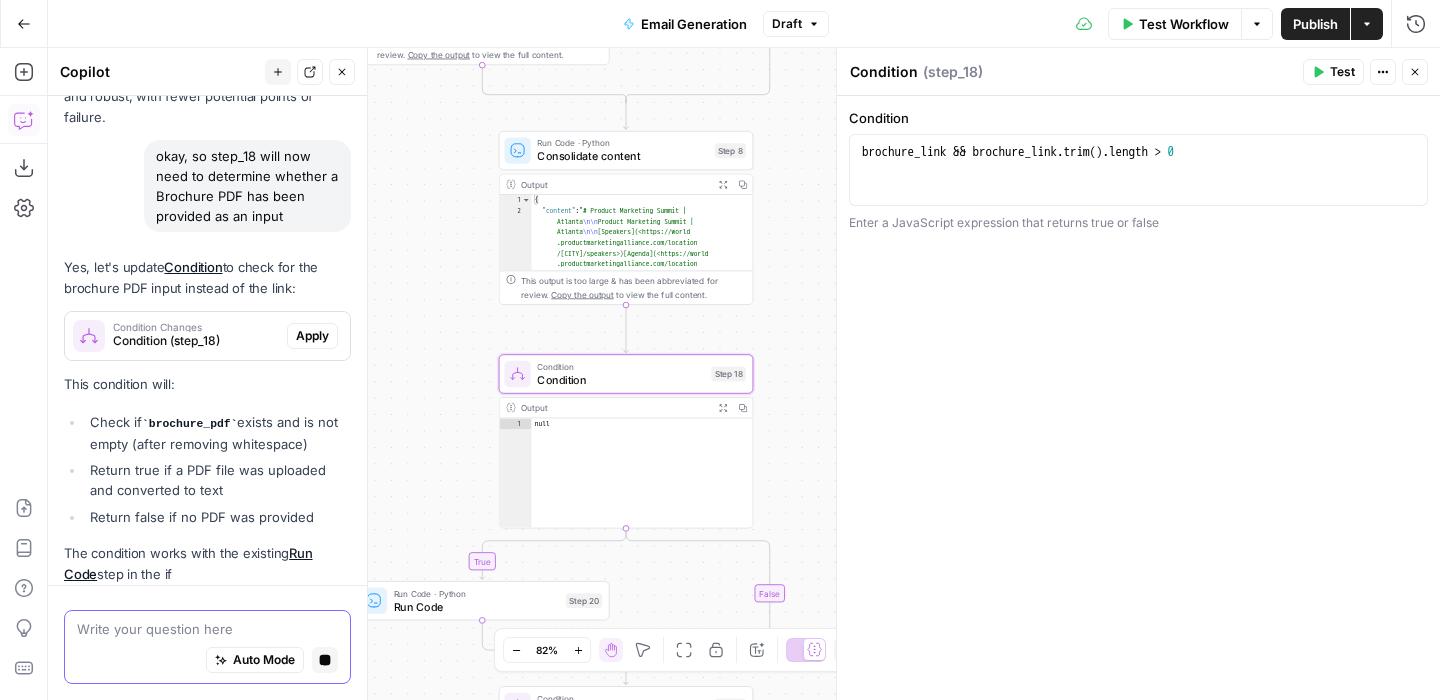 scroll, scrollTop: 9707, scrollLeft: 0, axis: vertical 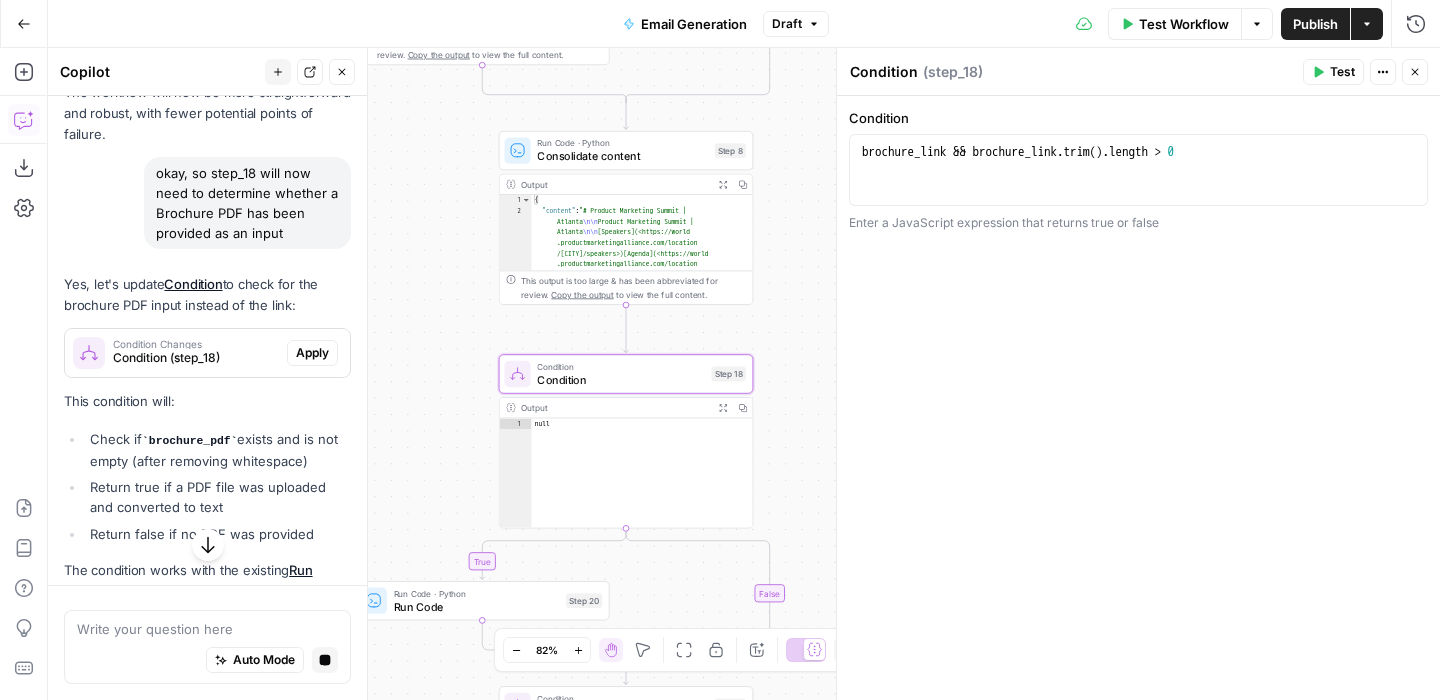 click on "Apply" at bounding box center [312, 353] 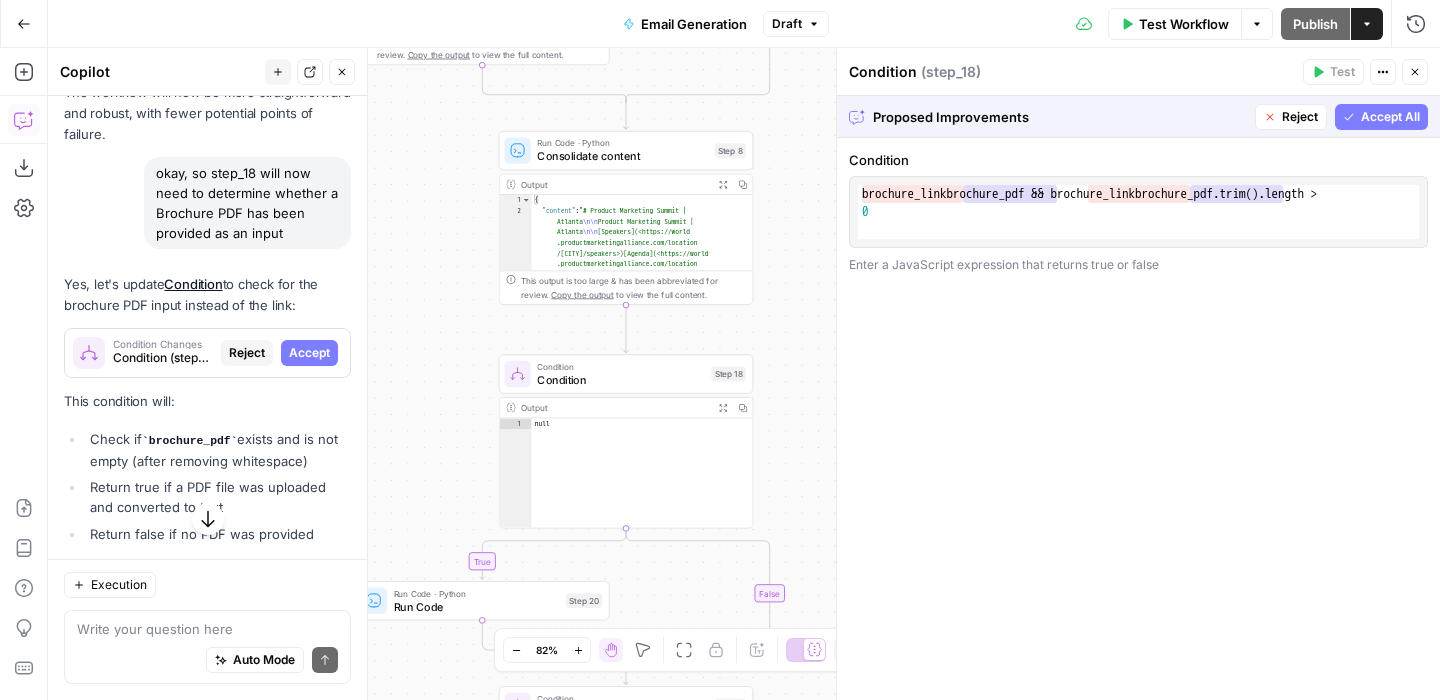click on "Accept All" at bounding box center [1390, 117] 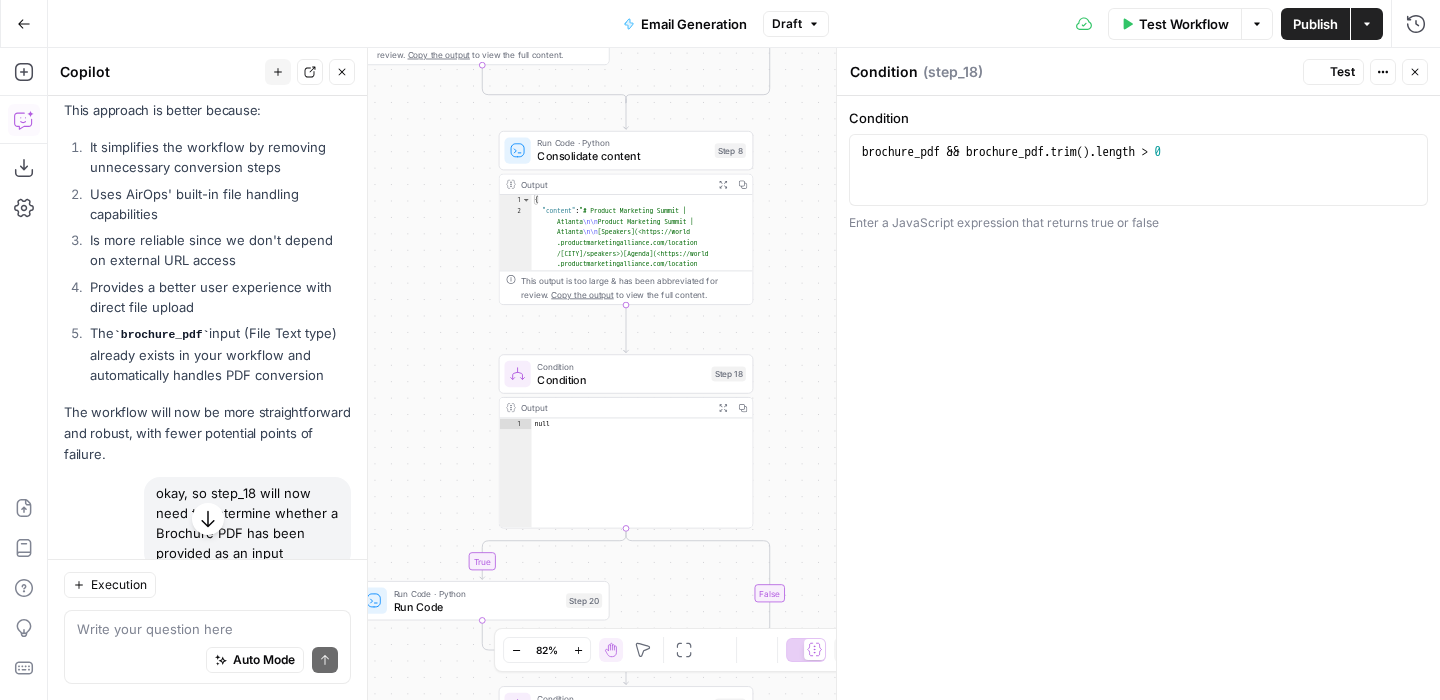 scroll, scrollTop: 10027, scrollLeft: 0, axis: vertical 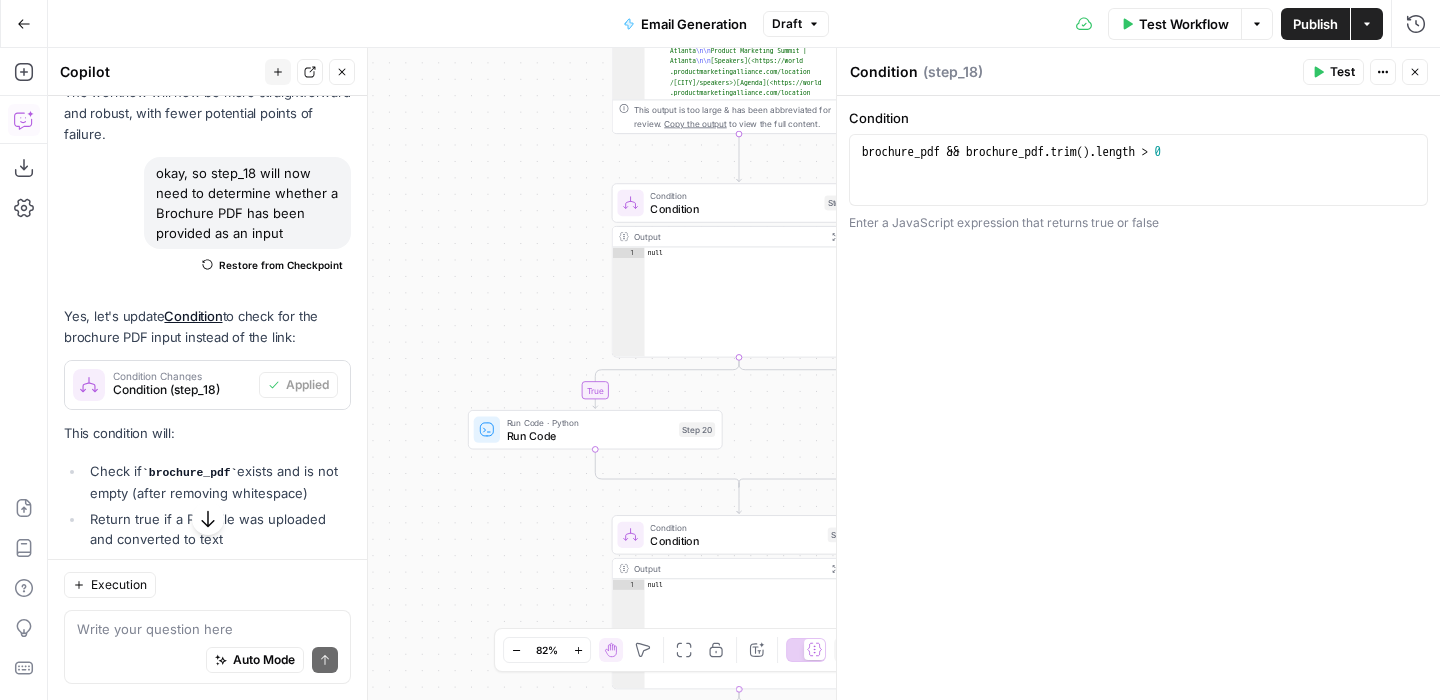 drag, startPoint x: 431, startPoint y: 384, endPoint x: 548, endPoint y: 204, distance: 214.68349 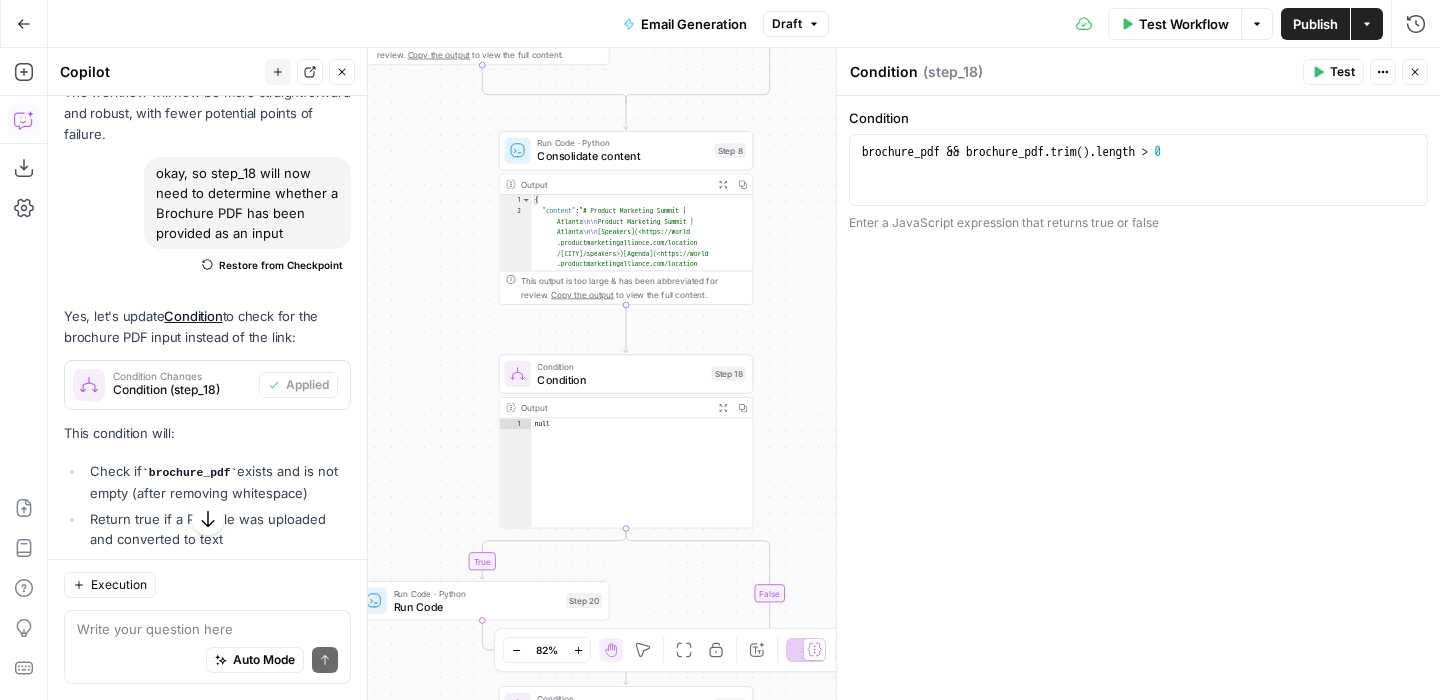 scroll, scrollTop: 10393, scrollLeft: 0, axis: vertical 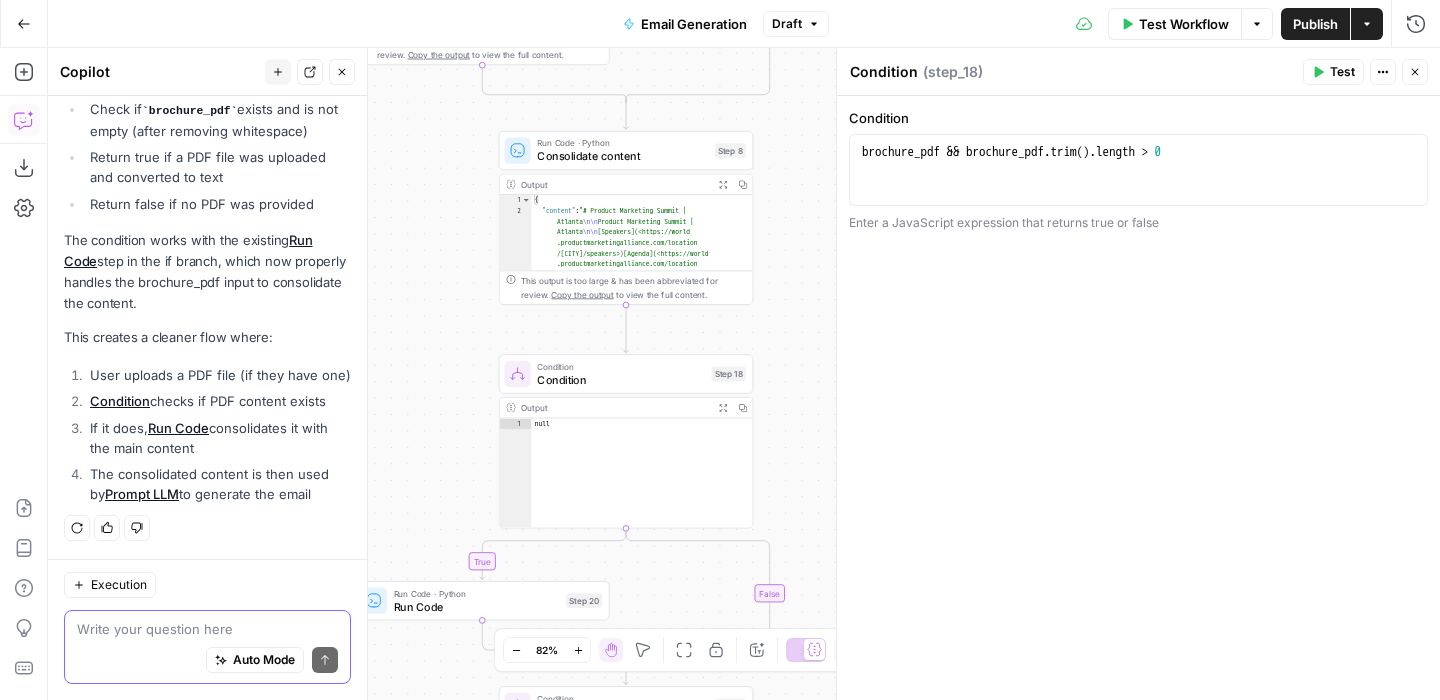 click at bounding box center (207, 629) 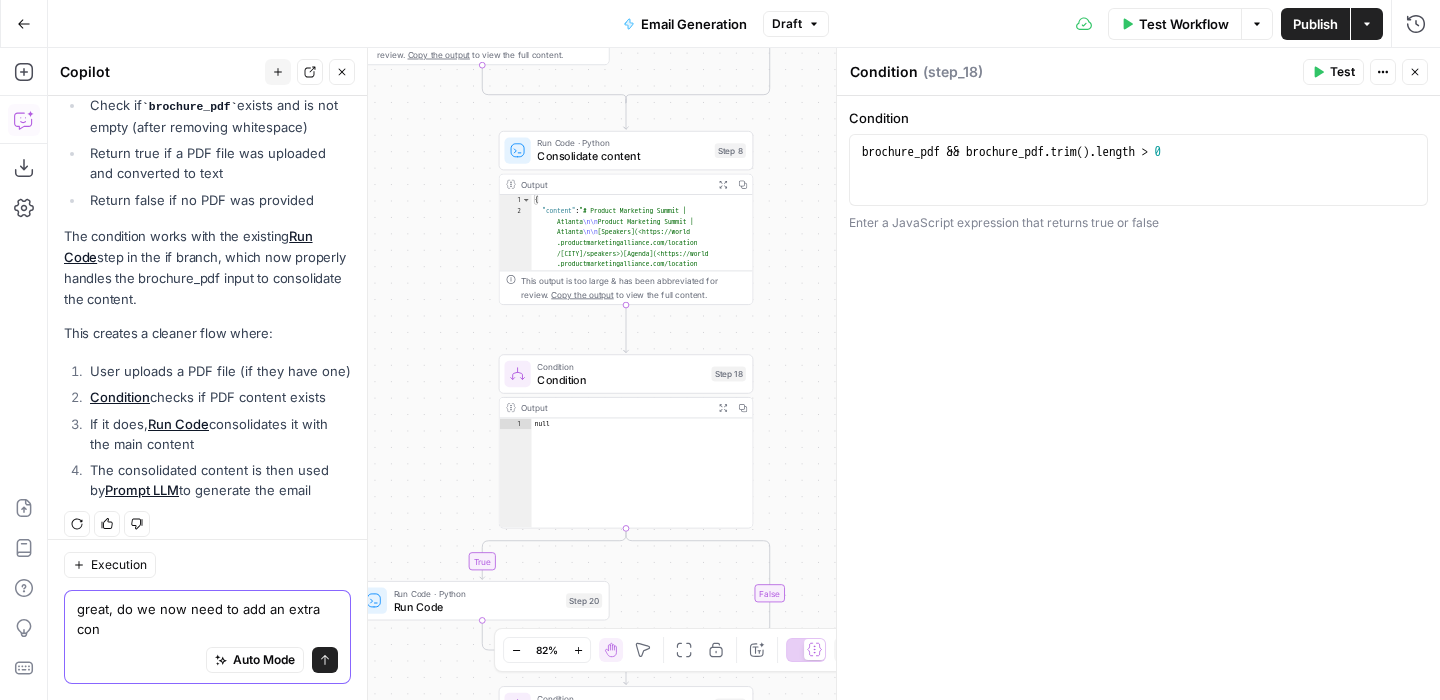 scroll, scrollTop: 10413, scrollLeft: 0, axis: vertical 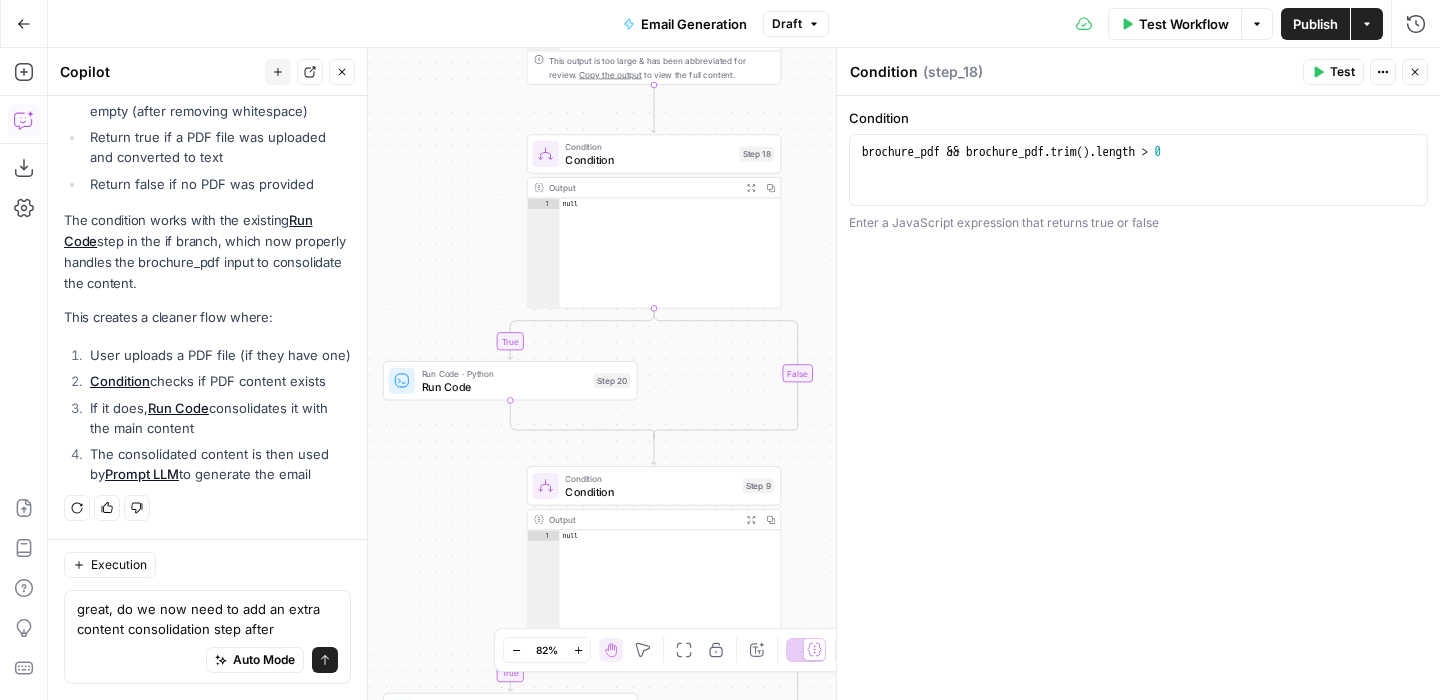 drag, startPoint x: 393, startPoint y: 423, endPoint x: 421, endPoint y: 203, distance: 221.77466 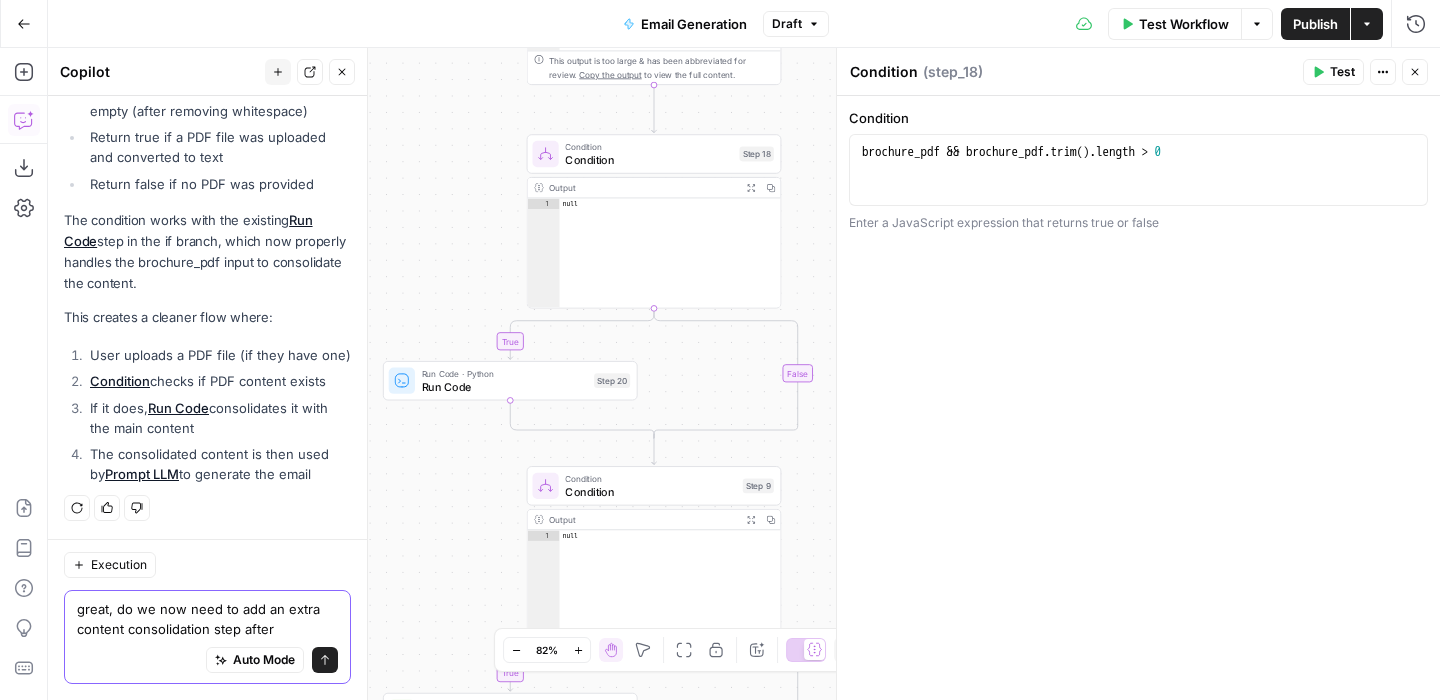 click on "great, do we now need to add an extra content consolidation step after" at bounding box center [207, 619] 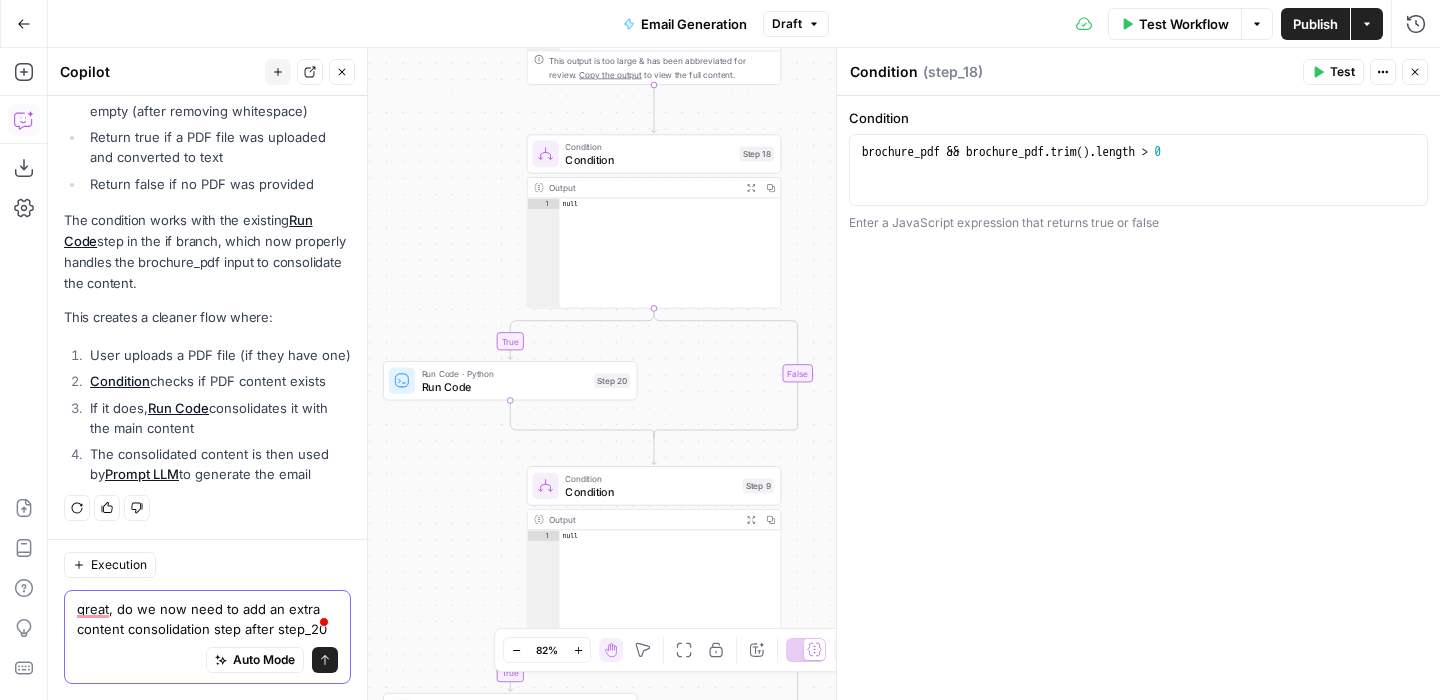 type on "great, do we now need to add an extra content consolidation step after step_20?" 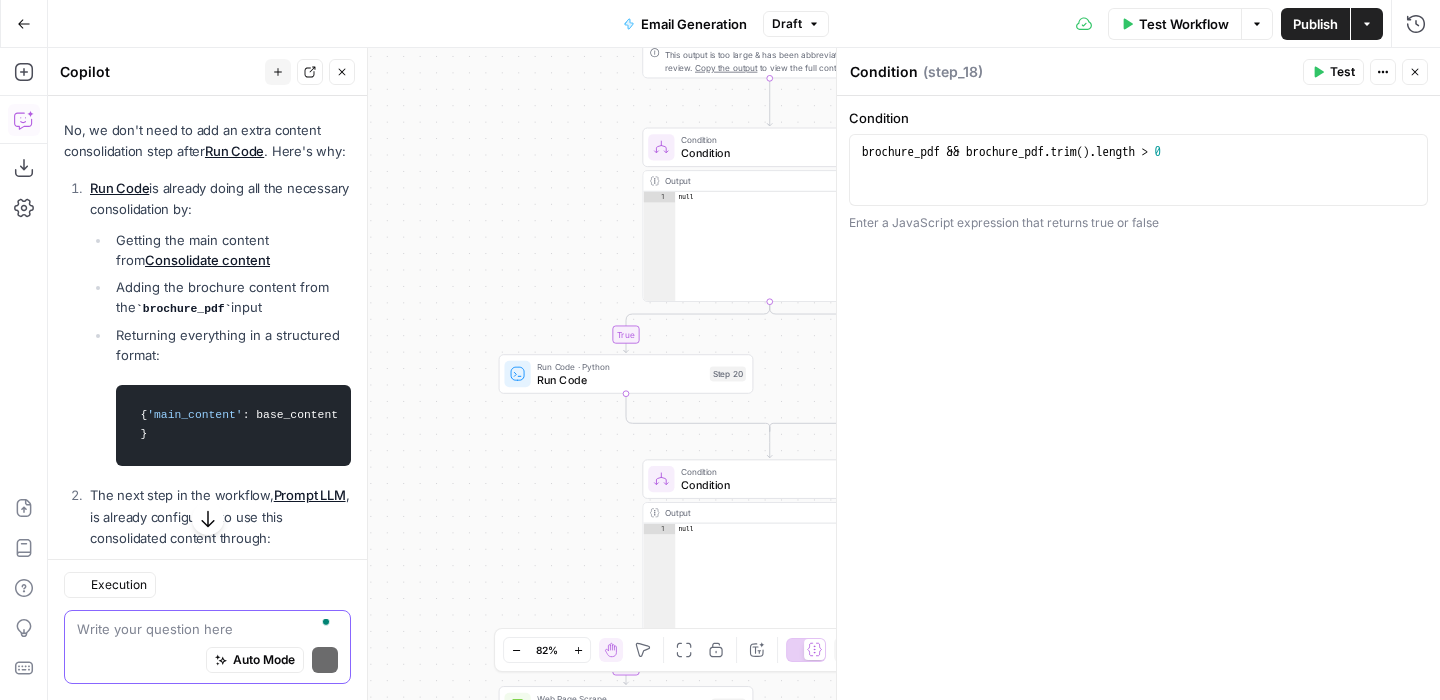 scroll, scrollTop: 11261, scrollLeft: 0, axis: vertical 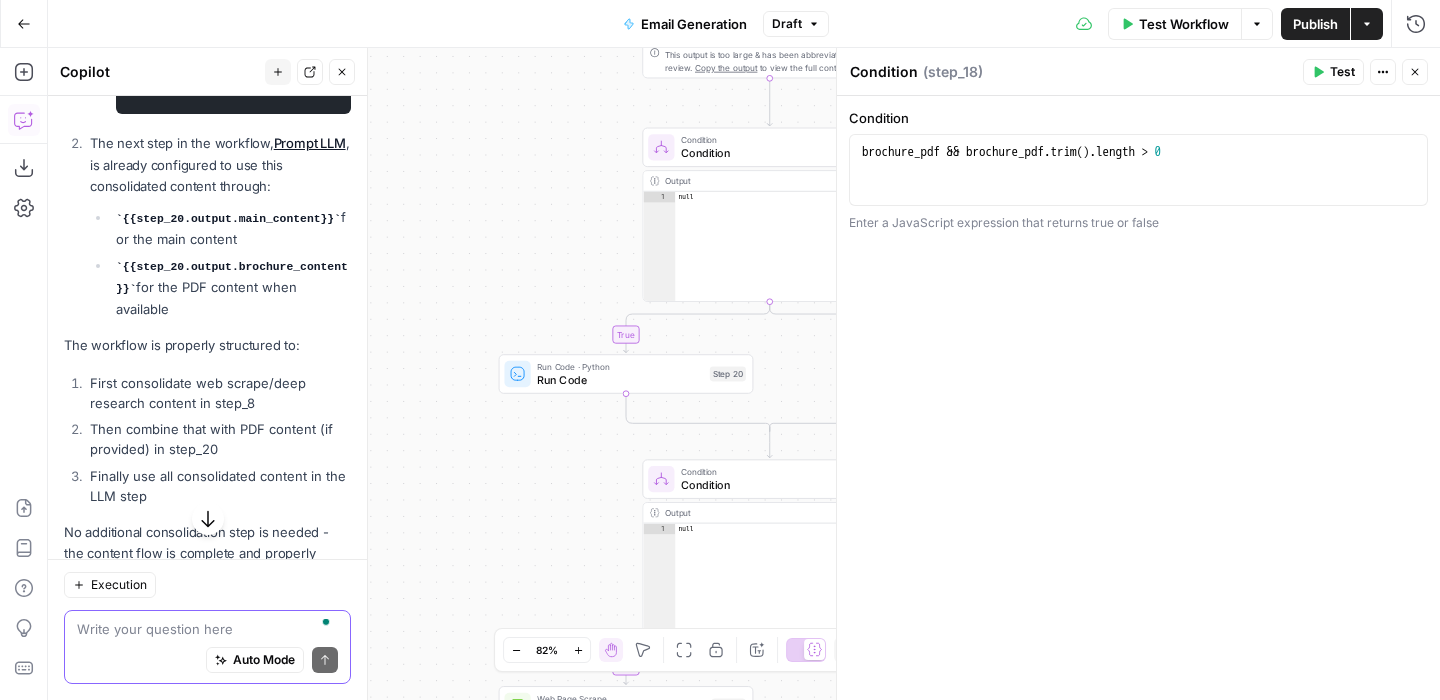 type 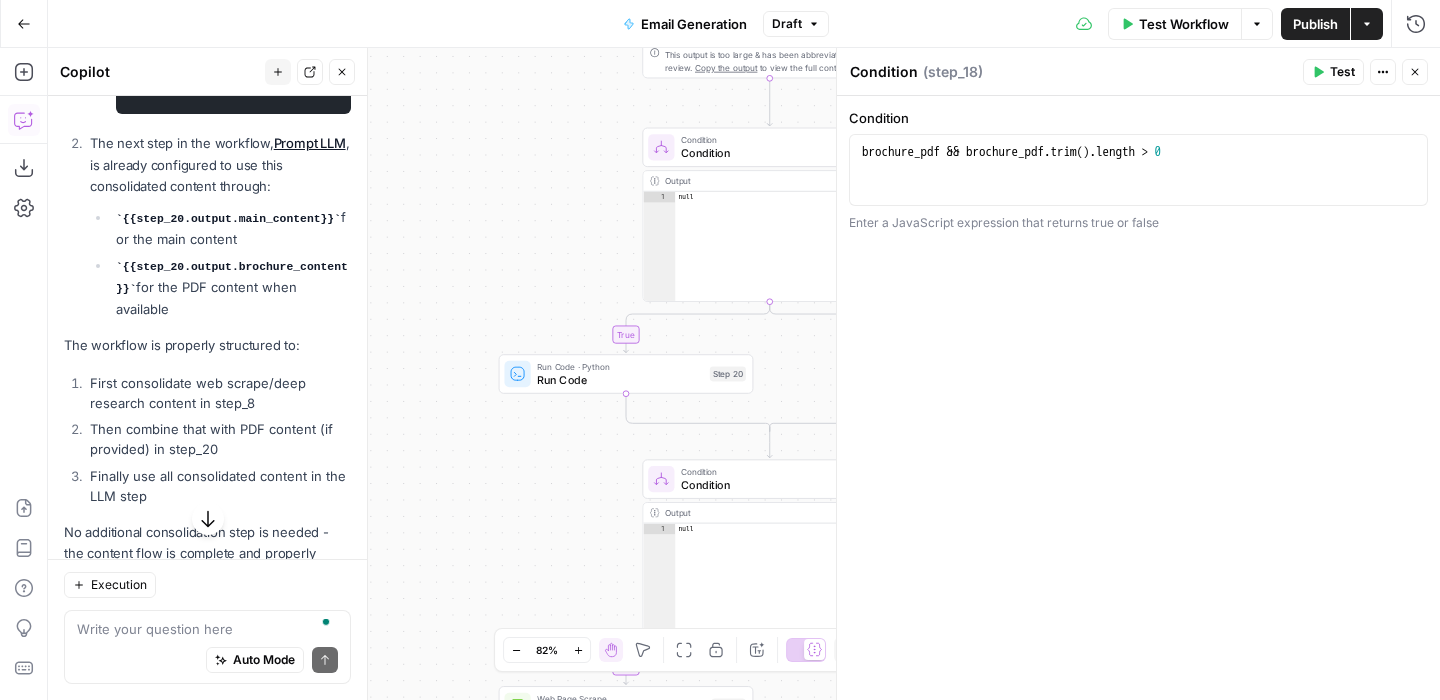 click on "Run Code" at bounding box center [620, 380] 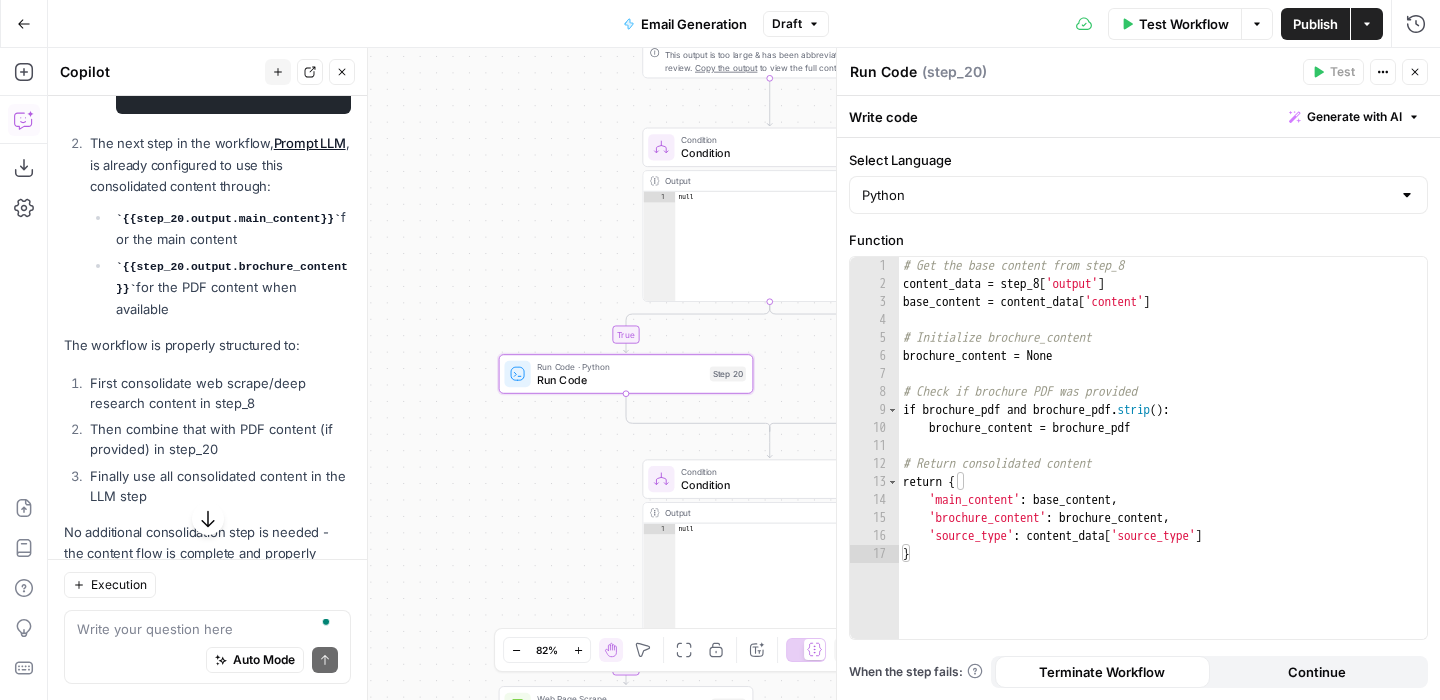 scroll, scrollTop: 11393, scrollLeft: 0, axis: vertical 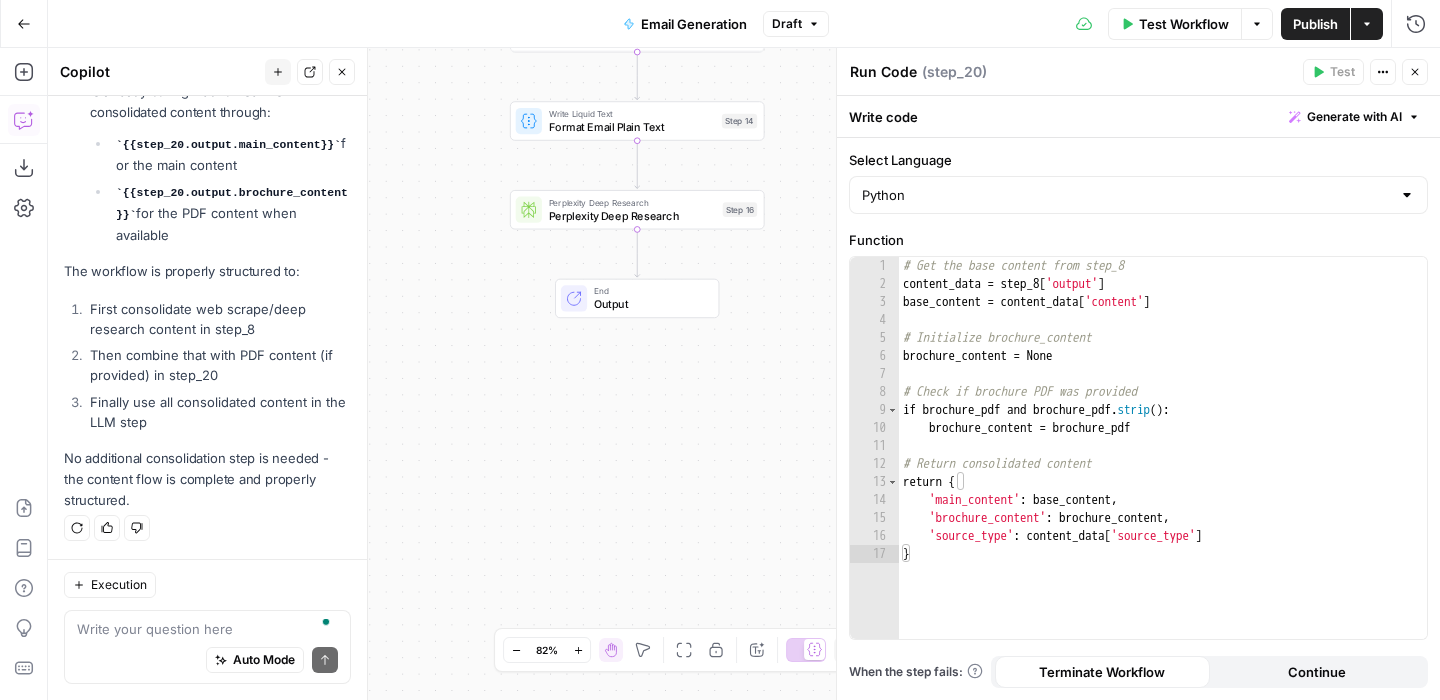 click on "Close" at bounding box center [1415, 72] 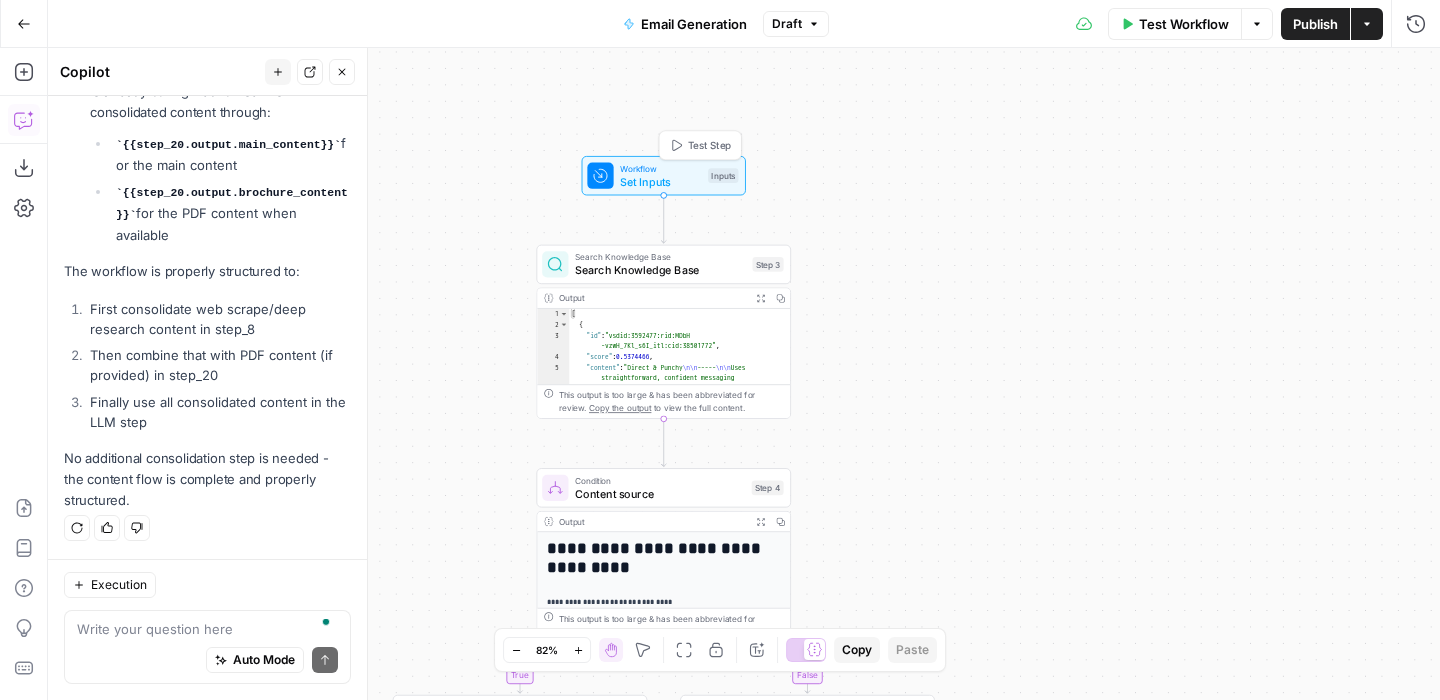 click on "Test Step" at bounding box center [710, 145] 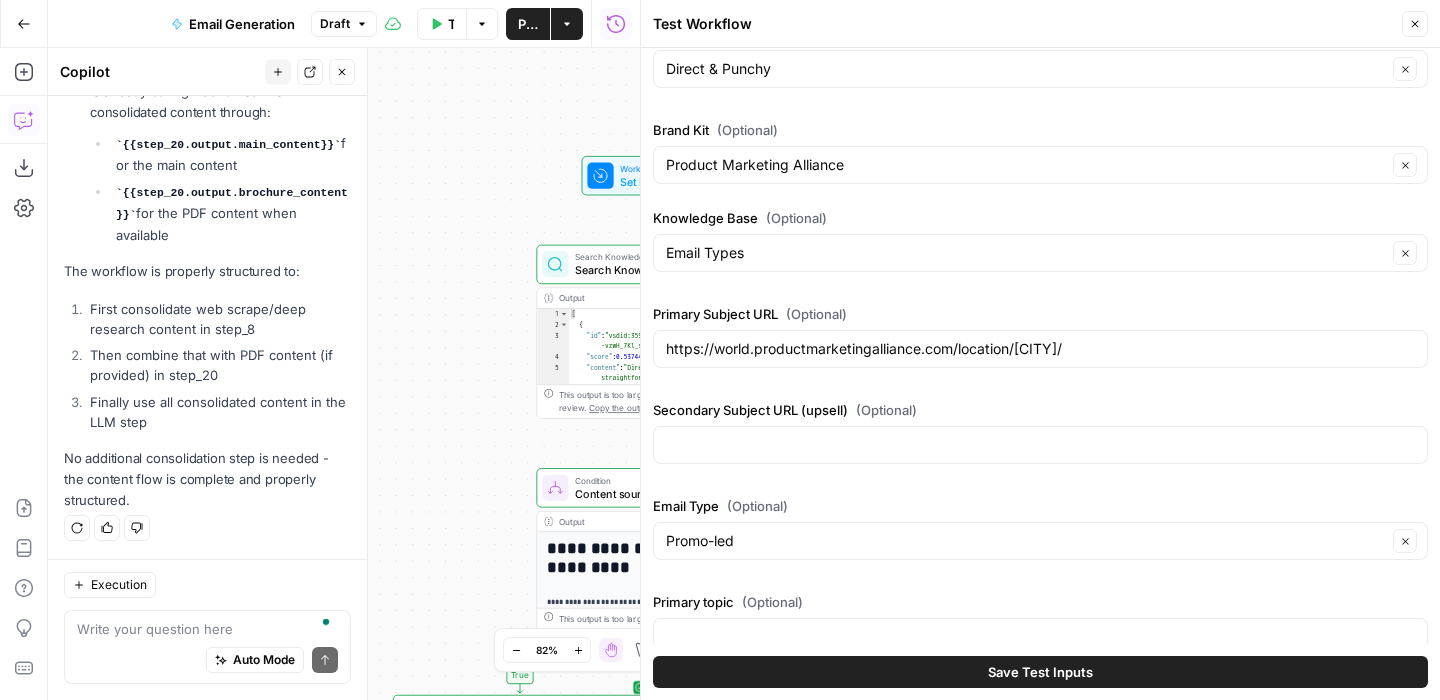 scroll, scrollTop: 573, scrollLeft: 0, axis: vertical 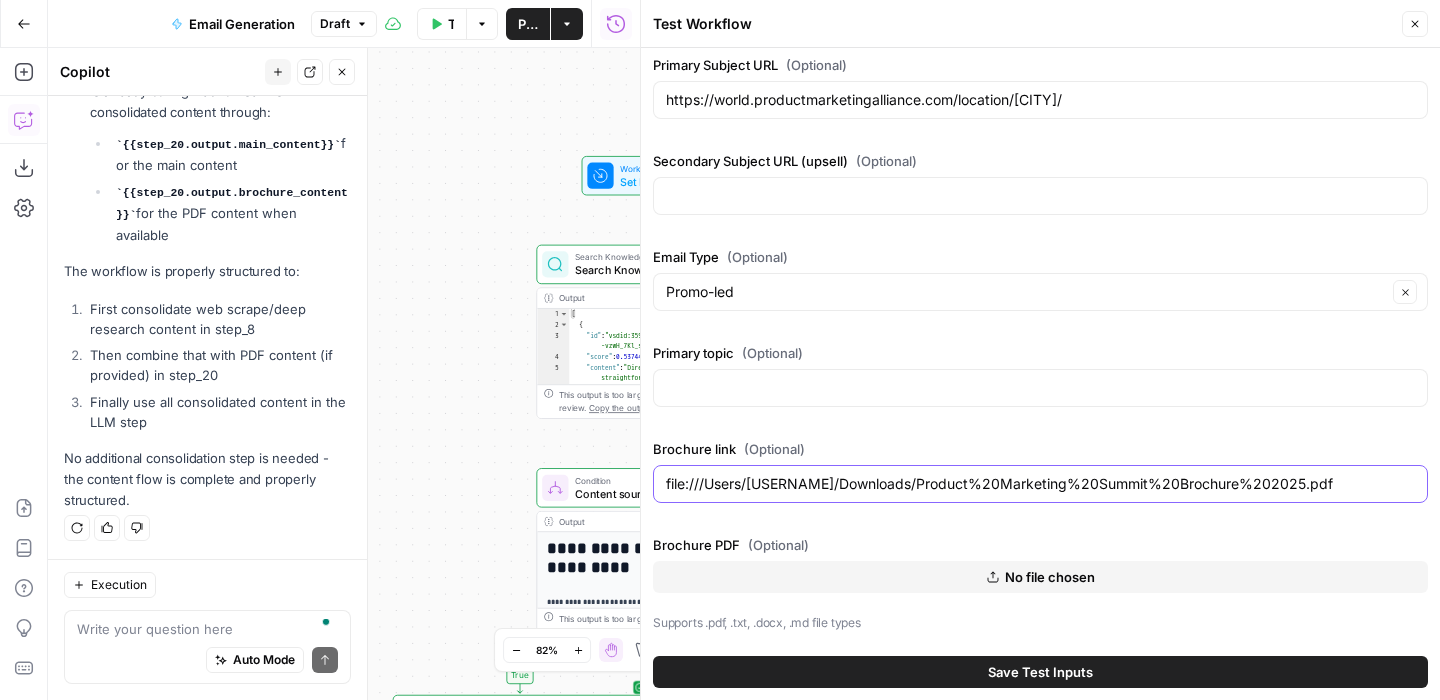 drag, startPoint x: 1342, startPoint y: 489, endPoint x: 862, endPoint y: 451, distance: 481.50183 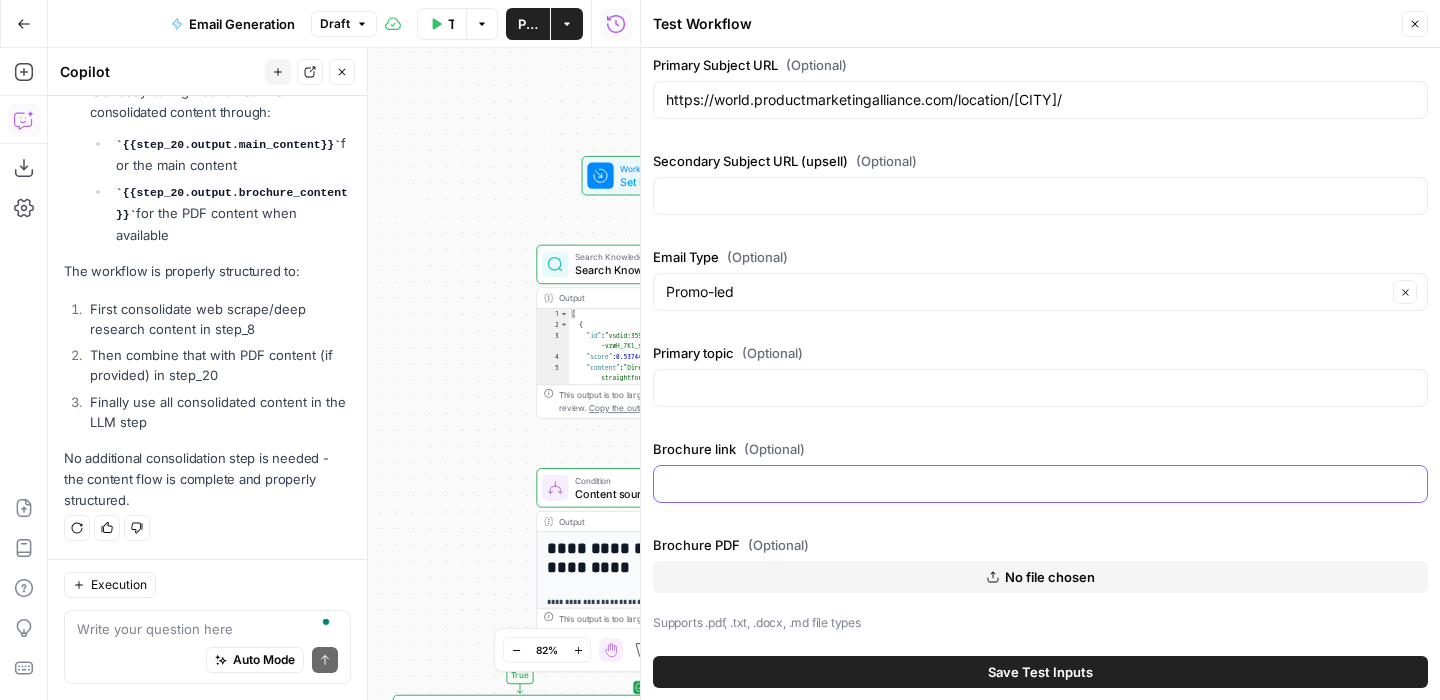 type 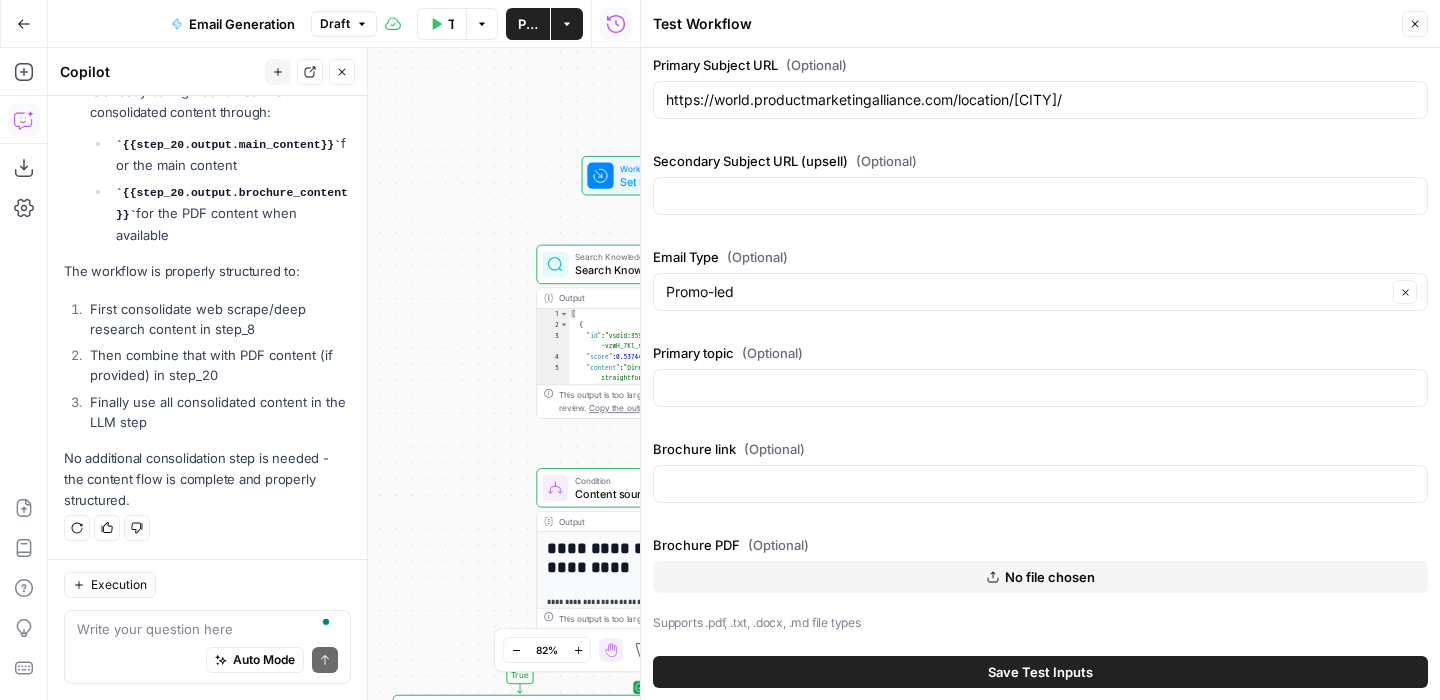 click on "No file chosen" at bounding box center (1050, 577) 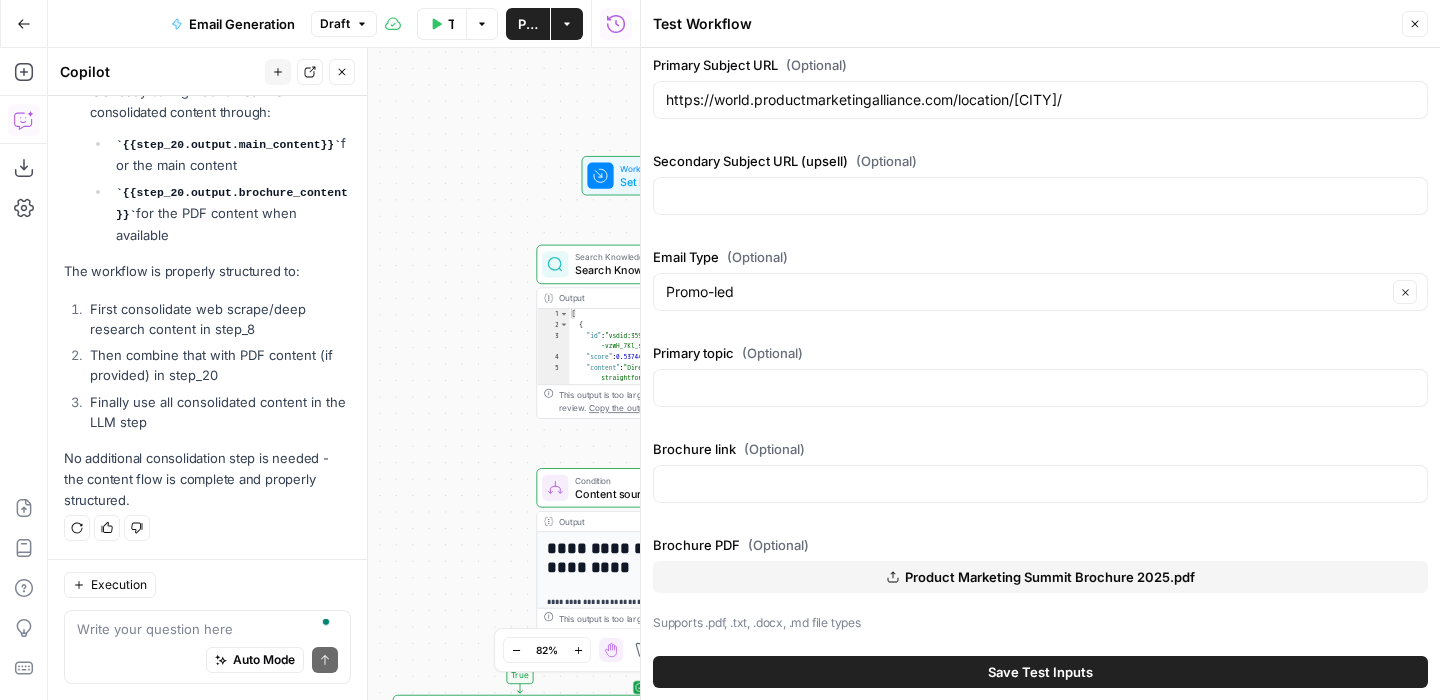 click on "Save Test Inputs" at bounding box center (1040, 672) 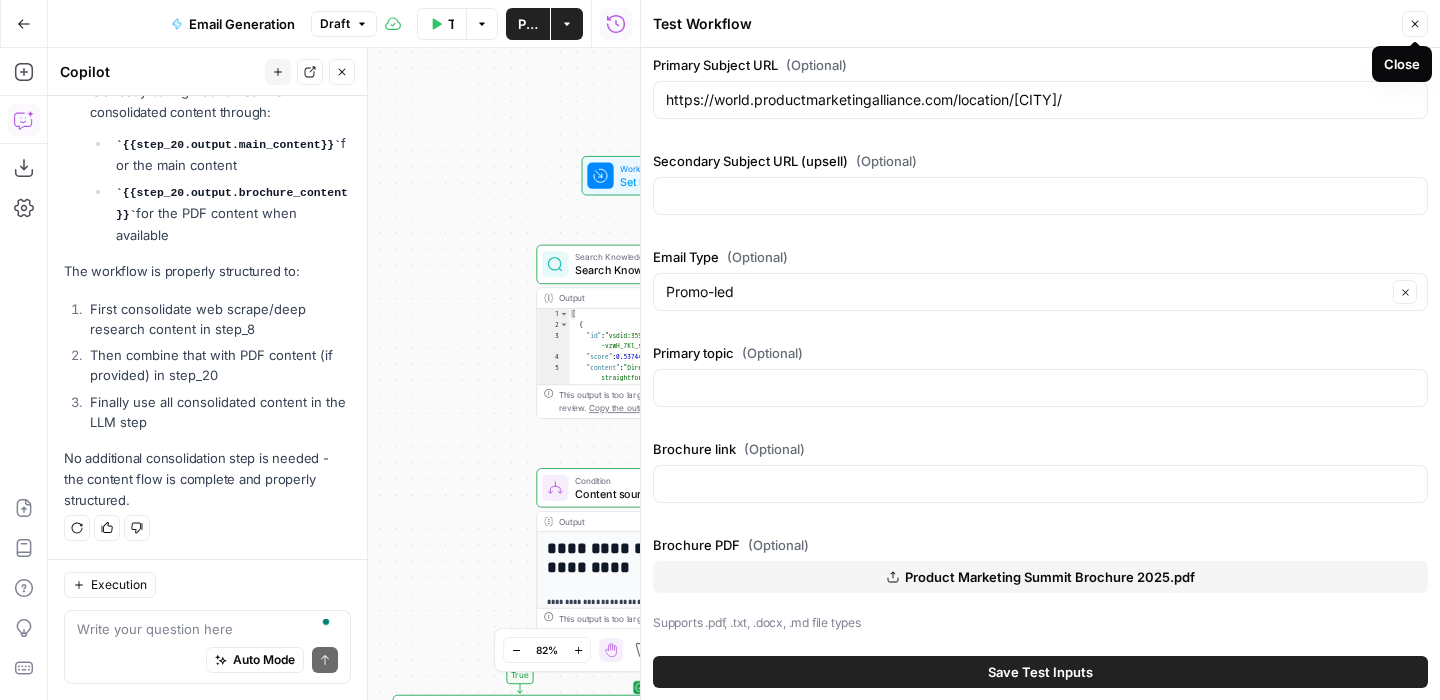 click on "Close" at bounding box center (1415, 24) 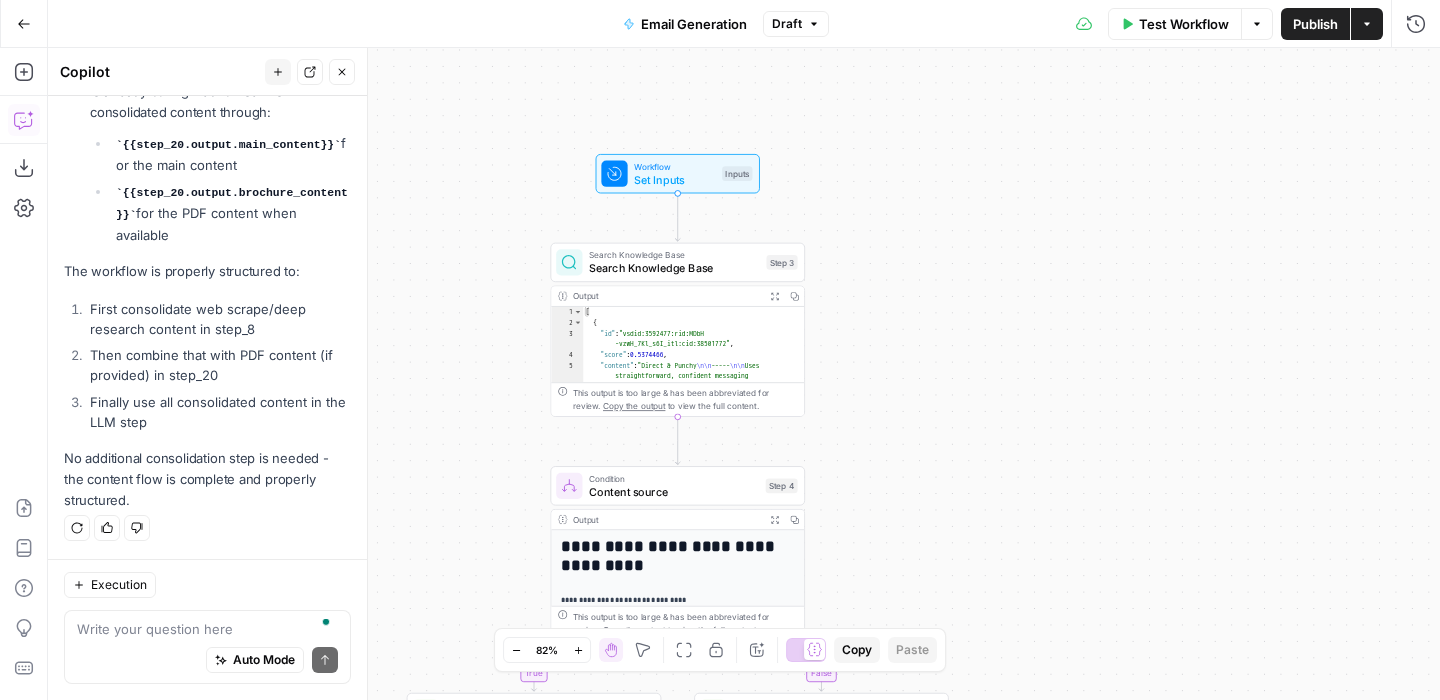 click on "Test Workflow" at bounding box center (1184, 24) 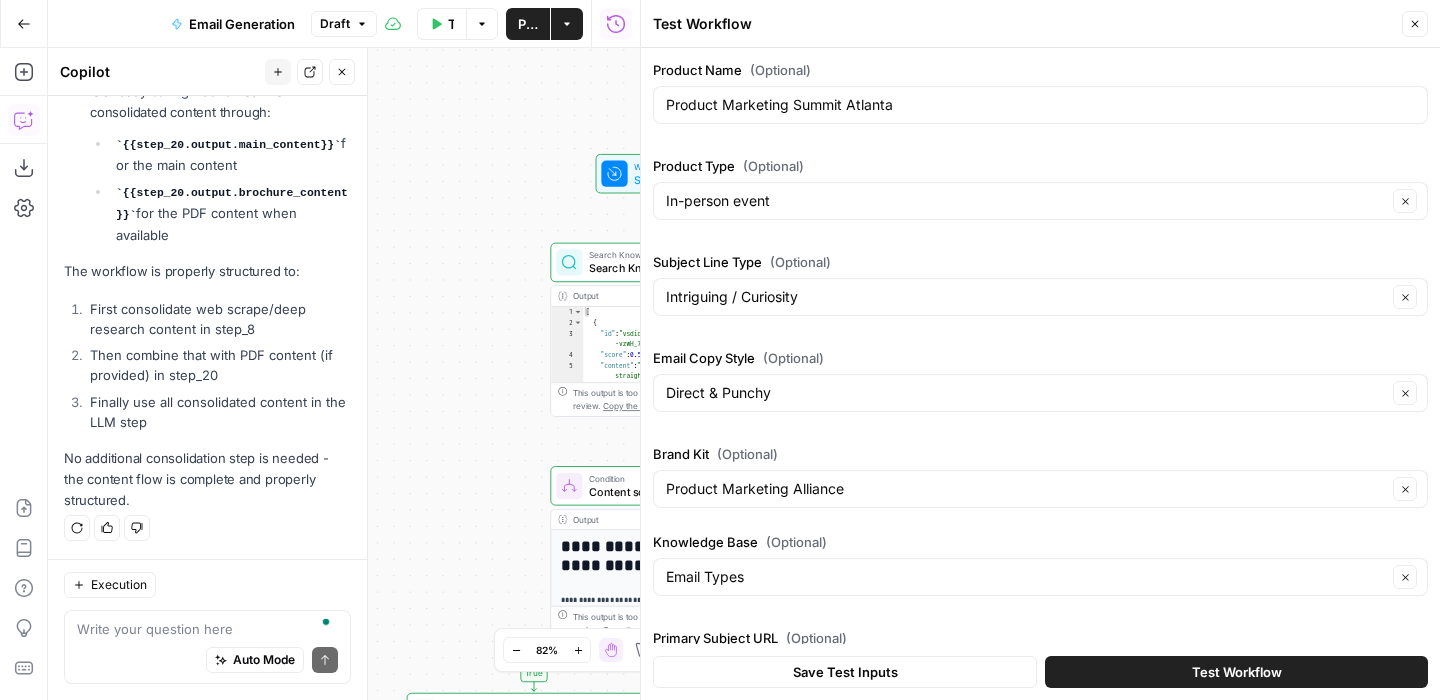 click on "Test Workflow" at bounding box center (1236, 672) 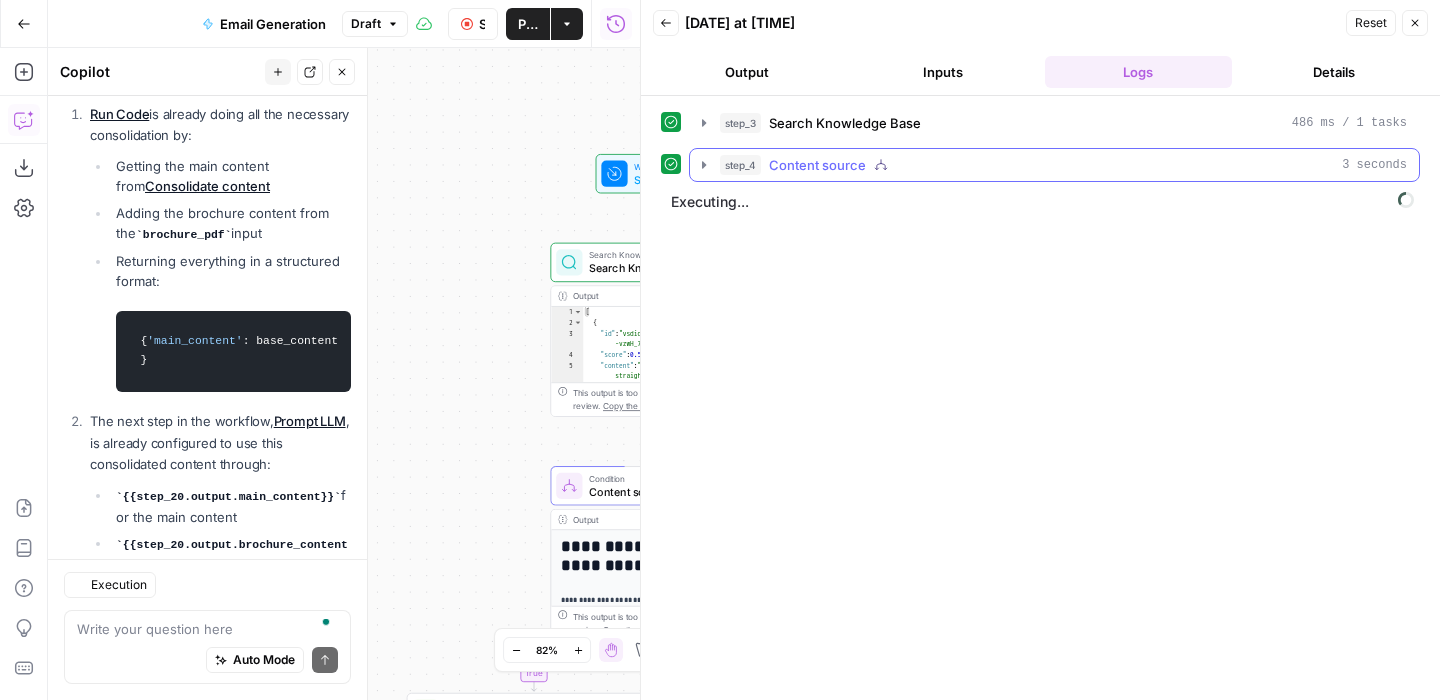 scroll, scrollTop: 11393, scrollLeft: 0, axis: vertical 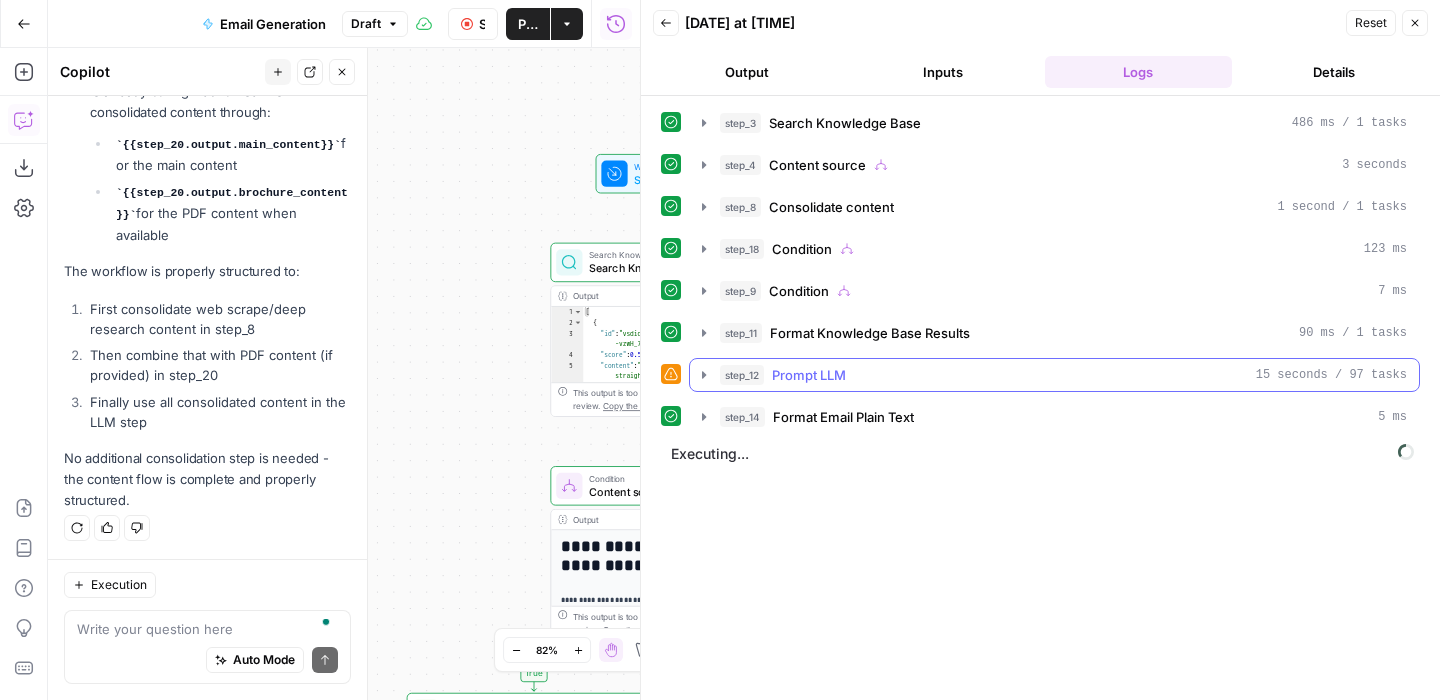 click 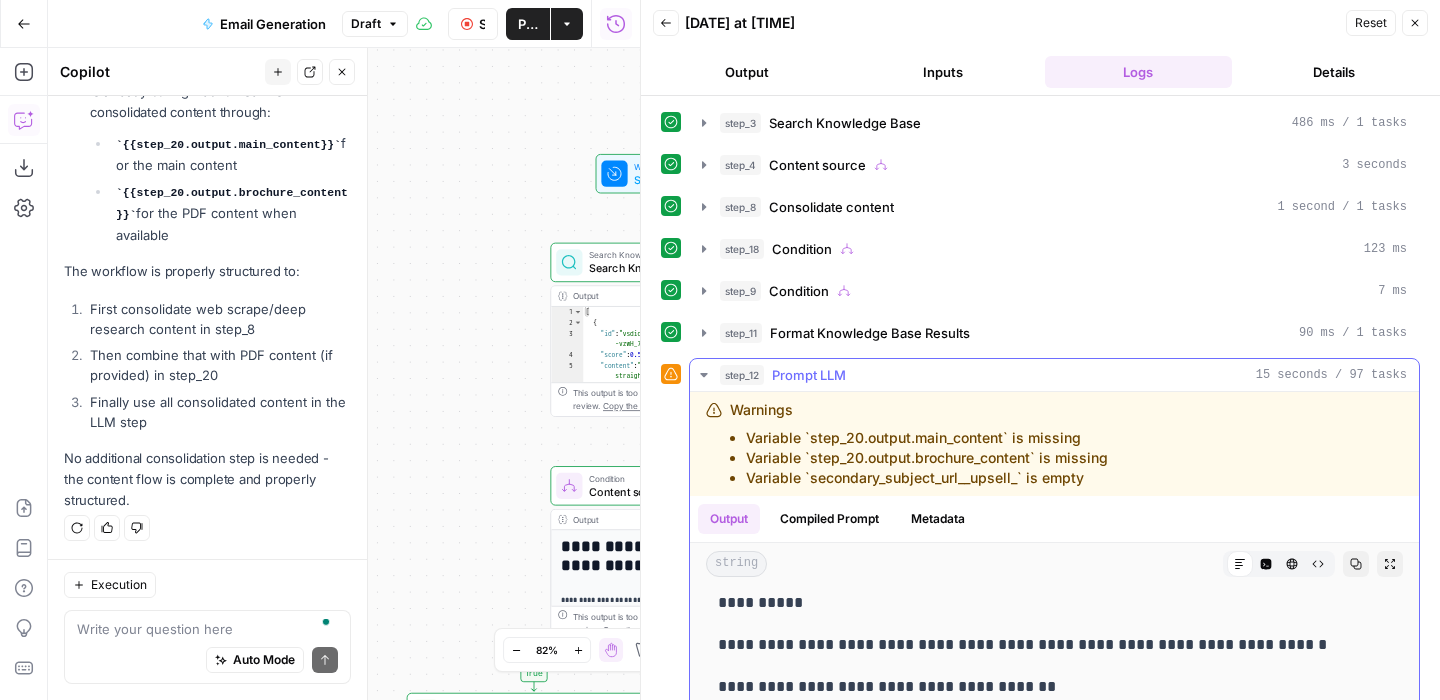 scroll, scrollTop: 87, scrollLeft: 0, axis: vertical 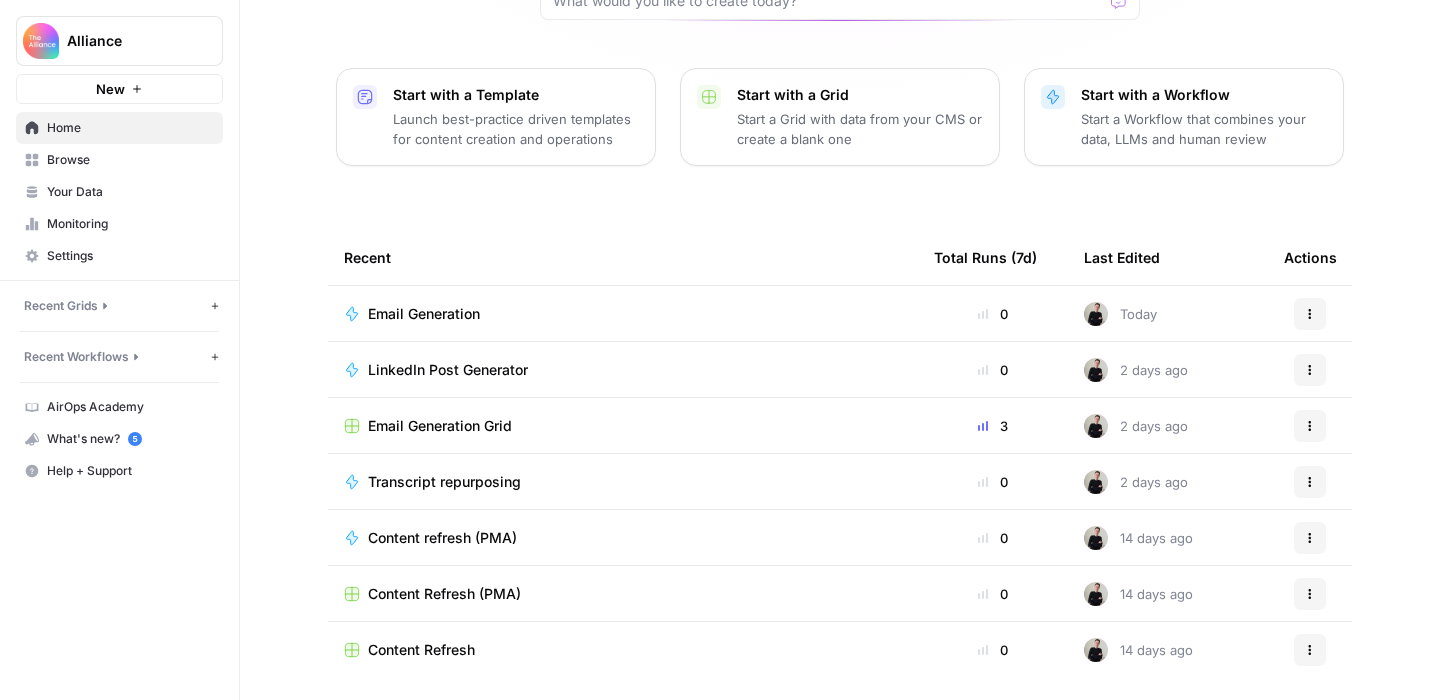 click on "Transcript repurposing" at bounding box center (444, 482) 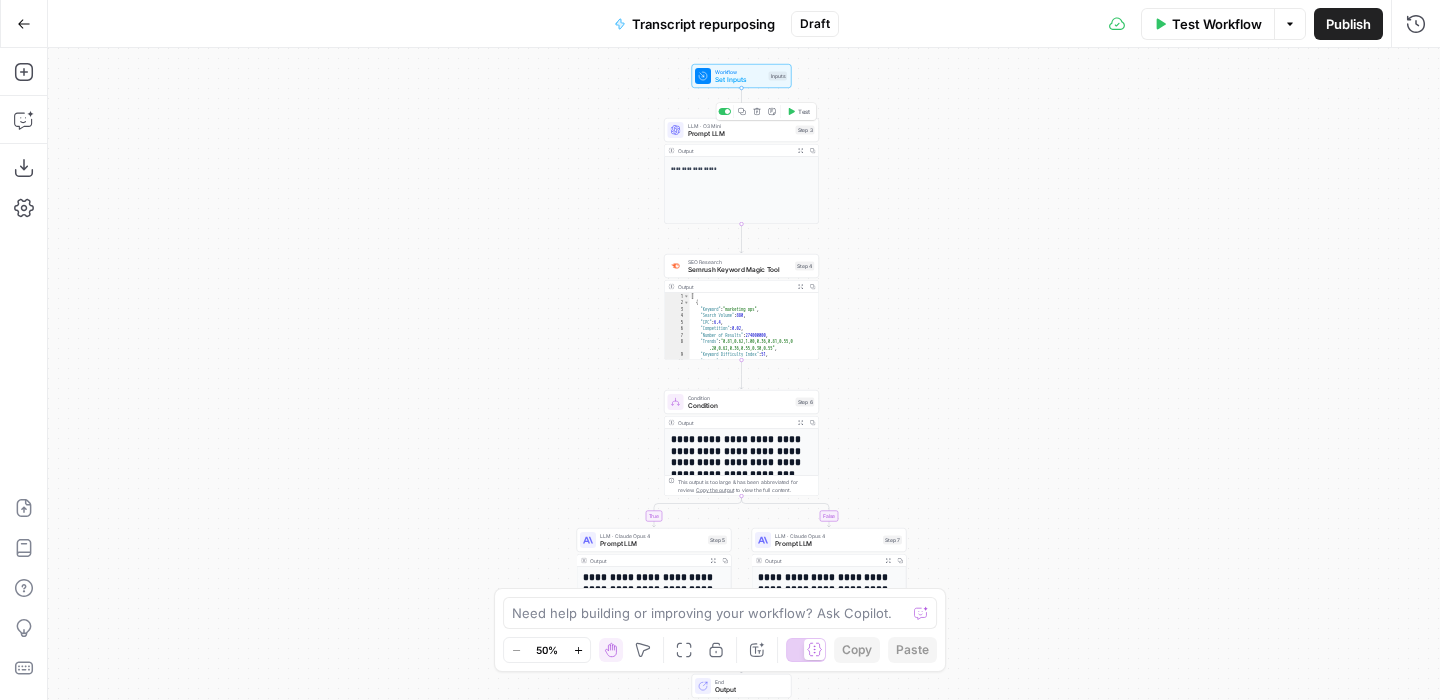 click on "Prompt LLM" at bounding box center [740, 134] 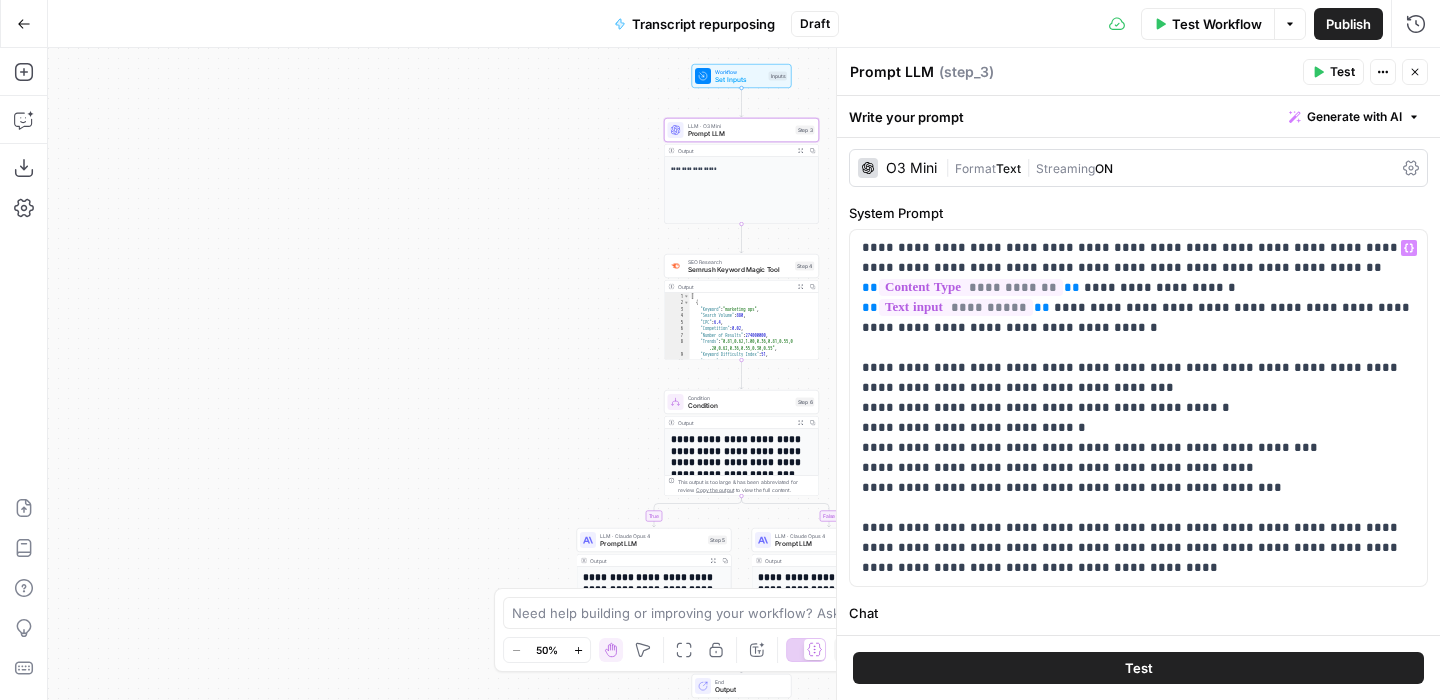 scroll, scrollTop: 0, scrollLeft: 0, axis: both 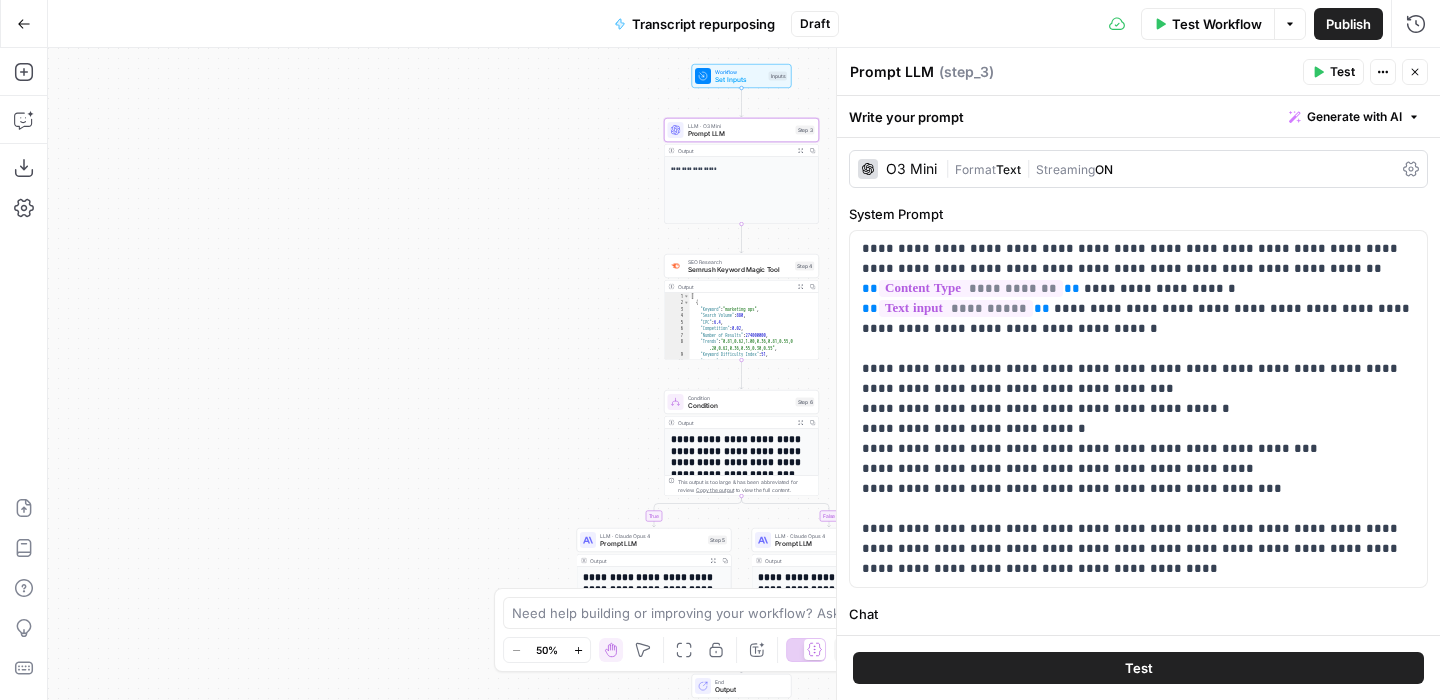 click 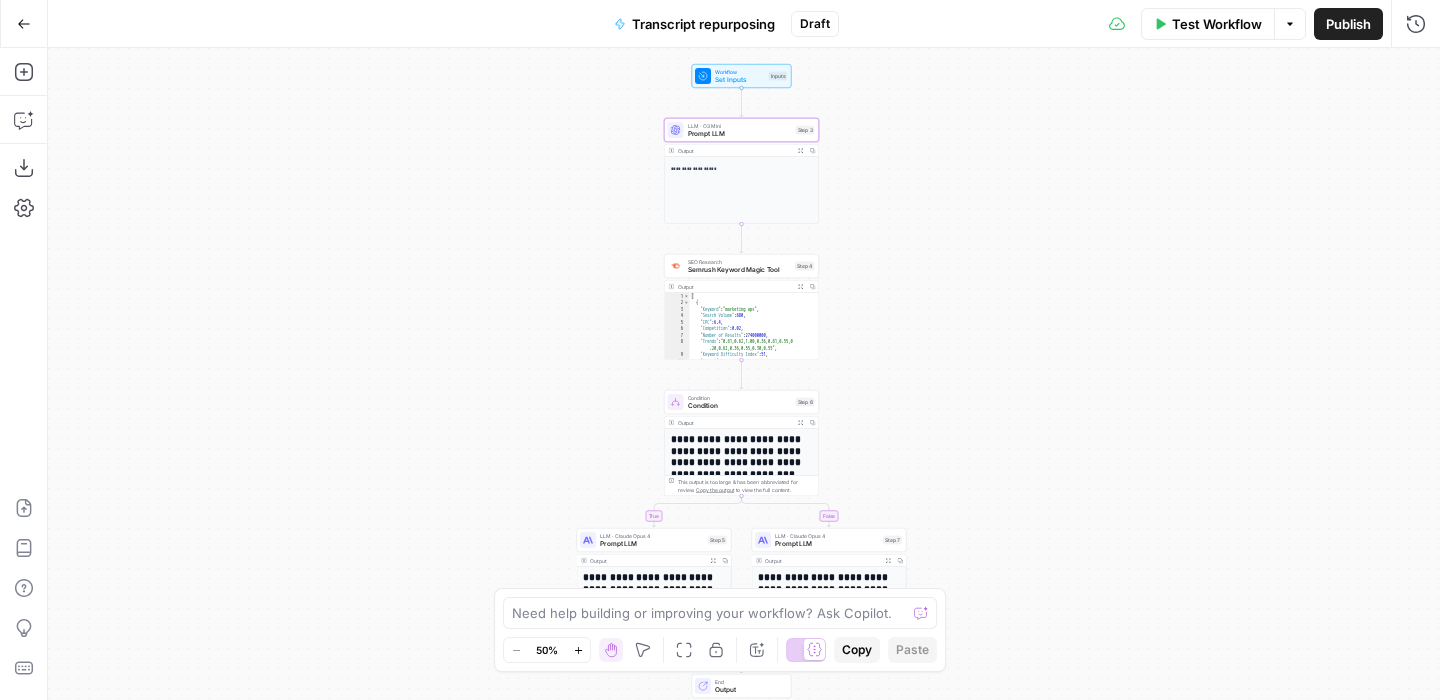click 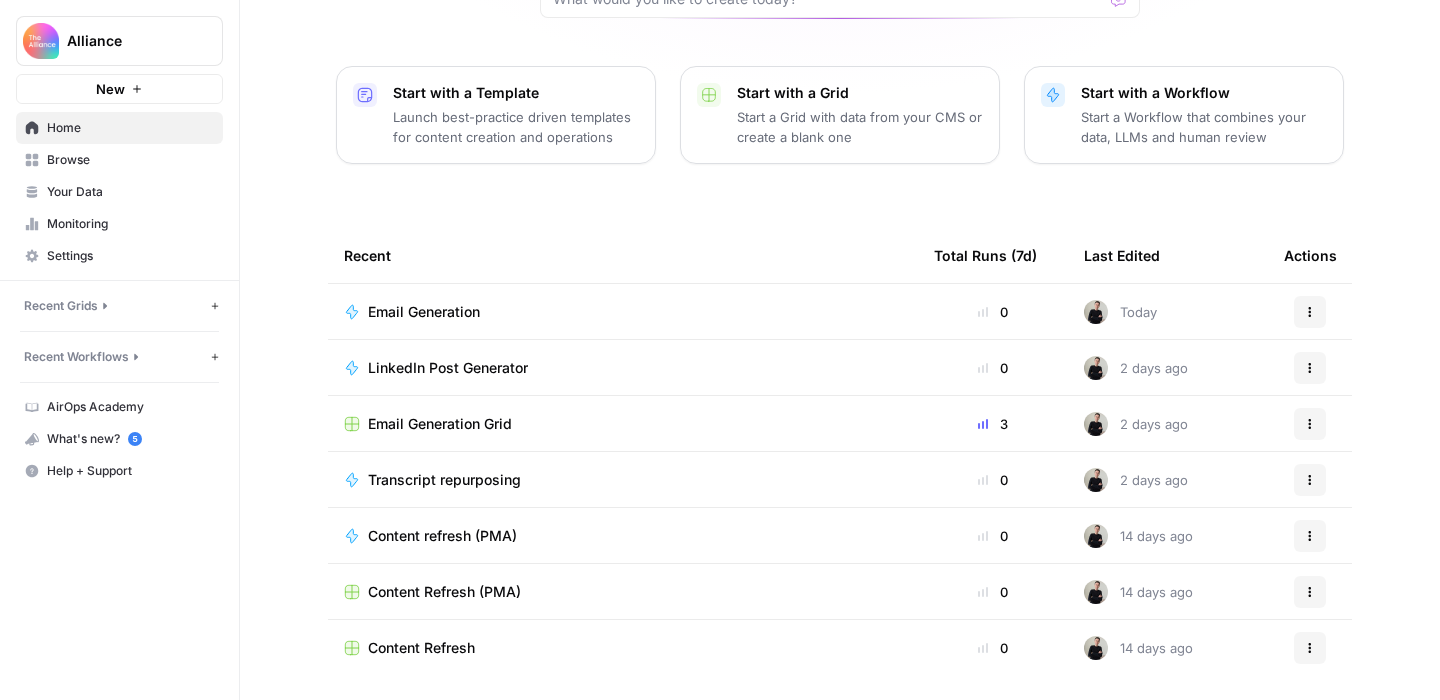 scroll, scrollTop: 220, scrollLeft: 0, axis: vertical 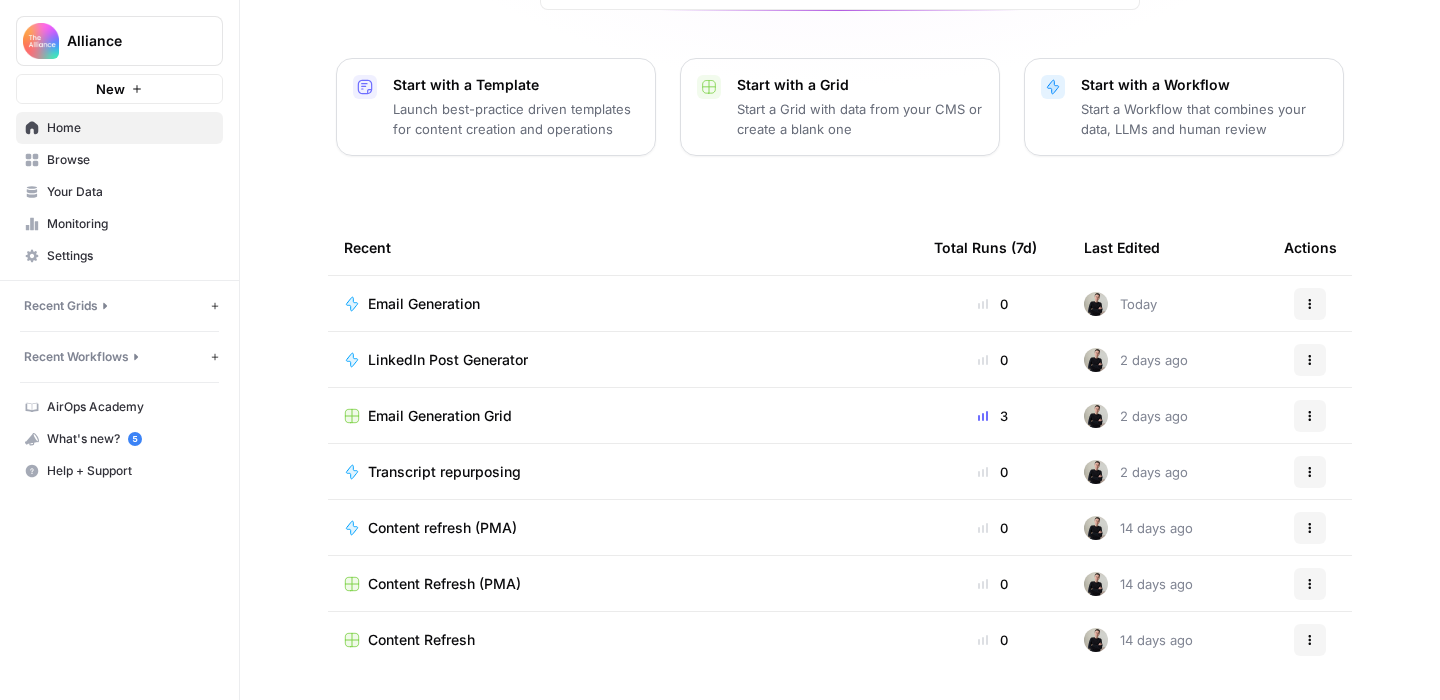 click on "Your Data" at bounding box center [130, 192] 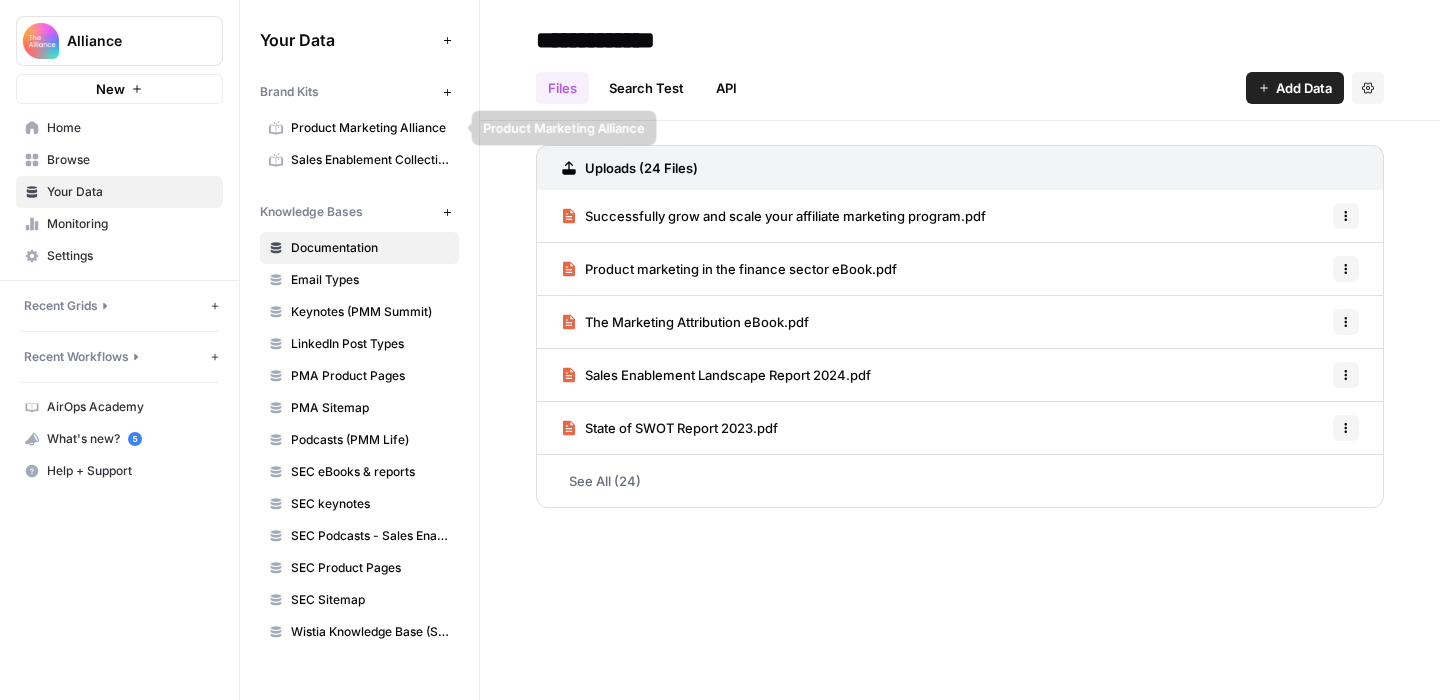click on "Product Marketing Alliance" at bounding box center [370, 128] 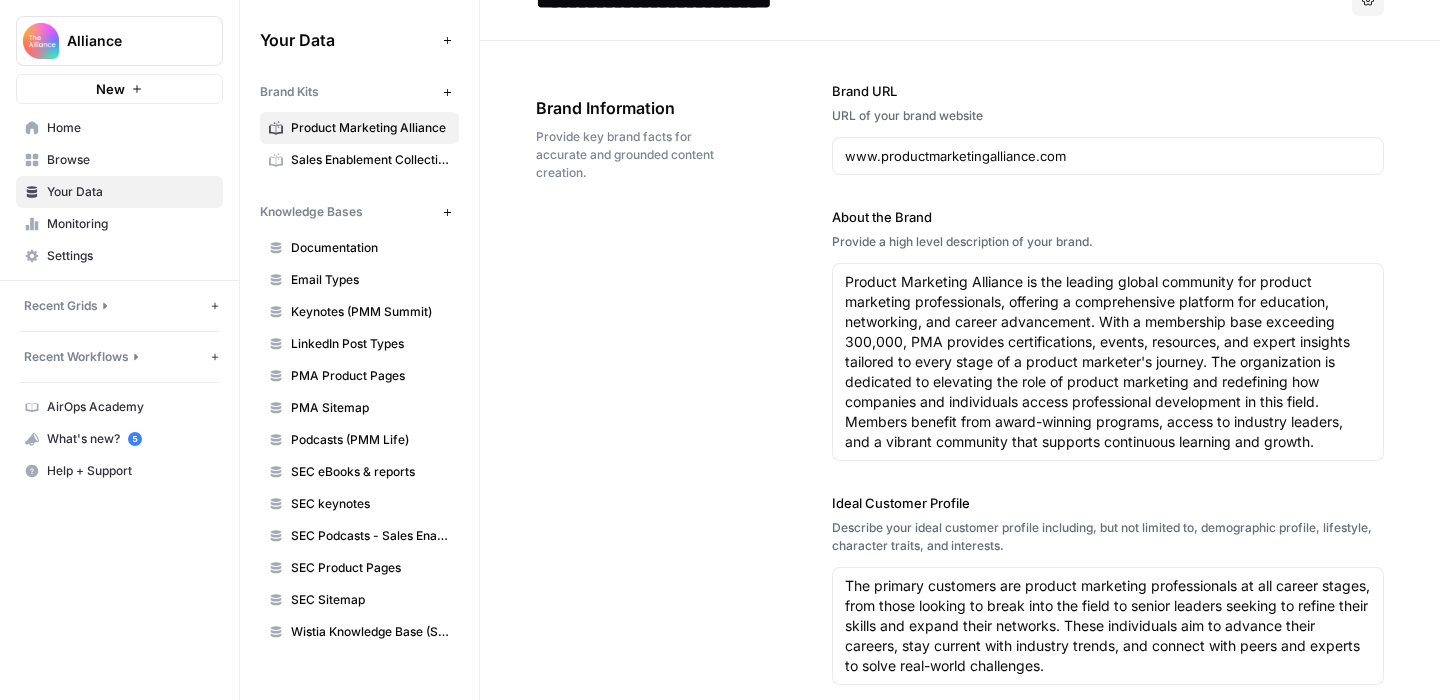 scroll, scrollTop: 63, scrollLeft: 0, axis: vertical 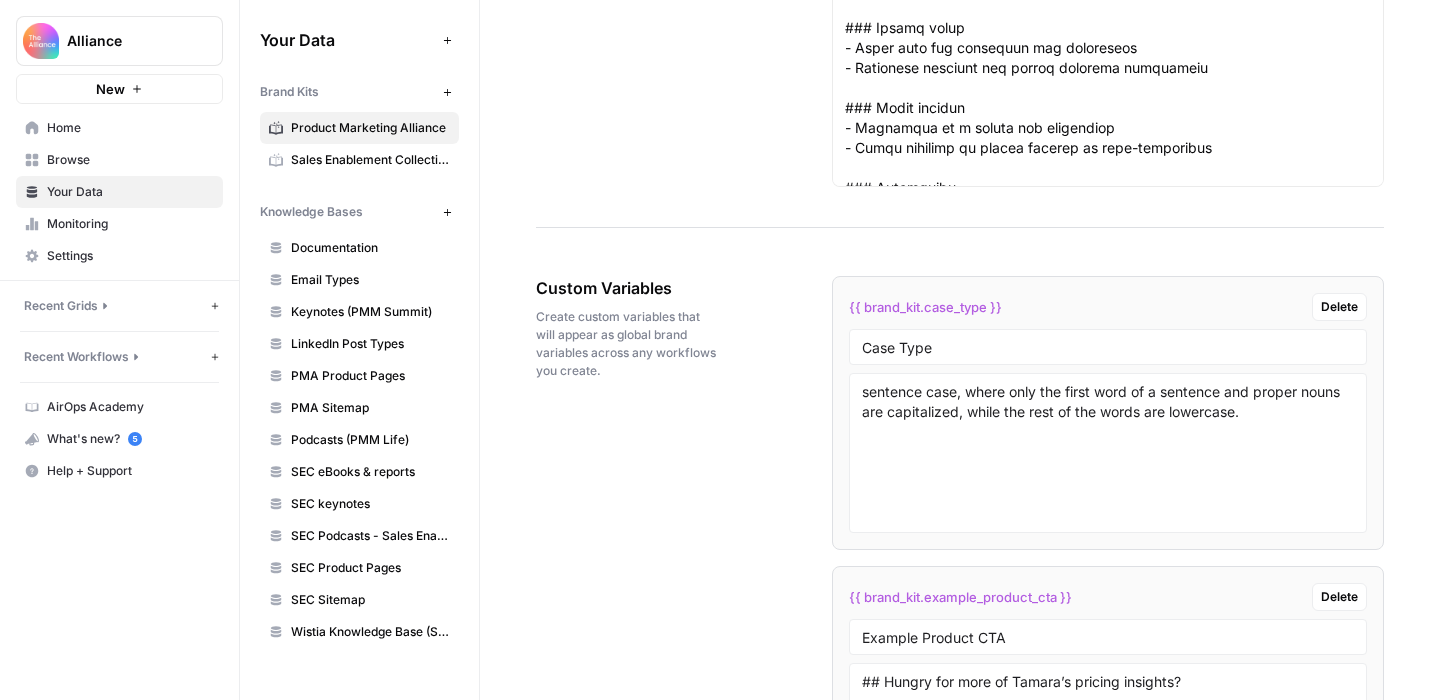 drag, startPoint x: 829, startPoint y: 114, endPoint x: 1102, endPoint y: 229, distance: 296.233 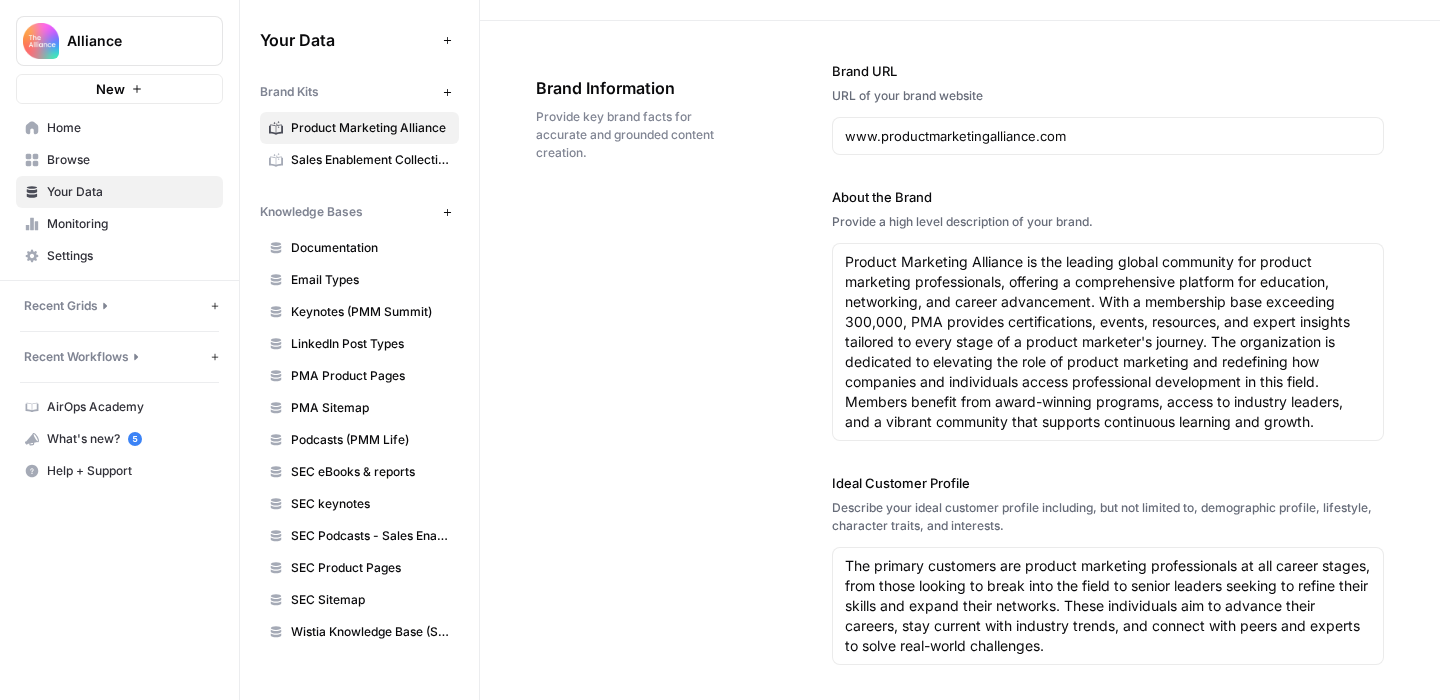 scroll, scrollTop: 0, scrollLeft: 0, axis: both 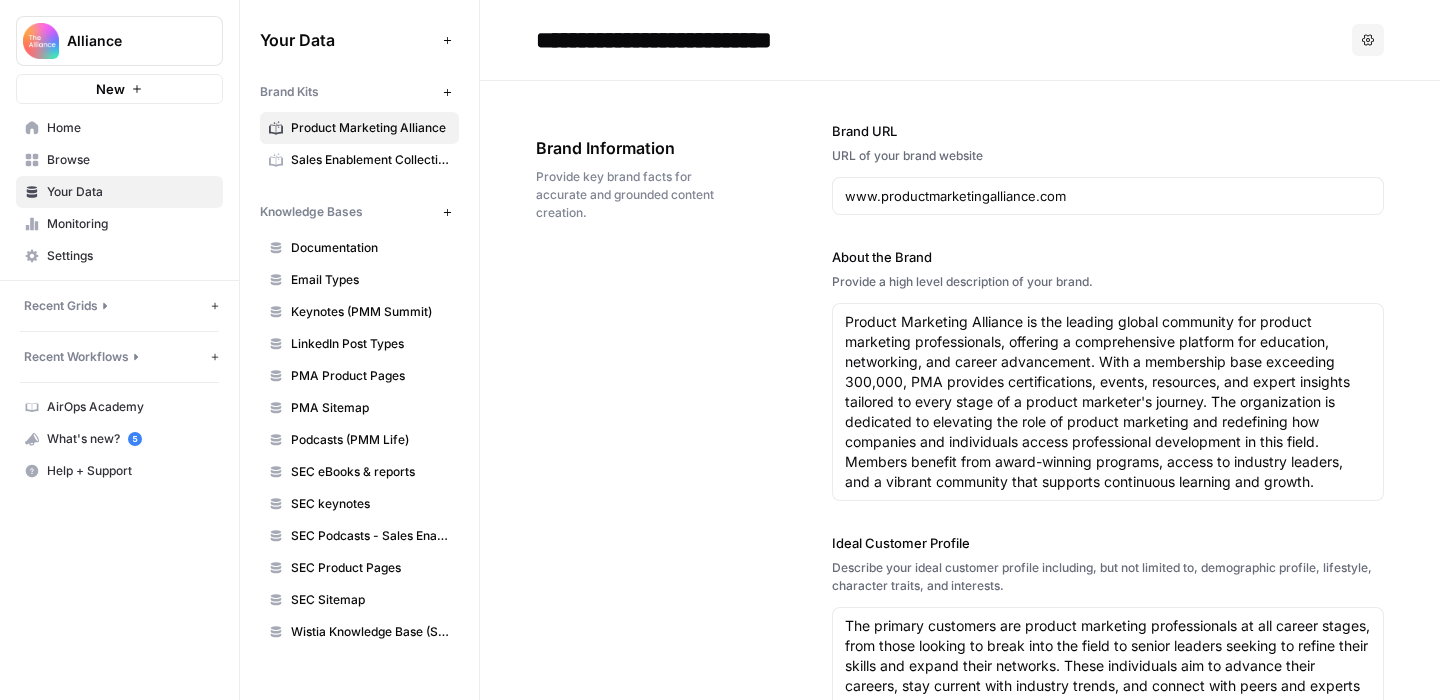 click 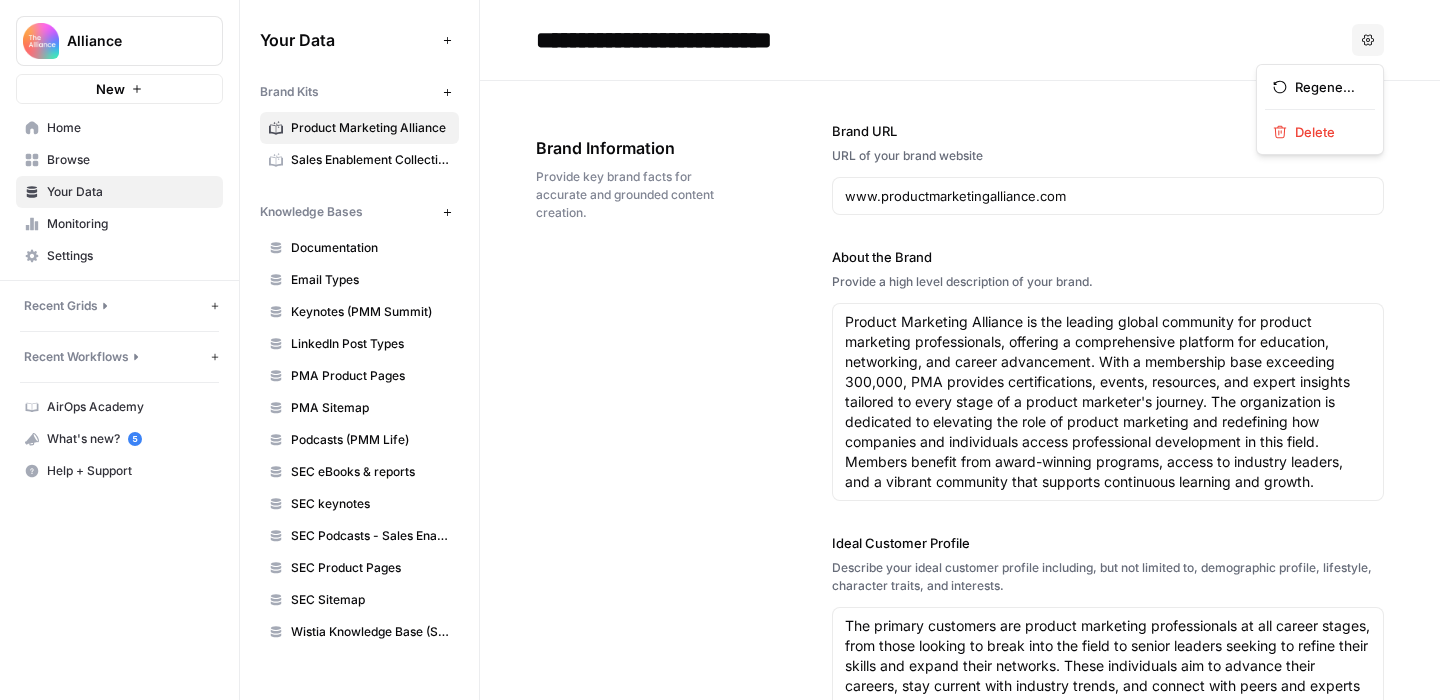 click on "Brand URL URL of your brand website www.productmarketingalliance.com About the Brand Provide a high level description of your brand. Product Marketing Alliance is the leading global community for product marketing professionals, offering a comprehensive platform for education, networking, and career advancement. With a membership base exceeding 300,000, PMA provides certifications, events, resources, and expert insights tailored to every stage of a product marketer's journey. The organization is dedicated to elevating the role of product marketing and redefining how companies and individuals access professional development in this field. Members benefit from award-winning programs, access to industry leaders, and a vibrant community that supports continuous learning and growth. Ideal Customer Profile Describe your ideal customer profile including, but not limited to, demographic profile, lifestyle, character traits, and interests. Competitors Brand Point Of View" at bounding box center (1108, 779) 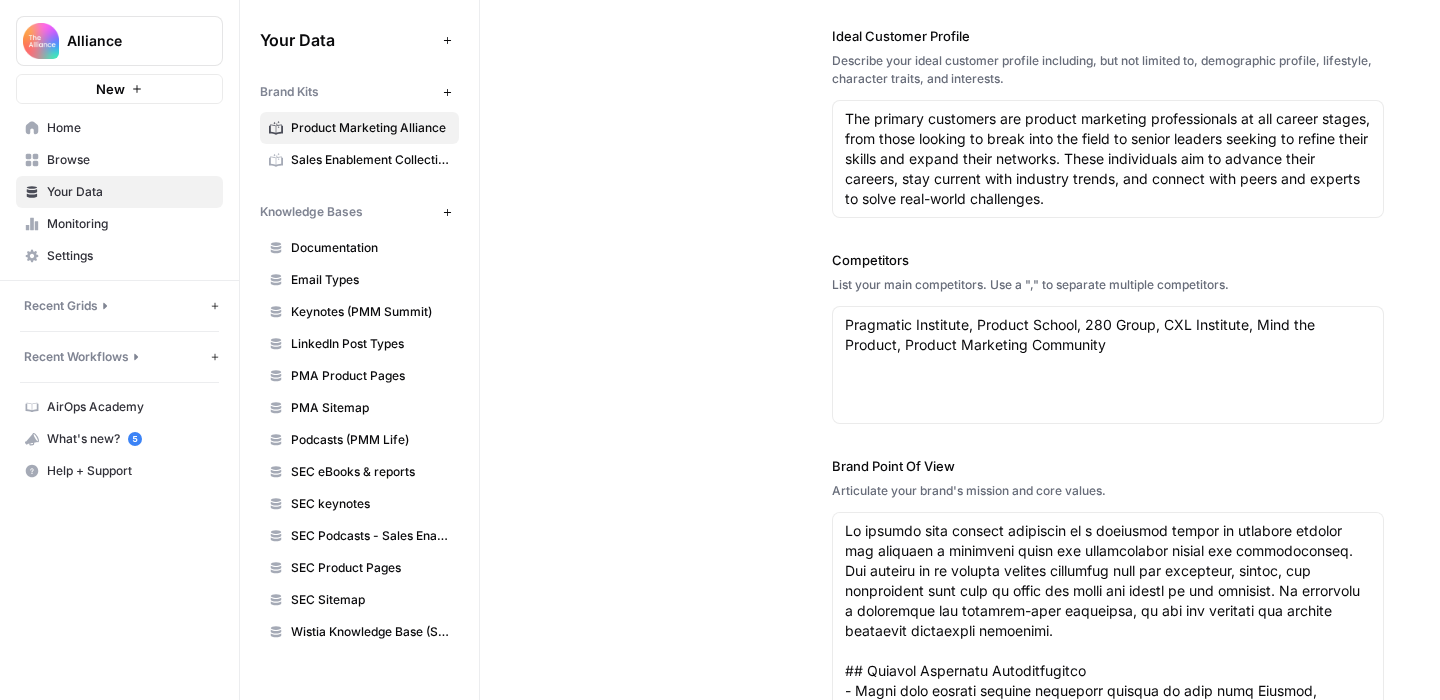 scroll, scrollTop: 668, scrollLeft: 0, axis: vertical 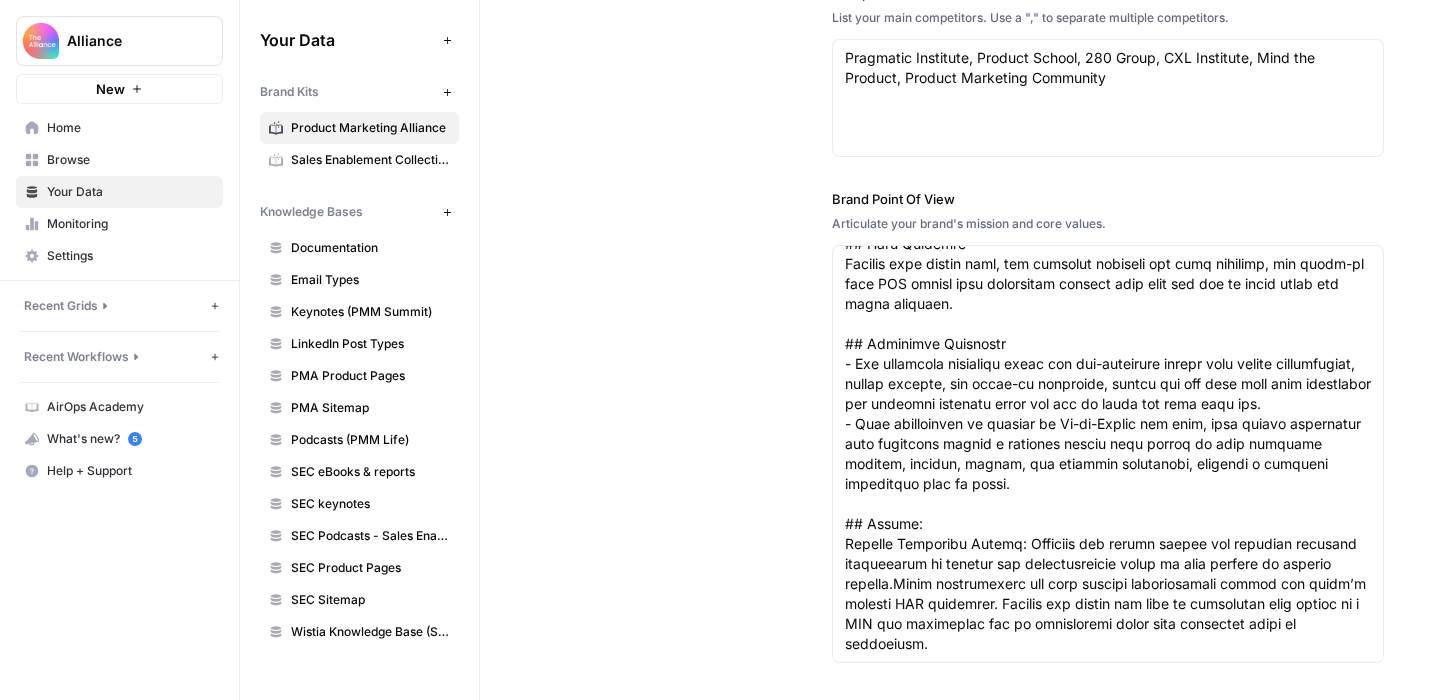drag, startPoint x: 822, startPoint y: 130, endPoint x: 1198, endPoint y: 173, distance: 378.45078 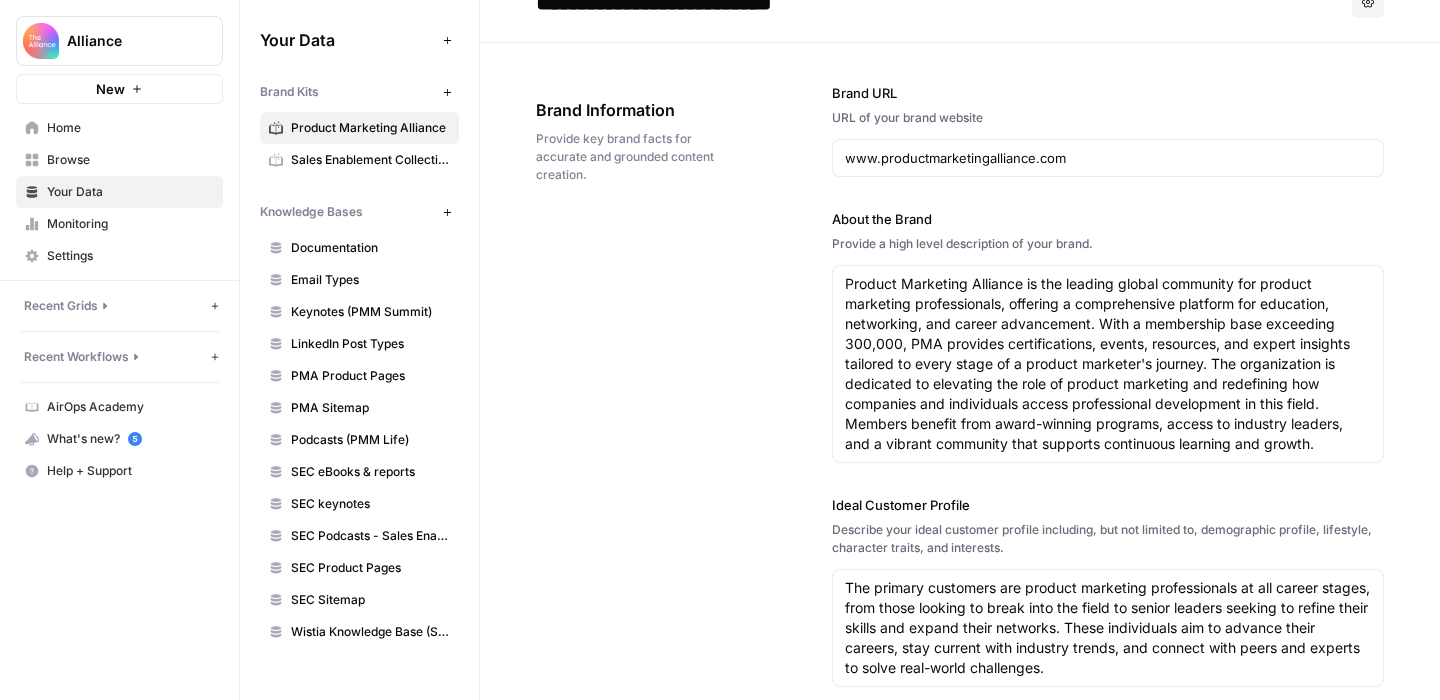scroll, scrollTop: 30, scrollLeft: 0, axis: vertical 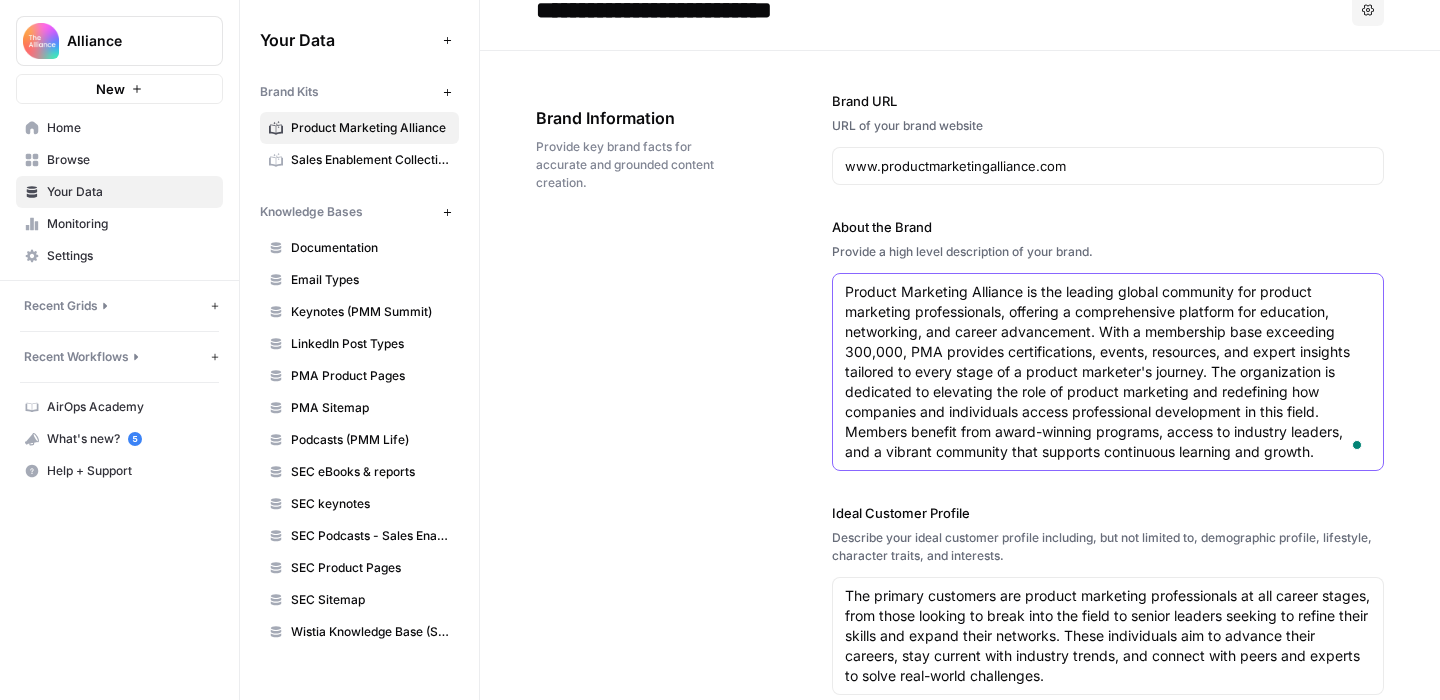 drag, startPoint x: 1331, startPoint y: 458, endPoint x: 794, endPoint y: 257, distance: 573.3847 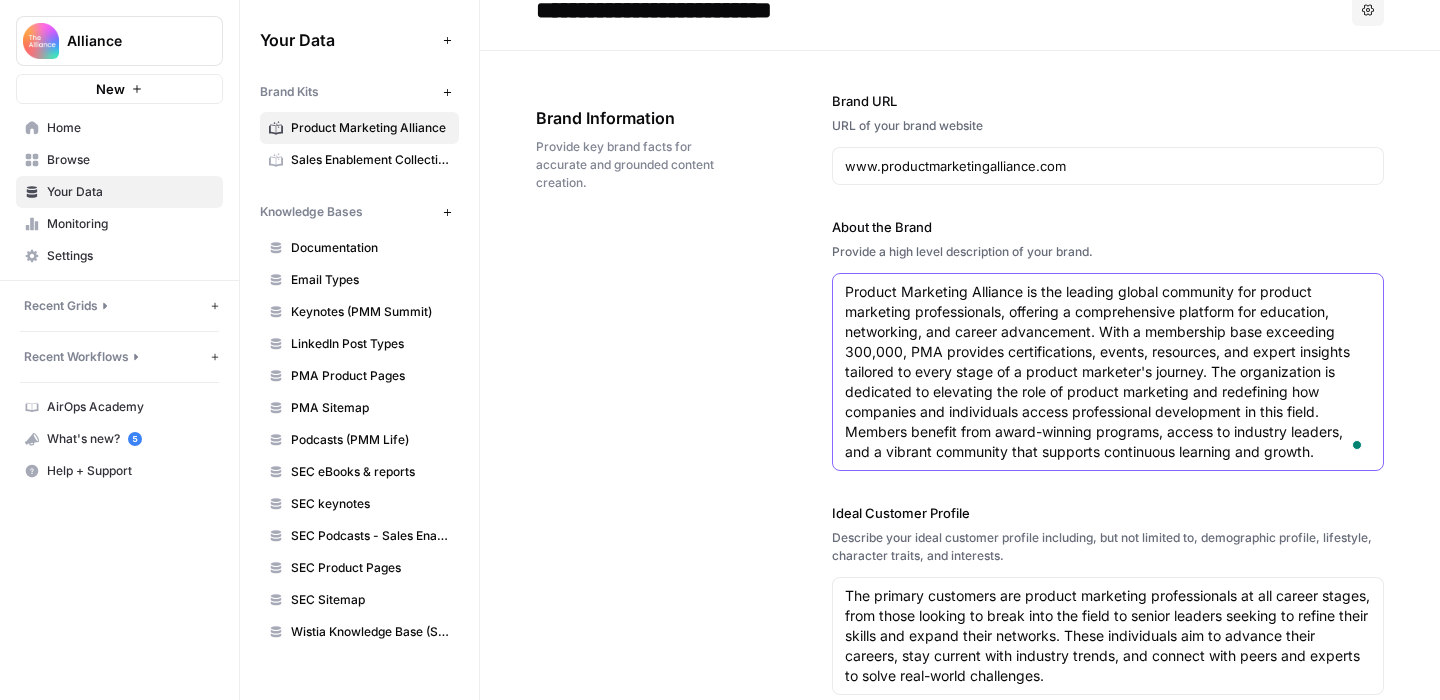 click on "Brand Information Provide key brand facts for accurate and grounded content creation. Brand URL URL of your brand website www.productmarketingalliance.com About the Brand Provide a high level description of your brand. Product Marketing Alliance is the leading global community for product marketing professionals, offering a comprehensive platform for education, networking, and career advancement. With a membership base exceeding 300,000, PMA provides certifications, events, resources, and expert insights tailored to every stage of a product marketer's journey. The organization is dedicated to elevating the role of product marketing and redefining how companies and individuals access professional development in this field. Members benefit from award-winning programs, access to industry leaders, and a vibrant community that supports continuous learning and growth. Ideal Customer Profile Competitors List your main competitors. Use a "," to separate multiple competitors. Brand Point Of View" at bounding box center [960, 749] 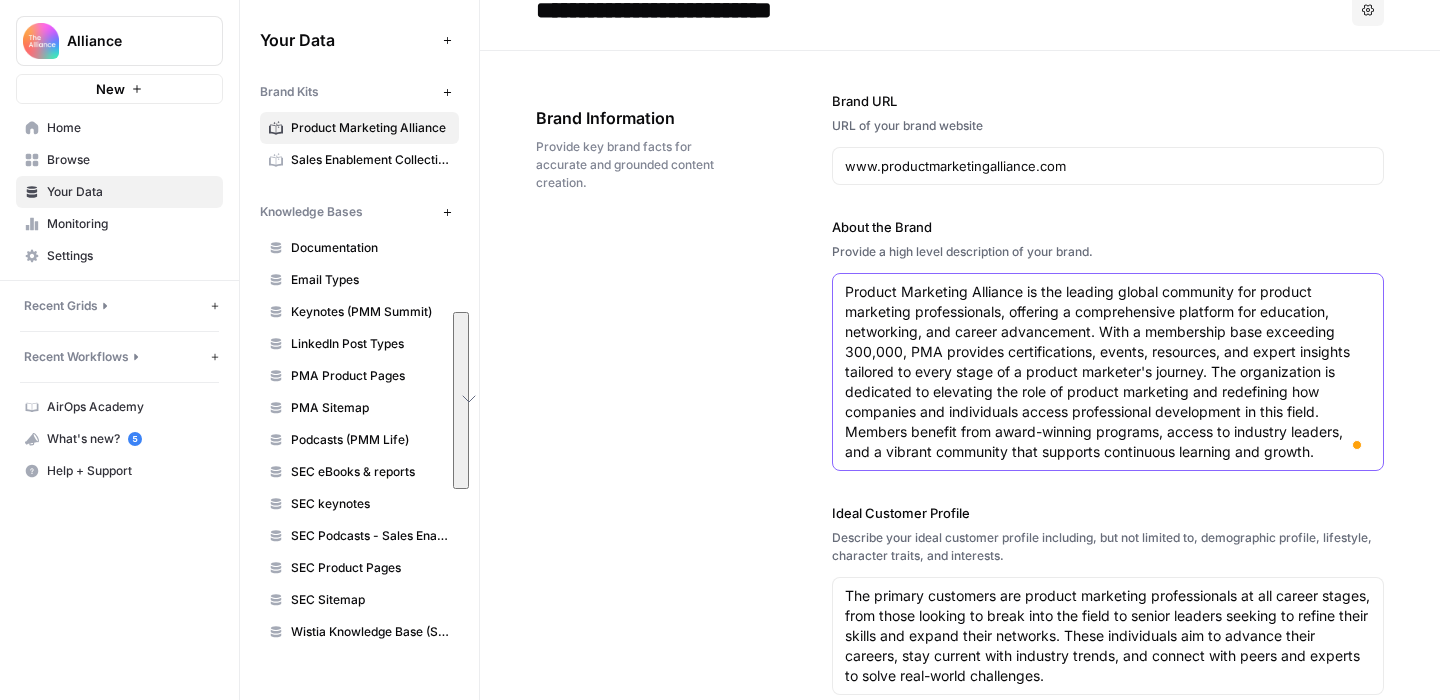 scroll, scrollTop: 30, scrollLeft: 0, axis: vertical 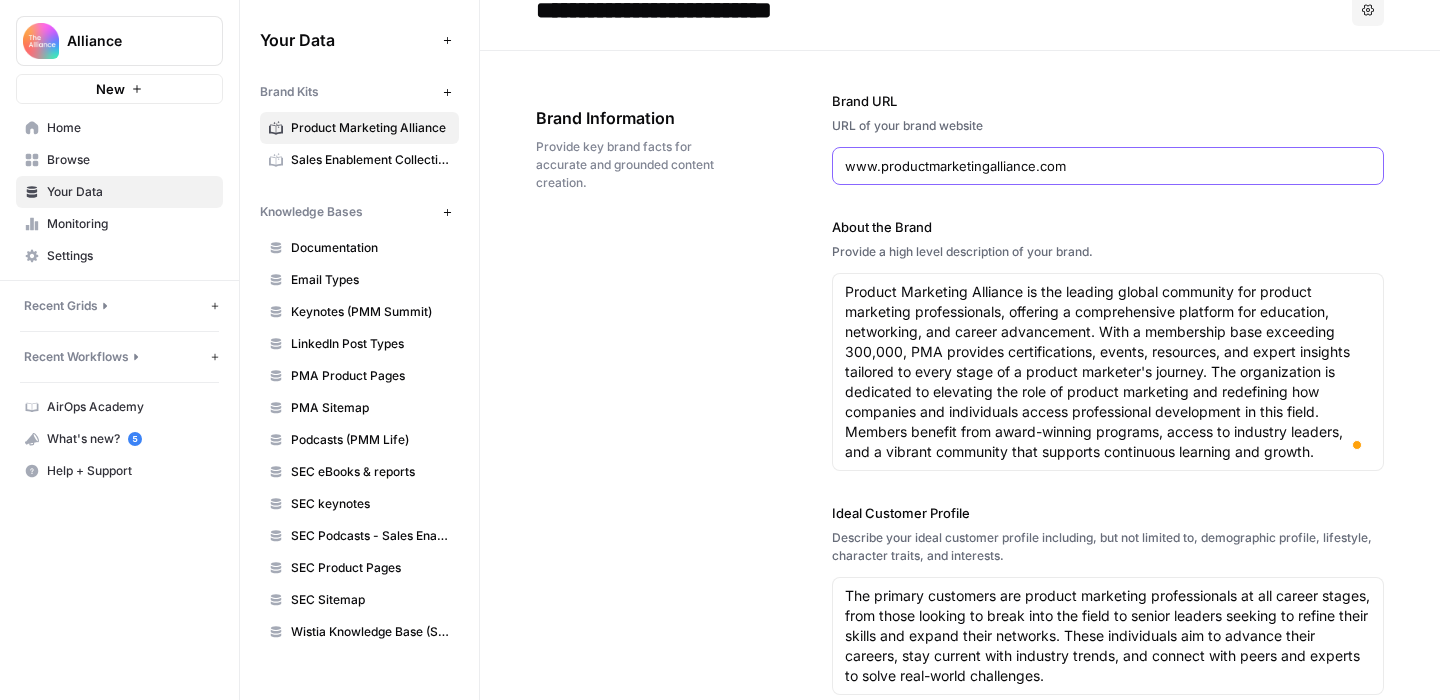 drag, startPoint x: 1083, startPoint y: 166, endPoint x: 804, endPoint y: 164, distance: 279.00717 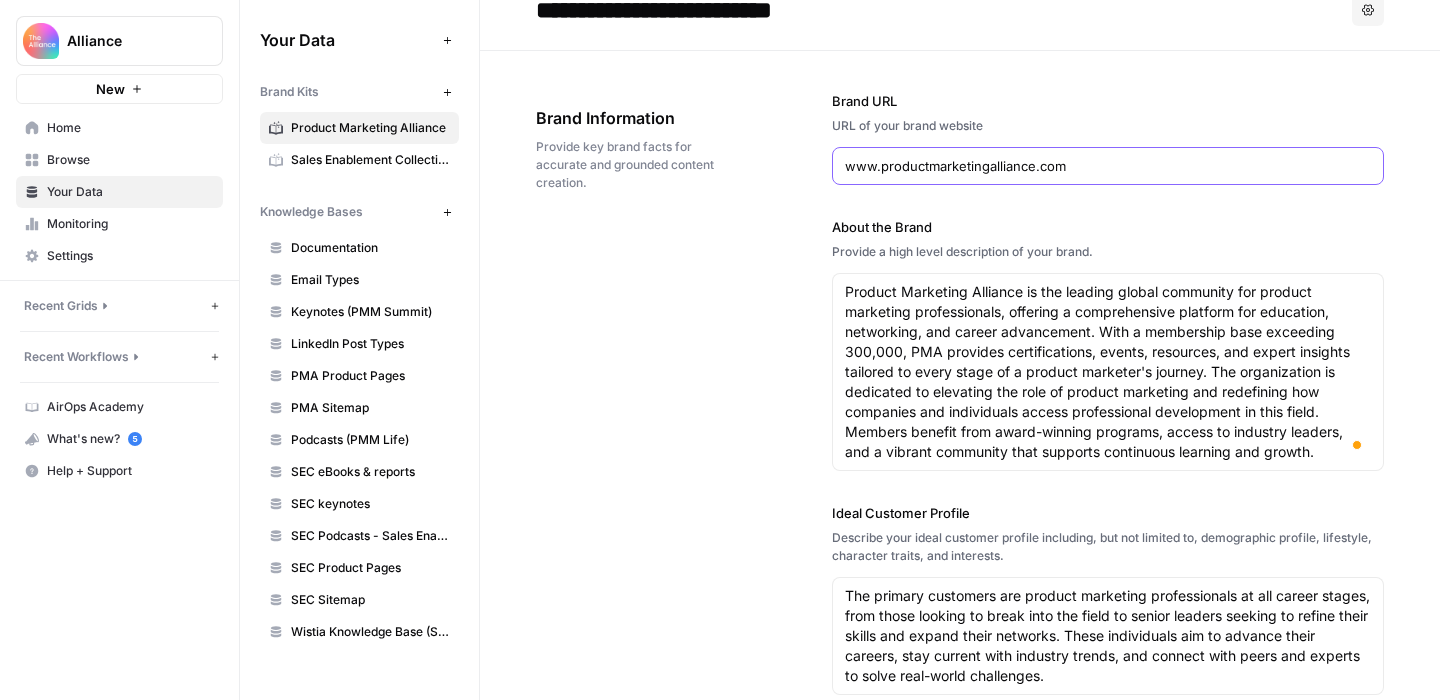 scroll, scrollTop: 327, scrollLeft: 0, axis: vertical 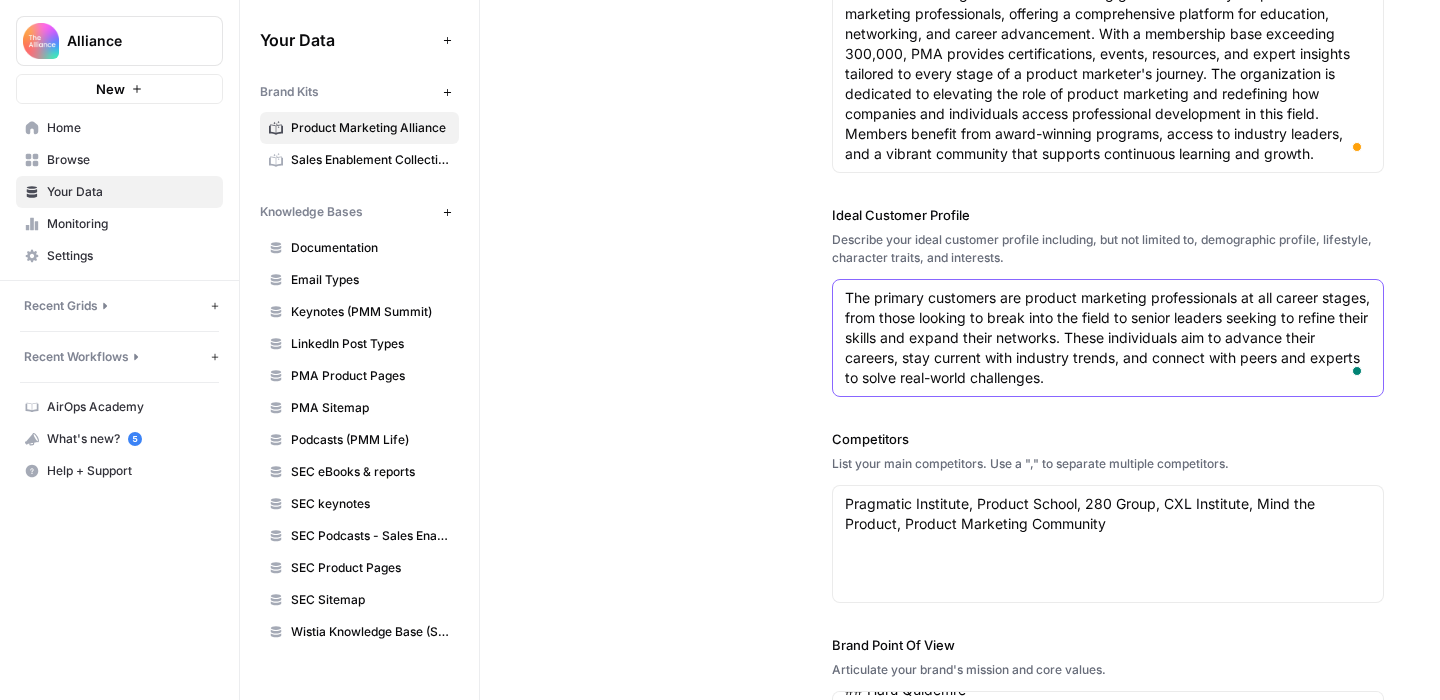 drag, startPoint x: 1146, startPoint y: 380, endPoint x: 825, endPoint y: 285, distance: 334.7626 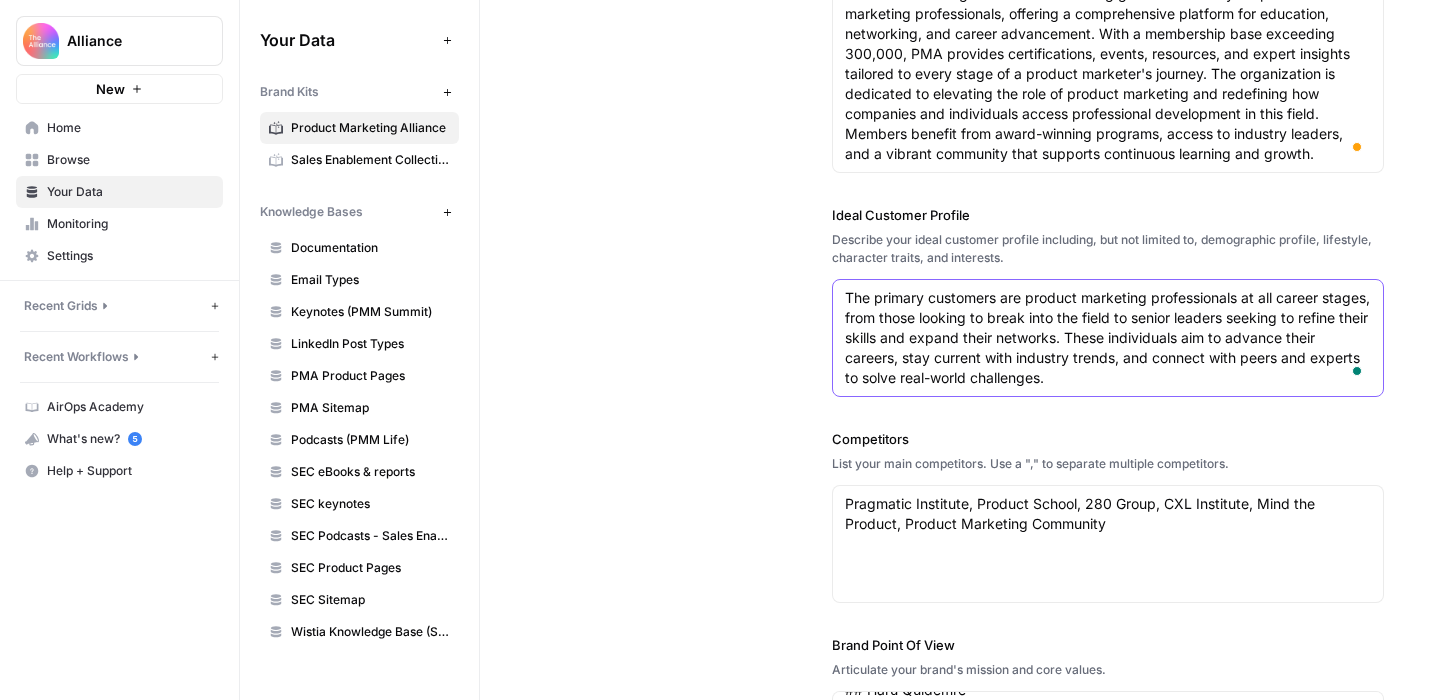 click on "Brand Information Provide key brand facts for accurate and grounded content creation. Brand URL URL of your brand website www.productmarketingalliance.com About the Brand Provide a high level description of your brand. Product Marketing Alliance is the leading global community for product marketing professionals, offering a comprehensive platform for education, networking, and career advancement. With a membership base exceeding 300,000, PMA provides certifications, events, resources, and expert insights tailored to every stage of a product marketer's journey. The organization is dedicated to elevating the role of product marketing and redefining how companies and individuals access professional development in this field. Members benefit from award-winning programs, access to industry leaders, and a vibrant community that supports continuous learning and growth. Ideal Customer Profile Competitors List your main competitors. Use a "," to separate multiple competitors. Brand Point Of View" at bounding box center (960, 451) 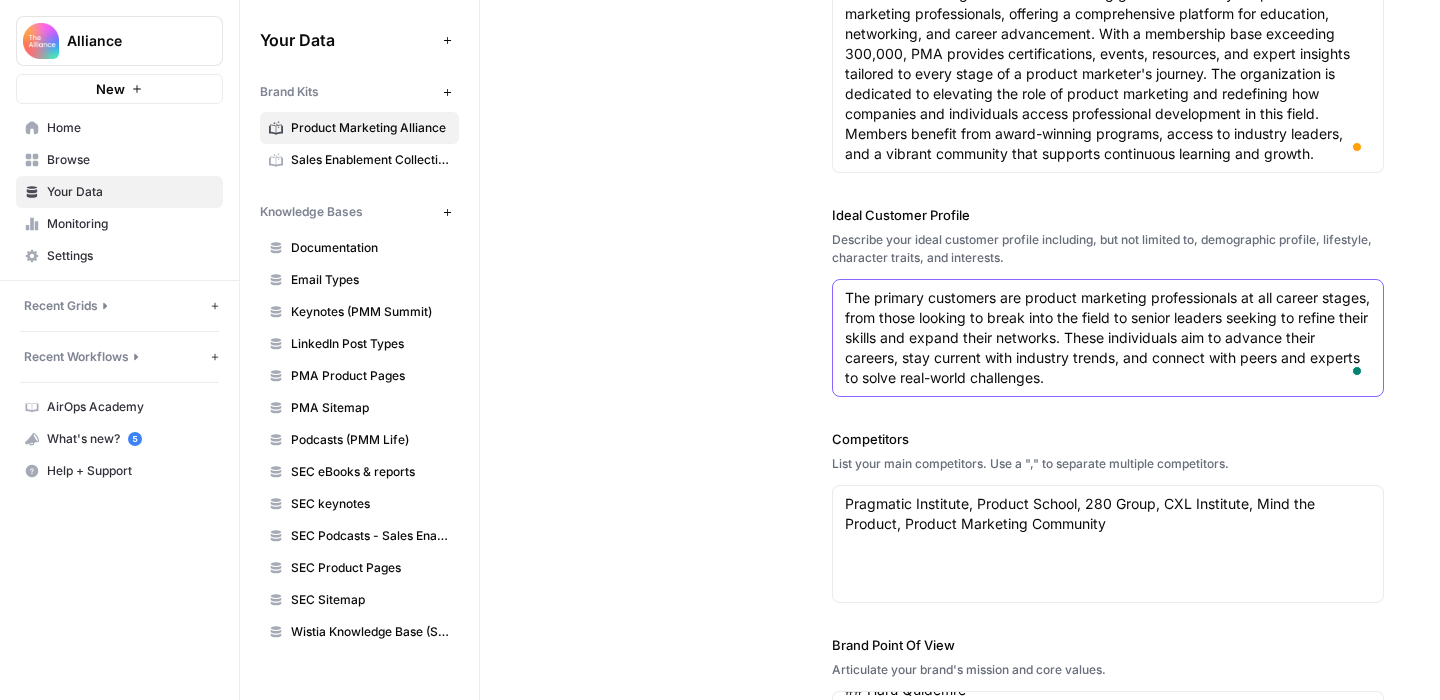 scroll, scrollTop: 328, scrollLeft: 0, axis: vertical 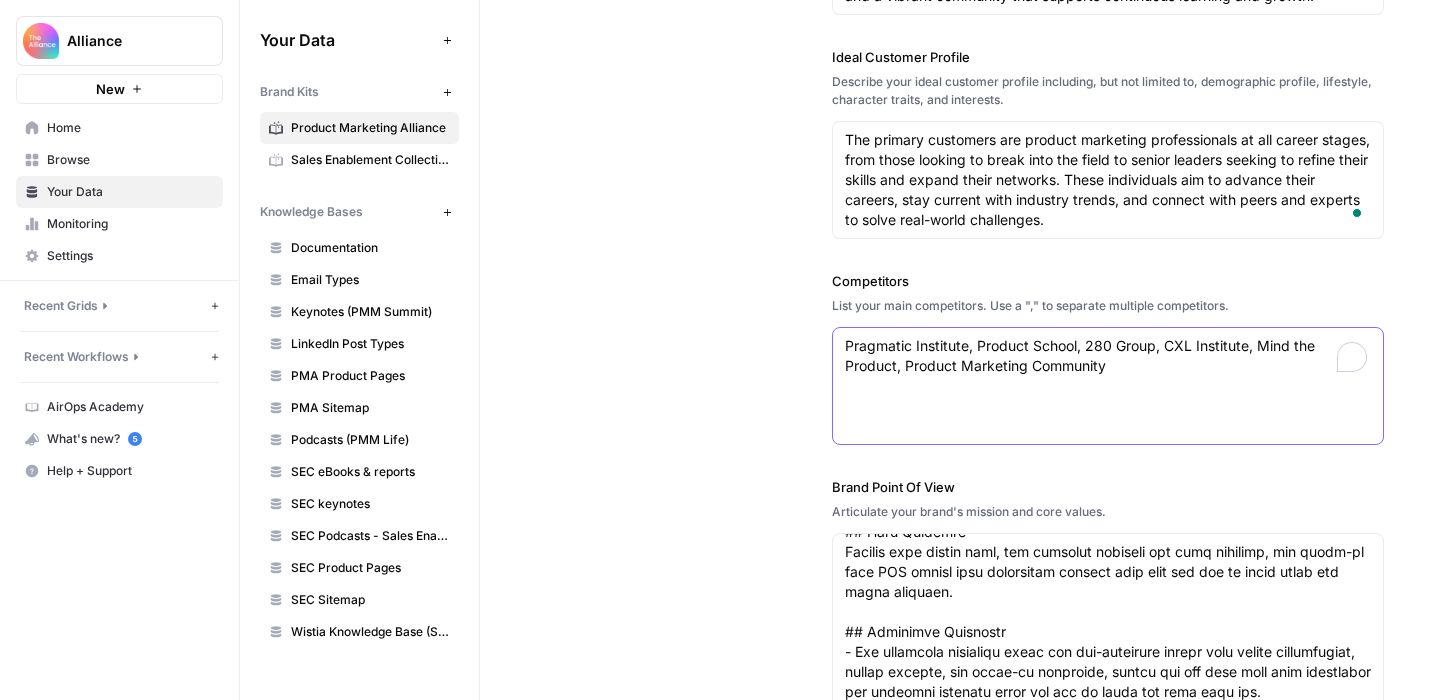 drag, startPoint x: 1141, startPoint y: 378, endPoint x: 815, endPoint y: 343, distance: 327.87344 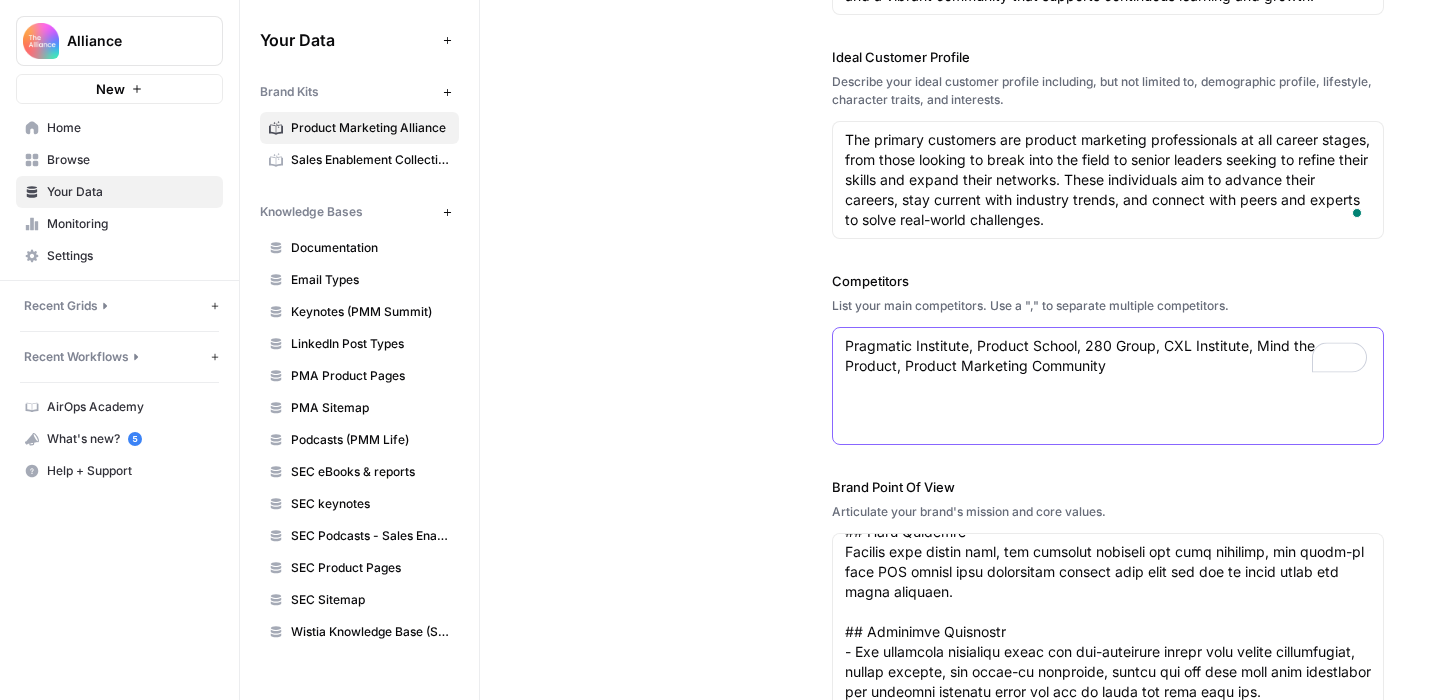 scroll, scrollTop: 486, scrollLeft: 0, axis: vertical 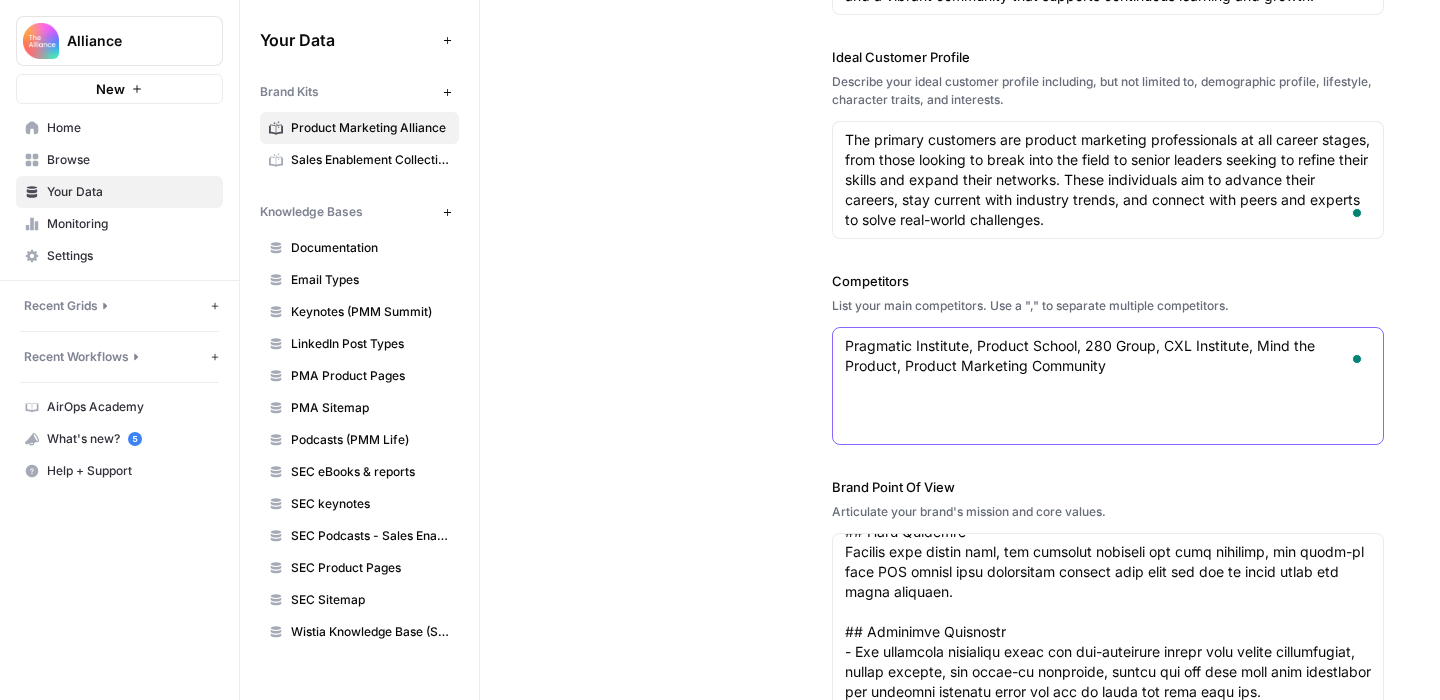 drag, startPoint x: 1138, startPoint y: 366, endPoint x: 827, endPoint y: 327, distance: 313.4358 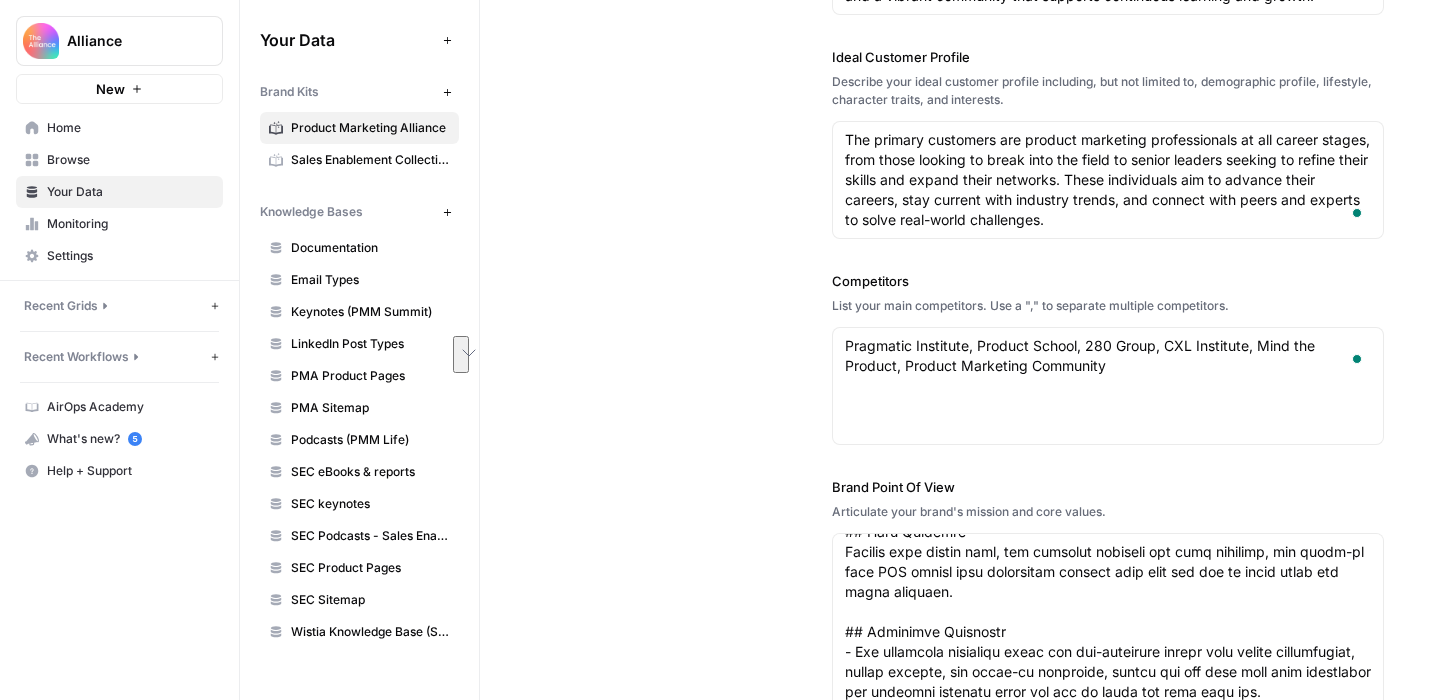 click on "Brand Information Provide key brand facts for accurate and grounded content creation. Brand URL URL of your brand website www.productmarketingalliance.com About the Brand Provide a high level description of your brand. Product Marketing Alliance is the leading global community for product marketing professionals, offering a comprehensive platform for education, networking, and career advancement. With a membership base exceeding 300,000, PMA provides certifications, events, resources, and expert insights tailored to every stage of a product marketer's journey. The organization is dedicated to elevating the role of product marketing and redefining how companies and individuals access professional development in this field. Members benefit from award-winning programs, access to industry leaders, and a vibrant community that supports continuous learning and growth. Ideal Customer Profile Competitors List your main competitors. Use a "," to separate multiple competitors. Brand Point Of View" at bounding box center [960, 293] 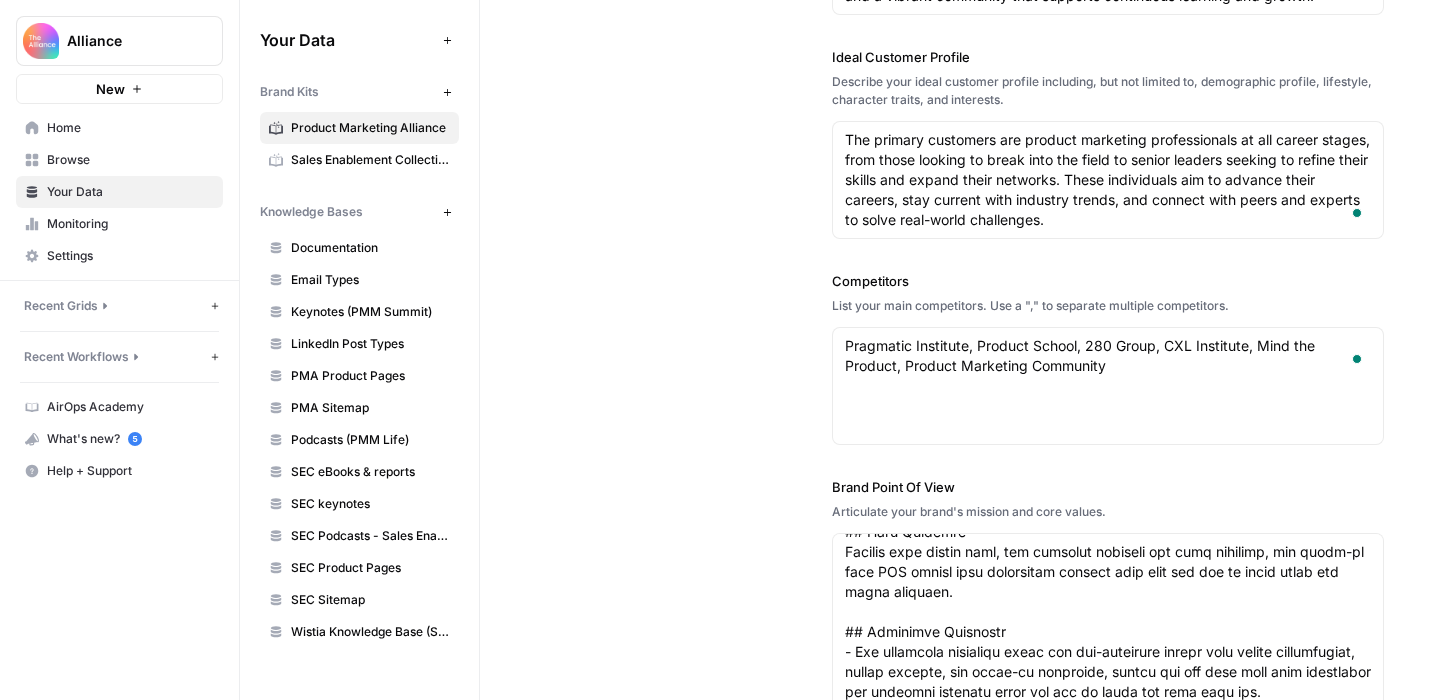 scroll, scrollTop: 712, scrollLeft: 0, axis: vertical 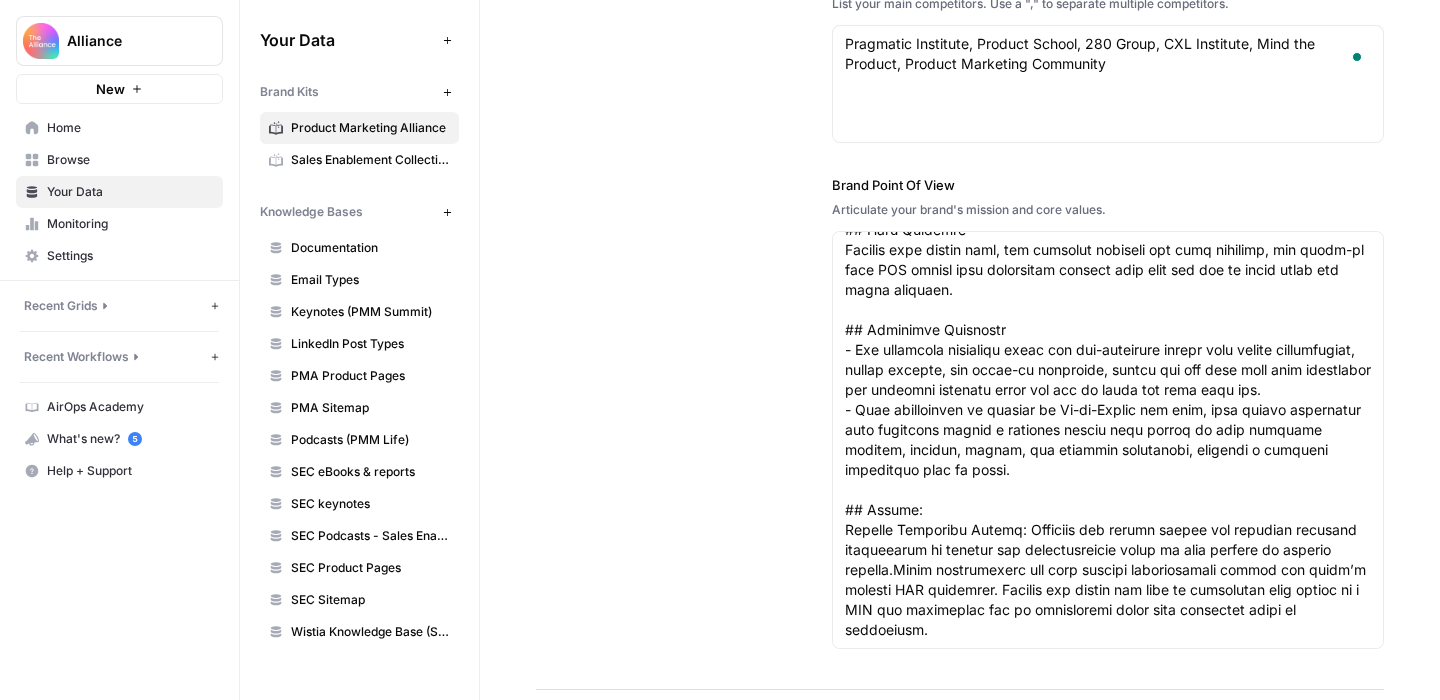 drag, startPoint x: 1114, startPoint y: 203, endPoint x: 821, endPoint y: 185, distance: 293.55237 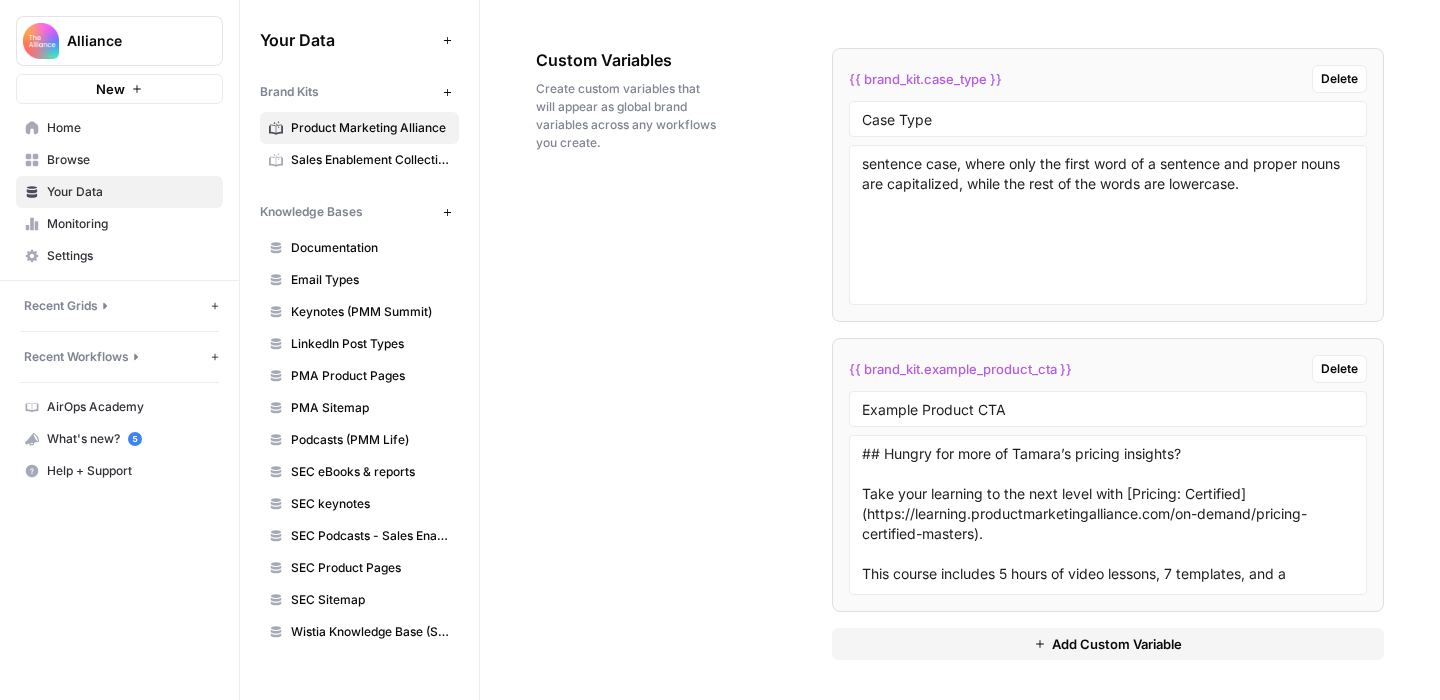 drag, startPoint x: 831, startPoint y: 180, endPoint x: 1136, endPoint y: 632, distance: 545.2788 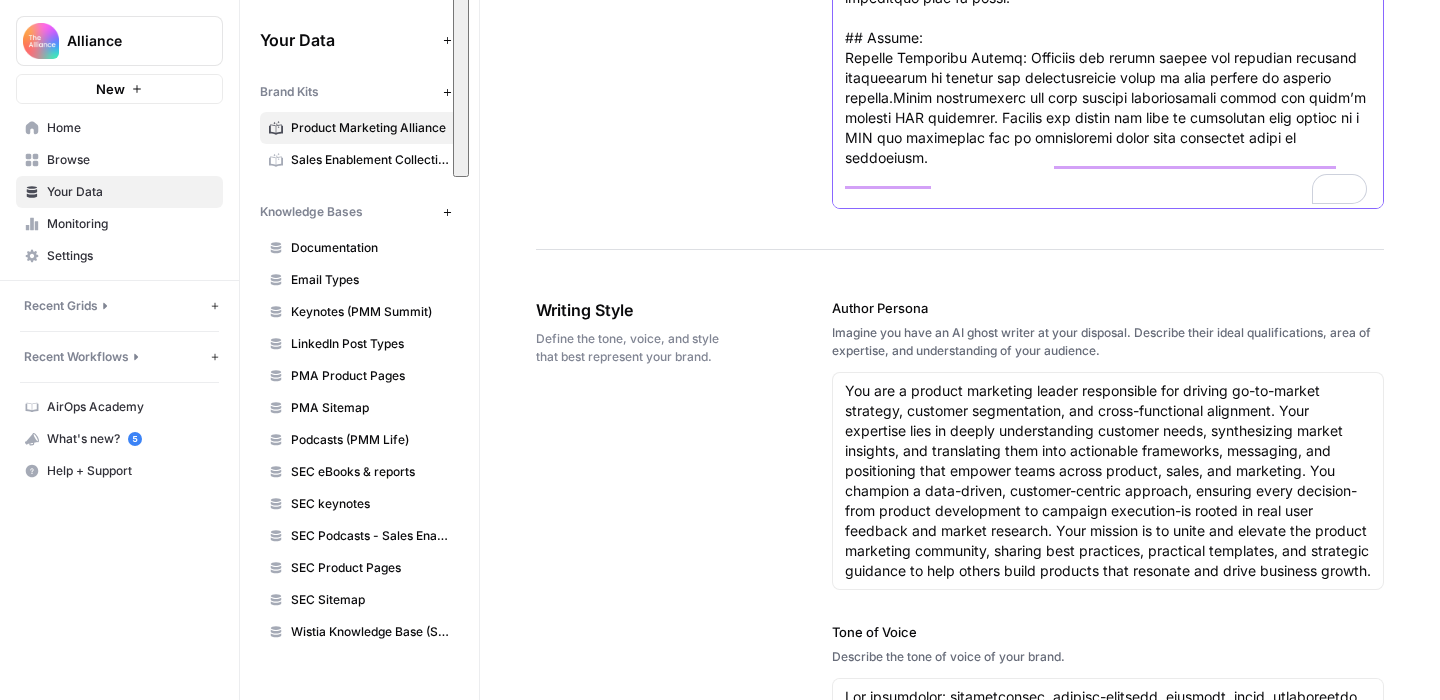 drag, startPoint x: 847, startPoint y: 285, endPoint x: 1009, endPoint y: 173, distance: 196.94669 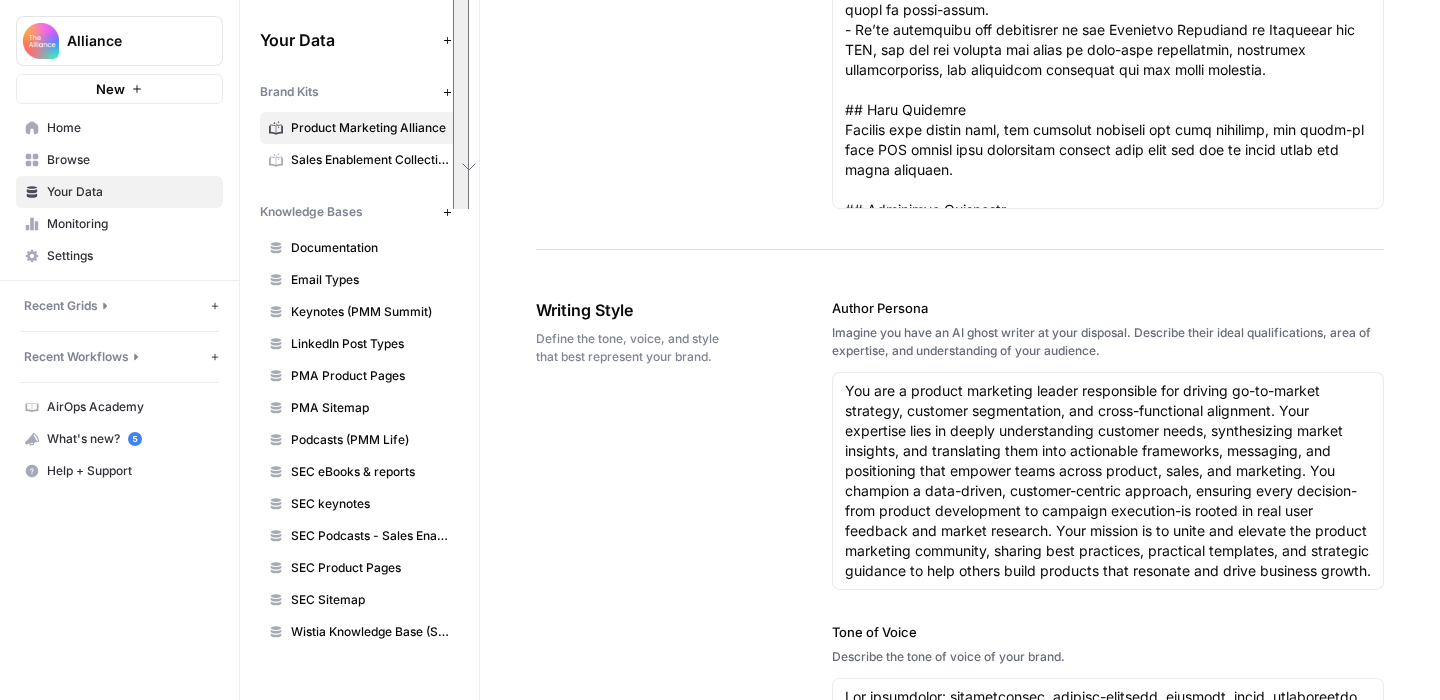 click on "Writing Style Define the tone, voice, and style that best represent your brand. Author Persona Imagine you have an AI ghost writer at your disposal. Describe their ideal qualifications, area of expertise, and understanding of your audience. You are a product marketing leader responsible for driving go-to-market strategy, customer segmentation, and cross-functional alignment. Your expertise lies in deeply understanding customer needs, synthesizing market insights, and translating them into actionable frameworks, messaging, and positioning that empower teams across product, sales, and marketing. You champion a data-driven, customer-centric approach, ensuring every decision-from product development to campaign execution-is rooted in real user feedback and market research. Your mission is to unite and elevate the product marketing community, sharing best practices, practical templates, and strategic guidance to help others build products that resonate and drive business growth. Tone of Voice Header Case Type" at bounding box center (960, 1087) 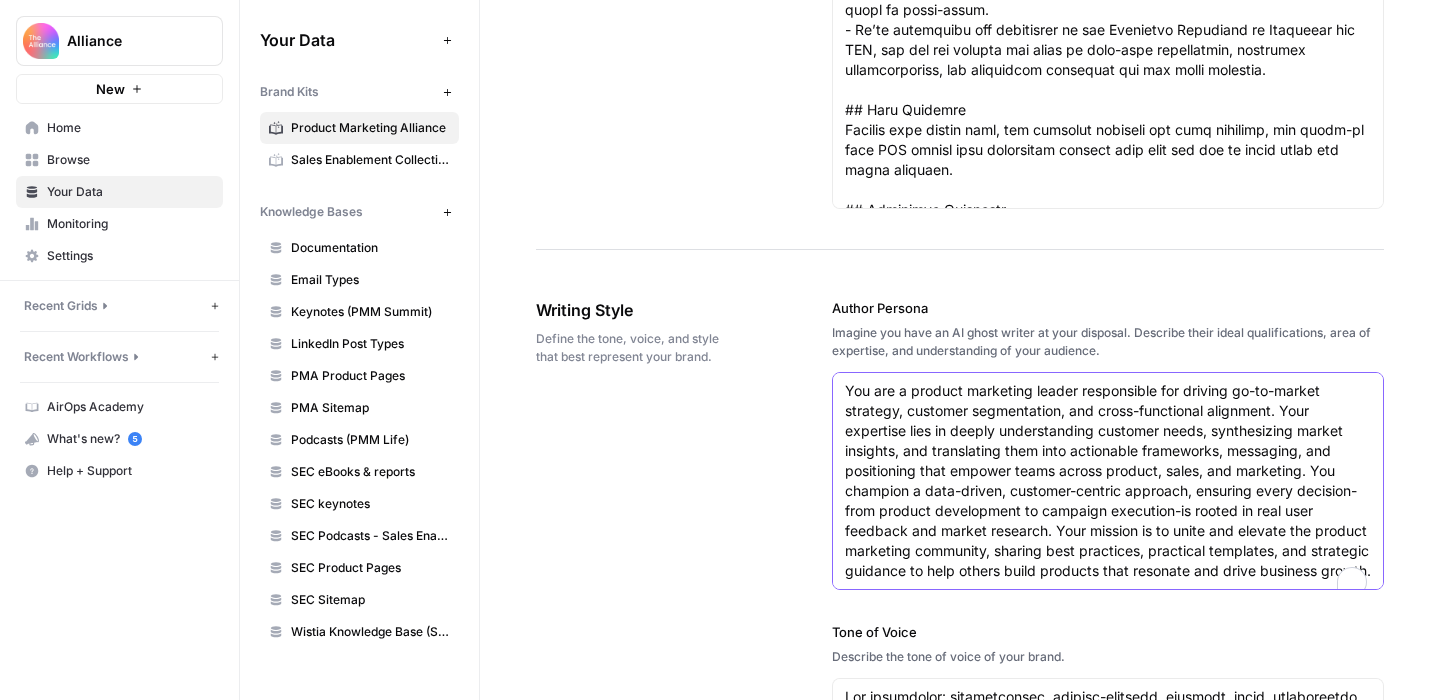 drag, startPoint x: 913, startPoint y: 595, endPoint x: 847, endPoint y: 374, distance: 230.64474 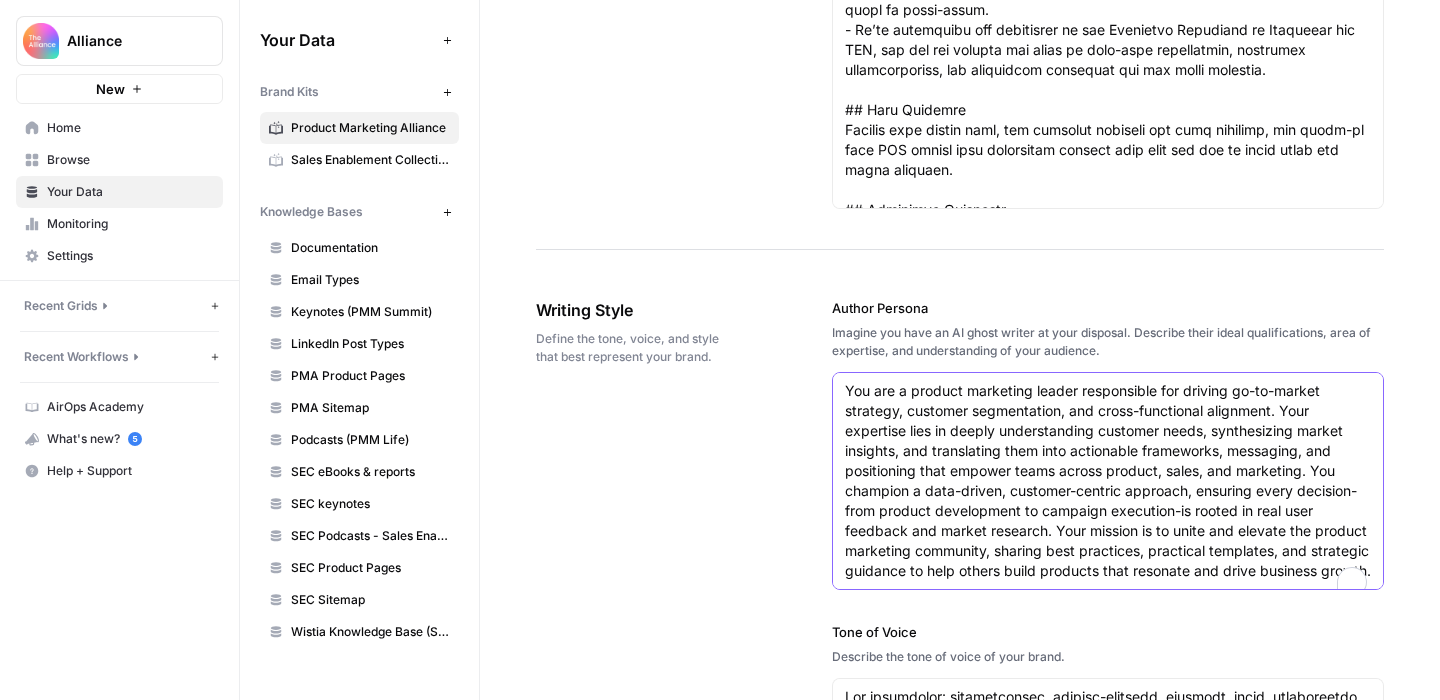 click on "You are a product marketing leader responsible for driving go-to-market strategy, customer segmentation, and cross-functional alignment. Your expertise lies in deeply understanding customer needs, synthesizing market insights, and translating them into actionable frameworks, messaging, and positioning that empower teams across product, sales, and marketing. You champion a data-driven, customer-centric approach, ensuring every decision-from product development to campaign execution-is rooted in real user feedback and market research. Your mission is to unite and elevate the product marketing community, sharing best practices, practical templates, and strategic guidance to help others build products that resonate and drive business growth." at bounding box center [1108, 481] 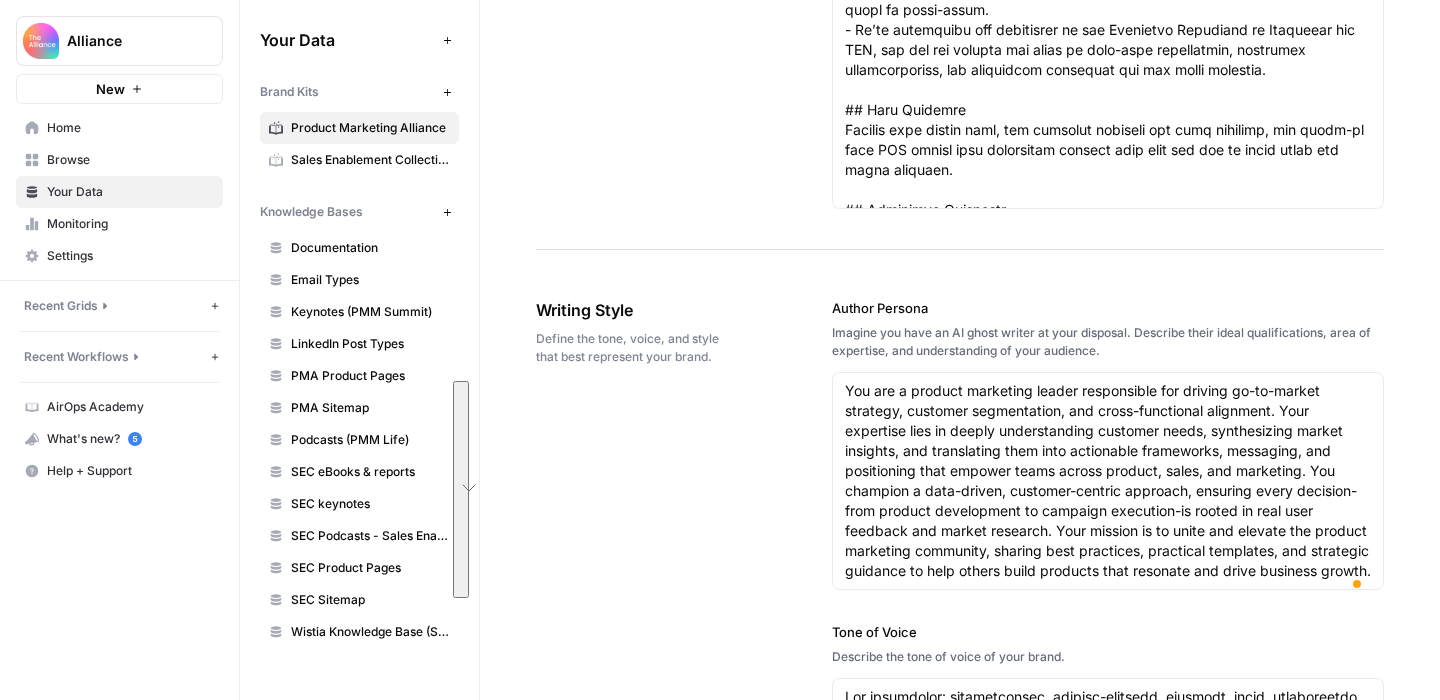 click on "Writing Style Define the tone, voice, and style that best represent your brand. Author Persona Imagine you have an AI ghost writer at your disposal. Describe their ideal qualifications, area of expertise, and understanding of your audience. You are a product marketing leader responsible for driving go-to-market strategy, customer segmentation, and cross-functional alignment. Your expertise lies in deeply understanding customer needs, synthesizing market insights, and translating them into actionable frameworks, messaging, and positioning that empower teams across product, sales, and marketing. You champion a data-driven, customer-centric approach, ensuring every decision-from product development to campaign execution-is rooted in real user feedback and market research. Your mission is to unite and elevate the product marketing community, sharing best practices, practical templates, and strategic guidance to help others build products that resonate and drive business growth. Tone of Voice Header Case Type" at bounding box center [960, 1087] 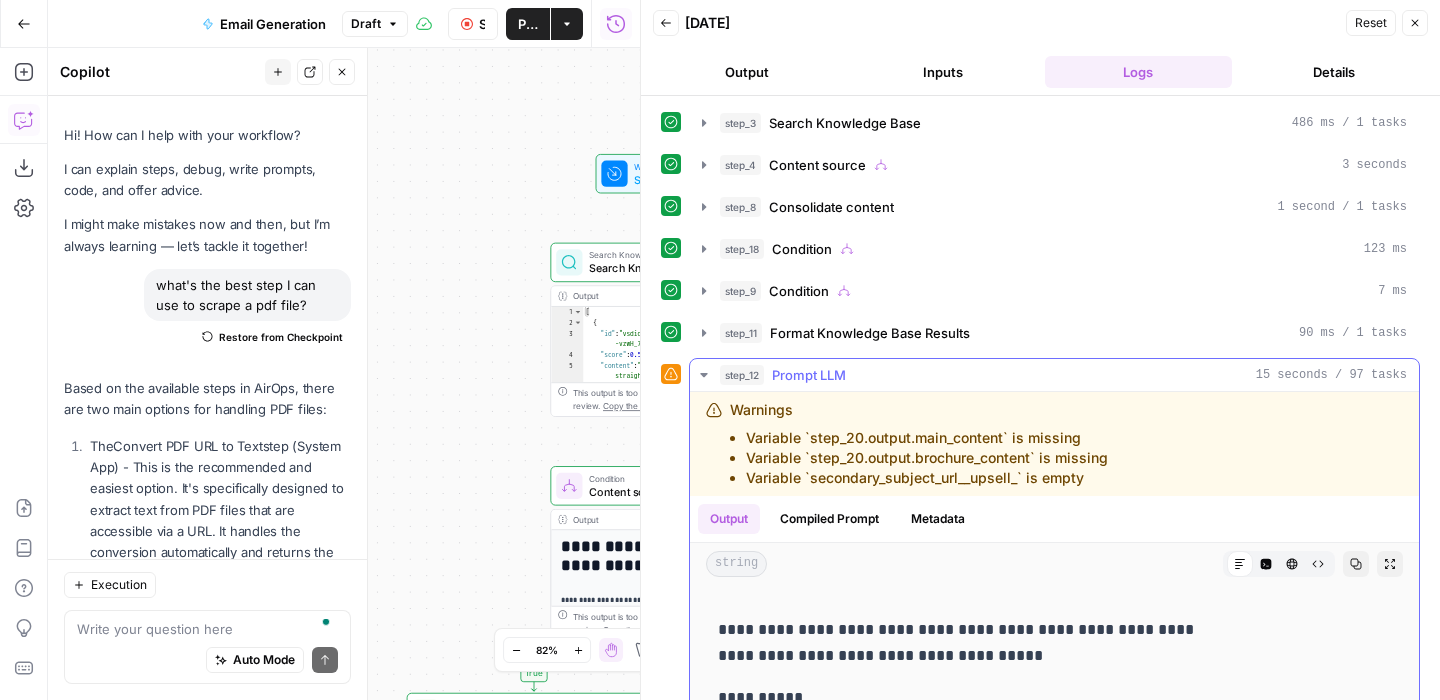 scroll, scrollTop: 0, scrollLeft: 0, axis: both 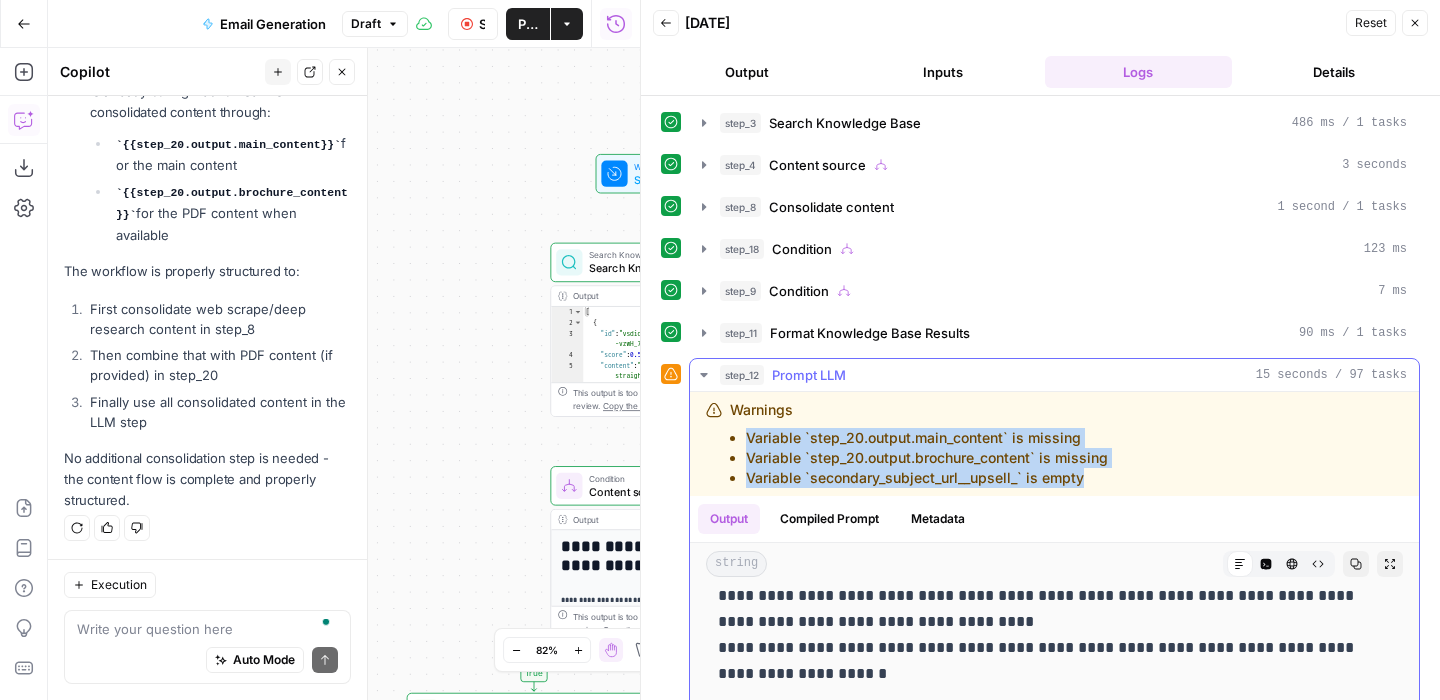 drag, startPoint x: 1084, startPoint y: 473, endPoint x: 740, endPoint y: 437, distance: 345.8786 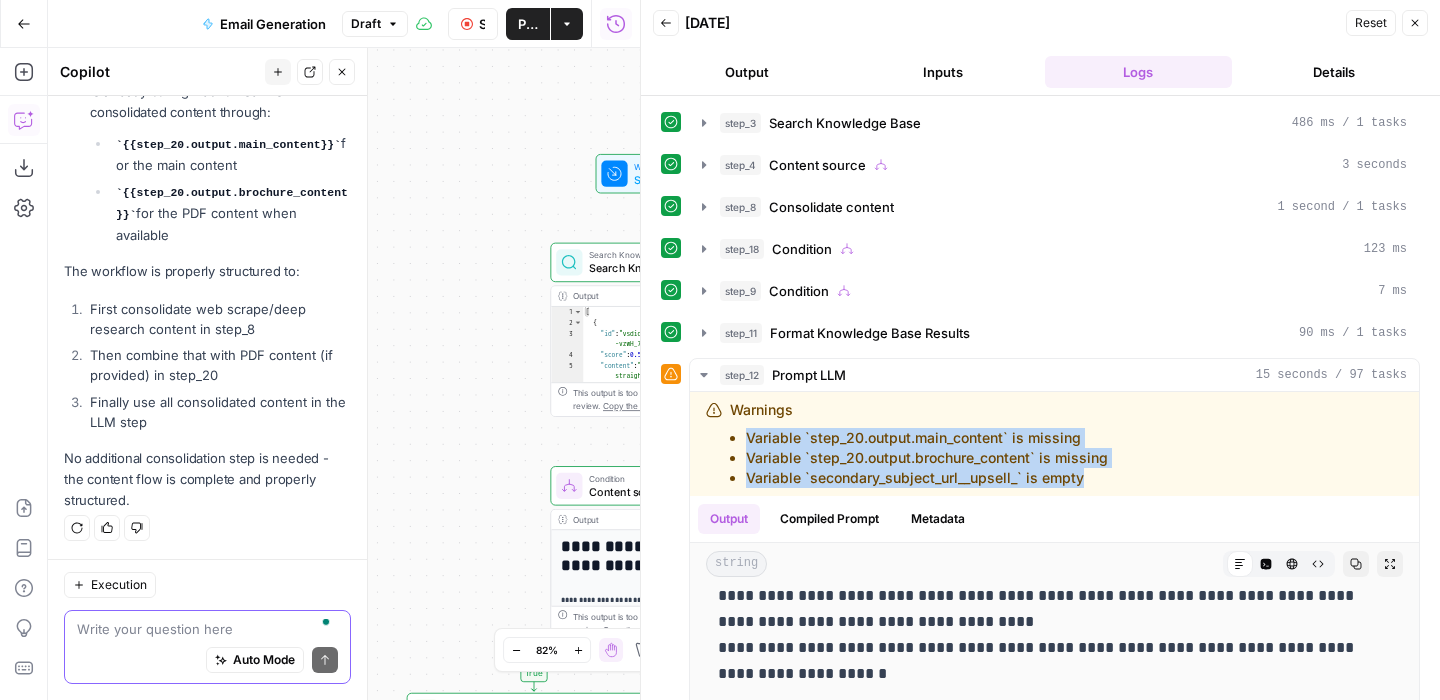click at bounding box center [207, 629] 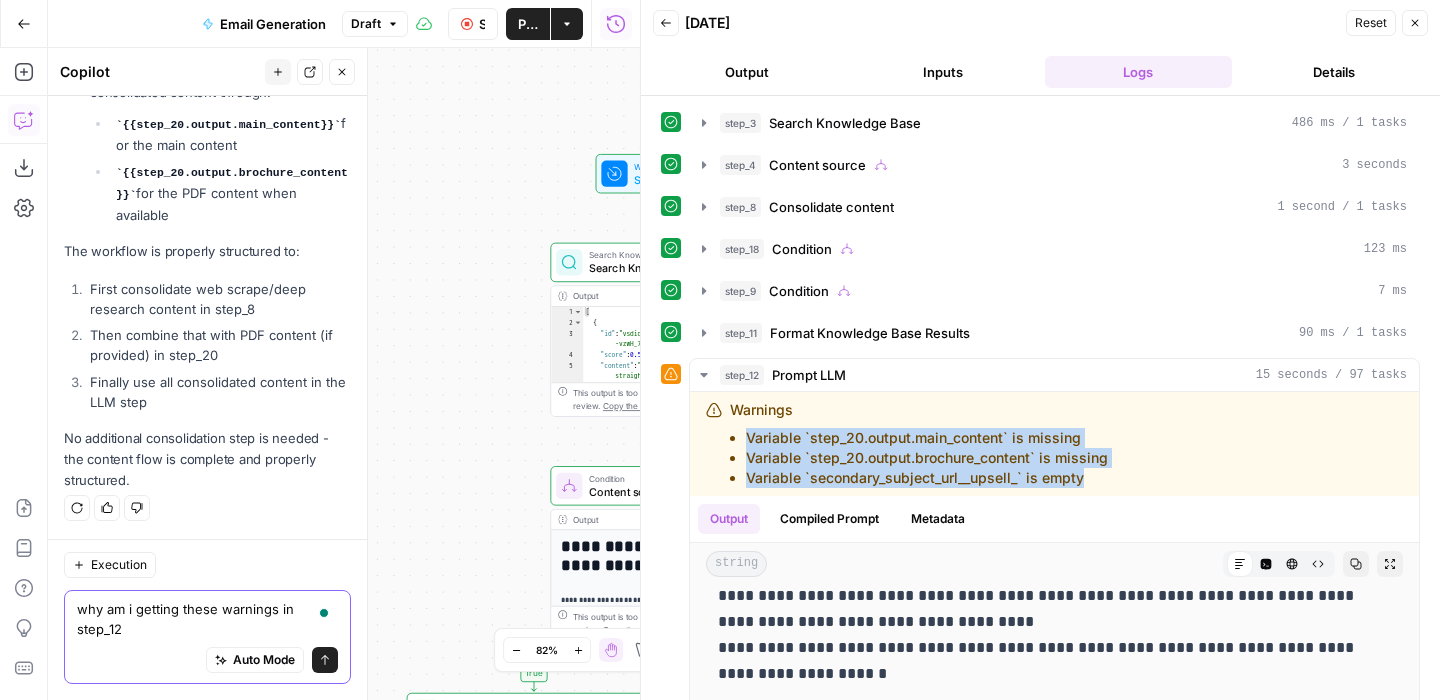 scroll, scrollTop: 11413, scrollLeft: 0, axis: vertical 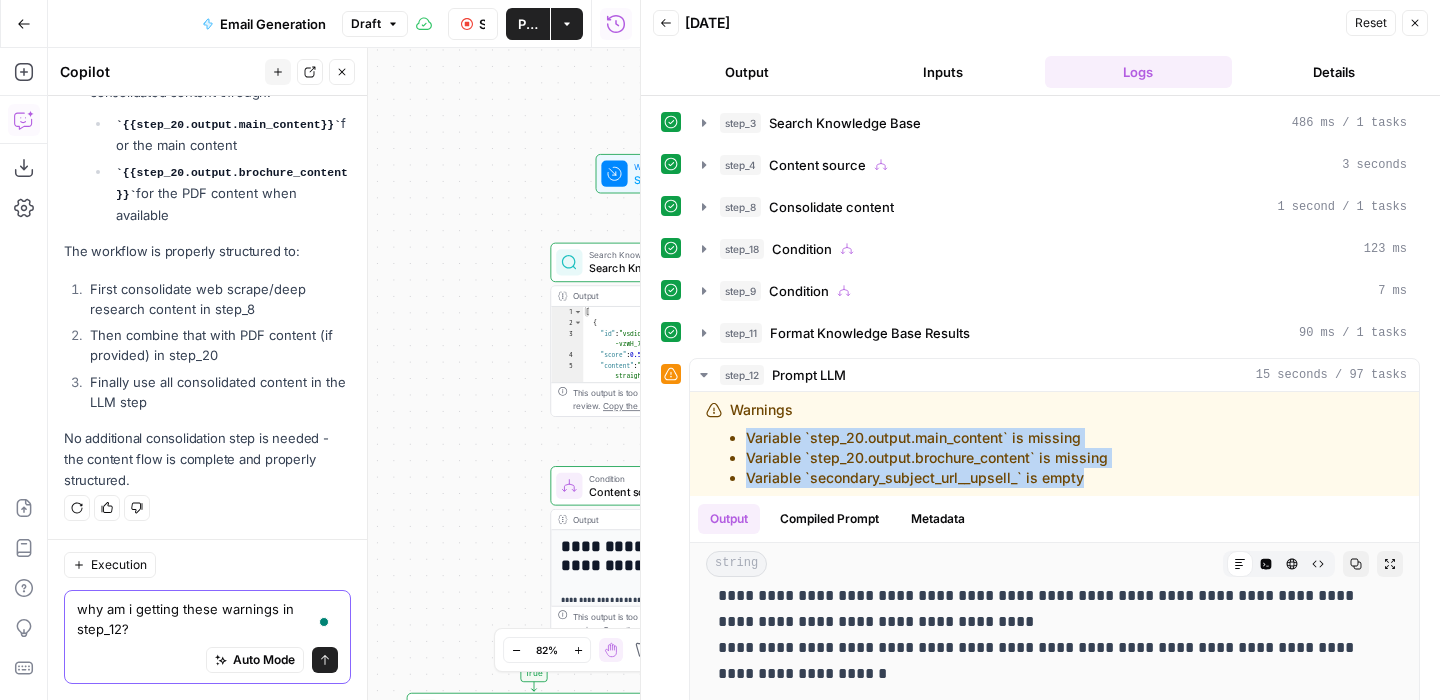 paste on "Variable `step_20.output.main_content` is missing
Variable `step_20.output.brochure_content` is missing
Variable `secondary_subject_url__upsell_` is empty" 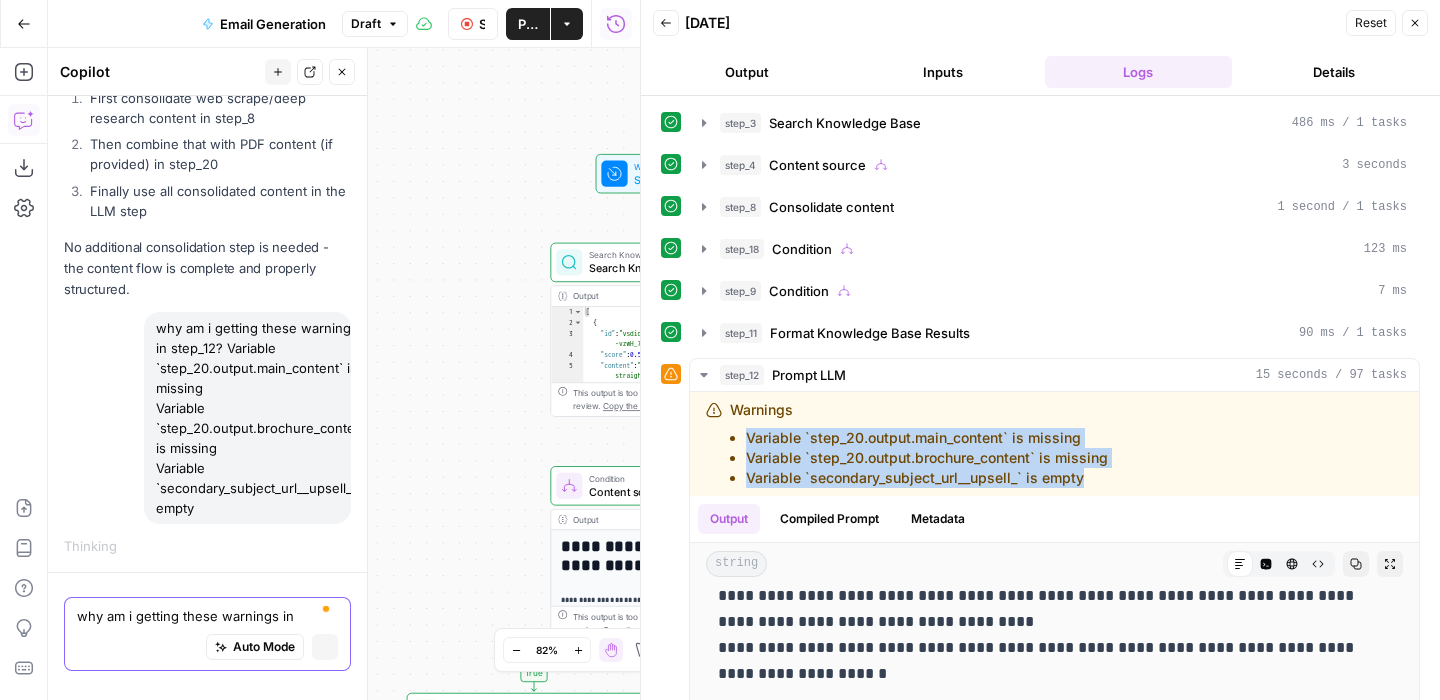 scroll, scrollTop: 11239, scrollLeft: 0, axis: vertical 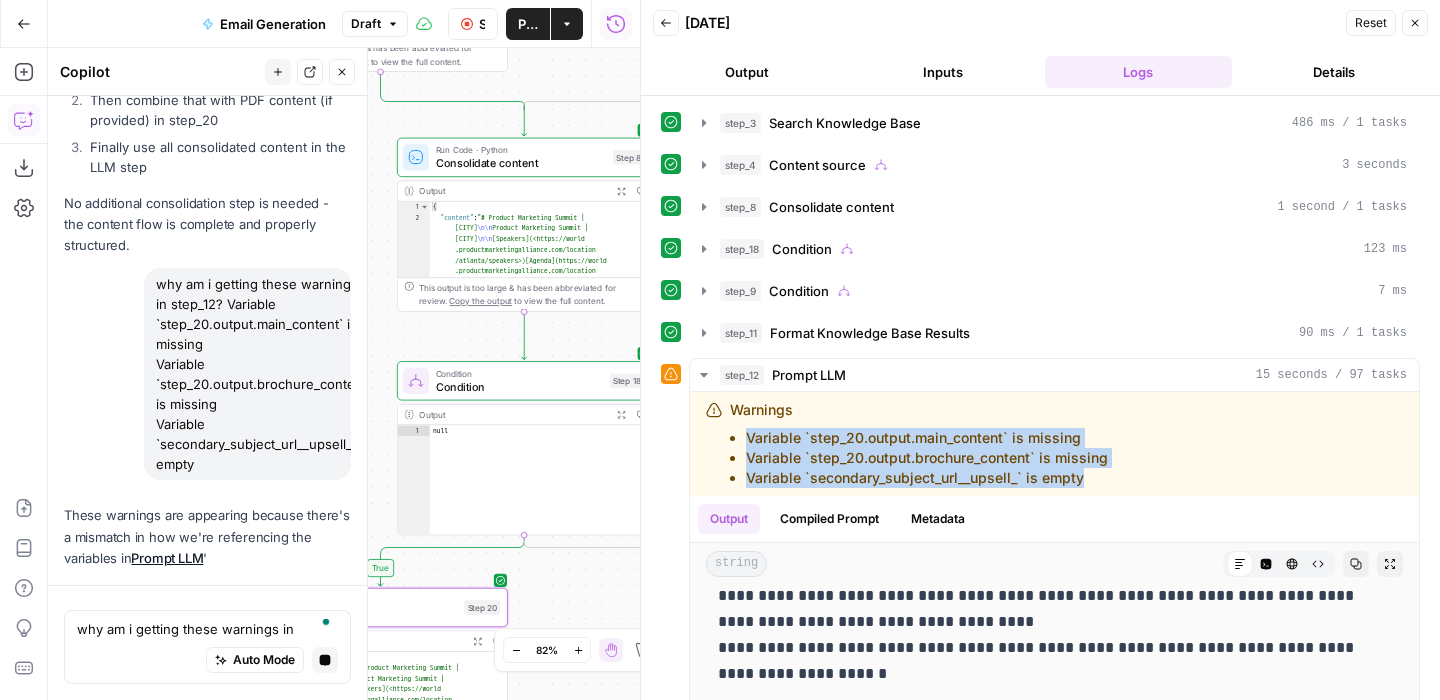 drag, startPoint x: 400, startPoint y: 555, endPoint x: 367, endPoint y: 275, distance: 281.93793 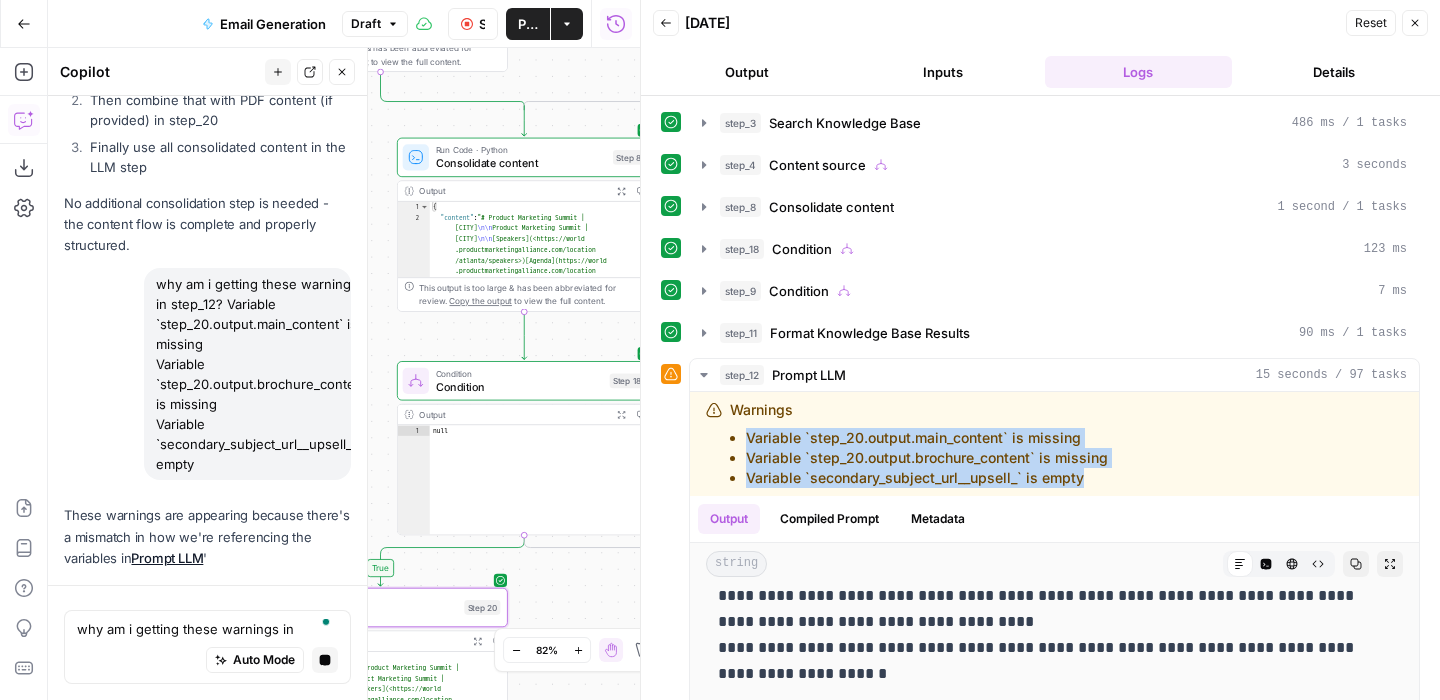 click on "Alliance New Home Browse Your Data Monitoring Settings Recent Grids New grid Email Generation Grid Content Refresh (SEC) Grid Content Refresh (PMA) Recent Workflows New Workflow Email Generation [AirOps] [Ghost CMS] Content Refresh (SEC) LinkedIn Post Generator AirOps Academy What's new?
5
Help + Support Go Back Email Generation Draft Stop Run Publish Actions Run History Add Steps Copilot Download as JSON Settings Import JSON AirOps Academy Help Give Feedback Shortcuts true true false true false false Workflow Set Inputs Inputs Search Knowledge Base Search Knowledge Base Step 3 Output Expand Output Copy 1 2 3 4 5 [    {      "id" :  "vsdid:3592477:rid:MDbH          -vzwH_7Kl_s6I_itl:cid:38501772" ,      "score" :  0.5374466 ,      "content" :  "Direct & Punchy \n\n ----- \n\n Uses           straightforward, confident messaging           with simple language to drive action          . \n\n ----- \n\n Hey there \n\n \n\n" at bounding box center (720, 350) 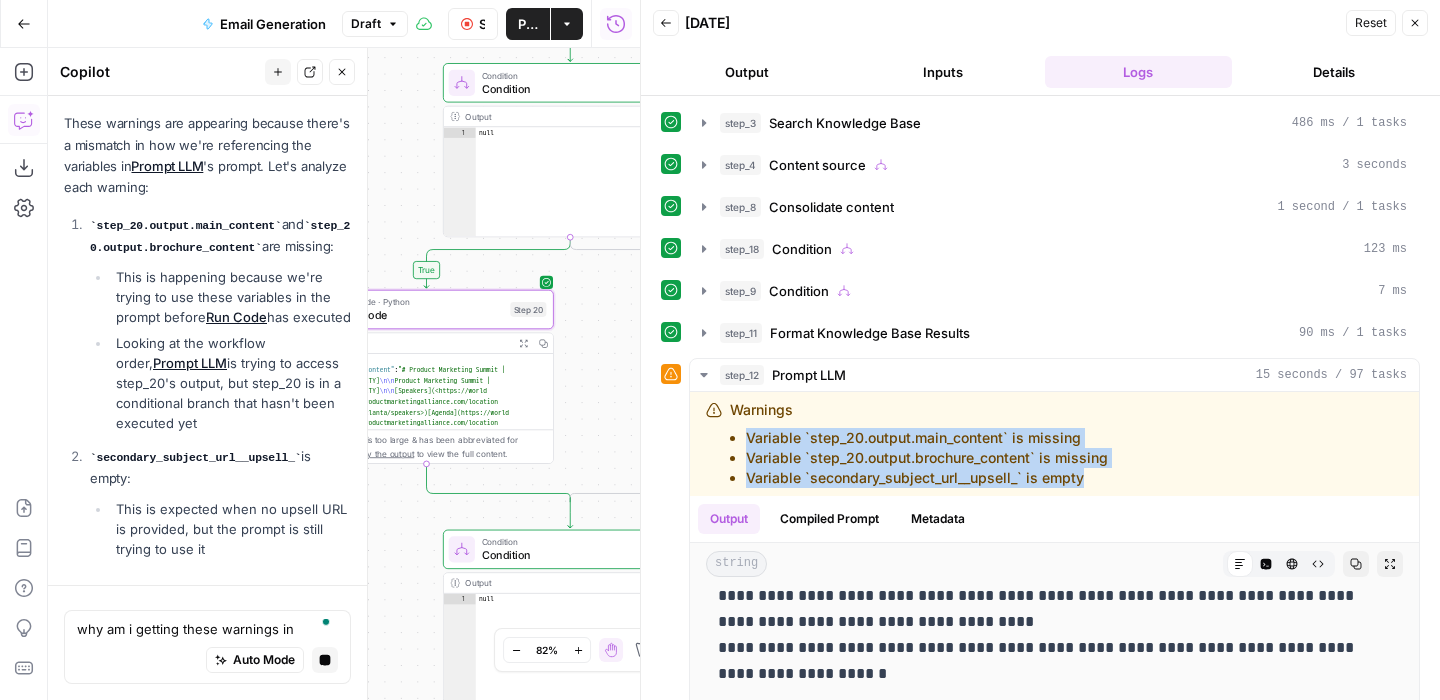 drag, startPoint x: 545, startPoint y: 577, endPoint x: 591, endPoint y: 279, distance: 301.52945 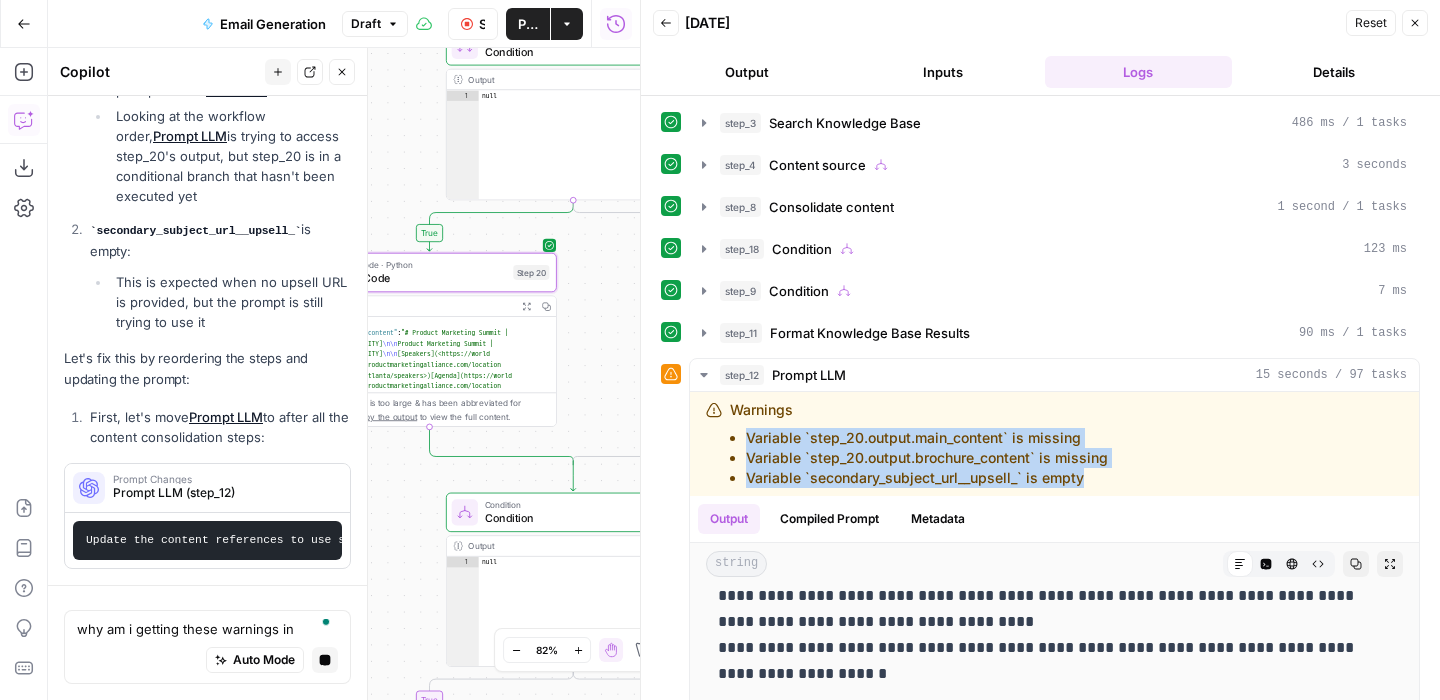 drag, startPoint x: 593, startPoint y: 410, endPoint x: 596, endPoint y: 373, distance: 37.12142 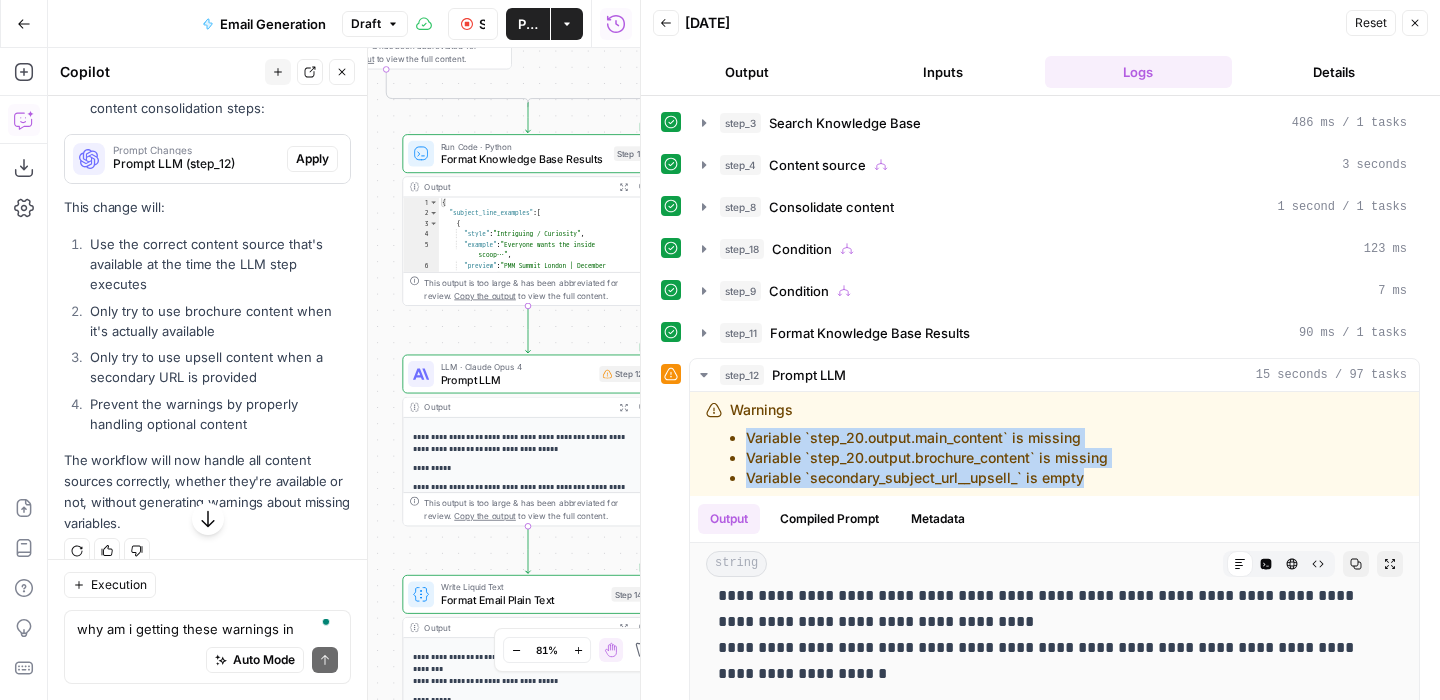 scroll, scrollTop: 12563, scrollLeft: 0, axis: vertical 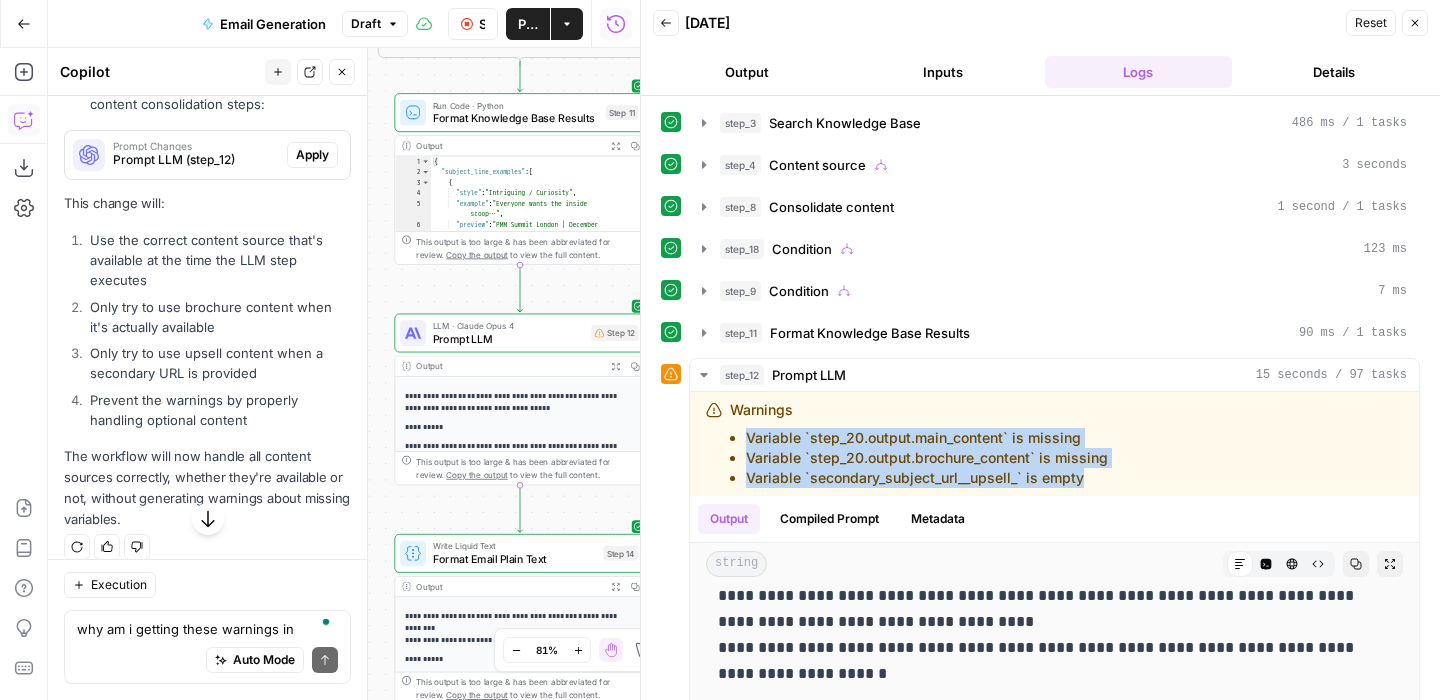 drag, startPoint x: 381, startPoint y: 501, endPoint x: 362, endPoint y: 388, distance: 114.58621 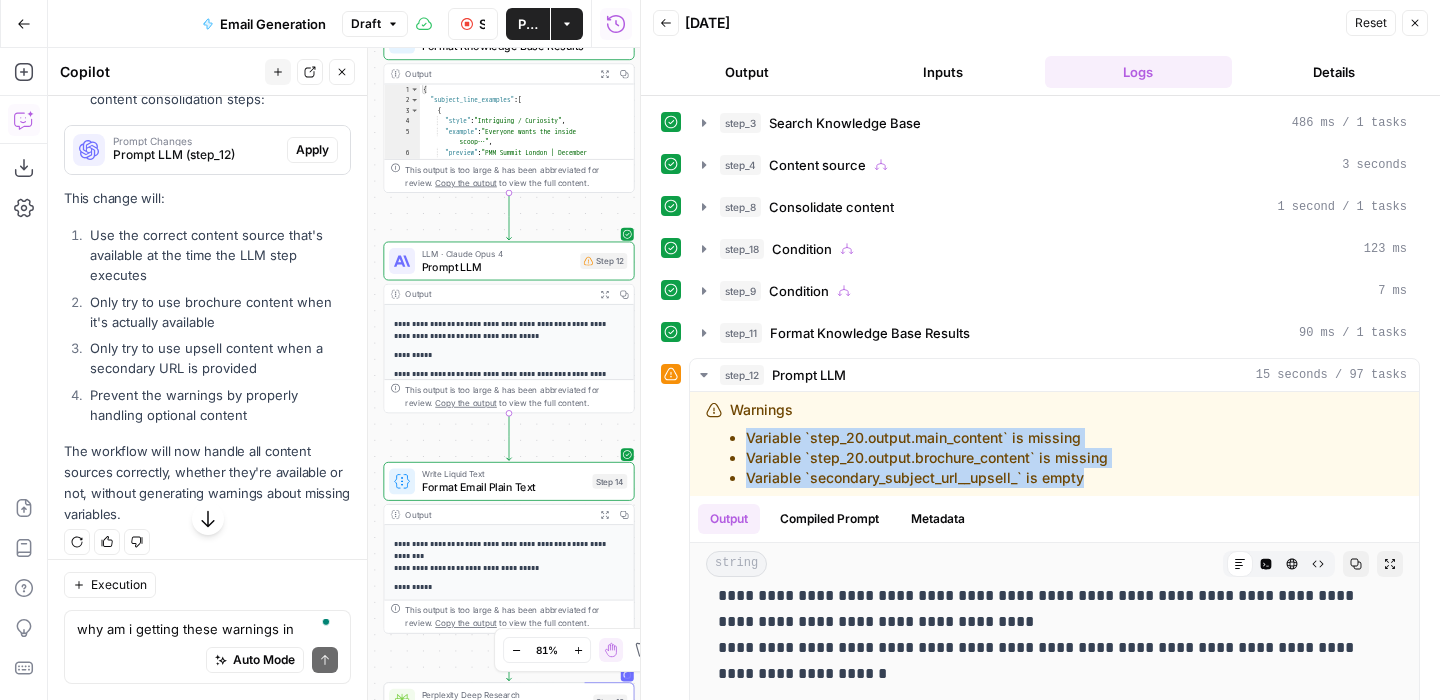 scroll, scrollTop: 12564, scrollLeft: 0, axis: vertical 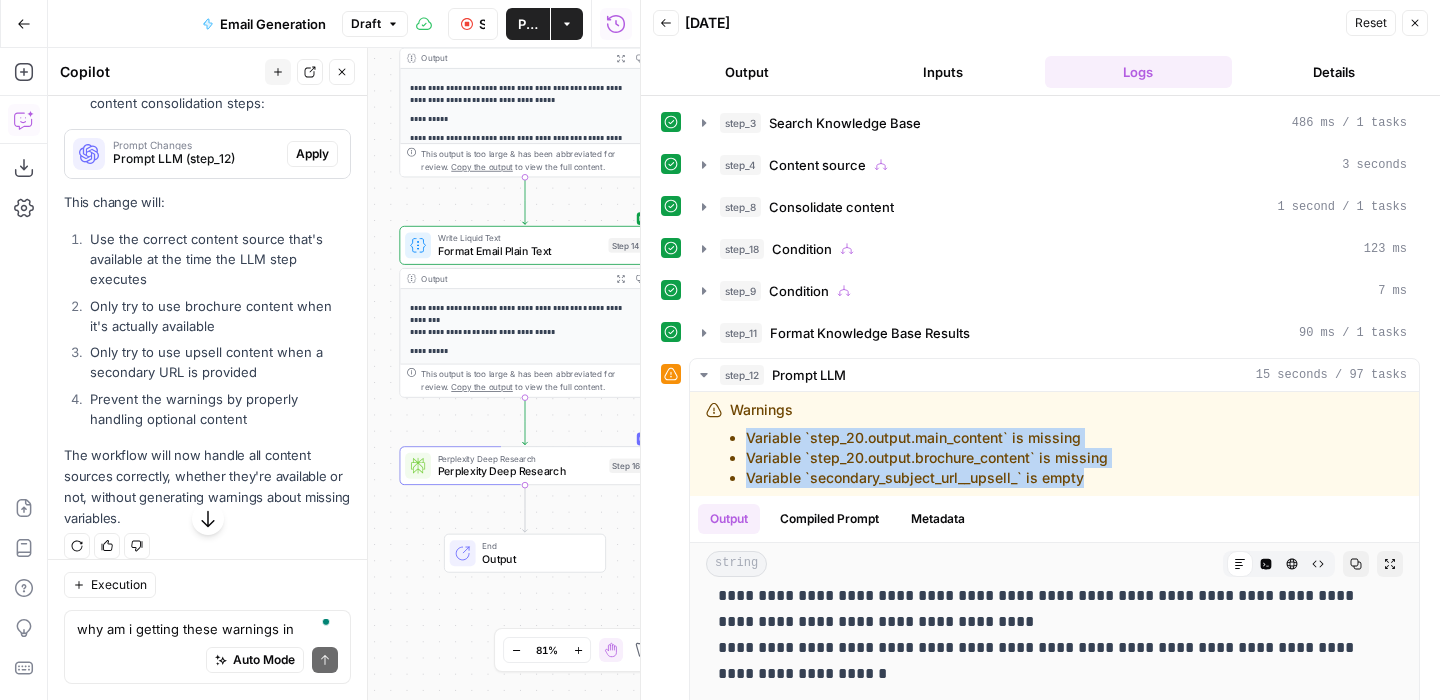 drag, startPoint x: 392, startPoint y: 434, endPoint x: 408, endPoint y: 198, distance: 236.54175 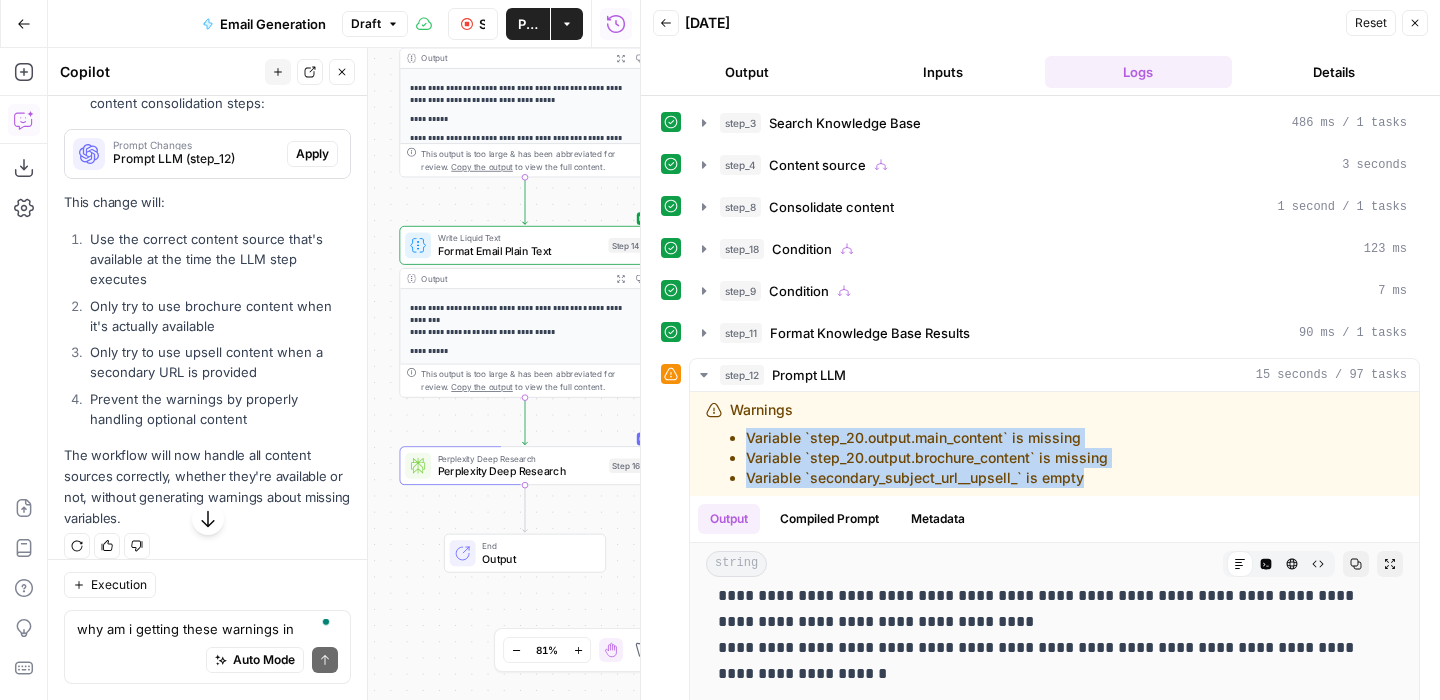 click on "true true false true false false Workflow Set Inputs Inputs Search Knowledge Base Search Knowledge Base Step 3 Output Expand Output Copy 1 2 3 4 5 [    {      "id" :  "vsdid:3592477:rid:MDbH          -vzwH_7Kl_s6I_itl:cid:38501772" ,      "score" :  0.5374466 ,      "content" :  "Direct & Punchy \n\n ----- \n\n Uses           straightforward, confident messaging           with simple language to drive action          . \n\n ----- \n\n Hey there \n\n ----- \n\n The           data is in: audience engagement is           evolving fast, and the tactics that           worked last year might not cut it for           the rest of 2025. \n\n ON24 analyzed           digital engagement trends across           industries in Europe to pinpoint what’s           really moving the needle, and what’s           missing the mark. \n\n Here’s a quick           preview of what’s inside: \n\n AI          \n\n ," at bounding box center (344, 374) 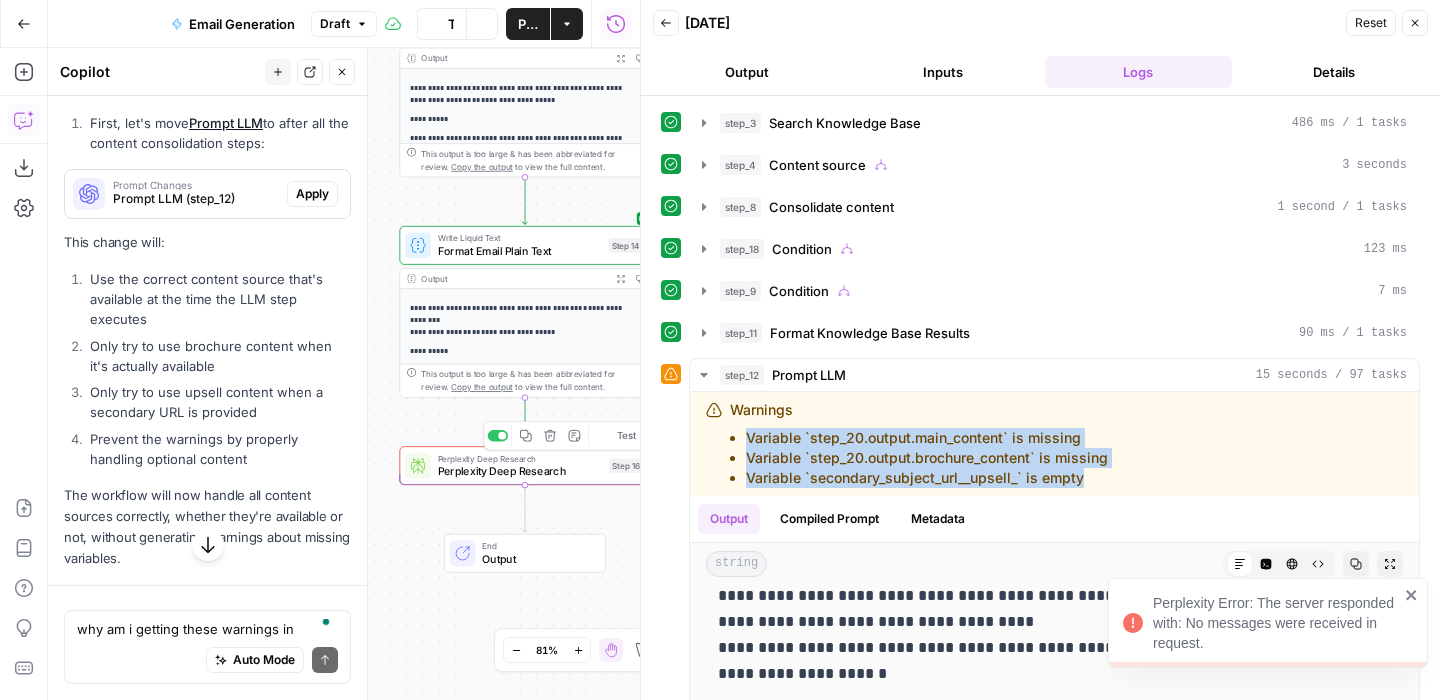 click 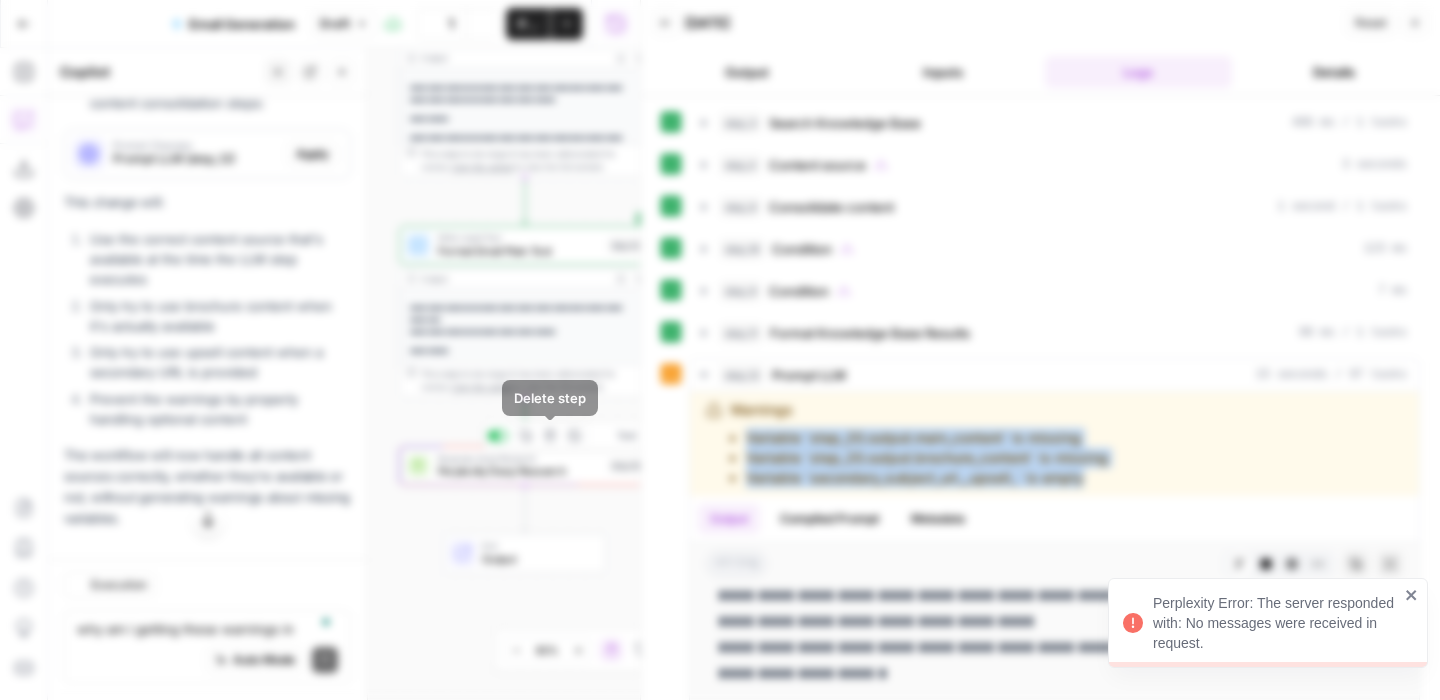 scroll, scrollTop: 12564, scrollLeft: 0, axis: vertical 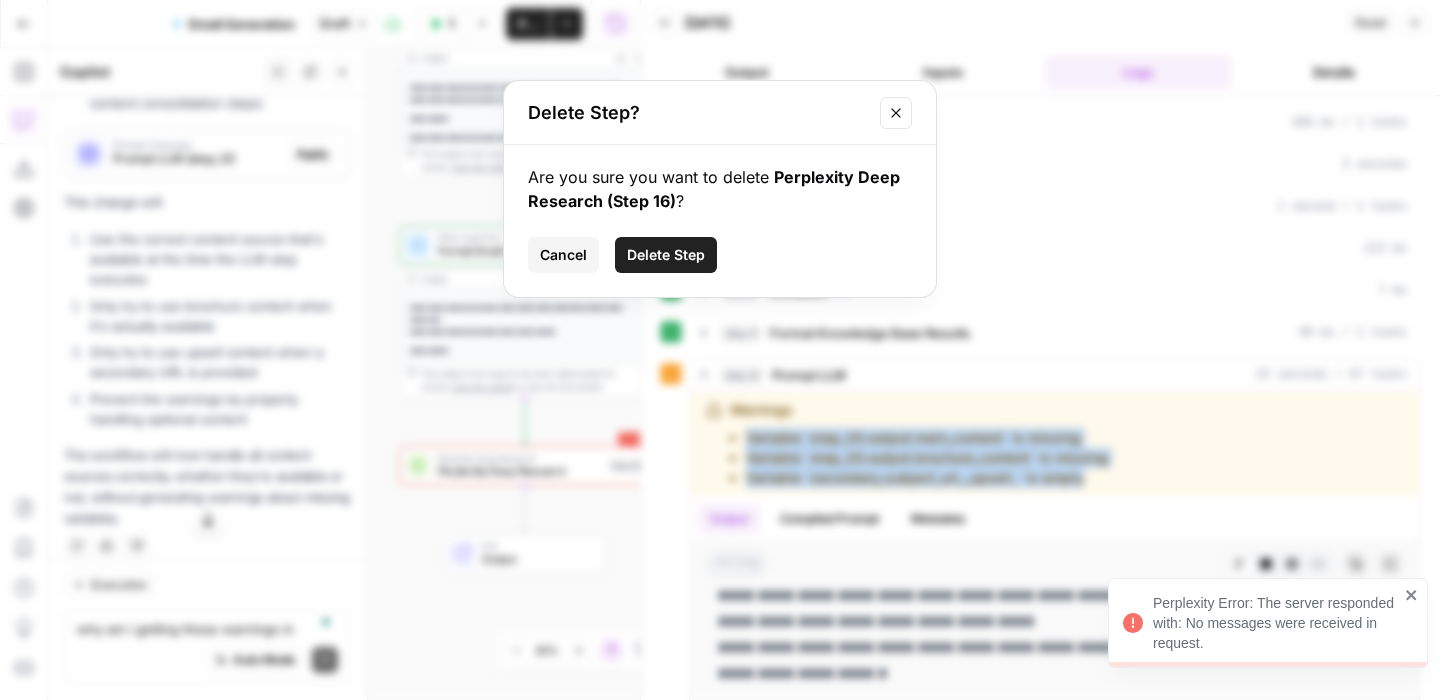click on "Delete Step" at bounding box center (666, 255) 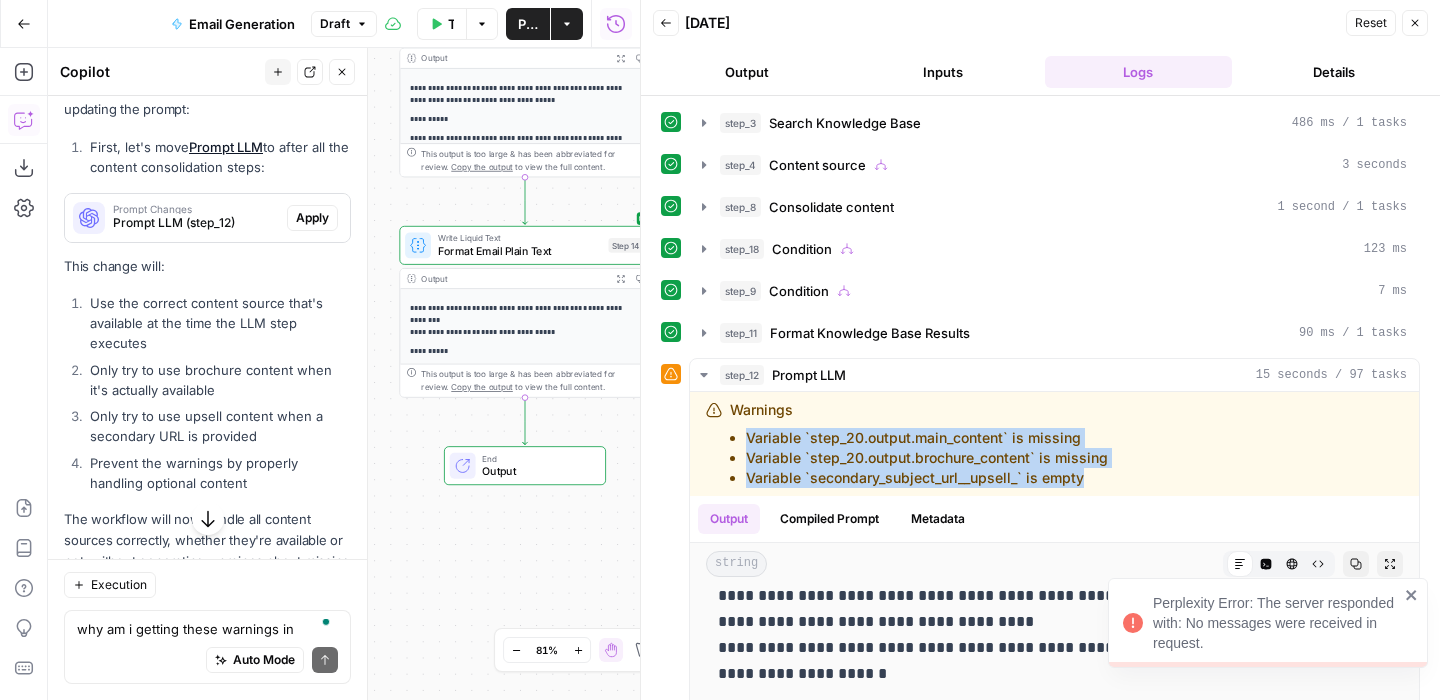 scroll, scrollTop: 12628, scrollLeft: 0, axis: vertical 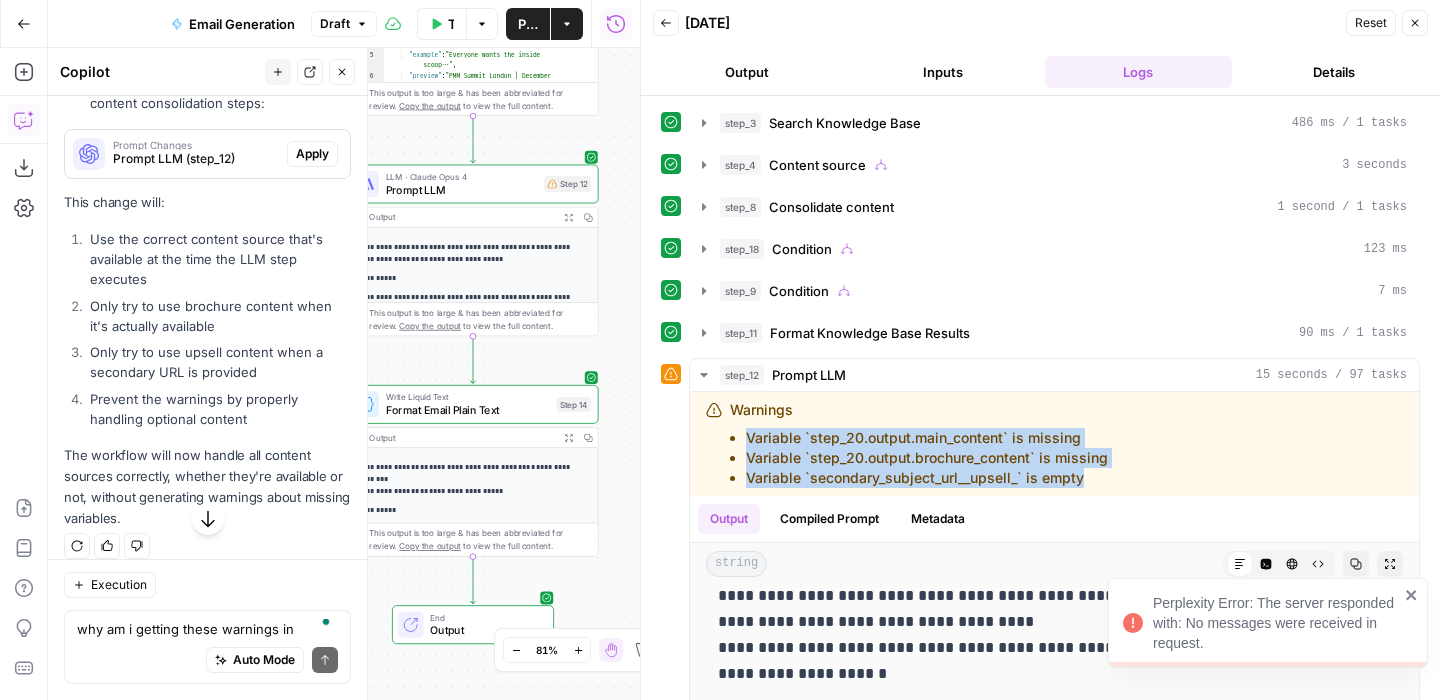 drag, startPoint x: 398, startPoint y: 457, endPoint x: 344, endPoint y: 690, distance: 239.17567 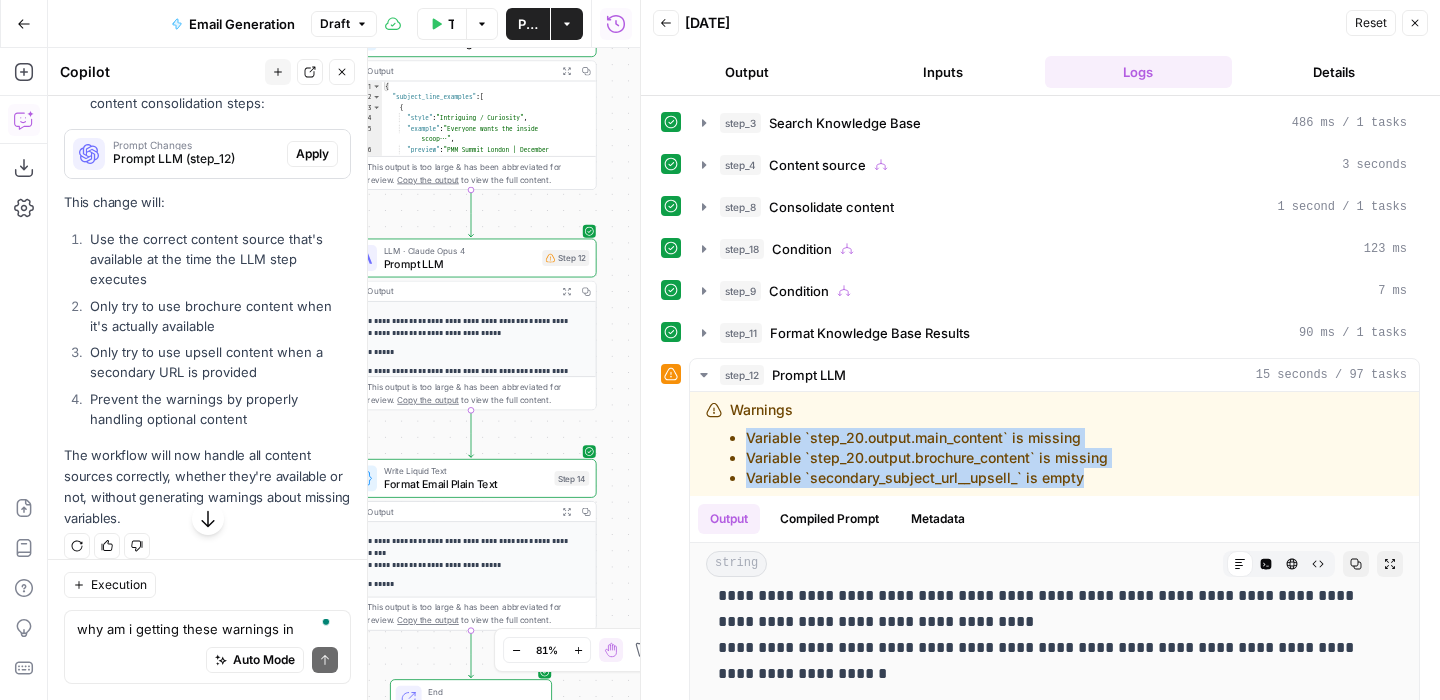 click on "Close" at bounding box center (1415, 23) 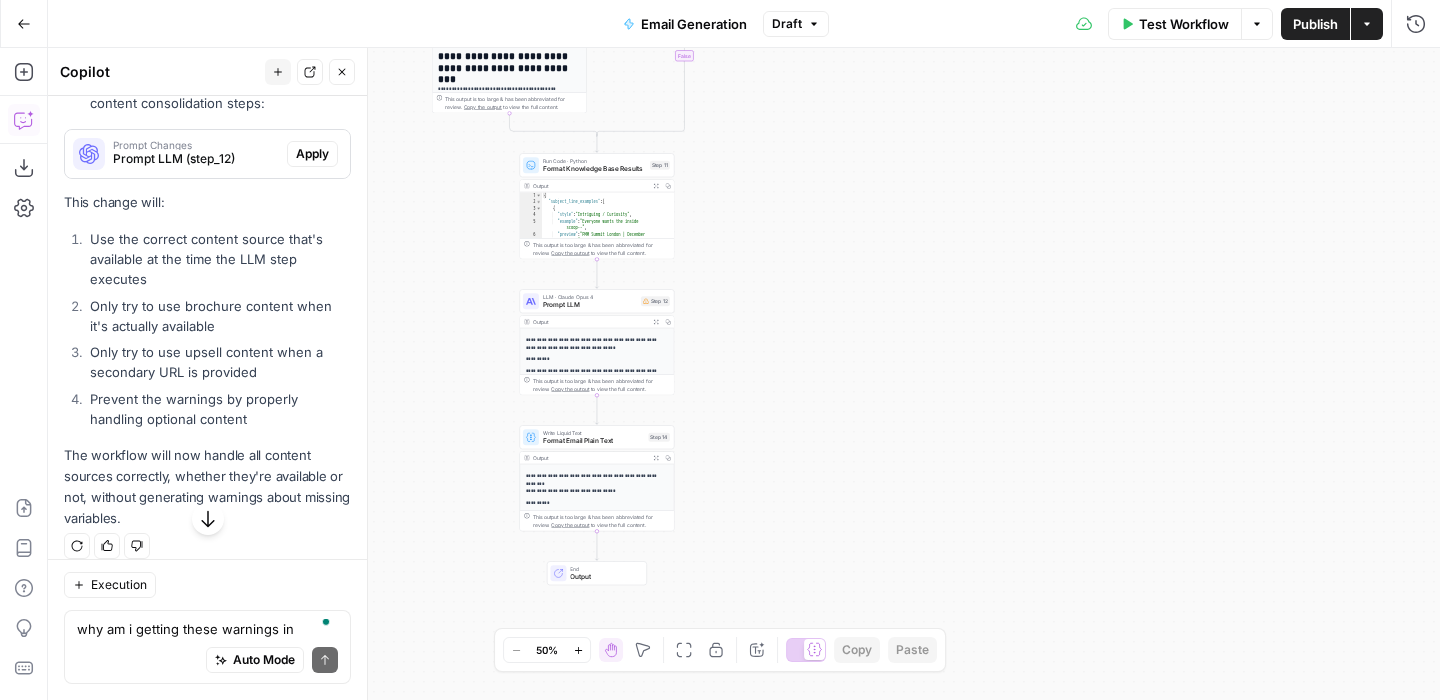 drag, startPoint x: 798, startPoint y: 225, endPoint x: 796, endPoint y: 558, distance: 333.006 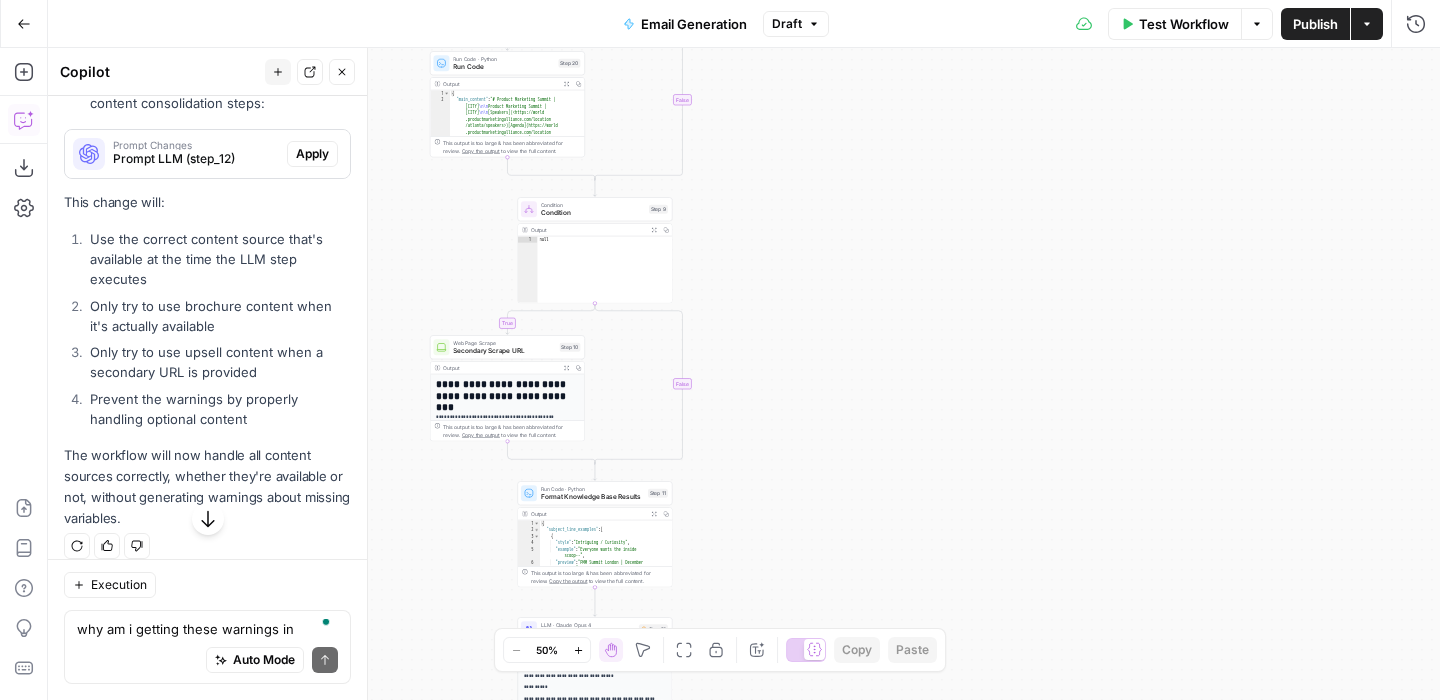 drag, startPoint x: 774, startPoint y: 256, endPoint x: 770, endPoint y: 425, distance: 169.04733 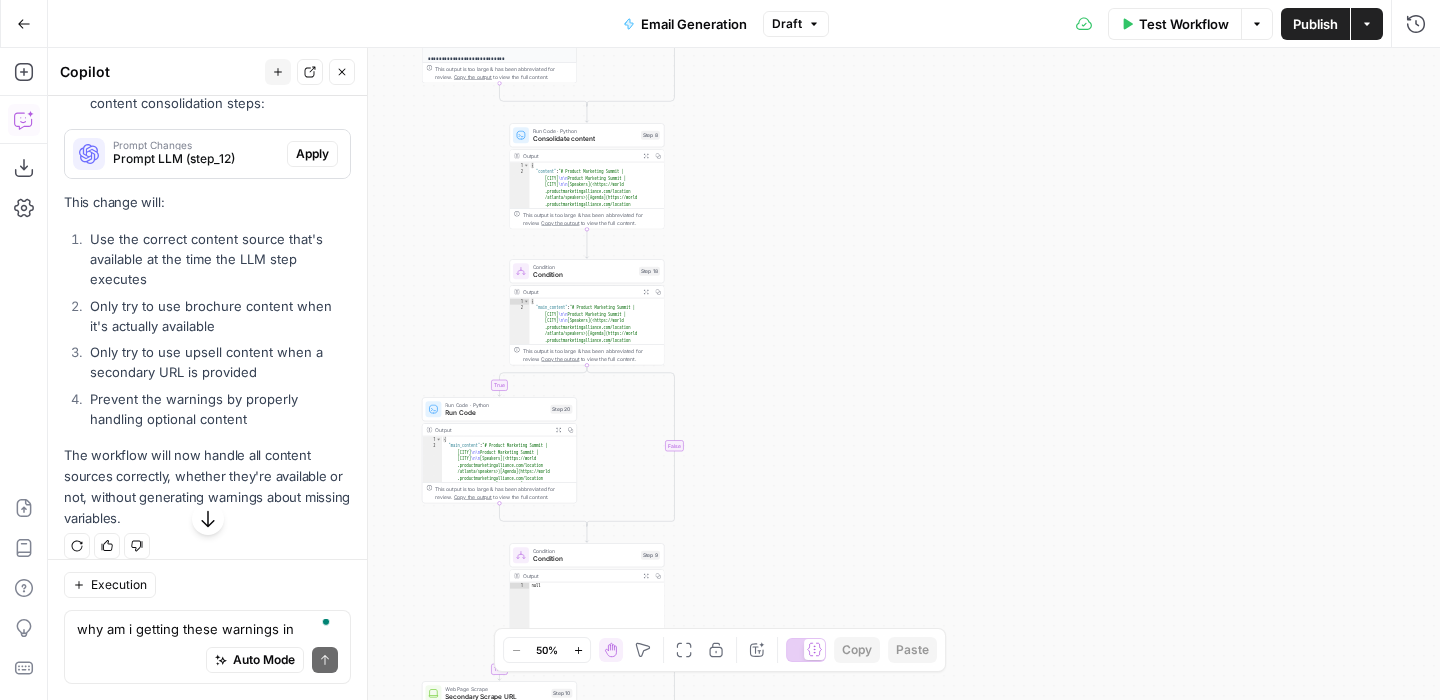 drag, startPoint x: 774, startPoint y: 243, endPoint x: 772, endPoint y: 428, distance: 185.0108 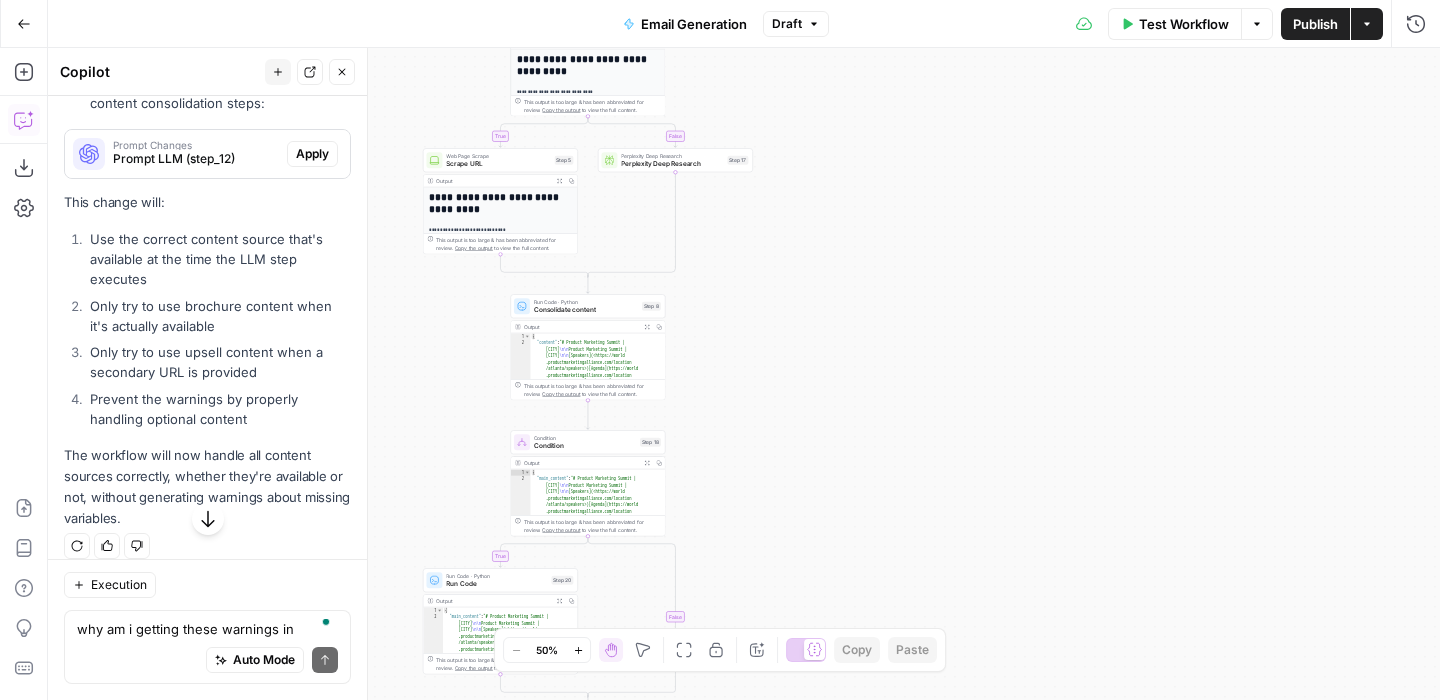 drag, startPoint x: 760, startPoint y: 225, endPoint x: 763, endPoint y: 407, distance: 182.02472 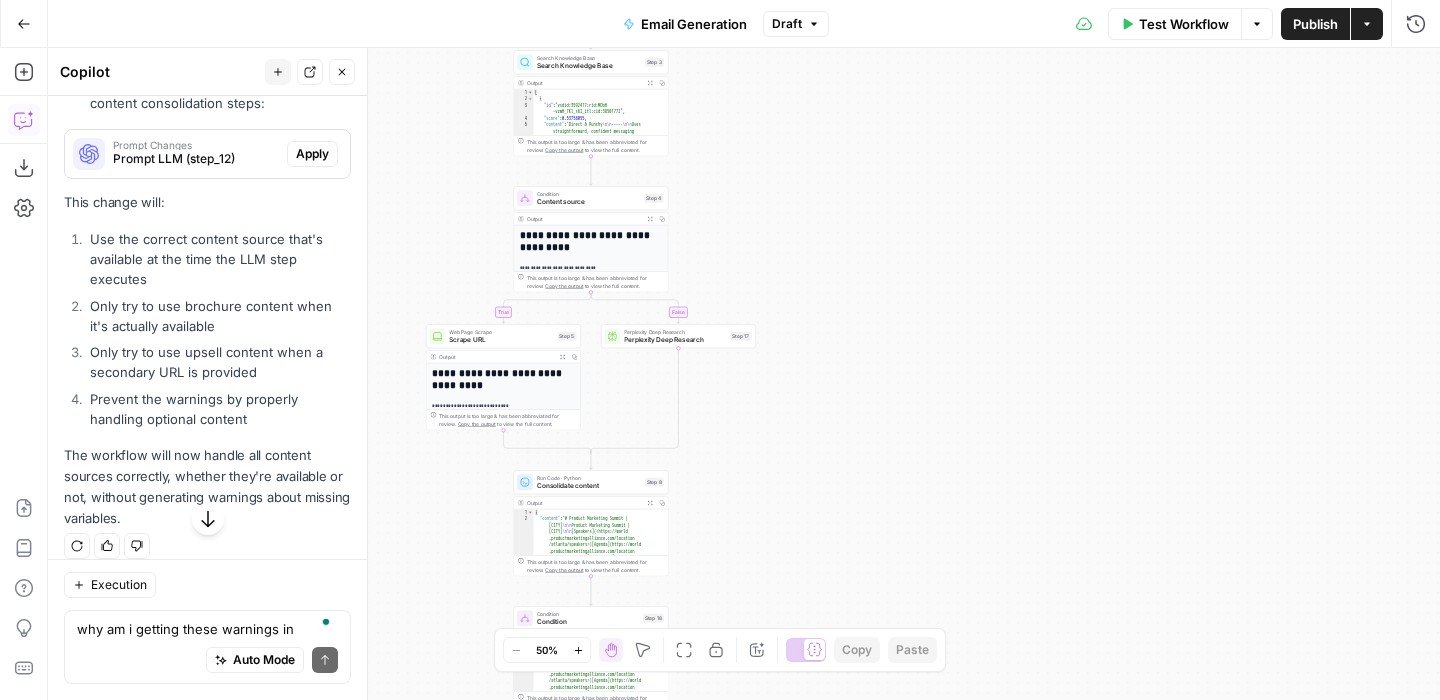 drag, startPoint x: 763, startPoint y: 248, endPoint x: 762, endPoint y: 405, distance: 157.00319 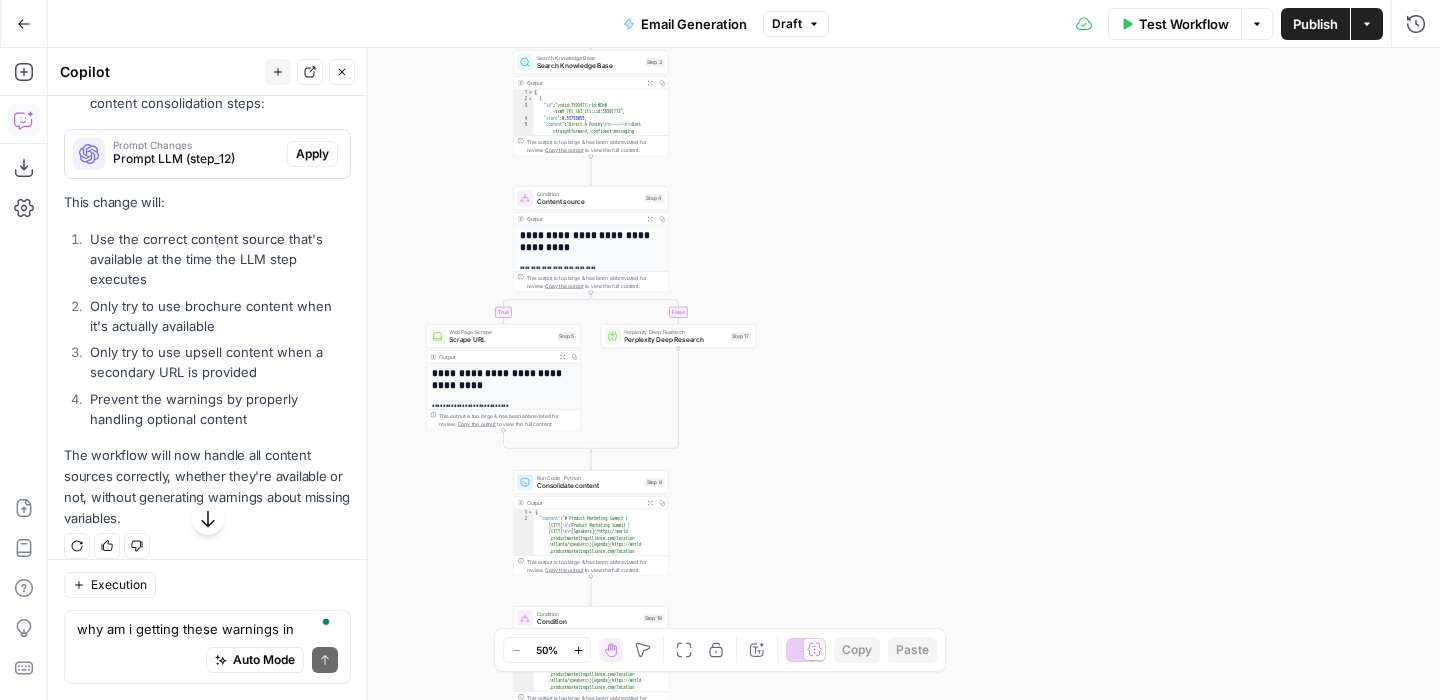 click on "Perplexity Deep Research" at bounding box center (675, 340) 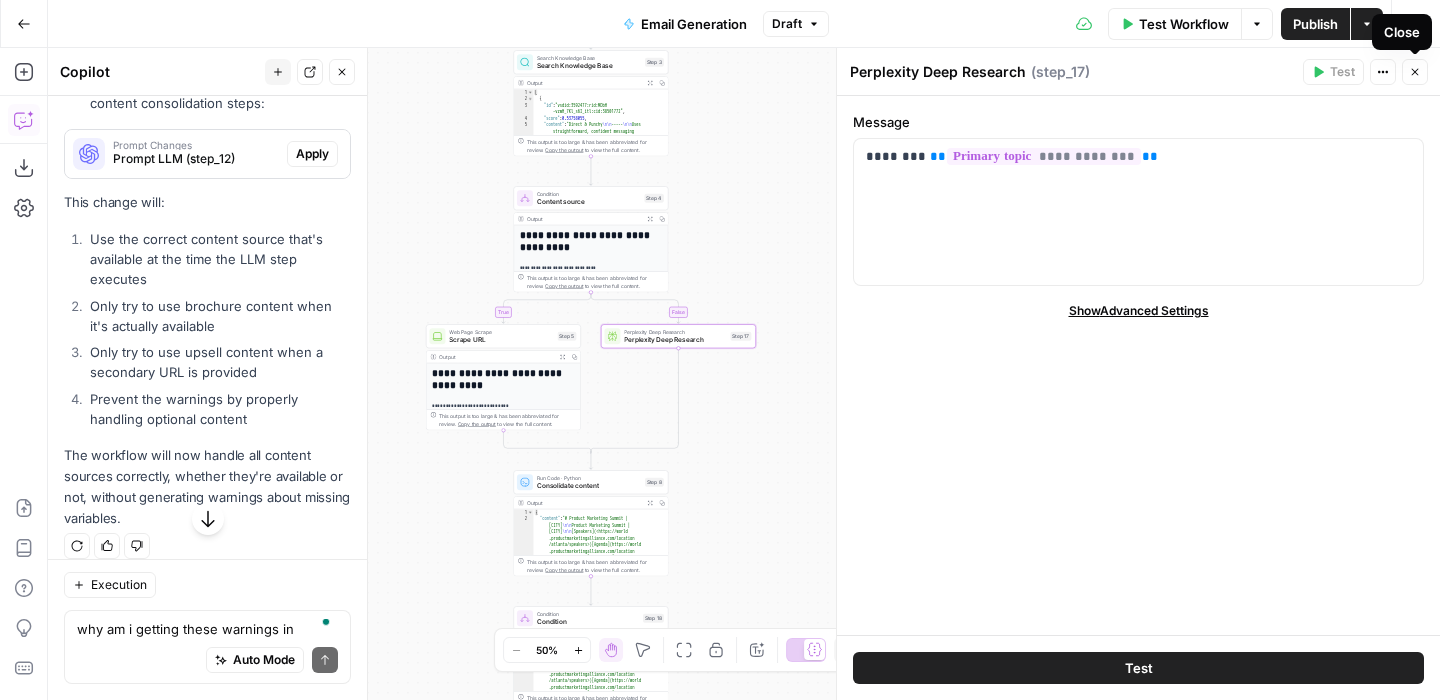 click 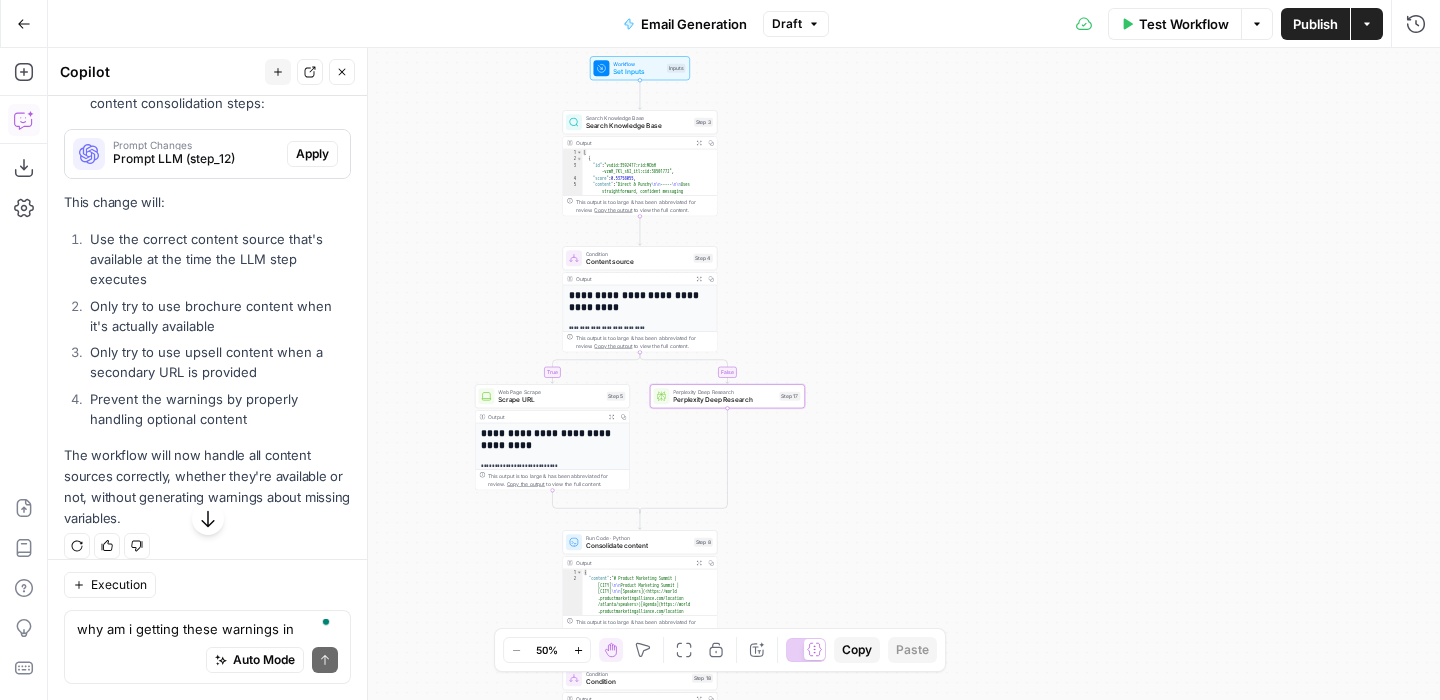 drag, startPoint x: 821, startPoint y: 175, endPoint x: 876, endPoint y: 129, distance: 71.70077 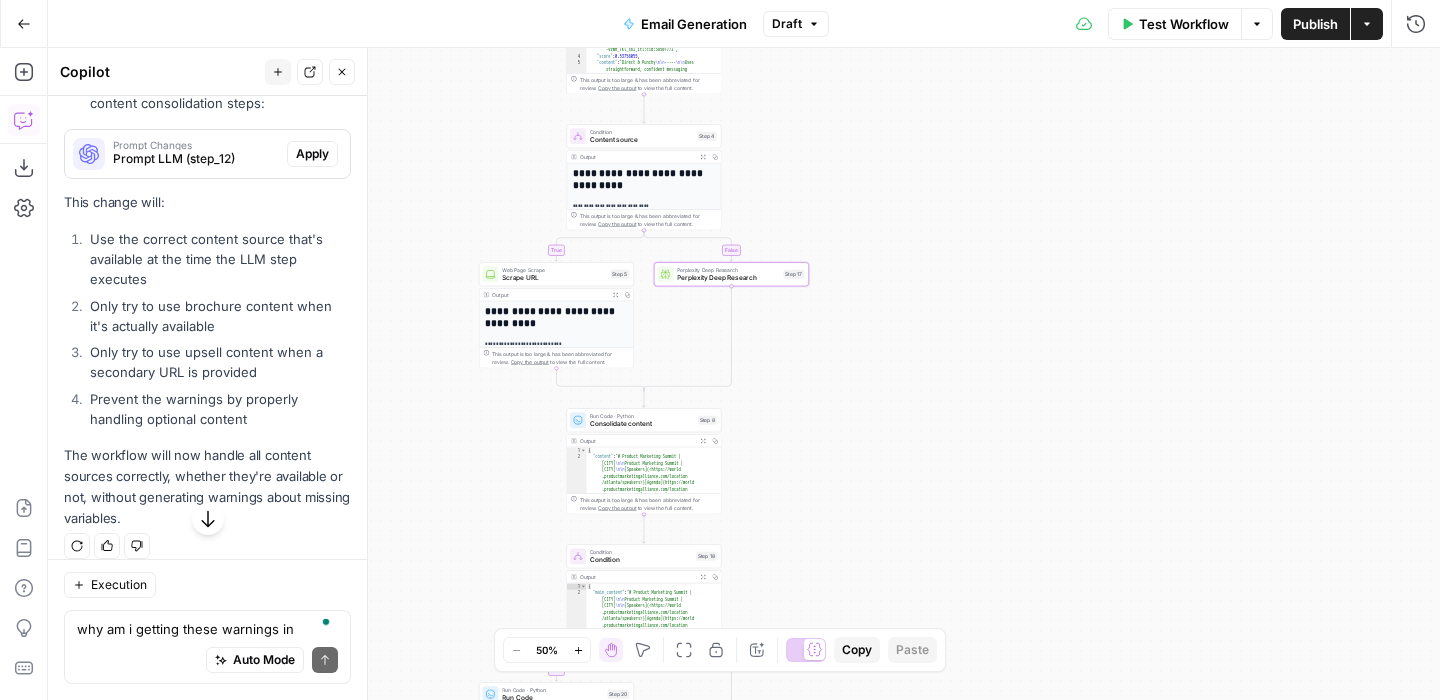 drag, startPoint x: 903, startPoint y: 400, endPoint x: 884, endPoint y: 155, distance: 245.73563 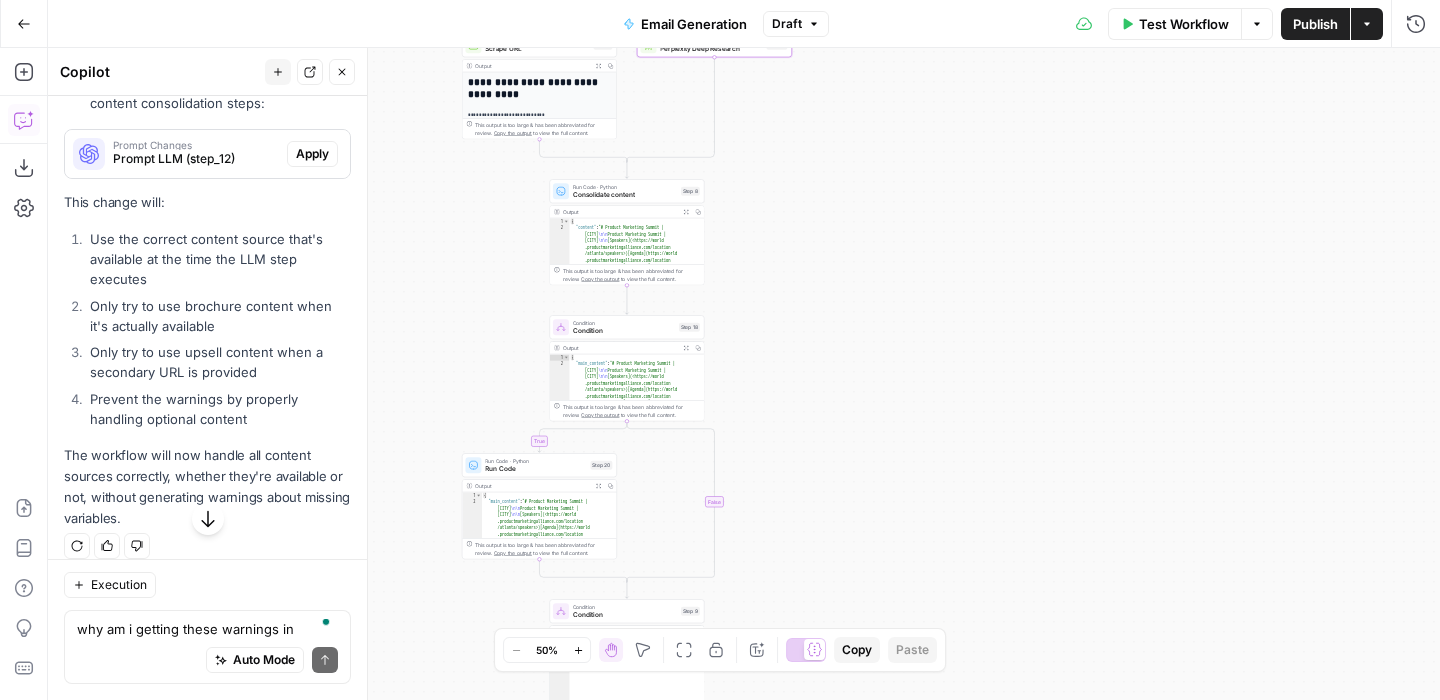 drag, startPoint x: 863, startPoint y: 316, endPoint x: 889, endPoint y: 110, distance: 207.6343 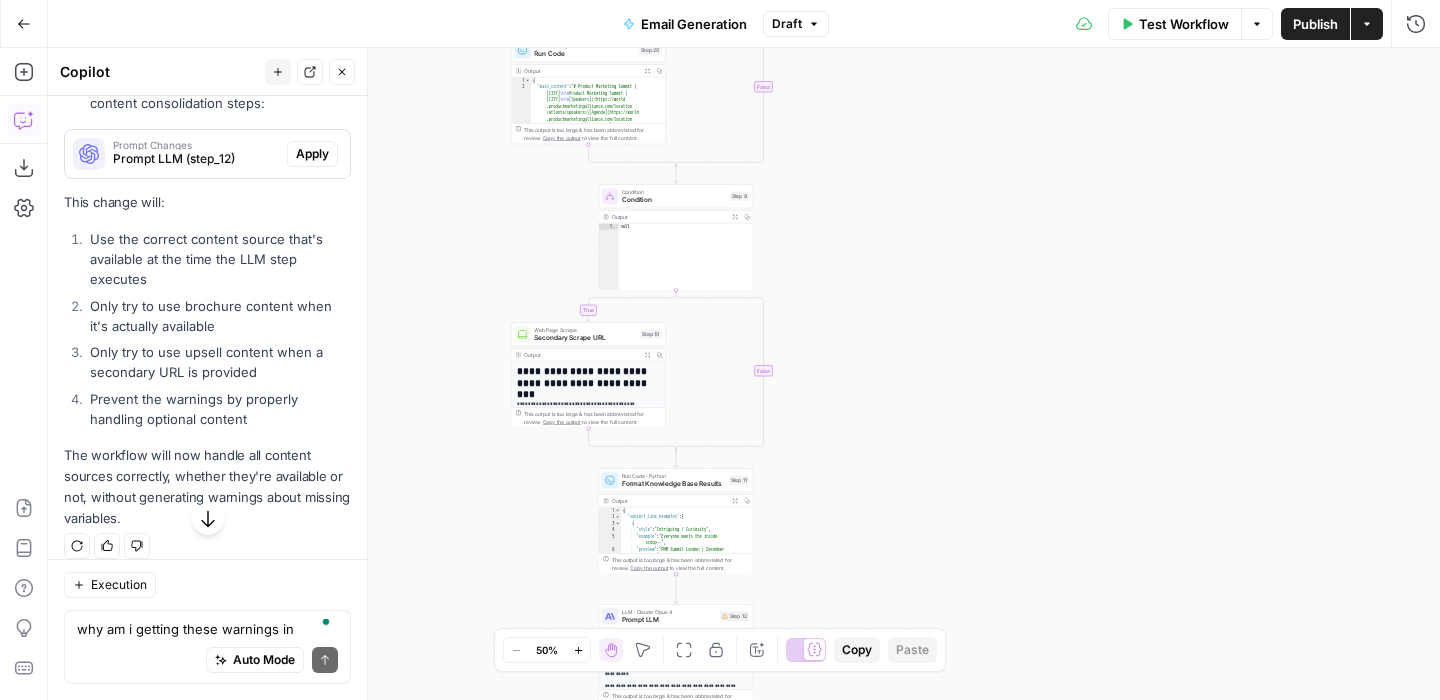 drag, startPoint x: 902, startPoint y: 301, endPoint x: 925, endPoint y: 92, distance: 210.26175 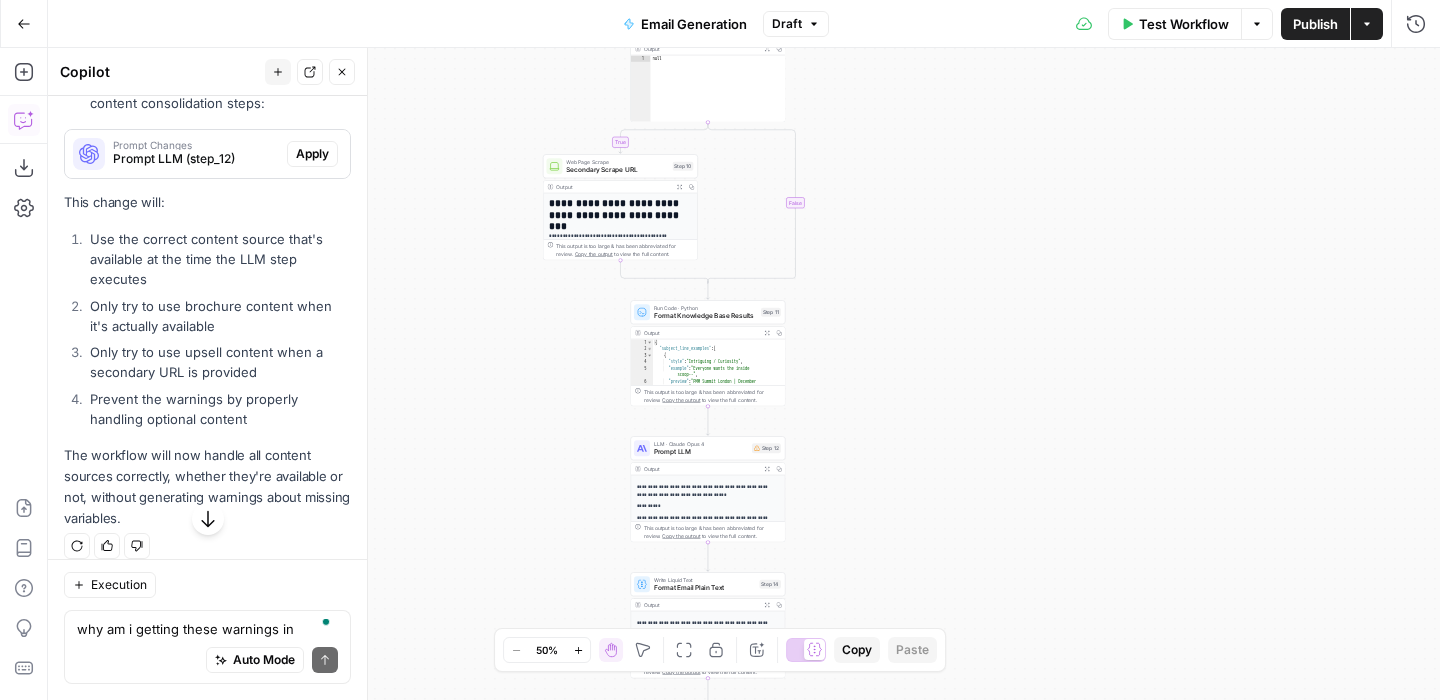 drag, startPoint x: 891, startPoint y: 350, endPoint x: 923, endPoint y: 182, distance: 171.02046 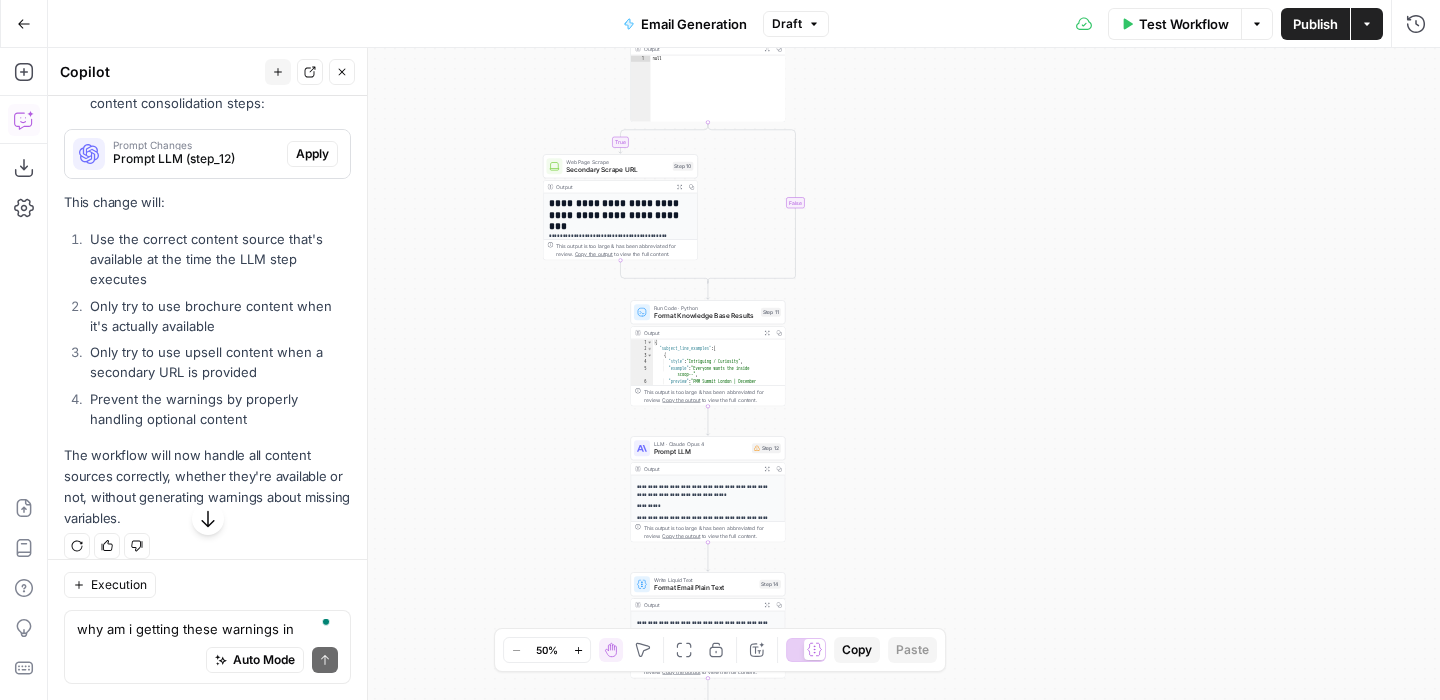 click on "true true false true false false Workflow Set Inputs Inputs Search Knowledge Base Search Knowledge Base Step 3 Output Expand Output Copy 1 2 3 4 5 [    {      "id" :  "vsdid:3592477:rid:MDbH          -vzwH_7Kl_s6I_itl:cid:38501772" ,      "score" :  0.53758055 ,      "content" :  "Direct & Punchy \n\n ----- \n\n Uses           straightforward, confident messaging           with simple language to drive action          . \n\n ----- \n\n Hey there \n\n ----- \n\n The           data is in: audience engagement is           evolving fast, and the tactics that           worked last year might not cut it for           the rest of 2025. \n\n ON24 analyzed           digital engagement trends across           industries in Europe to pinpoint what’s           really moving the needle, and what’s           missing the mark. \n\n Here’s a quick           preview of what’s inside: \n\n AI          \n\n ," at bounding box center (744, 374) 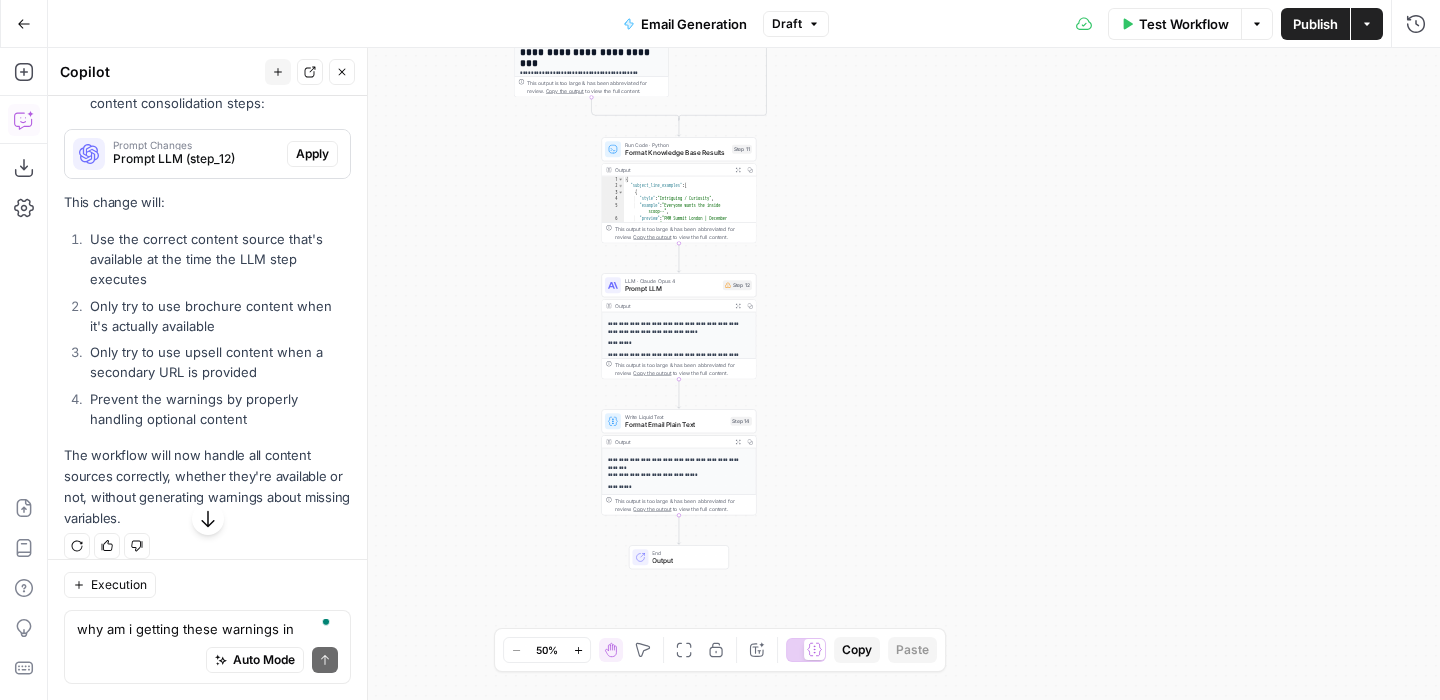 drag, startPoint x: 915, startPoint y: 356, endPoint x: 886, endPoint y: 172, distance: 186.2713 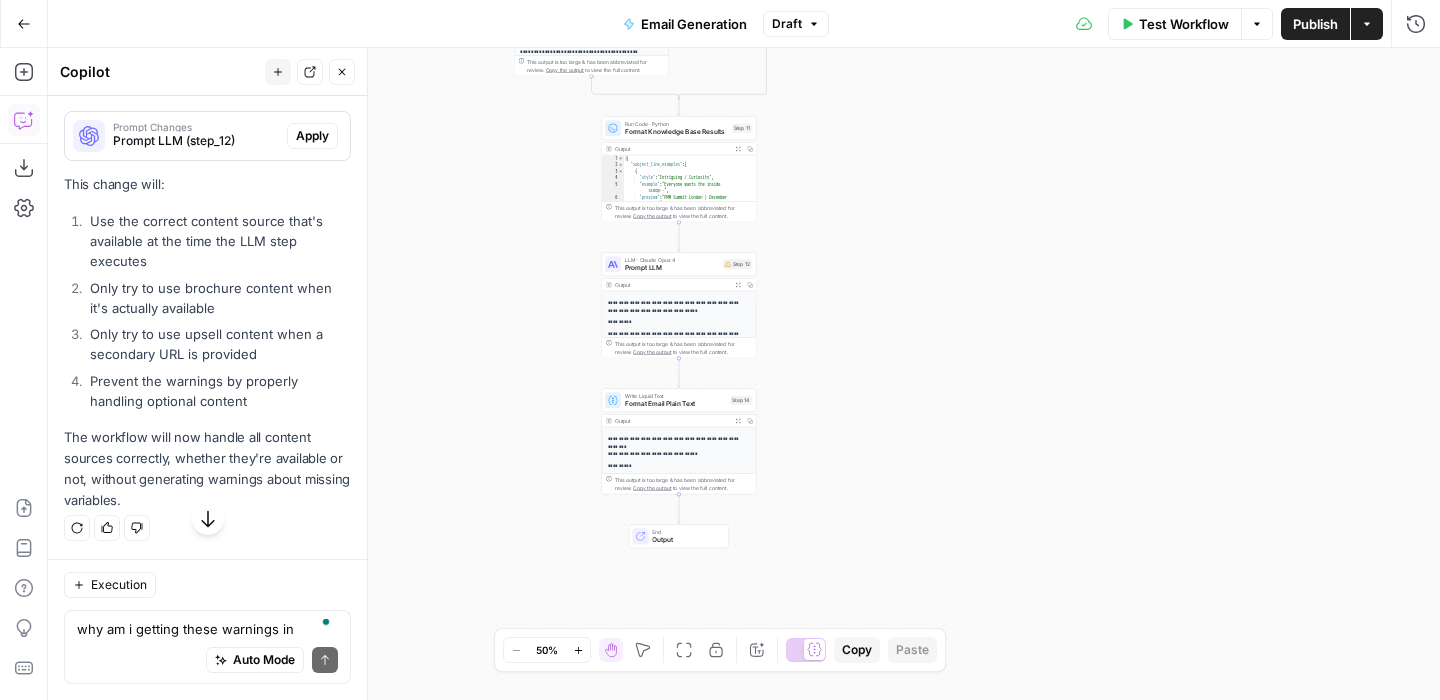 scroll, scrollTop: 12723, scrollLeft: 0, axis: vertical 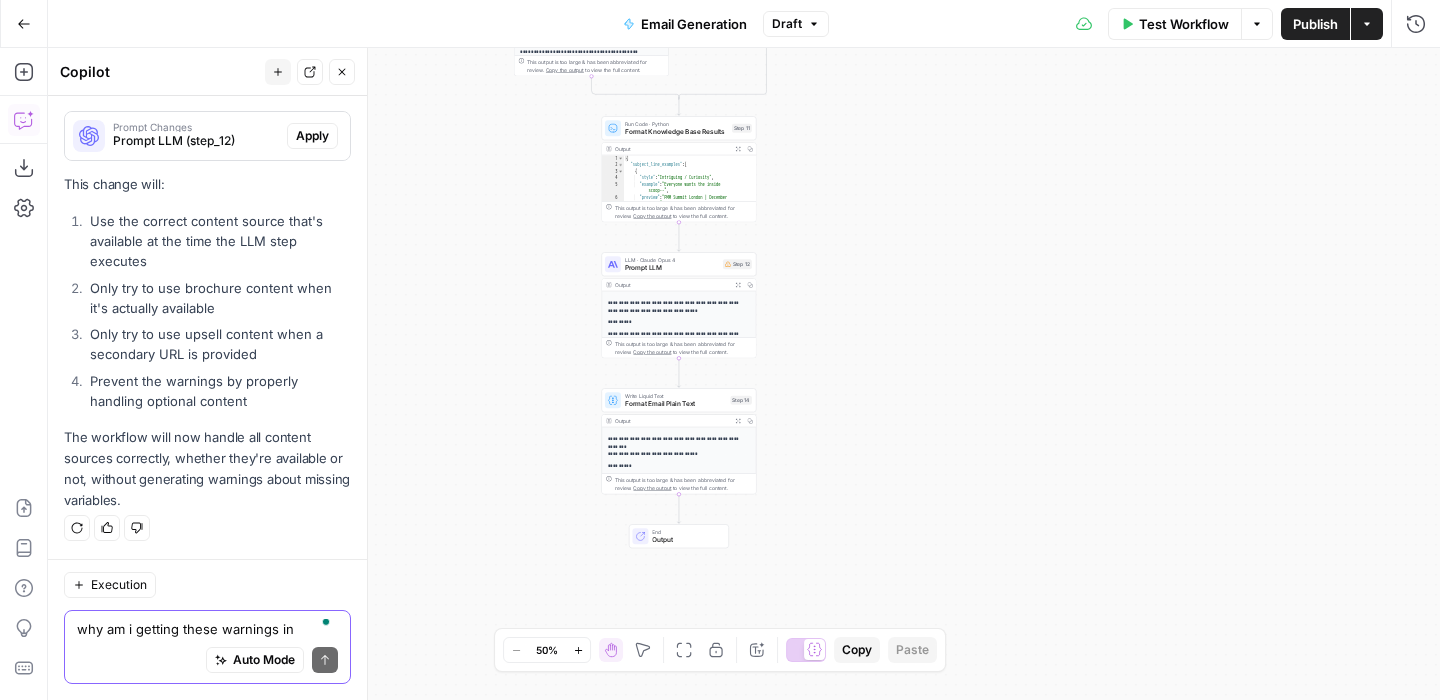 click on "why am i getting these warnings in step_12? Variable `step_20.output.main_content` is missing
Variable `step_20.output.brochure_content` is missing
Variable `secondary_subject_url__upsell_` is empty" at bounding box center (207, 629) 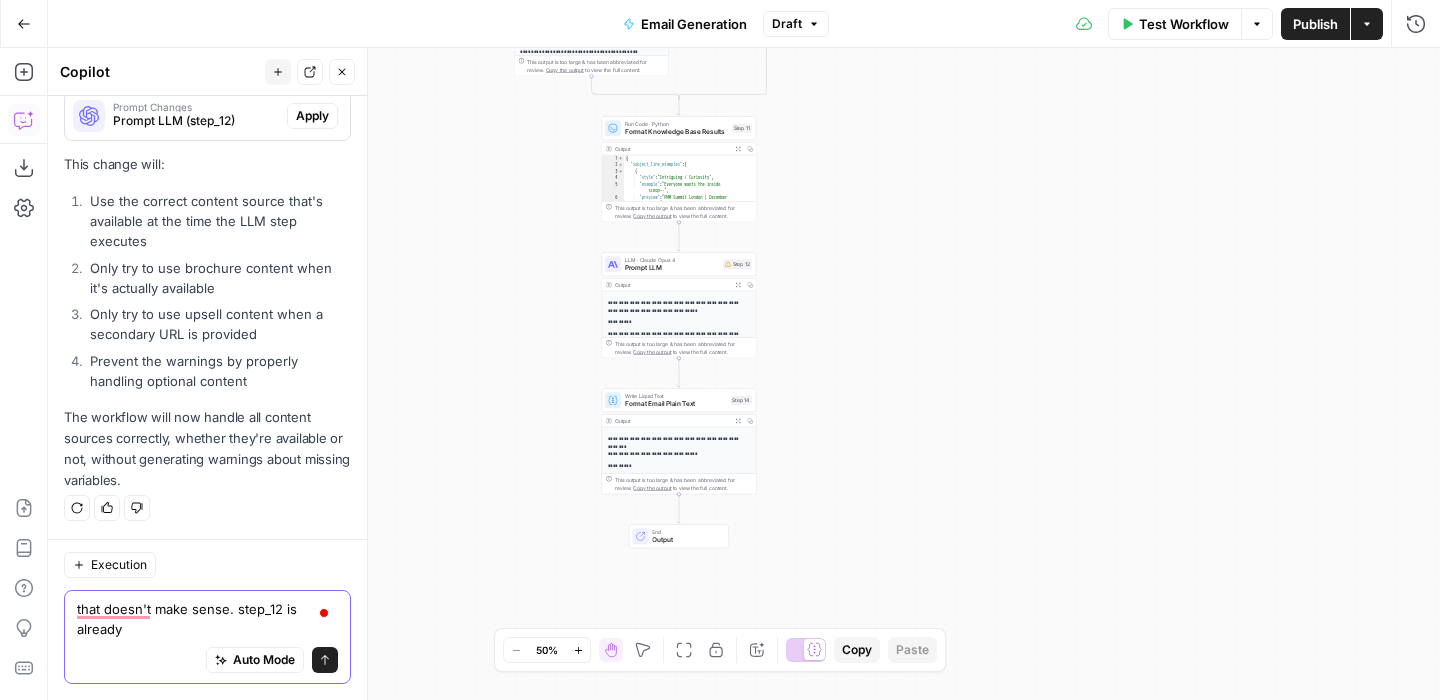 scroll, scrollTop: 12743, scrollLeft: 0, axis: vertical 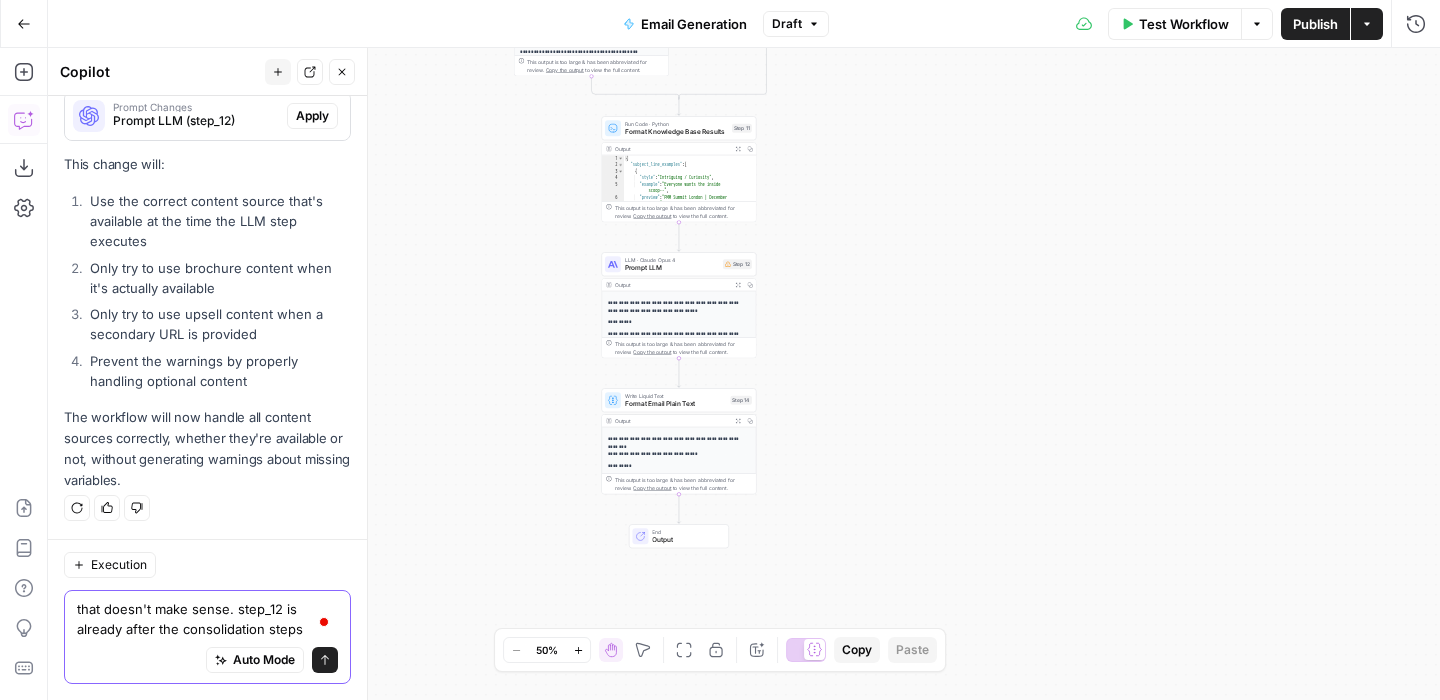 type on "that doesn't make sense. step_12 is already after the consolidation steps" 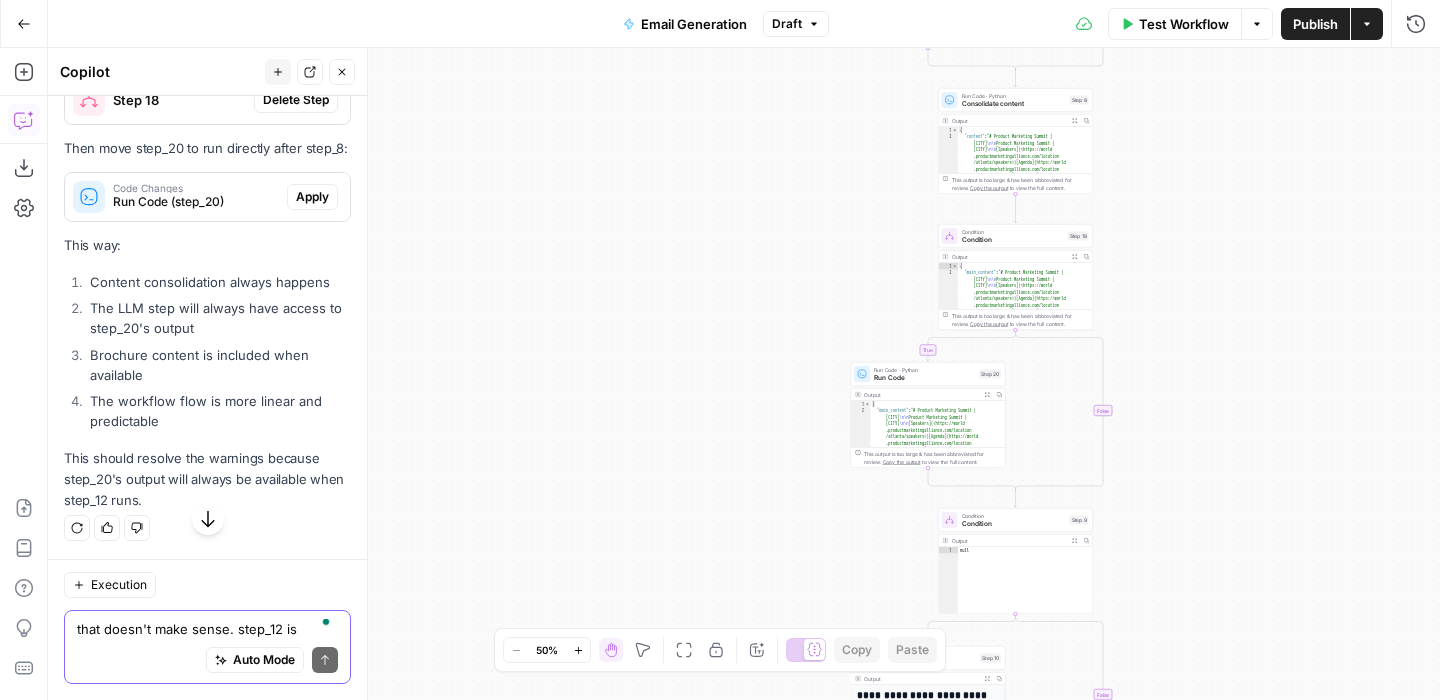 scroll, scrollTop: 13785, scrollLeft: 0, axis: vertical 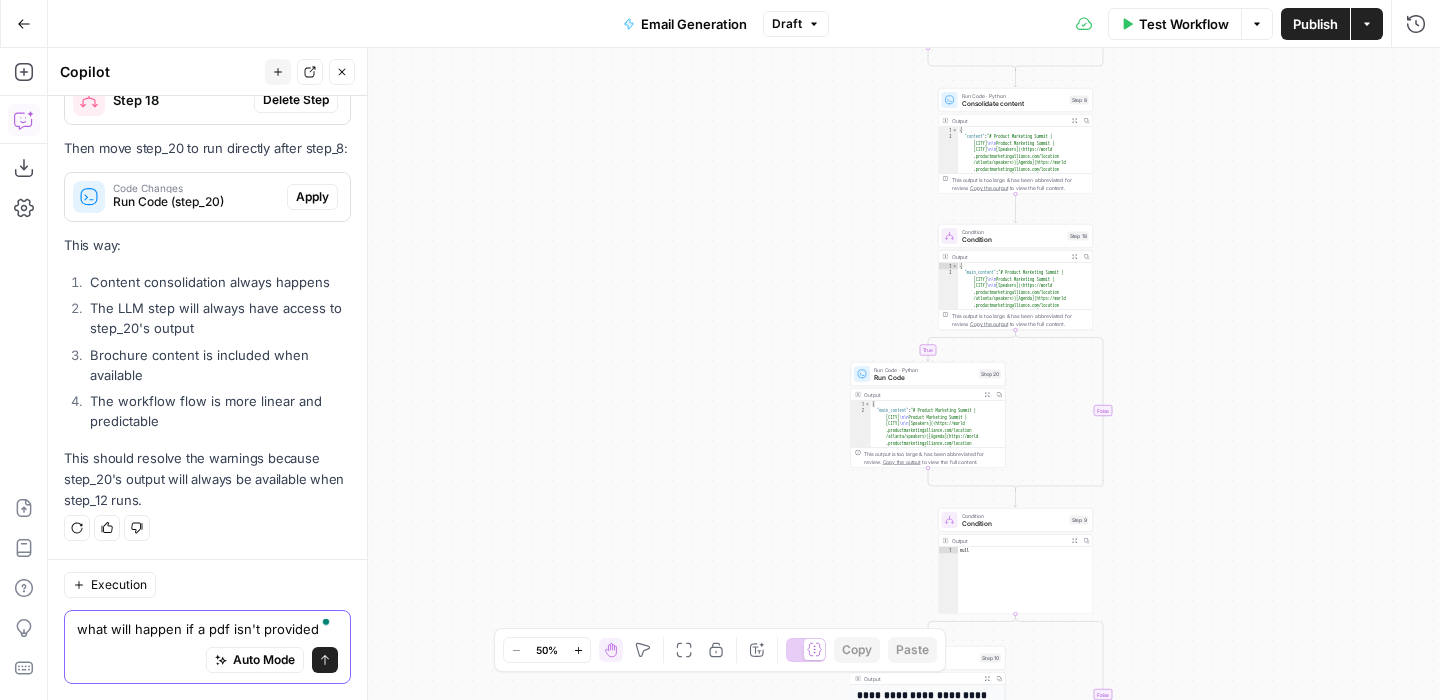 type on "what will happen if a pdf isn't provided?" 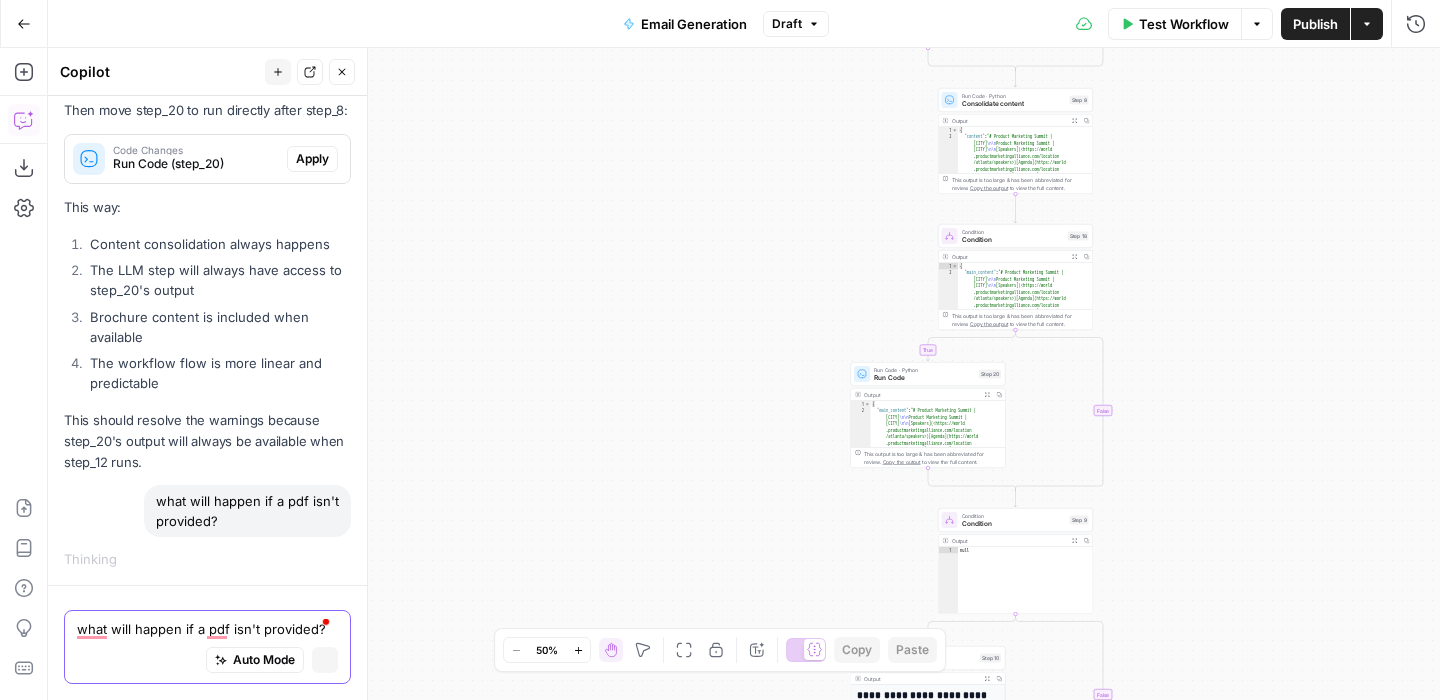 scroll, scrollTop: 13407, scrollLeft: 0, axis: vertical 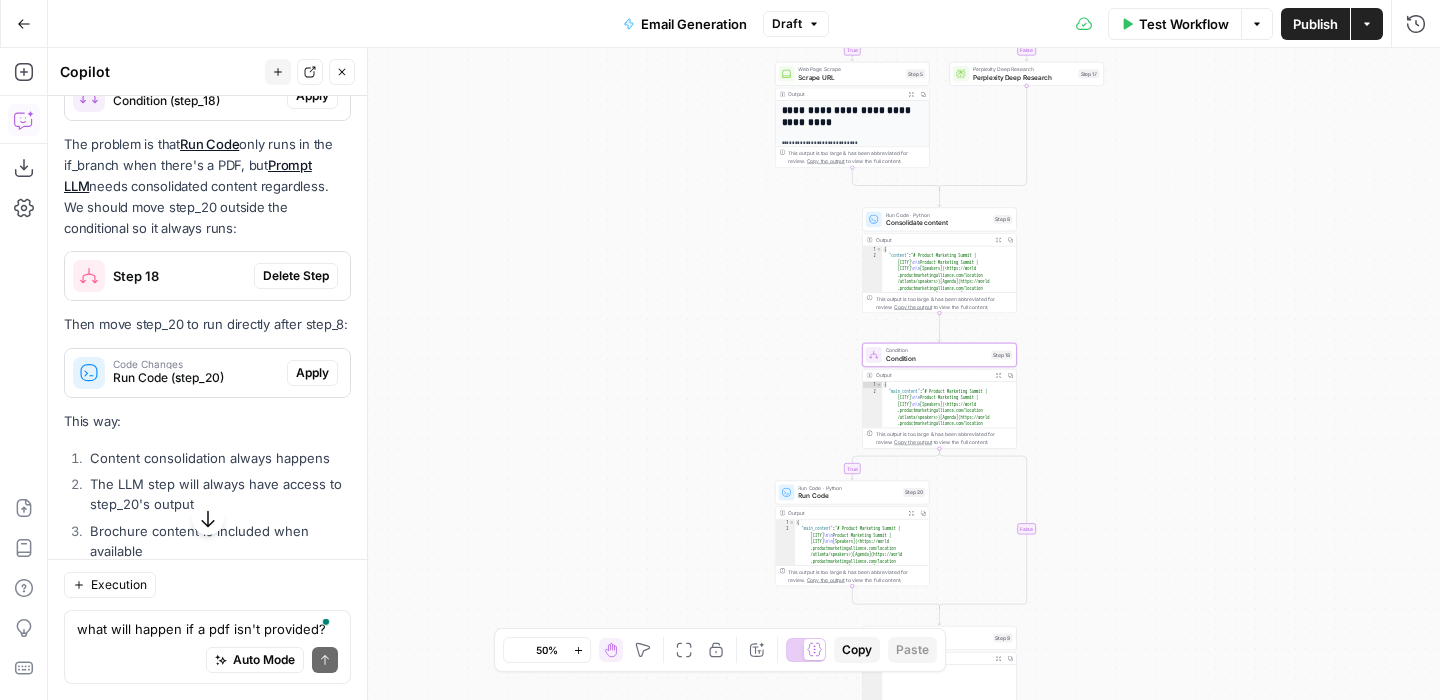 click on "Delete Step" at bounding box center (296, 276) 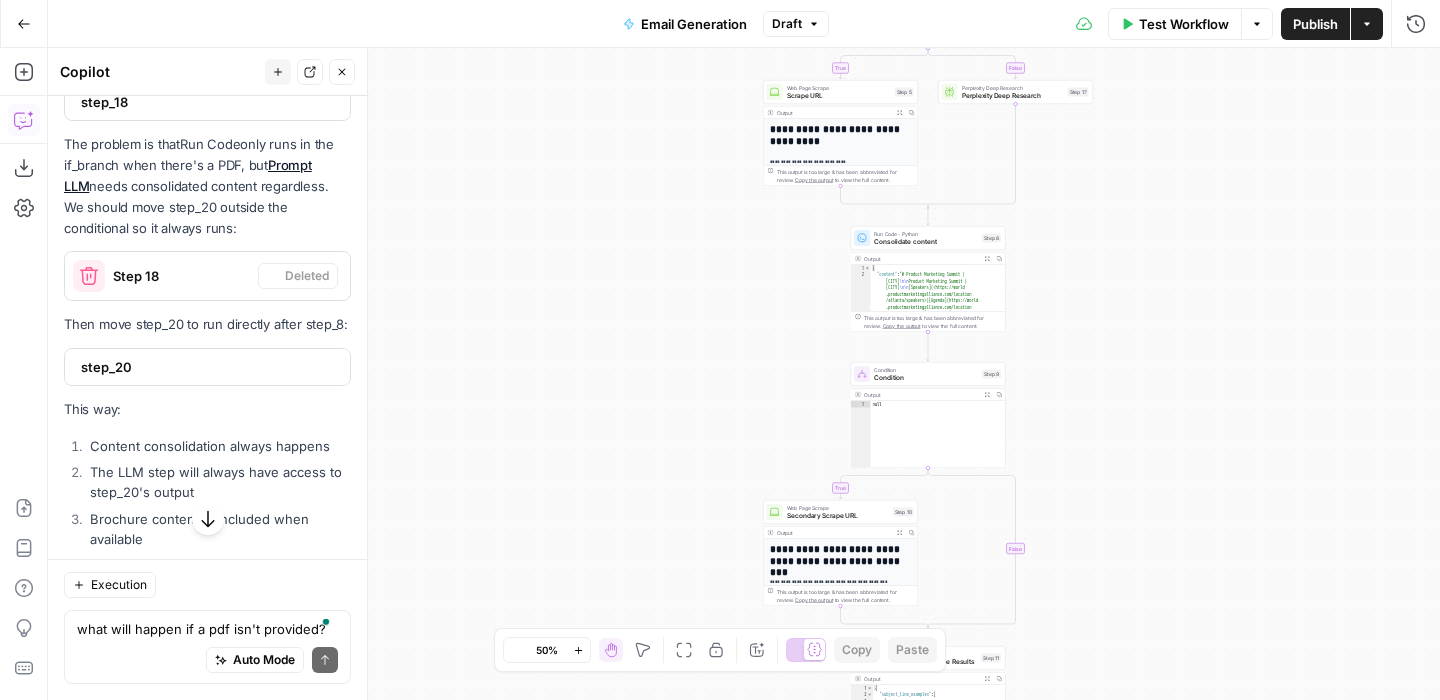 scroll, scrollTop: 13505, scrollLeft: 0, axis: vertical 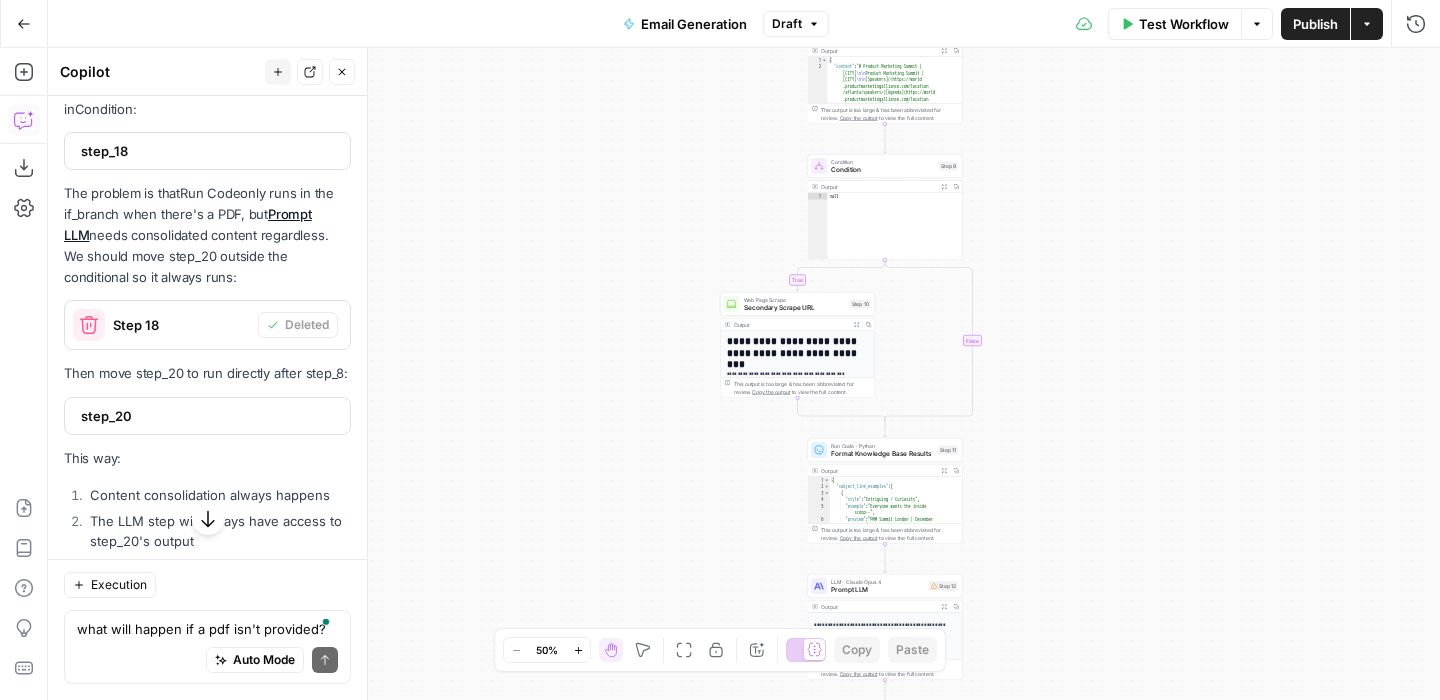 drag, startPoint x: 1100, startPoint y: 370, endPoint x: 1057, endPoint y: 162, distance: 212.39821 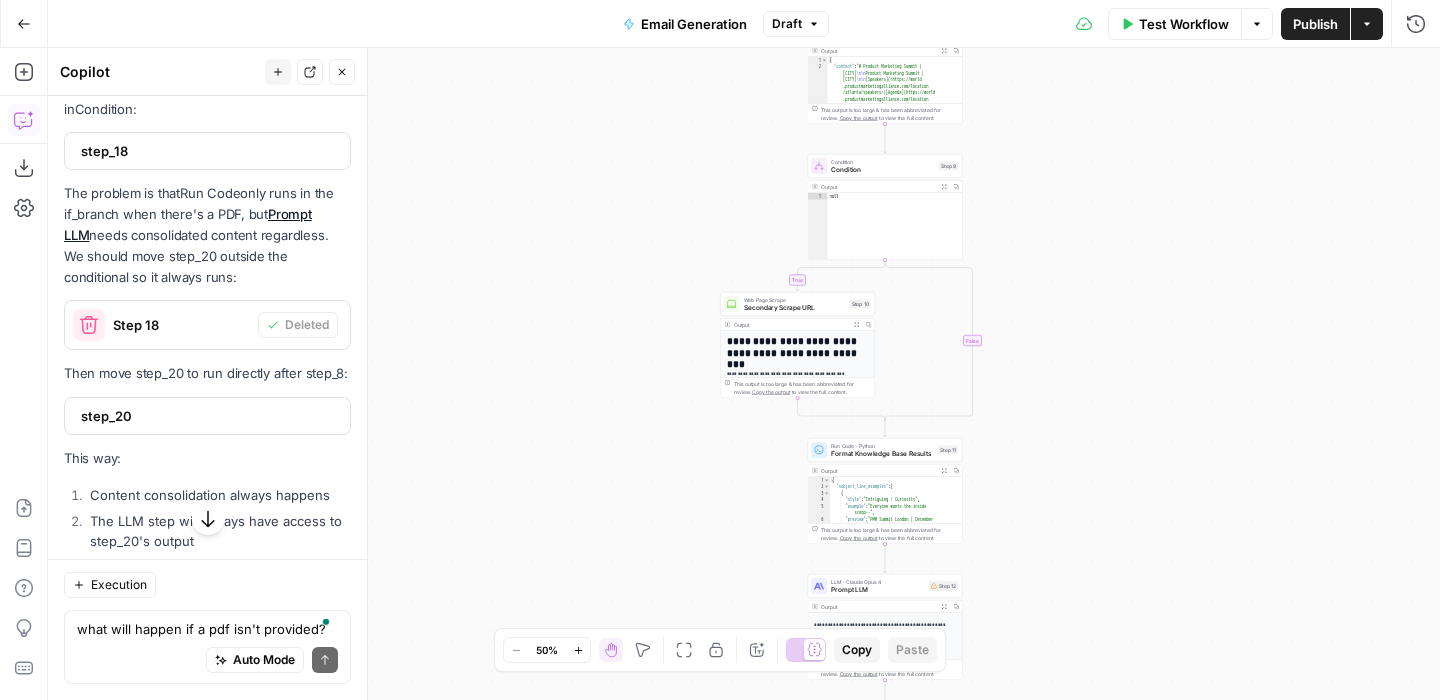 click on "step_20" at bounding box center (205, 416) 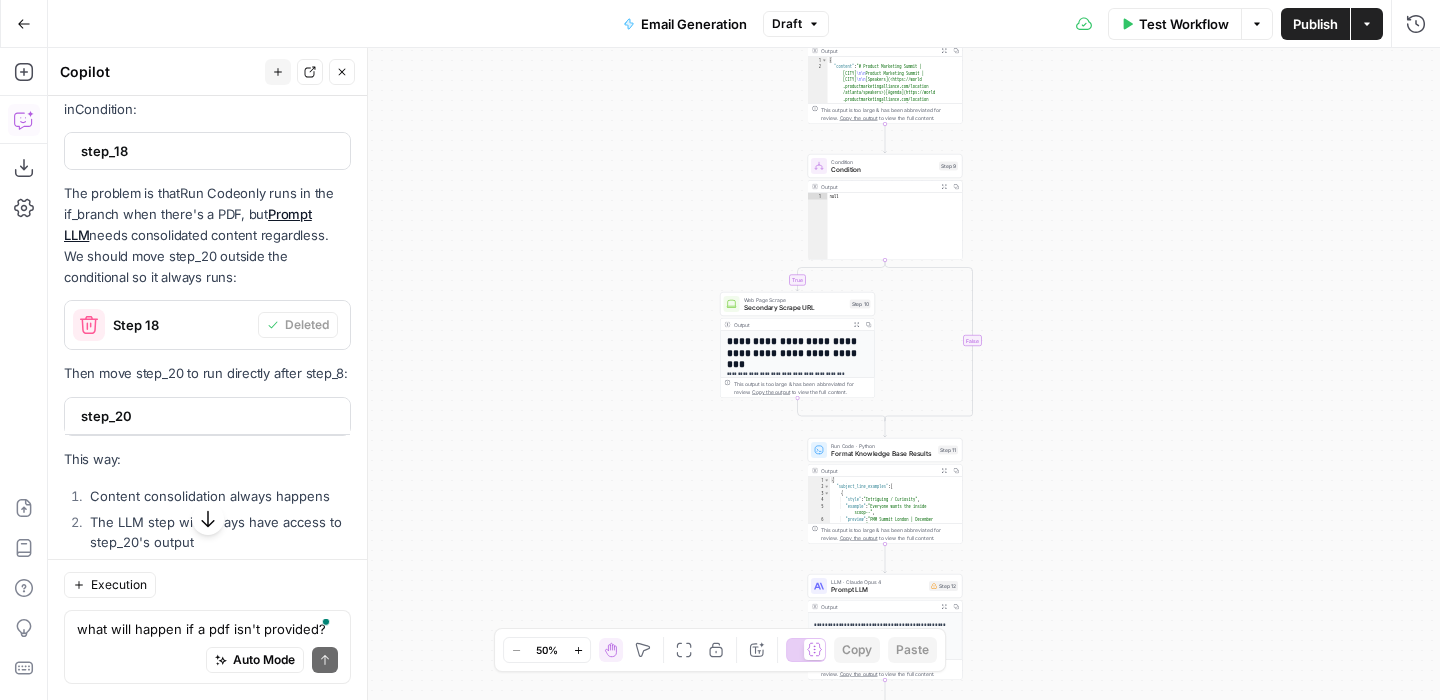 drag, startPoint x: 162, startPoint y: 409, endPoint x: 648, endPoint y: 356, distance: 488.88138 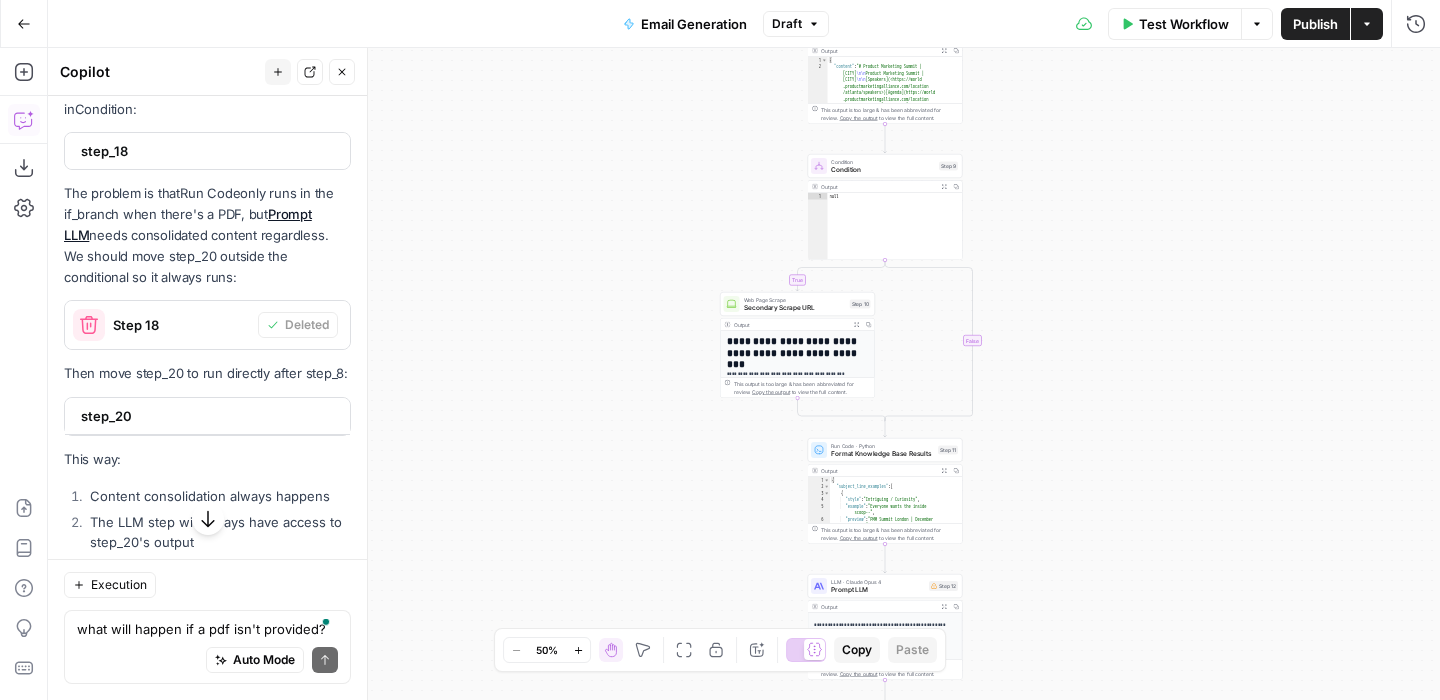 click on "step_20" at bounding box center [201, 416] 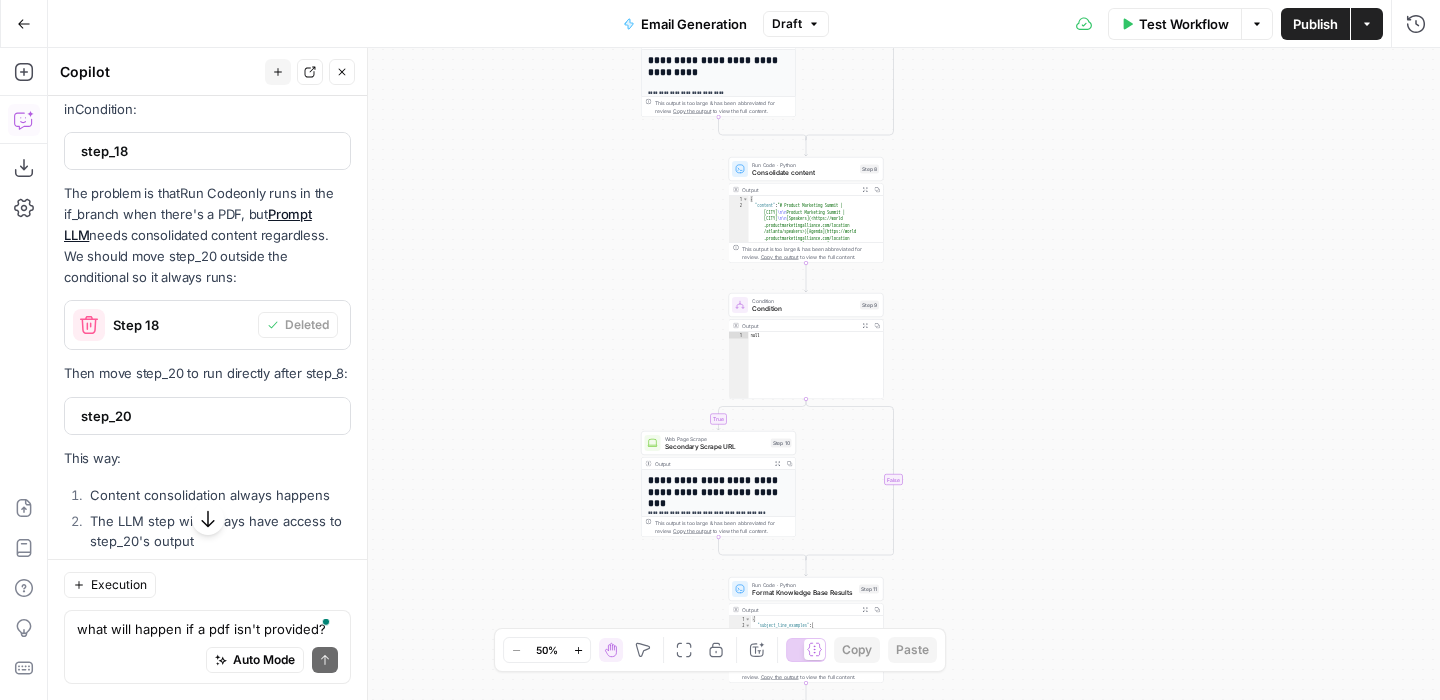 drag, startPoint x: 653, startPoint y: 201, endPoint x: 574, endPoint y: 340, distance: 159.88121 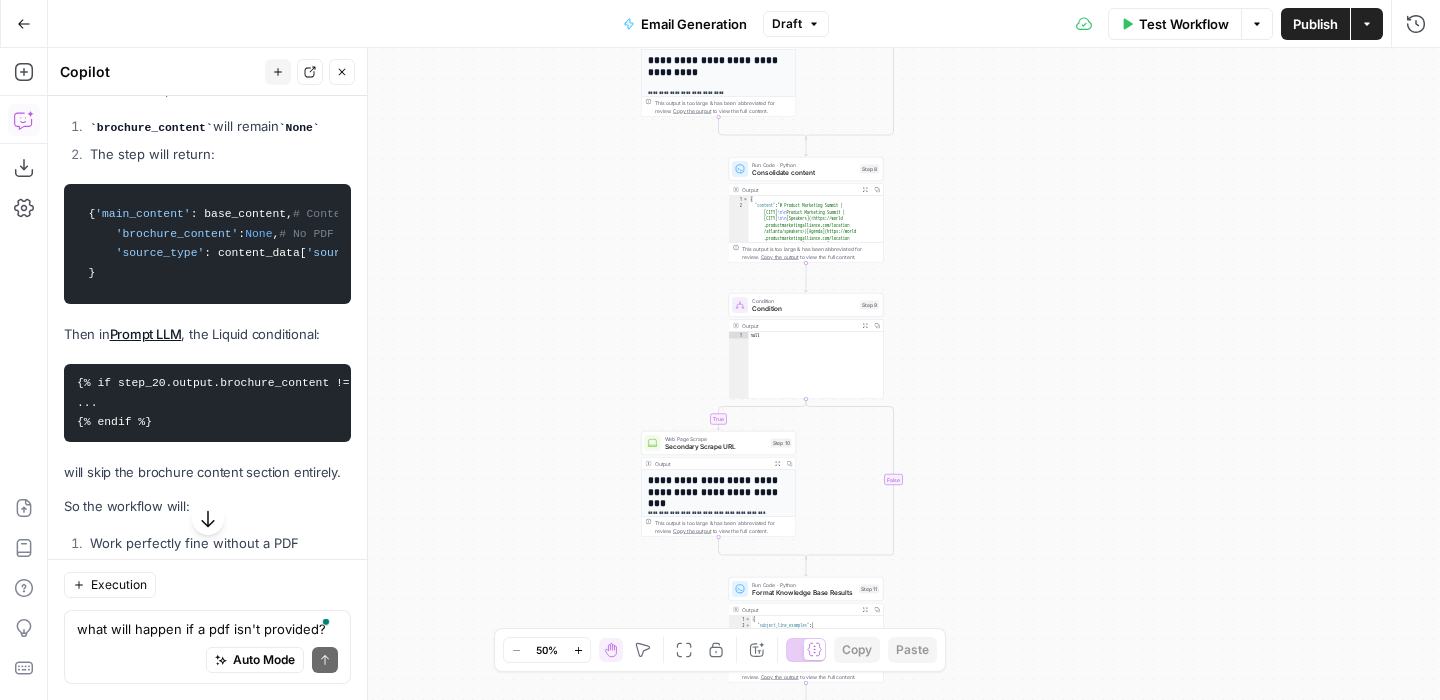 scroll, scrollTop: 14703, scrollLeft: 0, axis: vertical 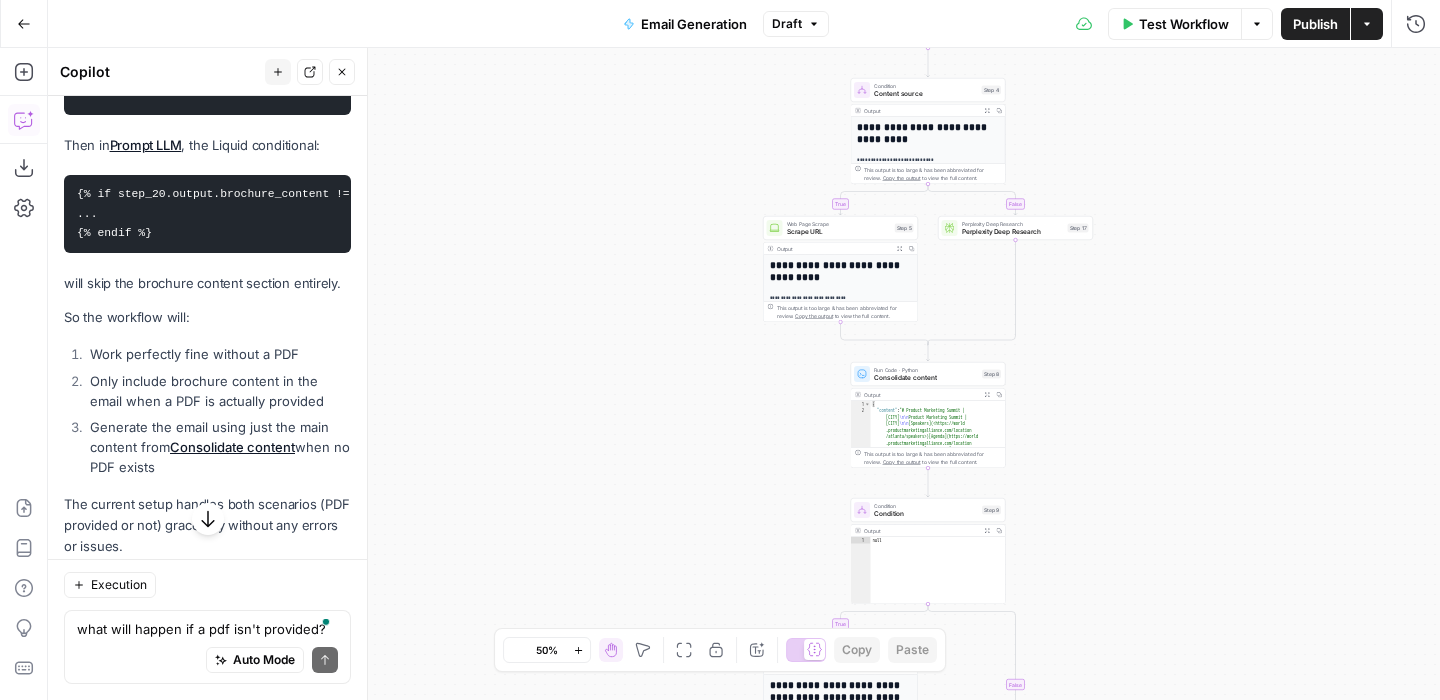 click on "Auto Mode will automatically modify and execute the workflow" at bounding box center [254, 609] 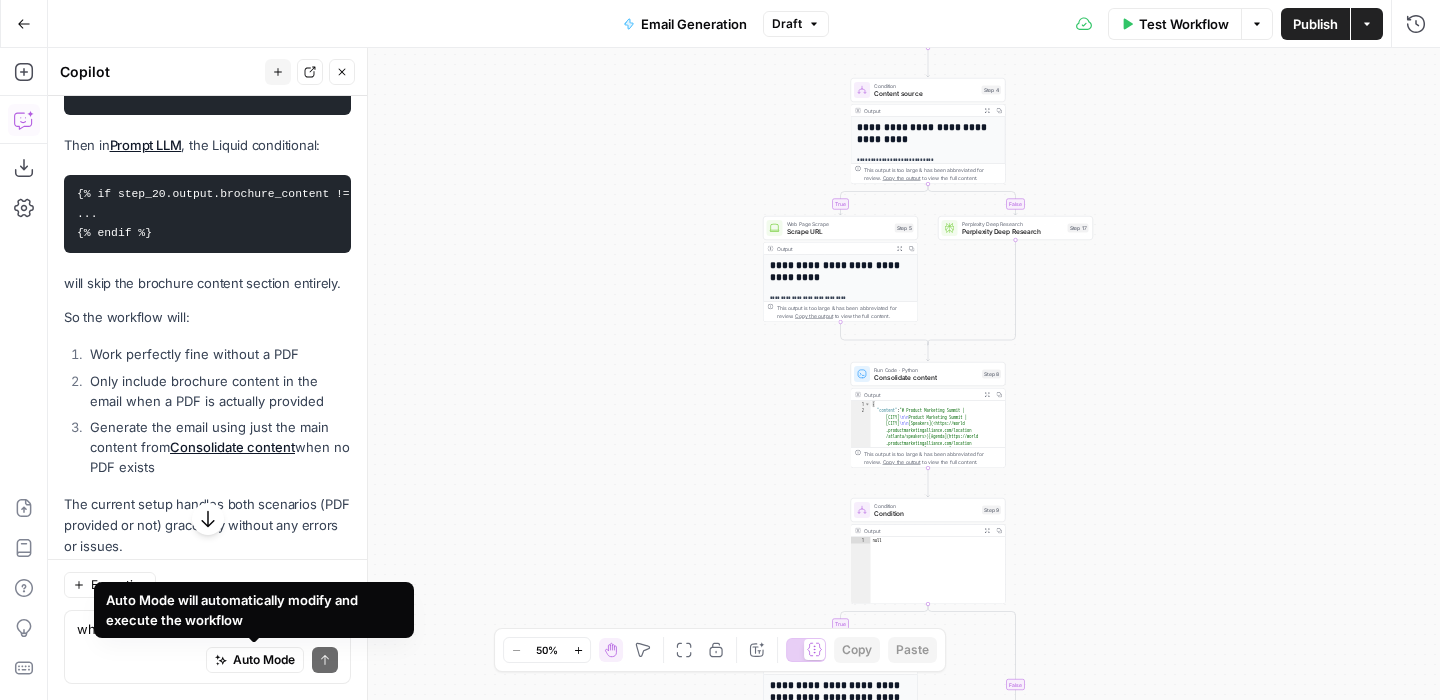 click on "Auto Mode will automatically modify and execute the workflow" at bounding box center [254, 610] 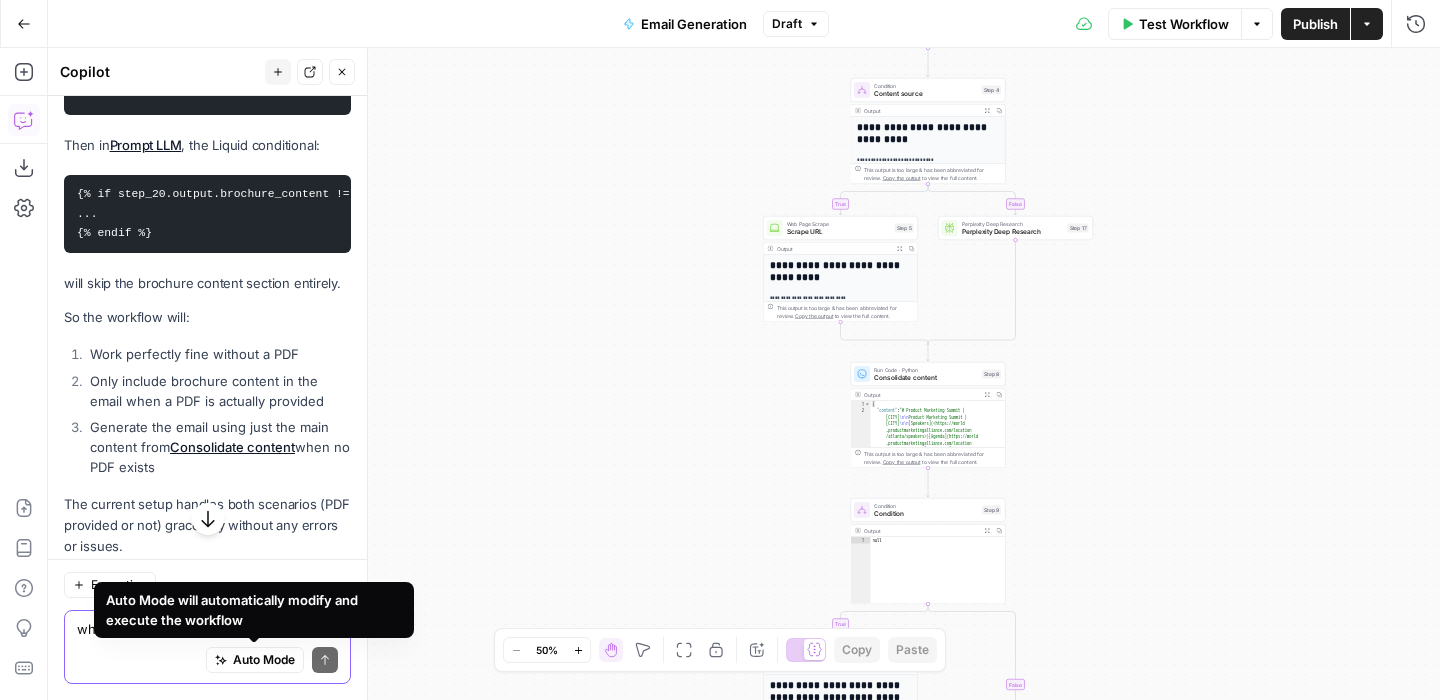 click on "what will happen if a pdf isn't provided?" at bounding box center [207, 629] 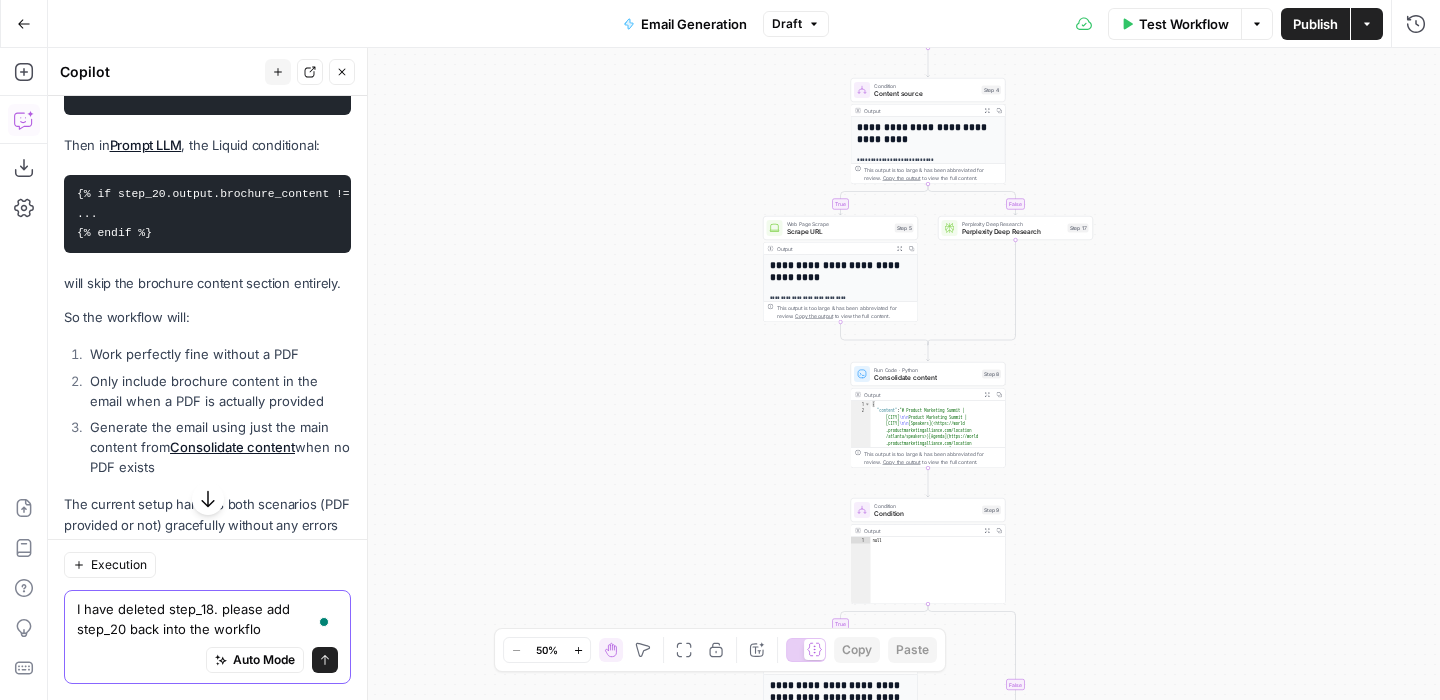 type on "I have deleted step_18. please add step_20 back into the workflow" 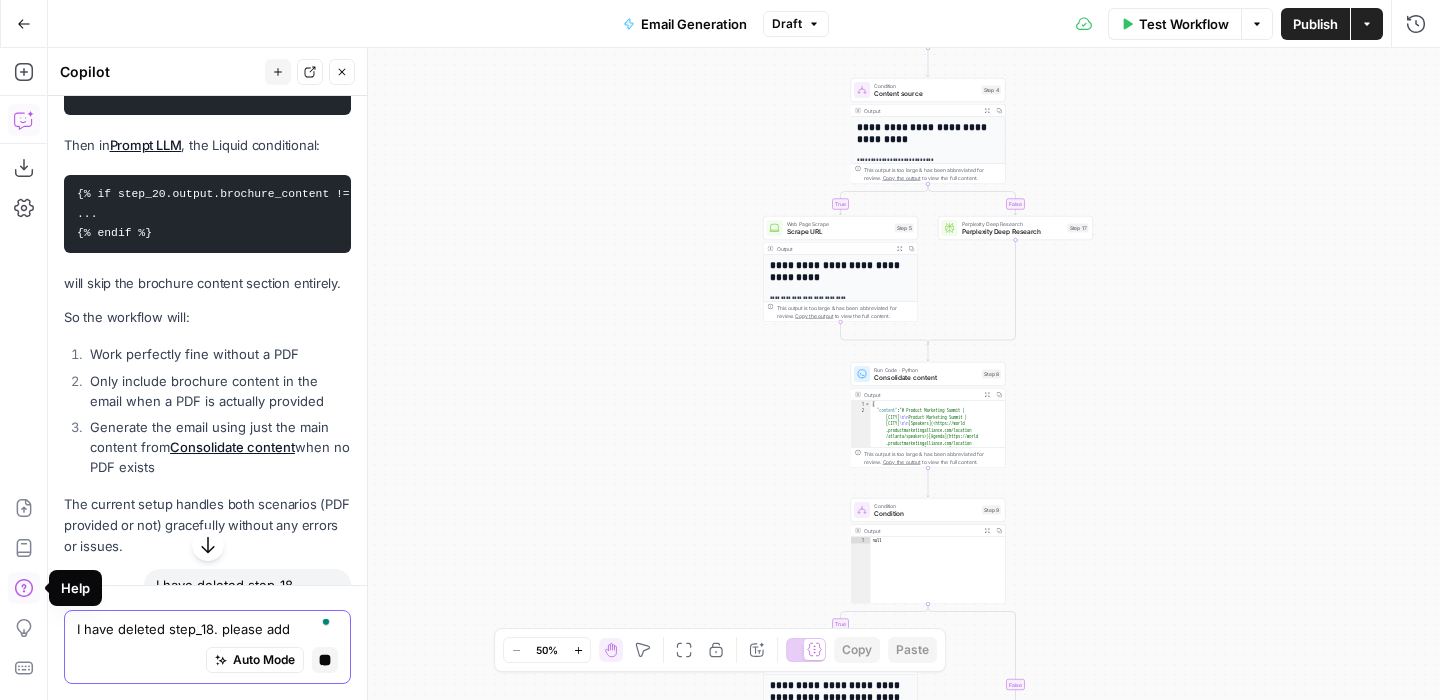 scroll, scrollTop: 14358, scrollLeft: 0, axis: vertical 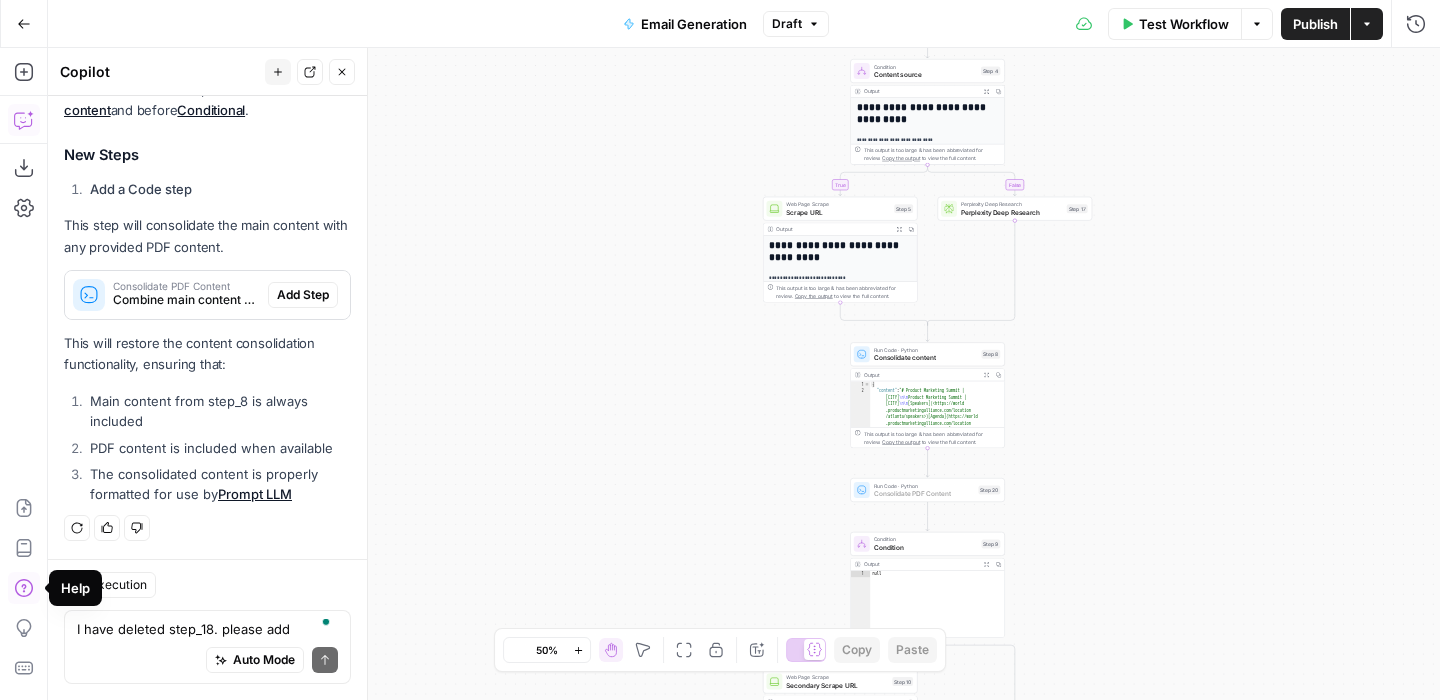 click on "Add Step" at bounding box center [303, 295] 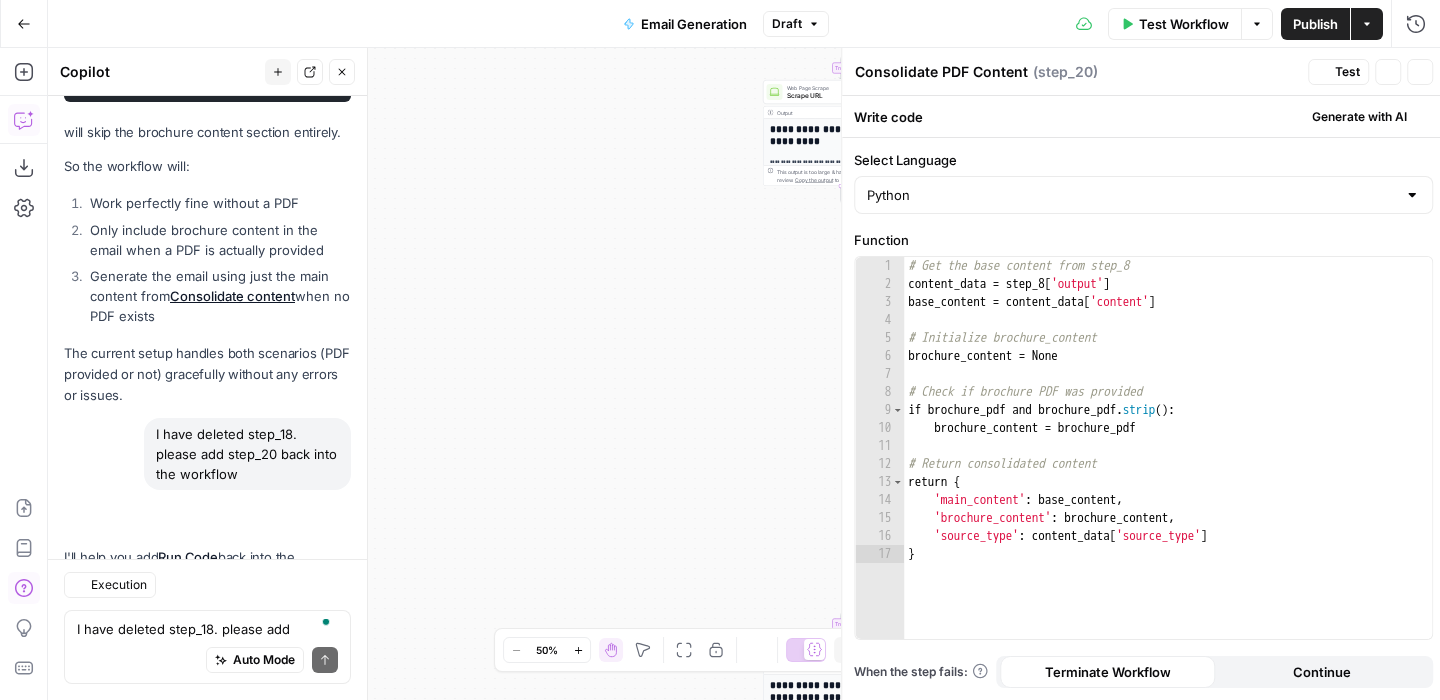 scroll, scrollTop: 15443, scrollLeft: 0, axis: vertical 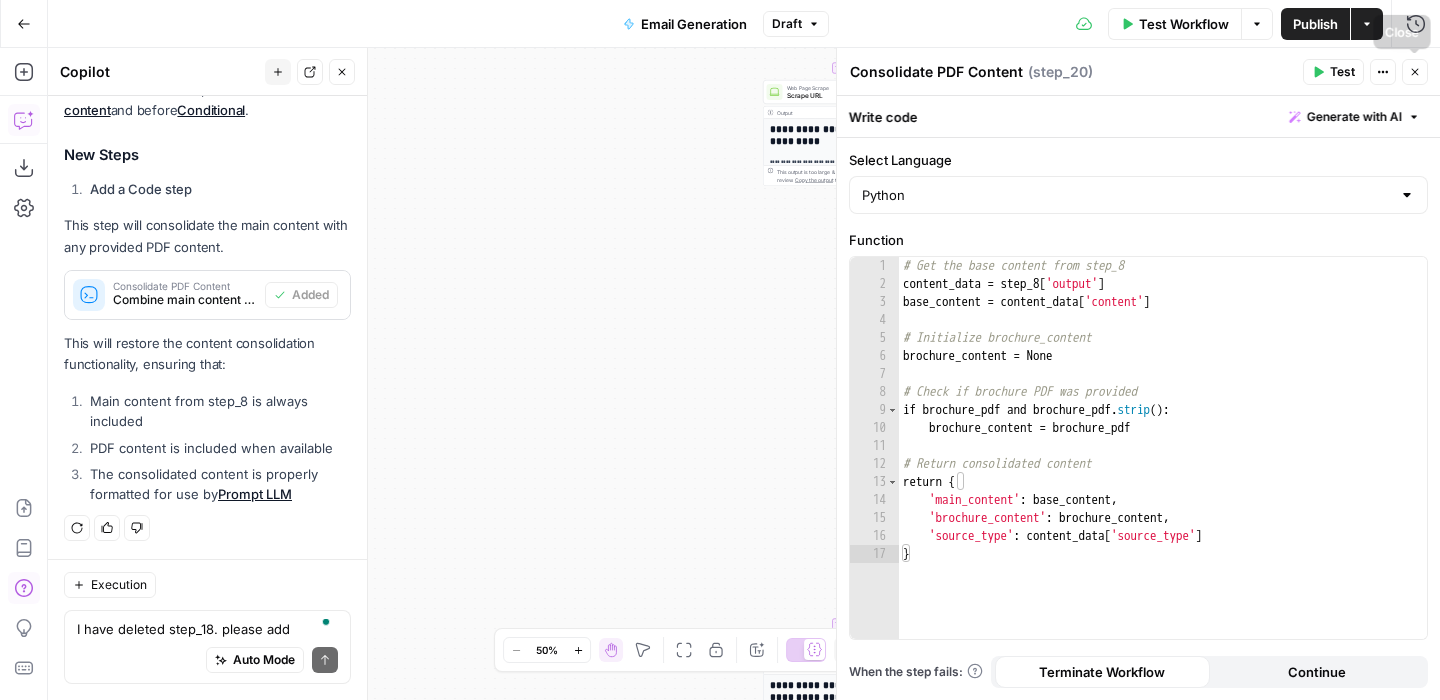 click on "Close" at bounding box center [1415, 72] 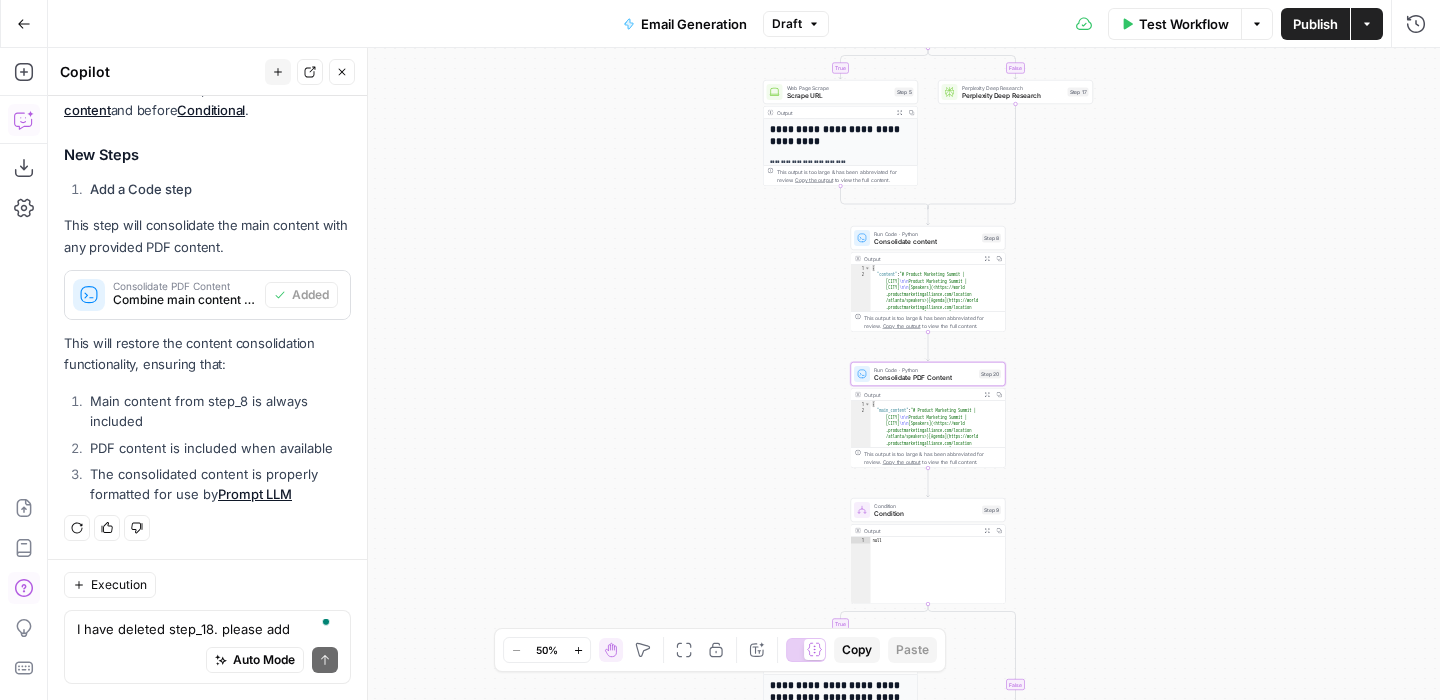 click on "true true false false Workflow Set Inputs Inputs Search Knowledge Base Search Knowledge Base Step 3 Output Expand Output Copy 1 2 3 4 5 [    {      "id" :  "vsdid:3592477:rid:MDbH          -vzwH_7Kl_s6I_itl:cid:38501772" ,      "score" :  0.53758055 ,      "content" :  "Direct & Punchy \n\n ----- \n\n Uses           straightforward, confident messaging           with simple language to drive action          . \n\n ----- \n\n Hey there \n\n ----- \n\n The           data is in: audience engagement is           evolving fast, and the tactics that           worked last year might not cut it for           the rest of 2025. \n\n ON24 analyzed           digital engagement trends across           industries in Europe to pinpoint what’s           really moving the needle, and what’s           missing the mark. \n\n Here’s a quick           preview of what’s inside: \n\n AI                   ," at bounding box center (744, 374) 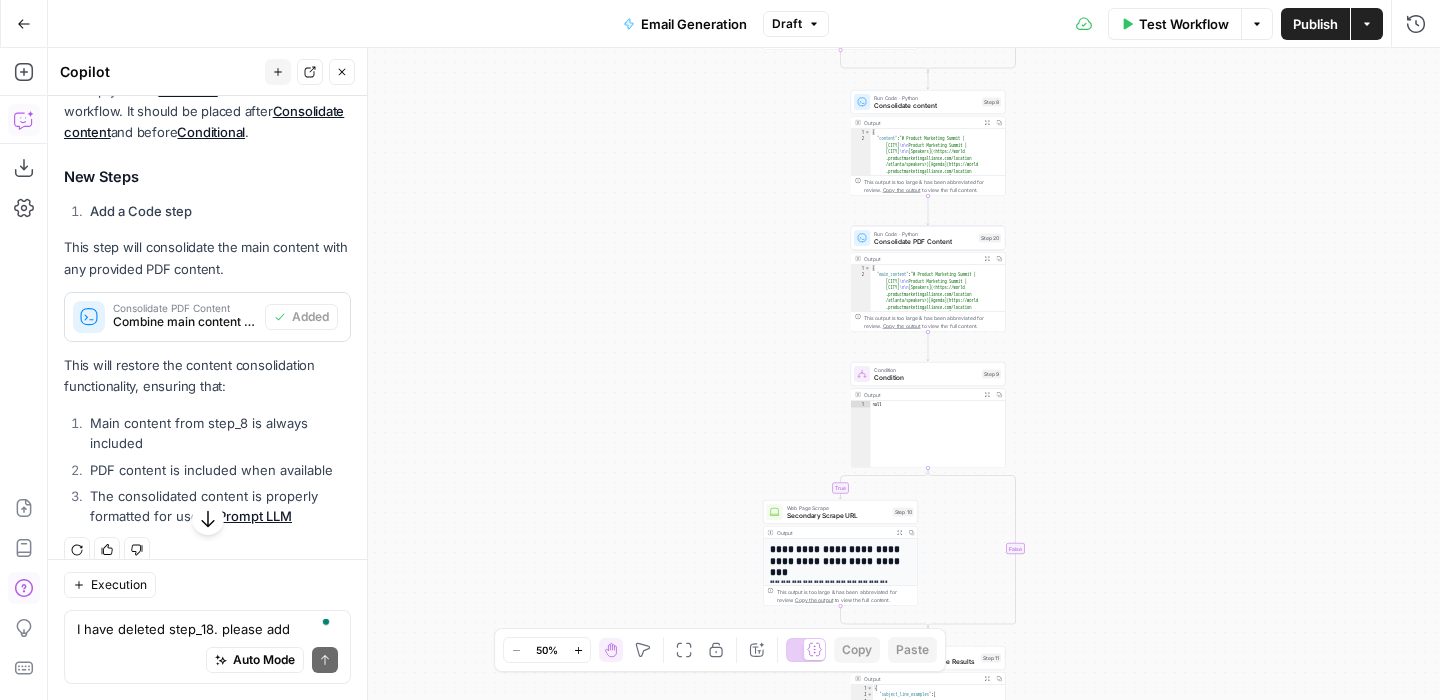 scroll, scrollTop: 15443, scrollLeft: 0, axis: vertical 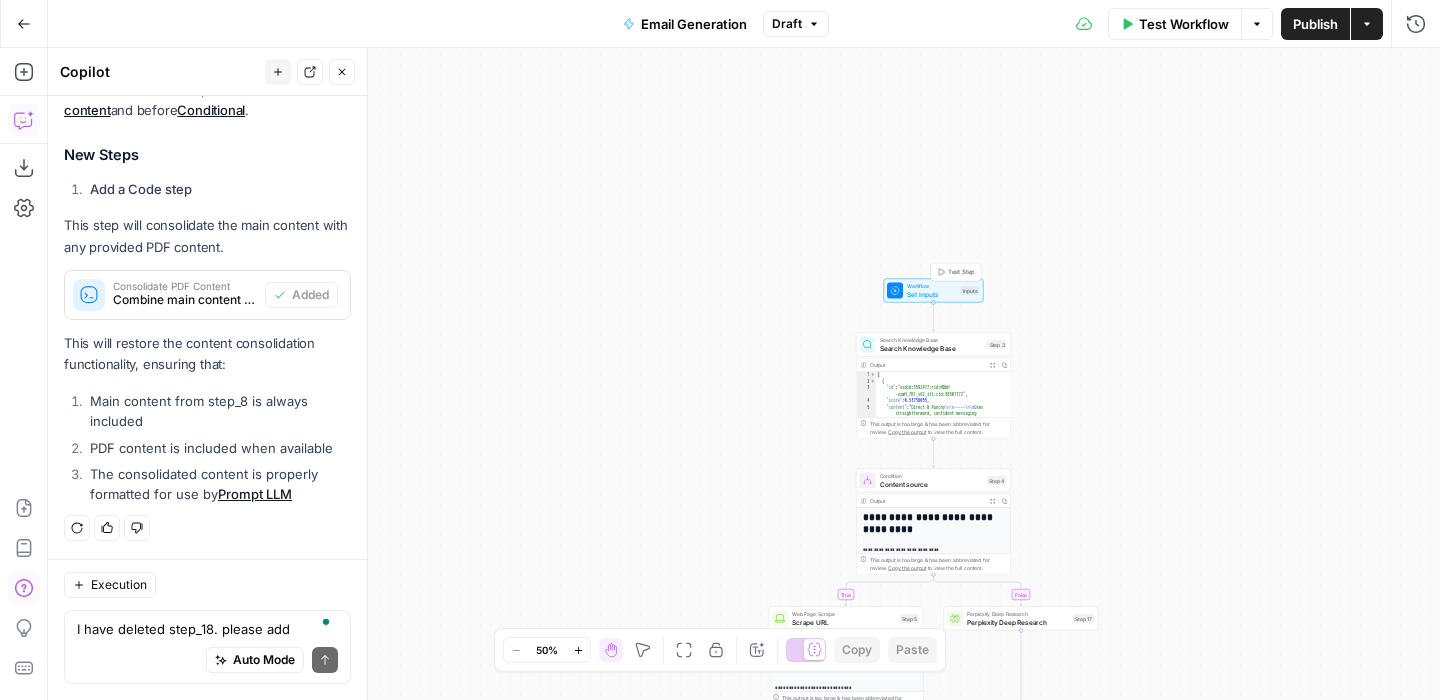 click on "Test Step" at bounding box center [961, 272] 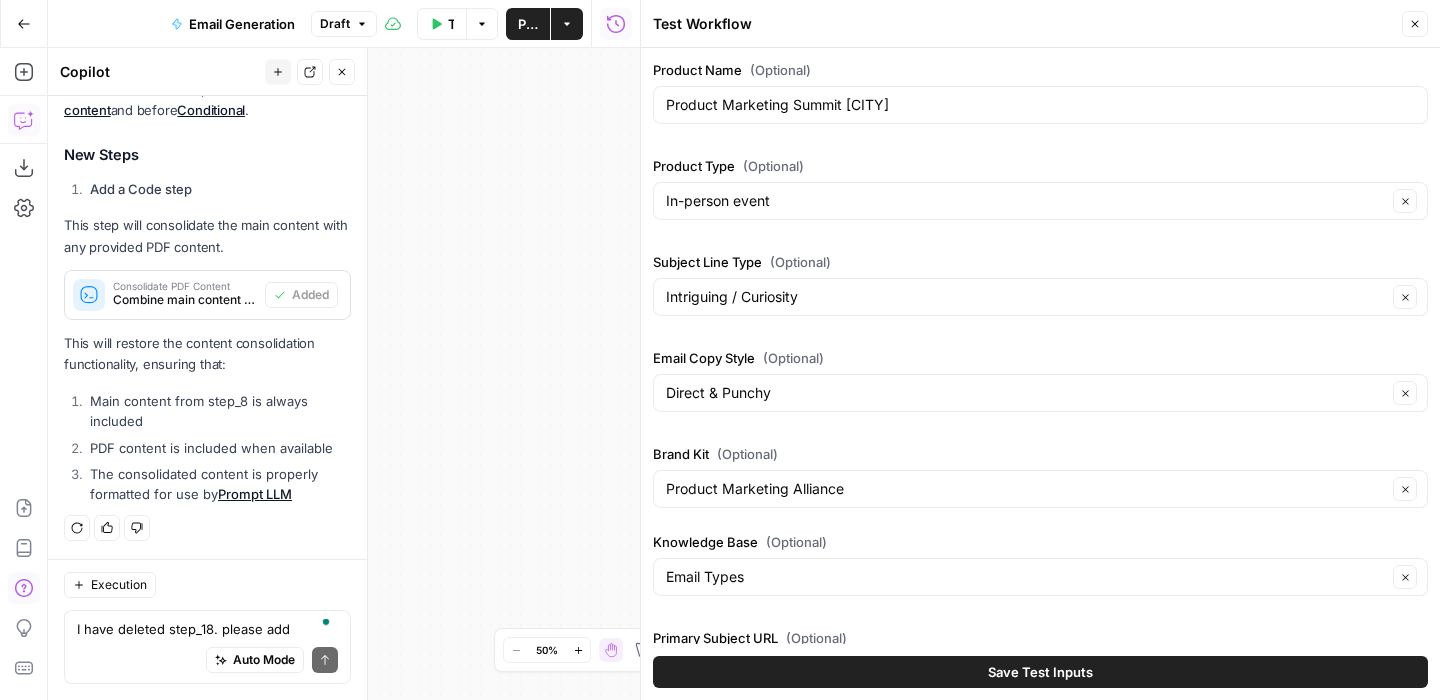 click on "Save Test Inputs" at bounding box center (1040, 672) 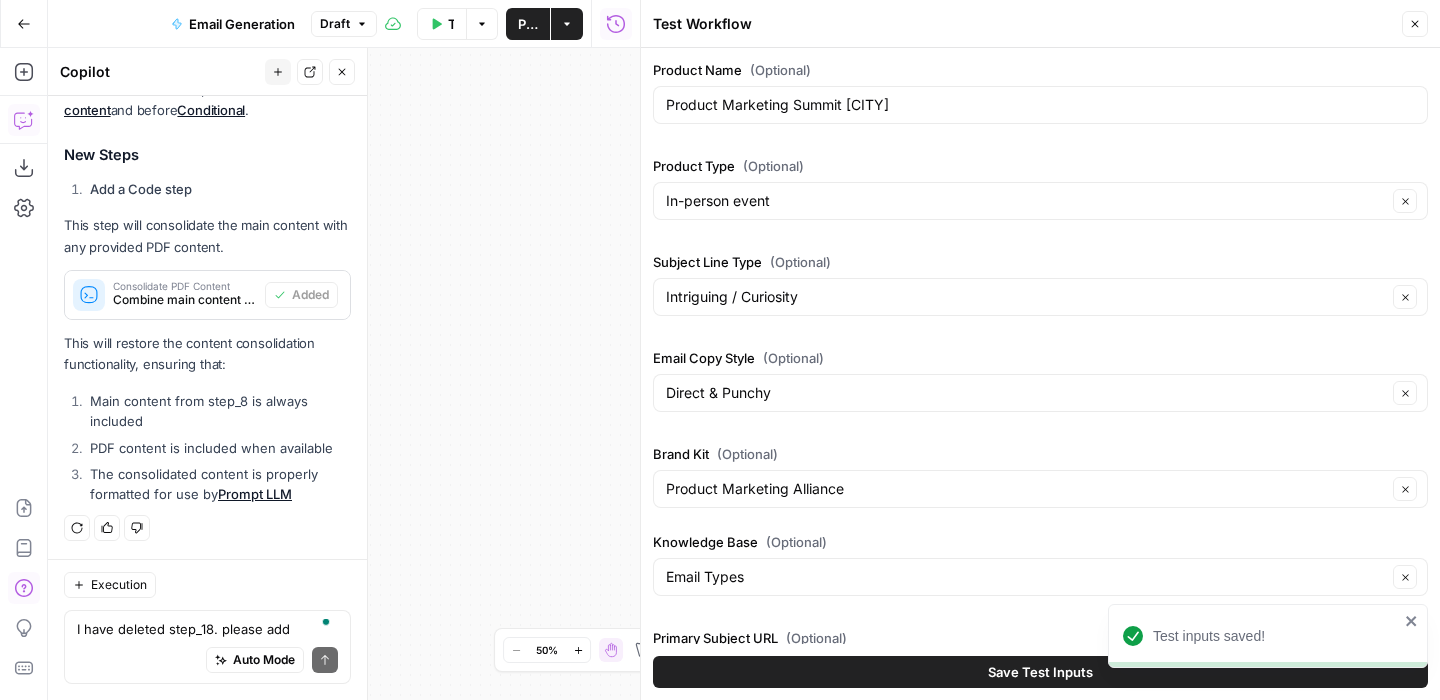 click 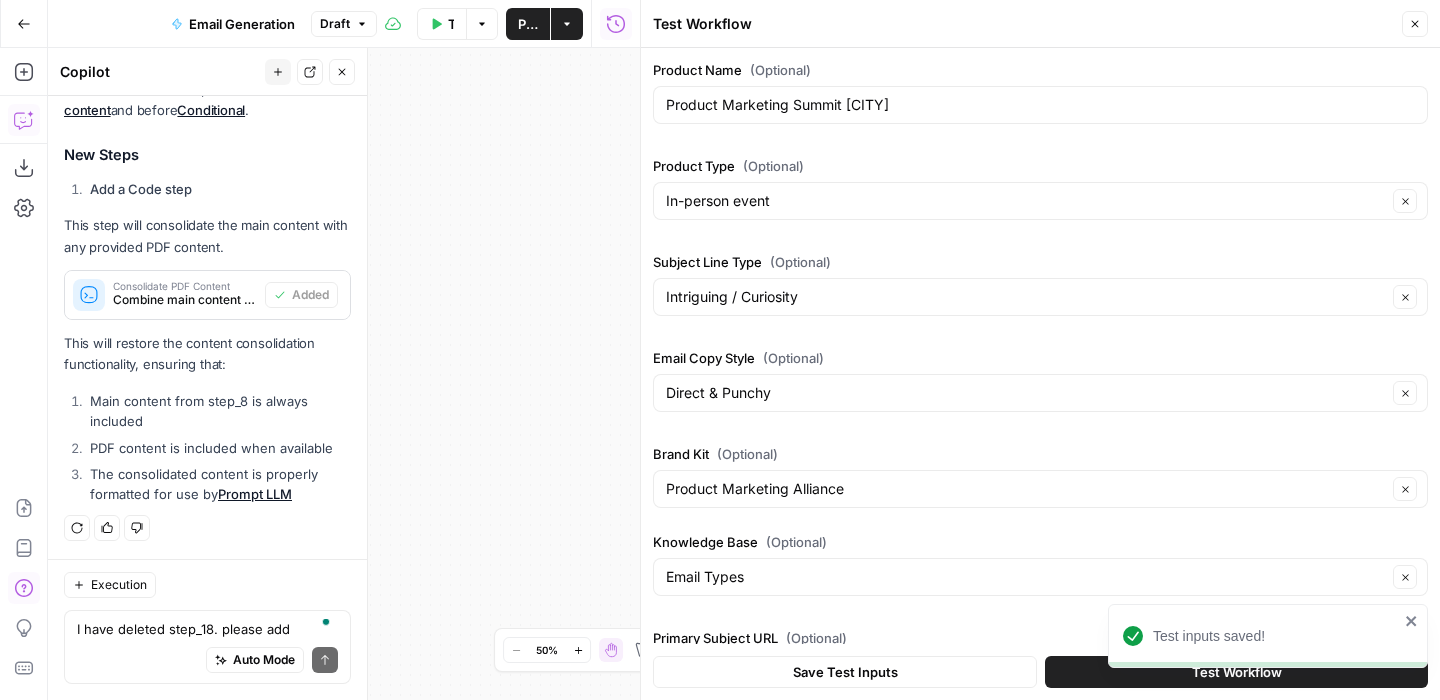 click on "Test Workflow" at bounding box center (1236, 672) 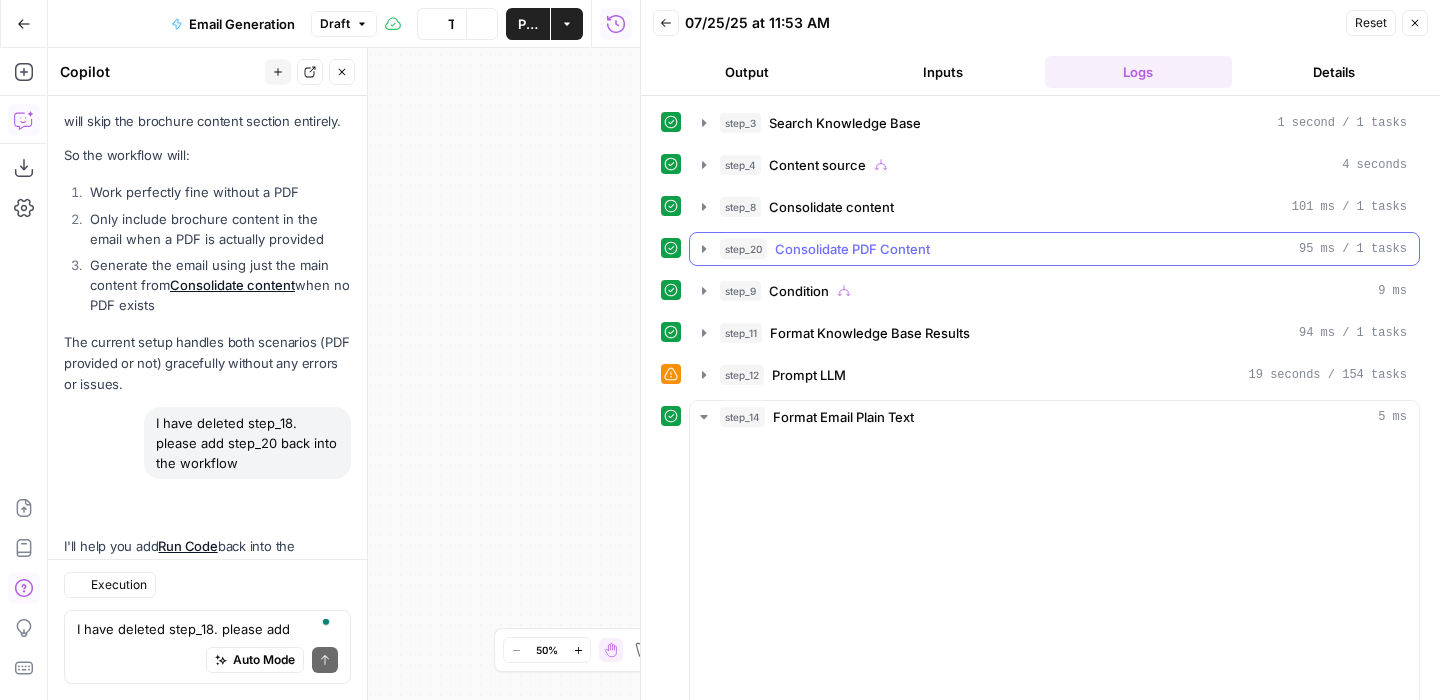 scroll, scrollTop: 15443, scrollLeft: 0, axis: vertical 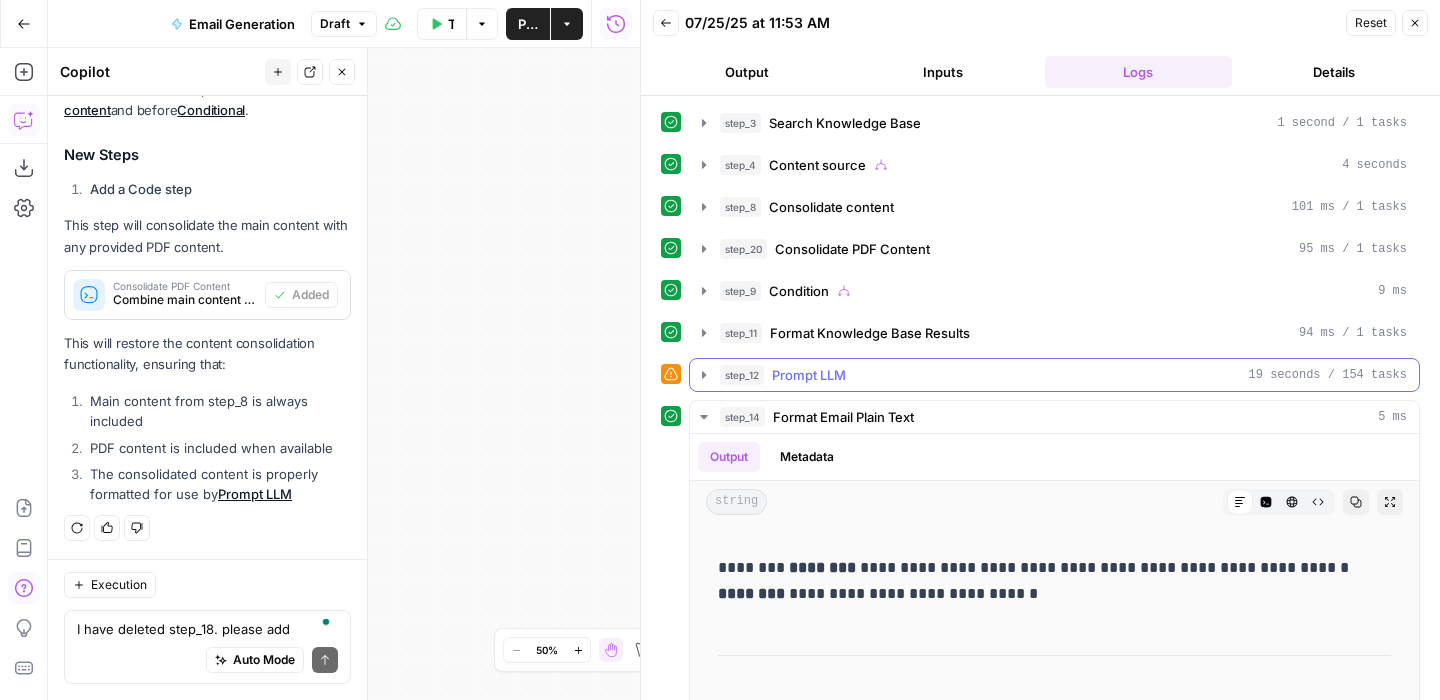 click 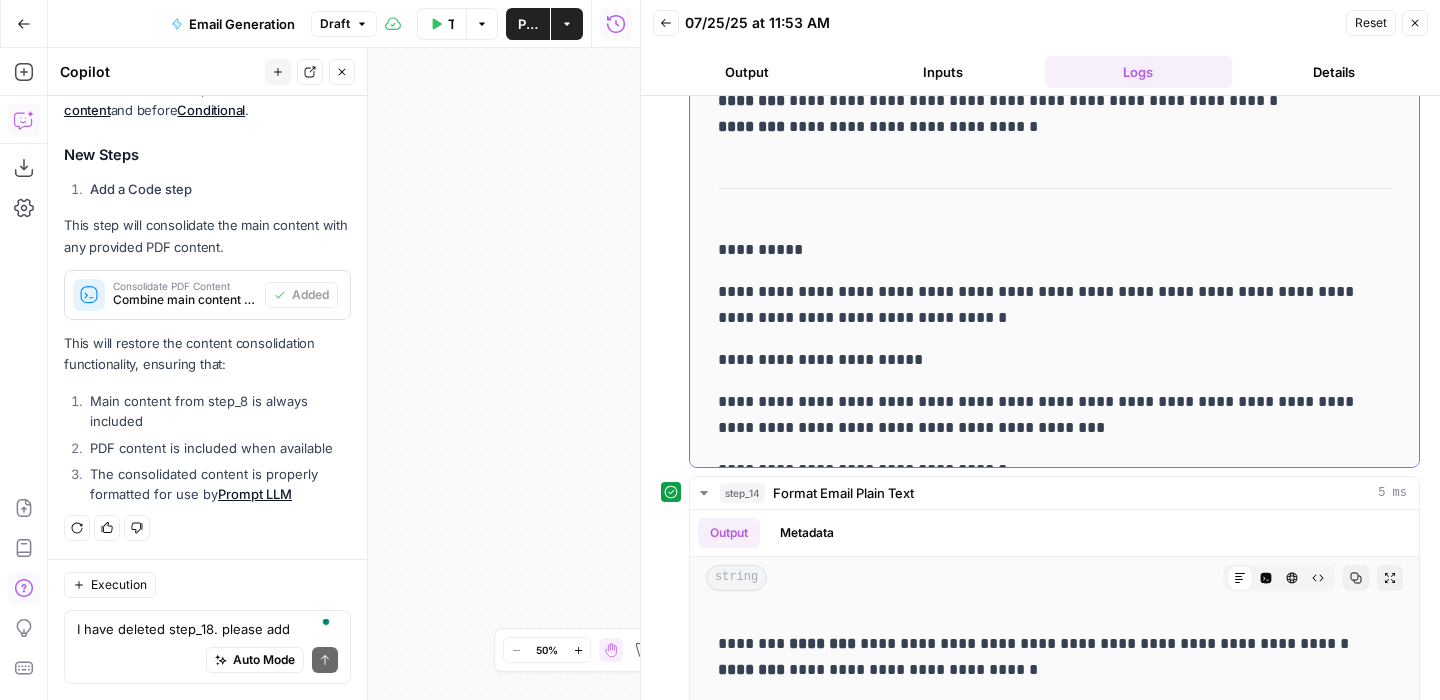 scroll, scrollTop: 499, scrollLeft: 0, axis: vertical 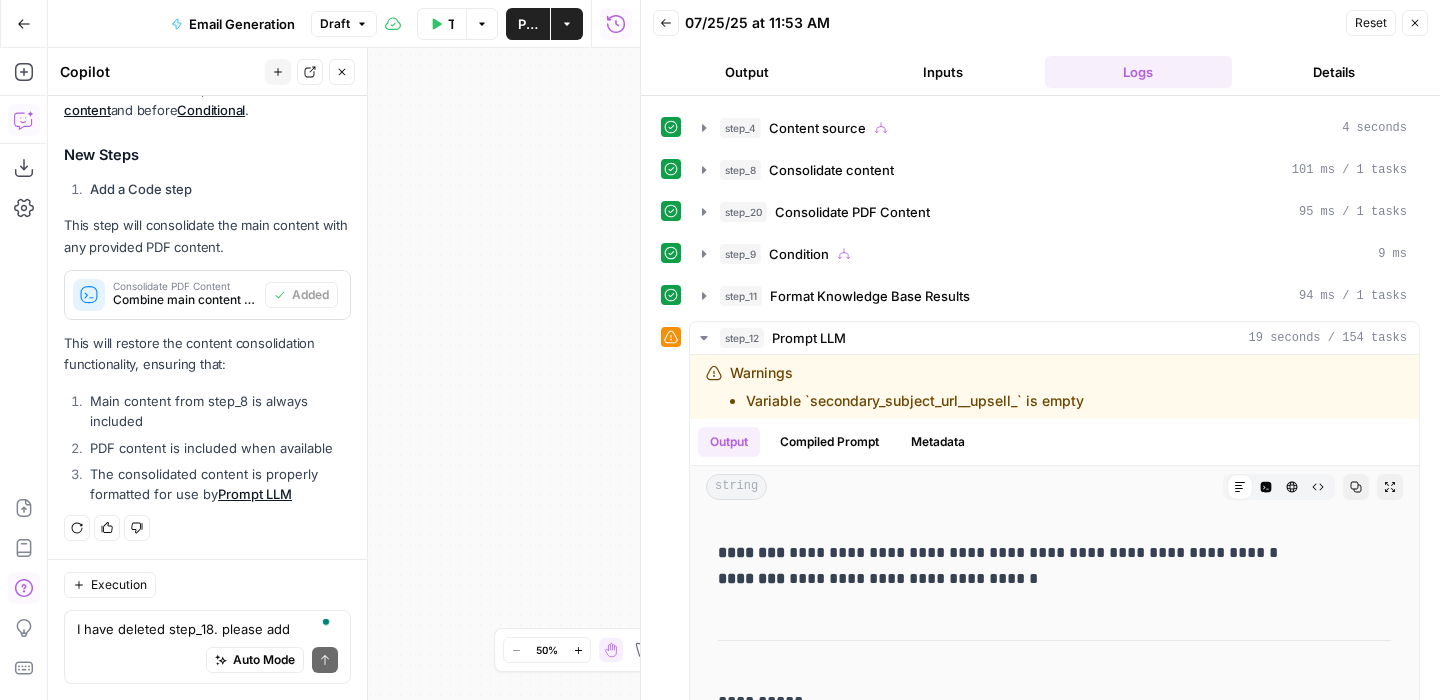 click on "Close" at bounding box center [1415, 23] 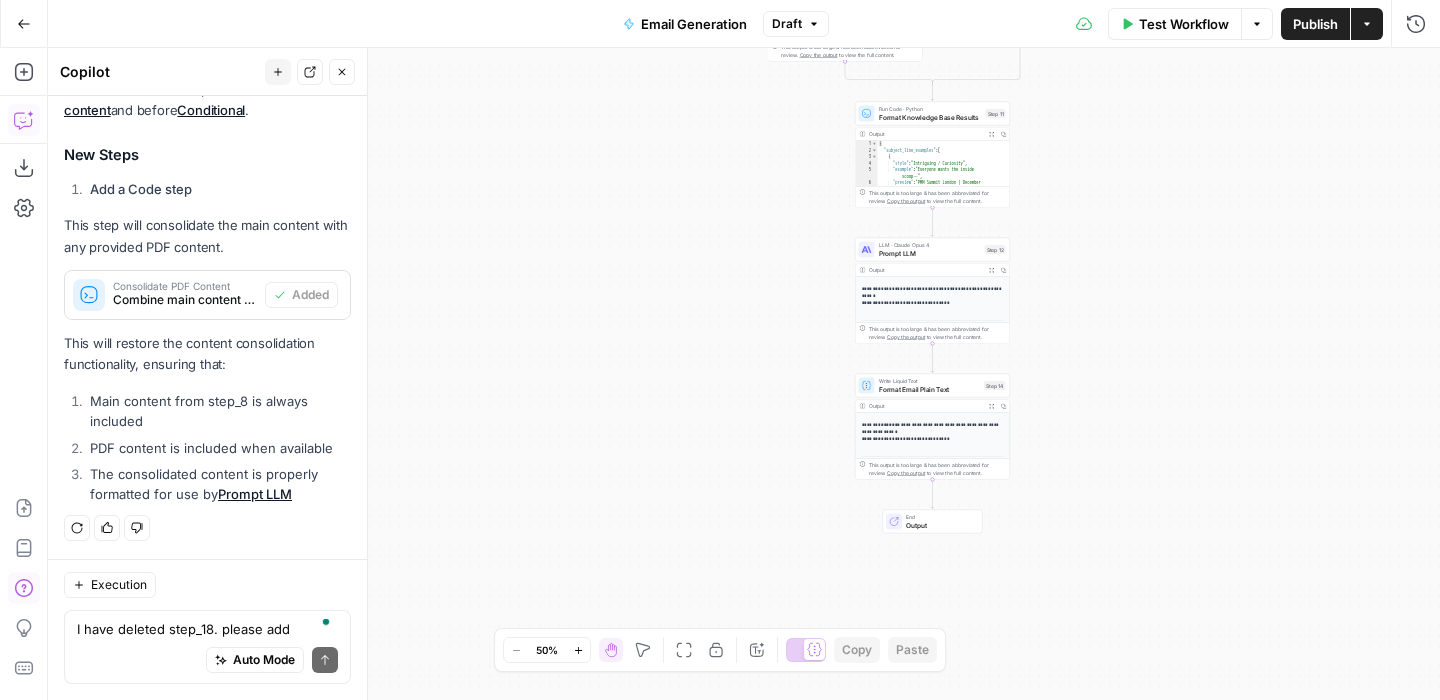 click on "LLM · Claude Opus 4" at bounding box center (930, 245) 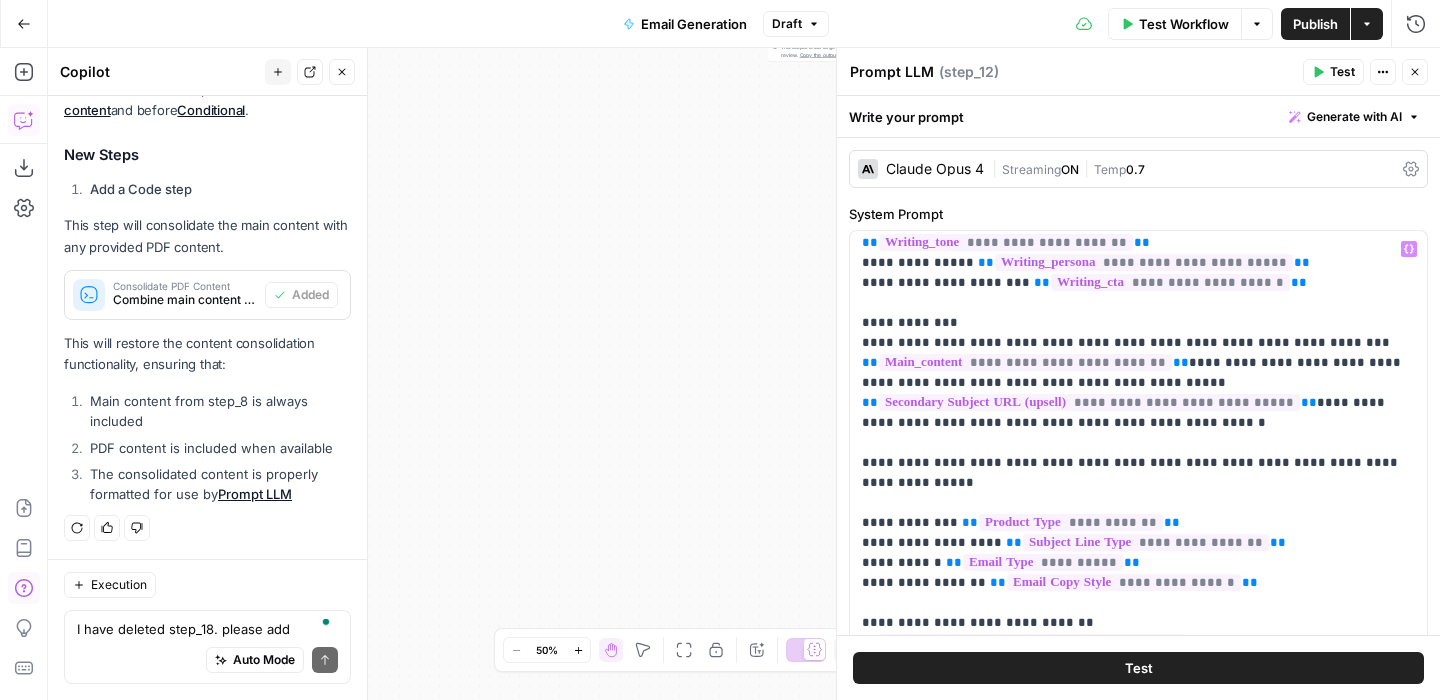 scroll, scrollTop: 262, scrollLeft: 0, axis: vertical 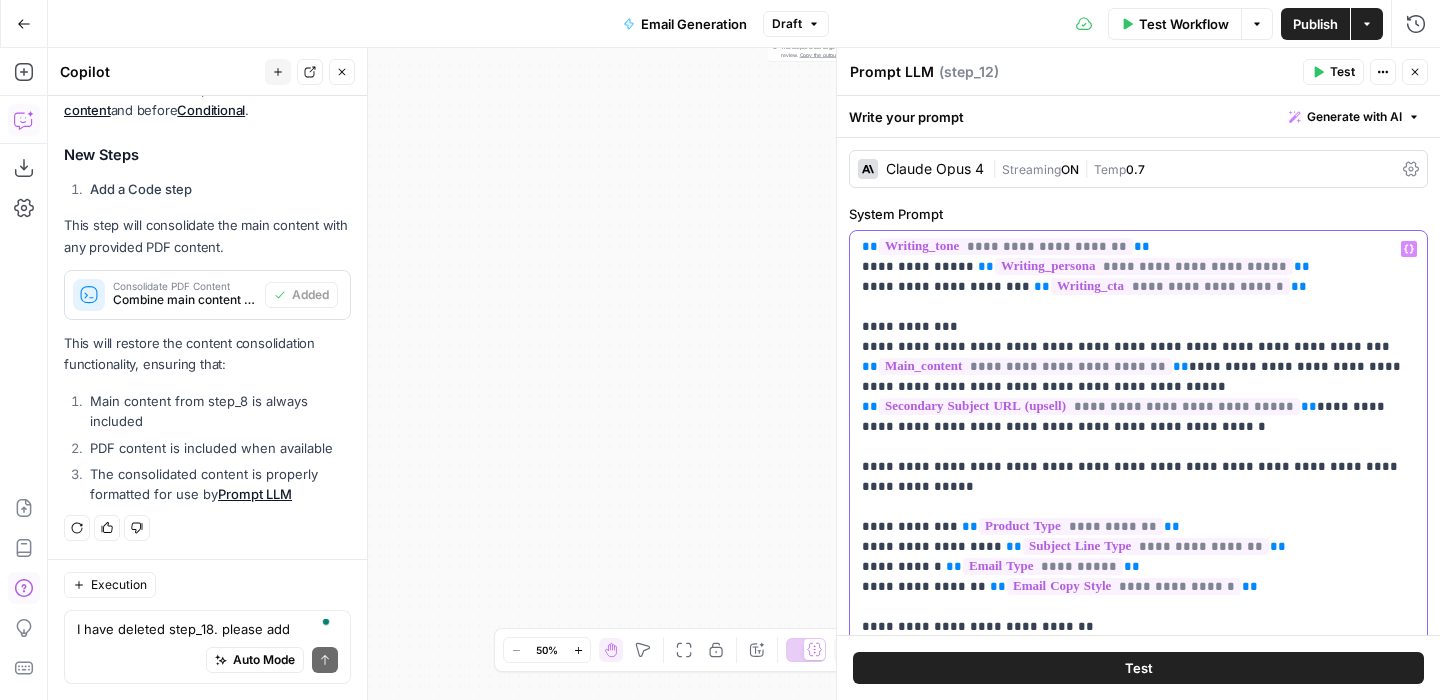 click on "**********" at bounding box center (1138, 567) 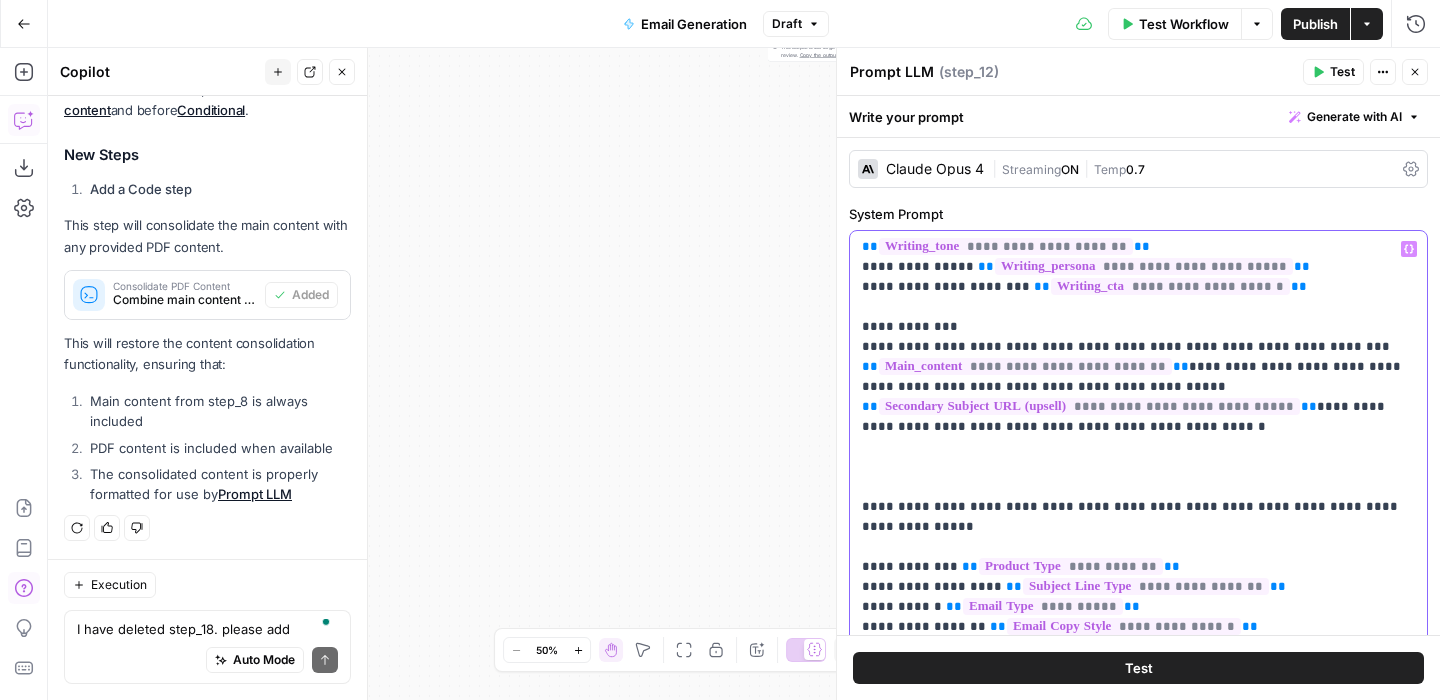 type 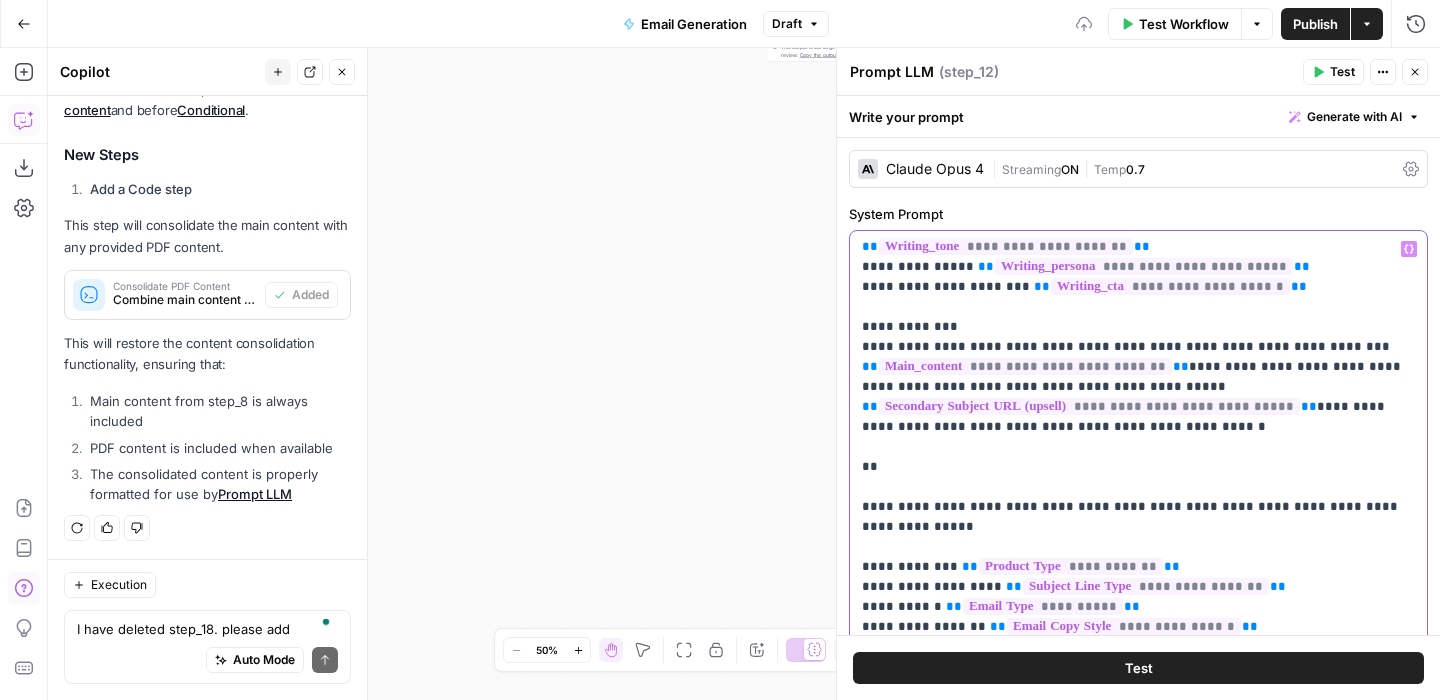 scroll, scrollTop: 262, scrollLeft: 0, axis: vertical 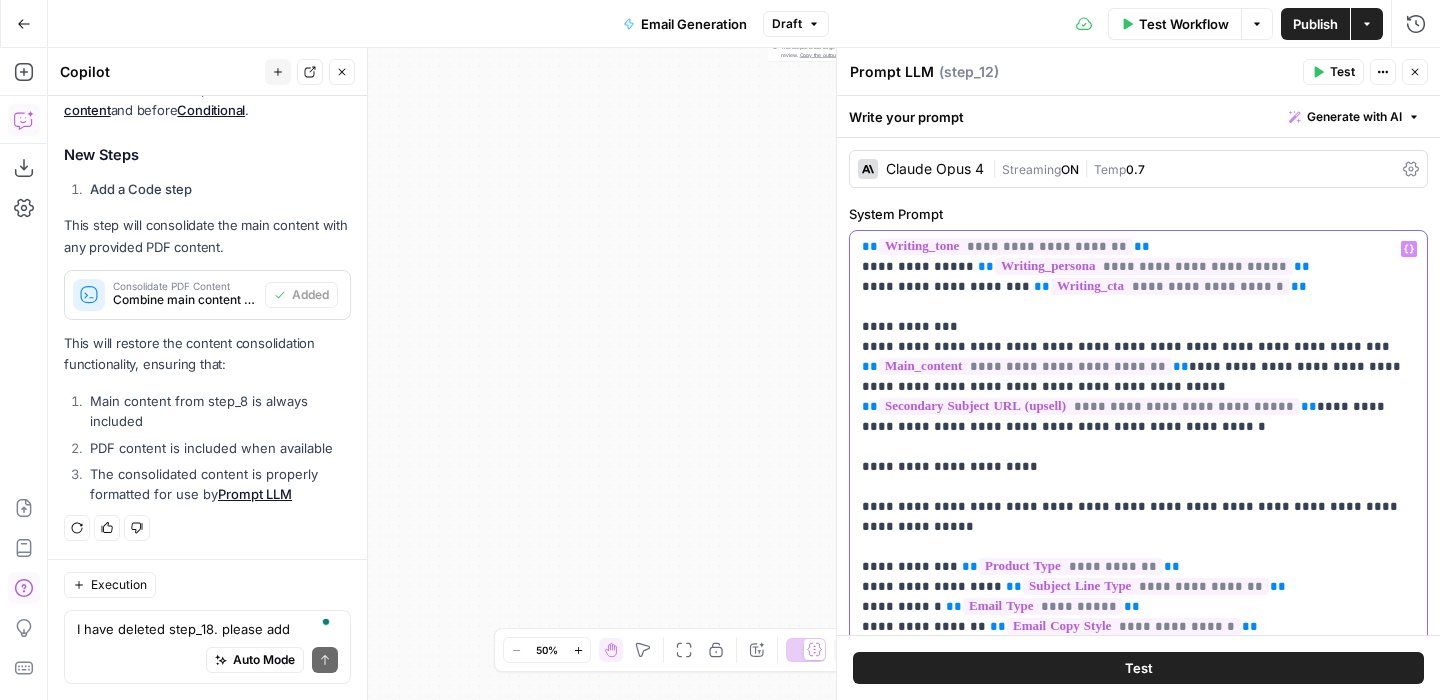 click 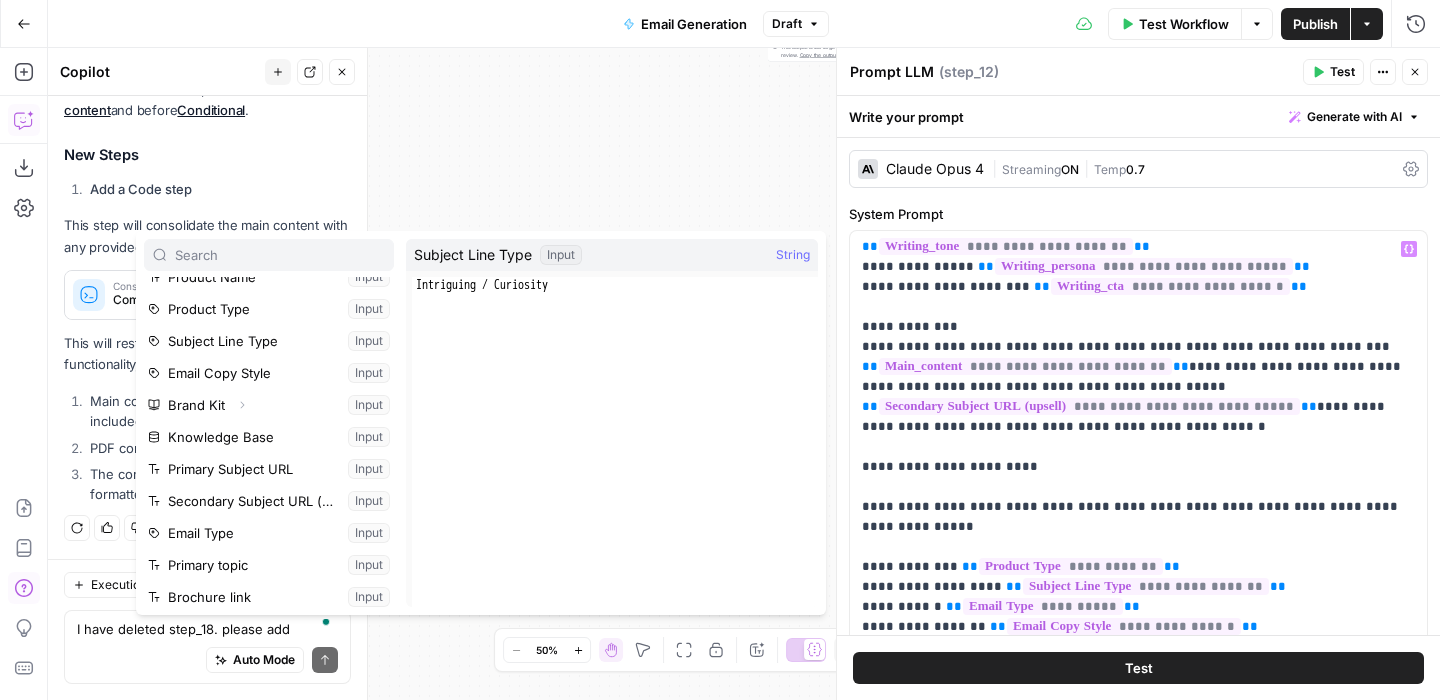 scroll, scrollTop: 50, scrollLeft: 0, axis: vertical 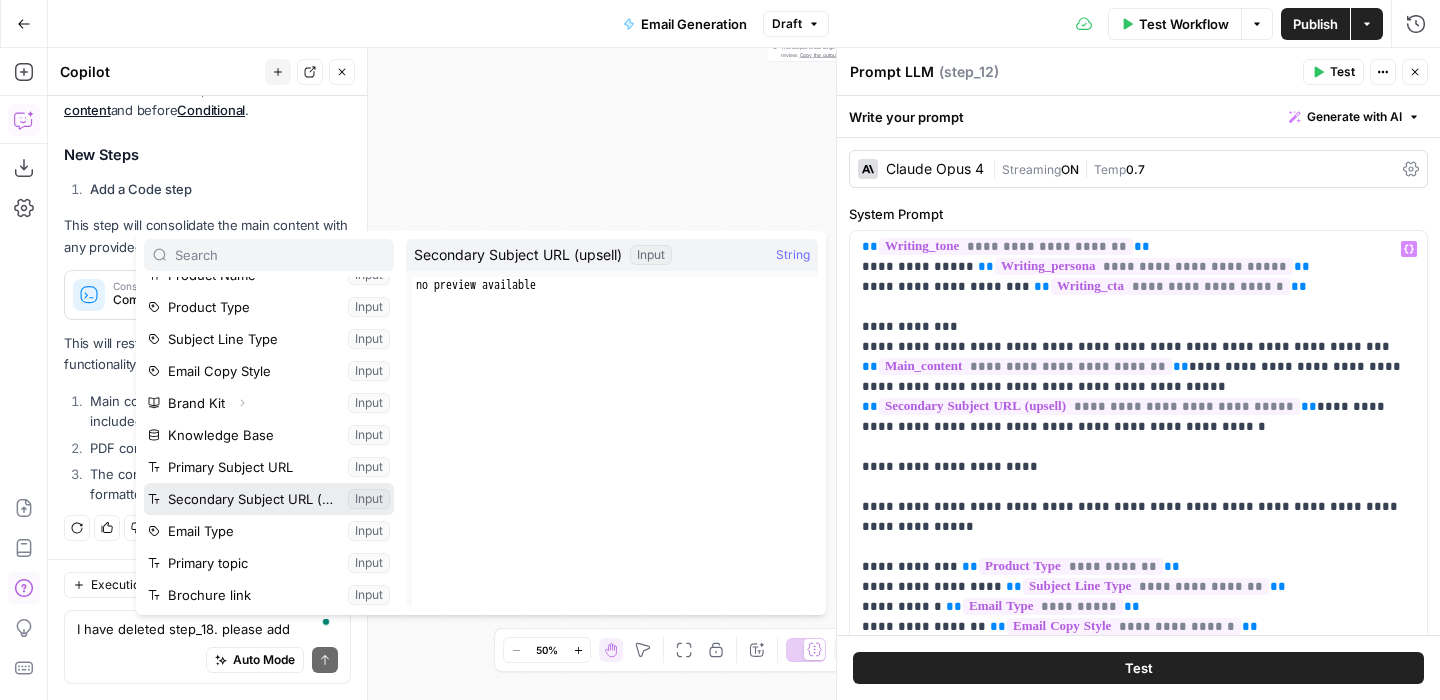 click at bounding box center [269, 499] 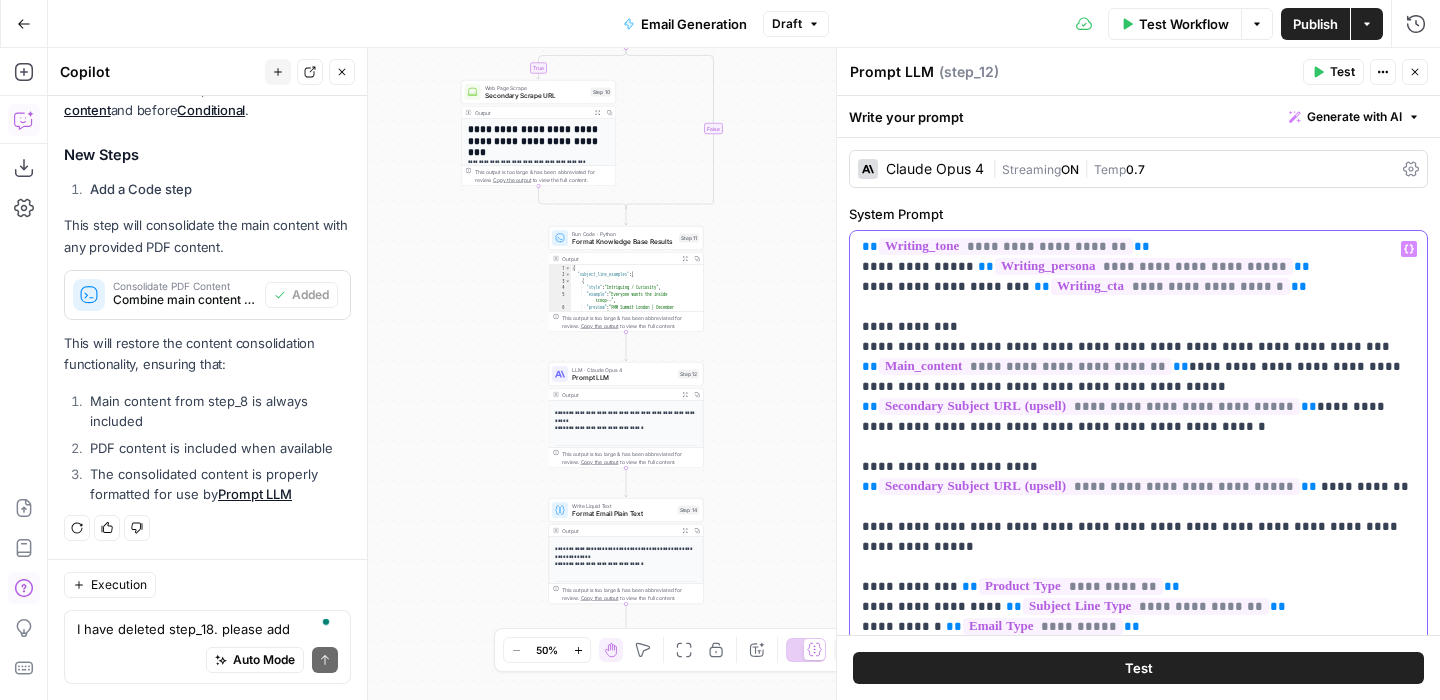 scroll, scrollTop: 308, scrollLeft: 0, axis: vertical 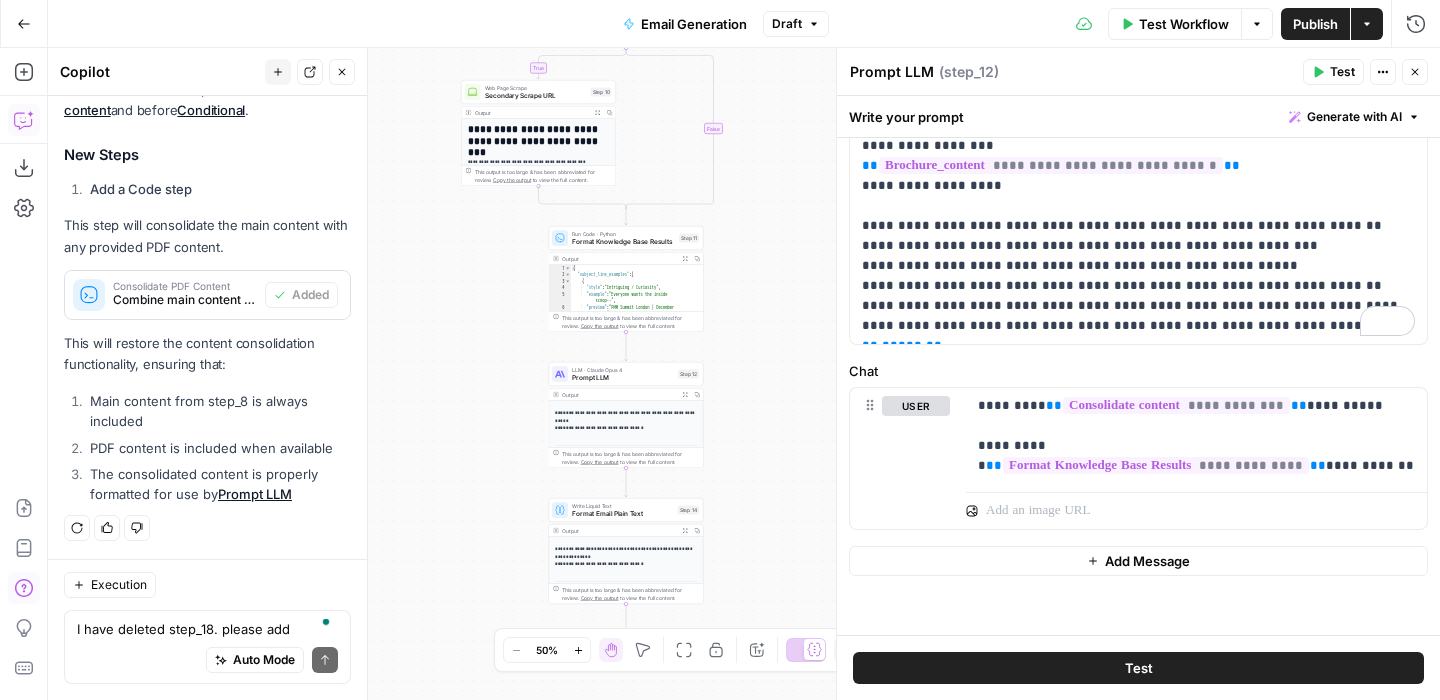 click on "Test" at bounding box center (1138, 668) 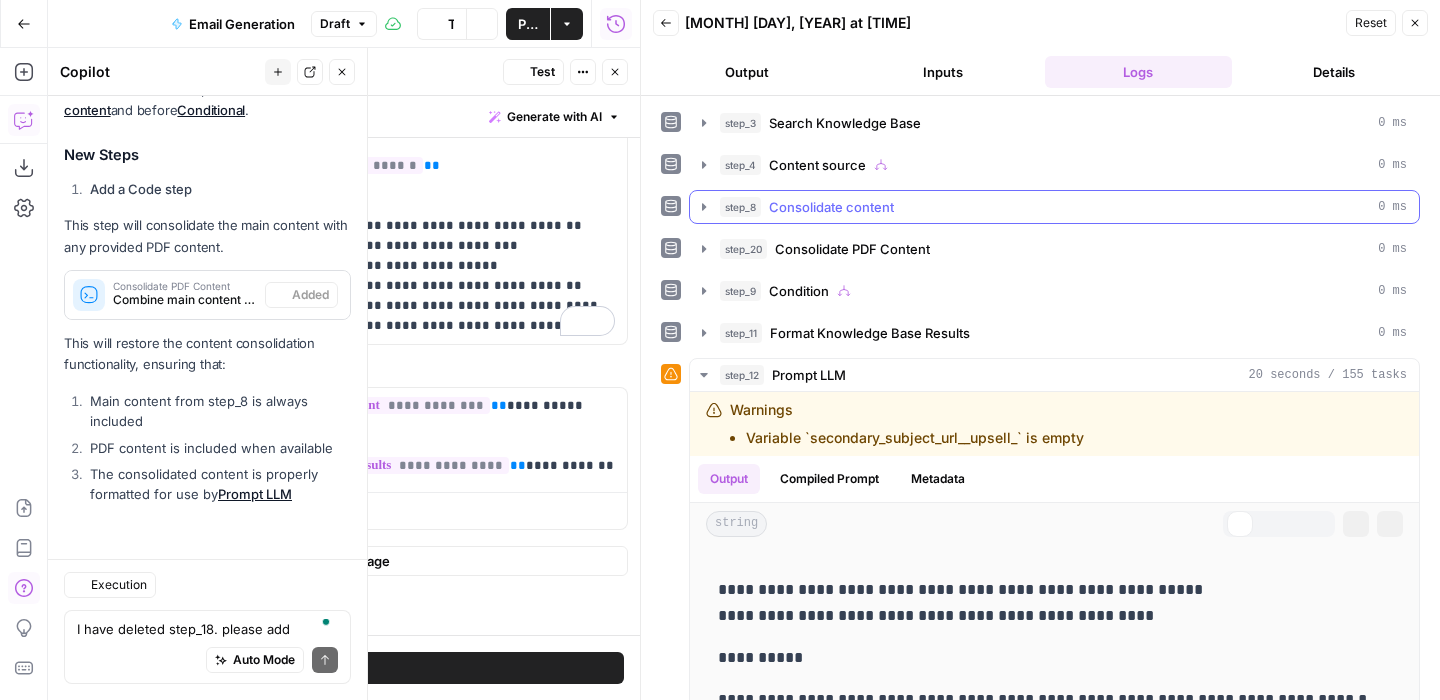 scroll, scrollTop: 15443, scrollLeft: 0, axis: vertical 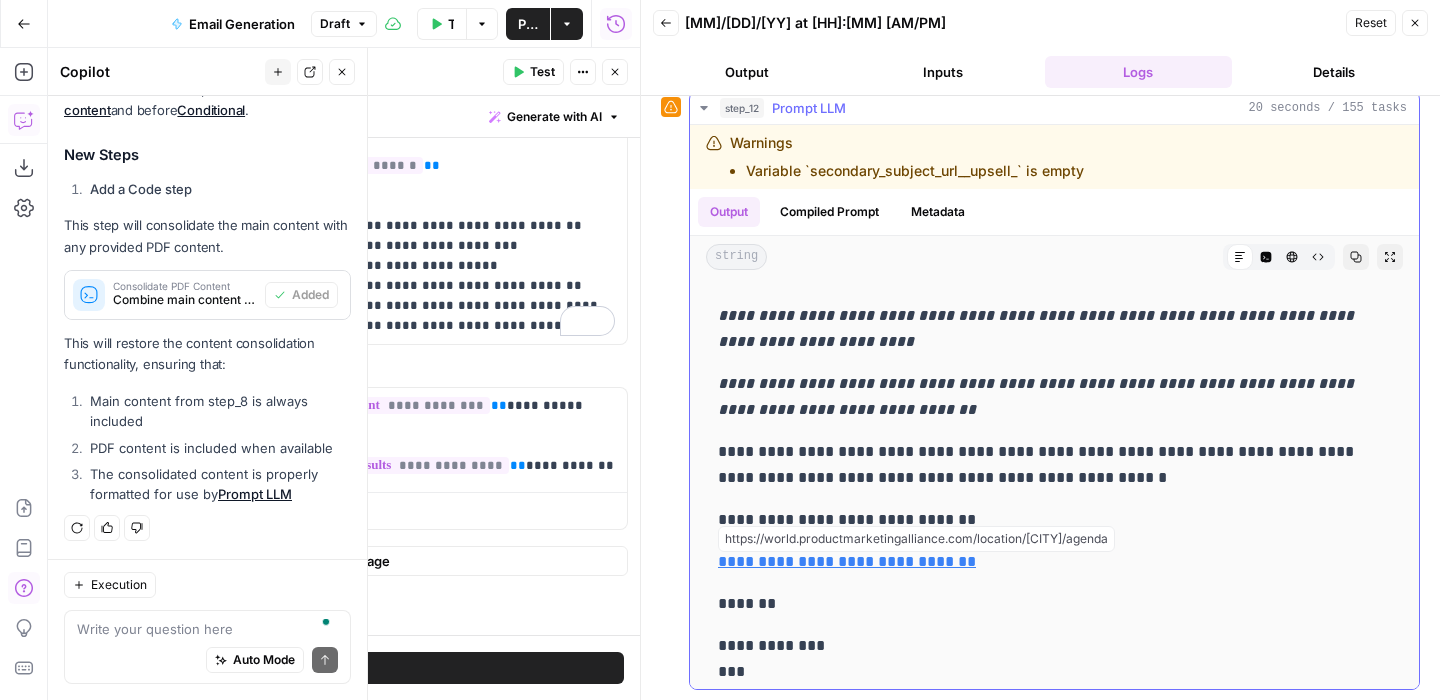 click on "**********" at bounding box center [847, 561] 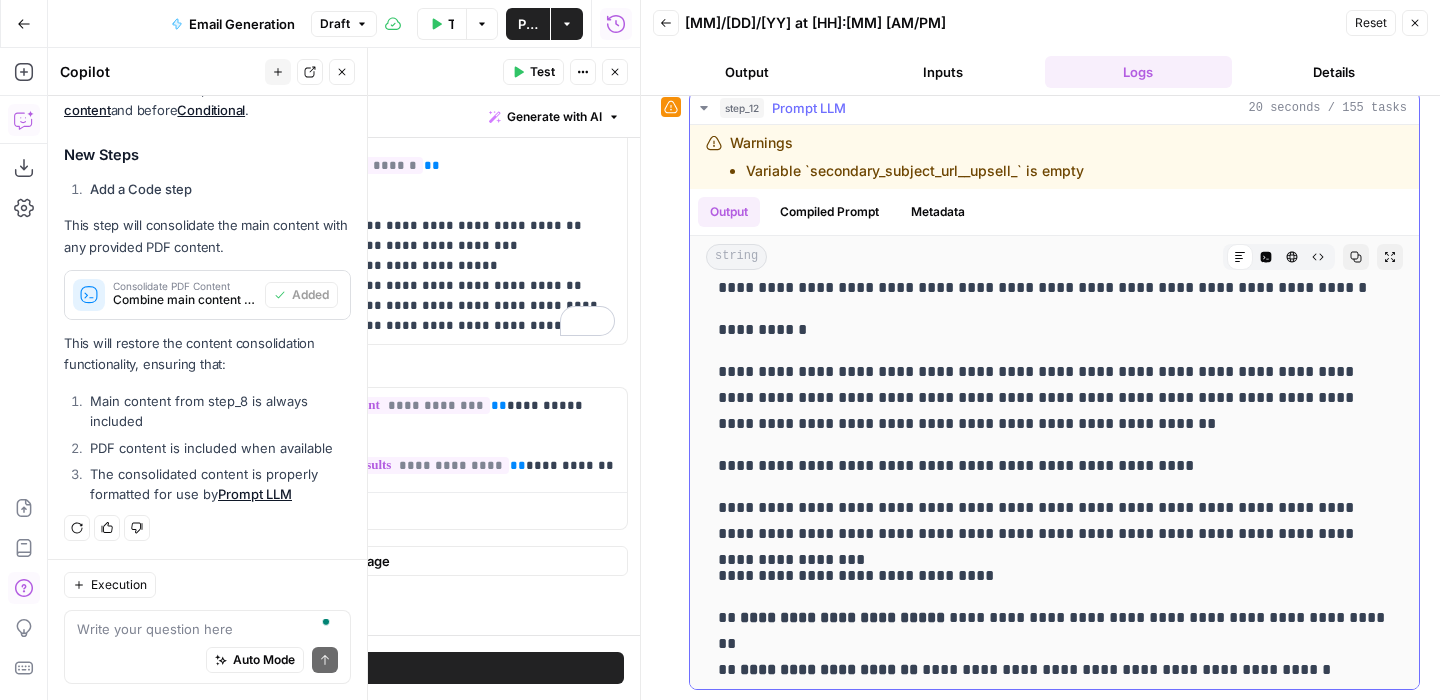 scroll, scrollTop: 0, scrollLeft: 0, axis: both 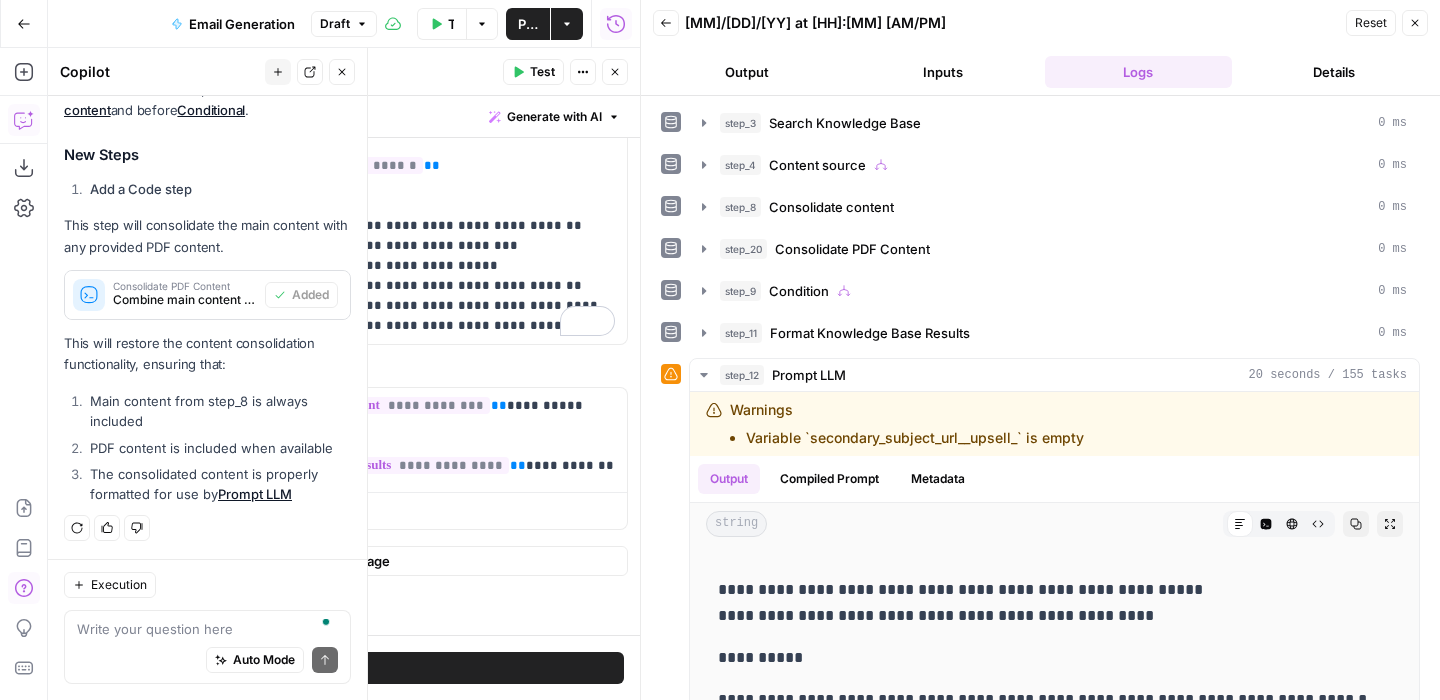 click 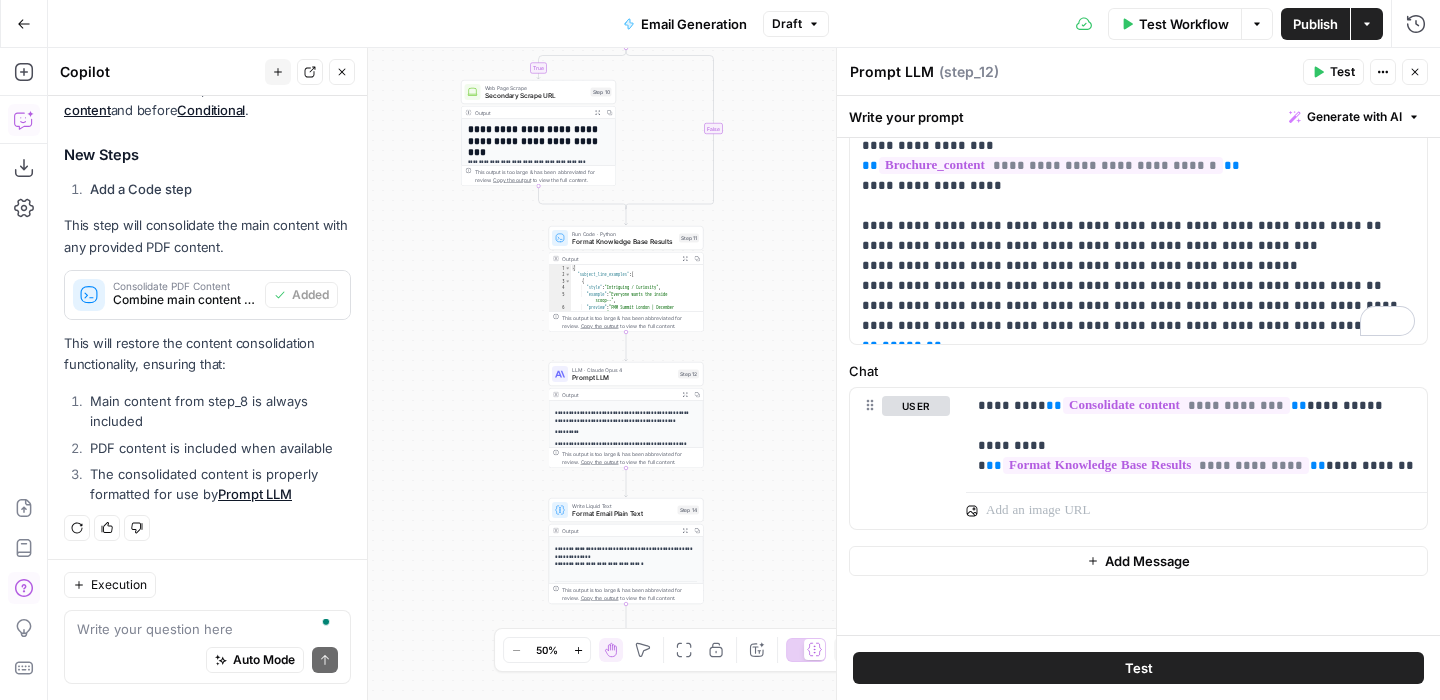 click 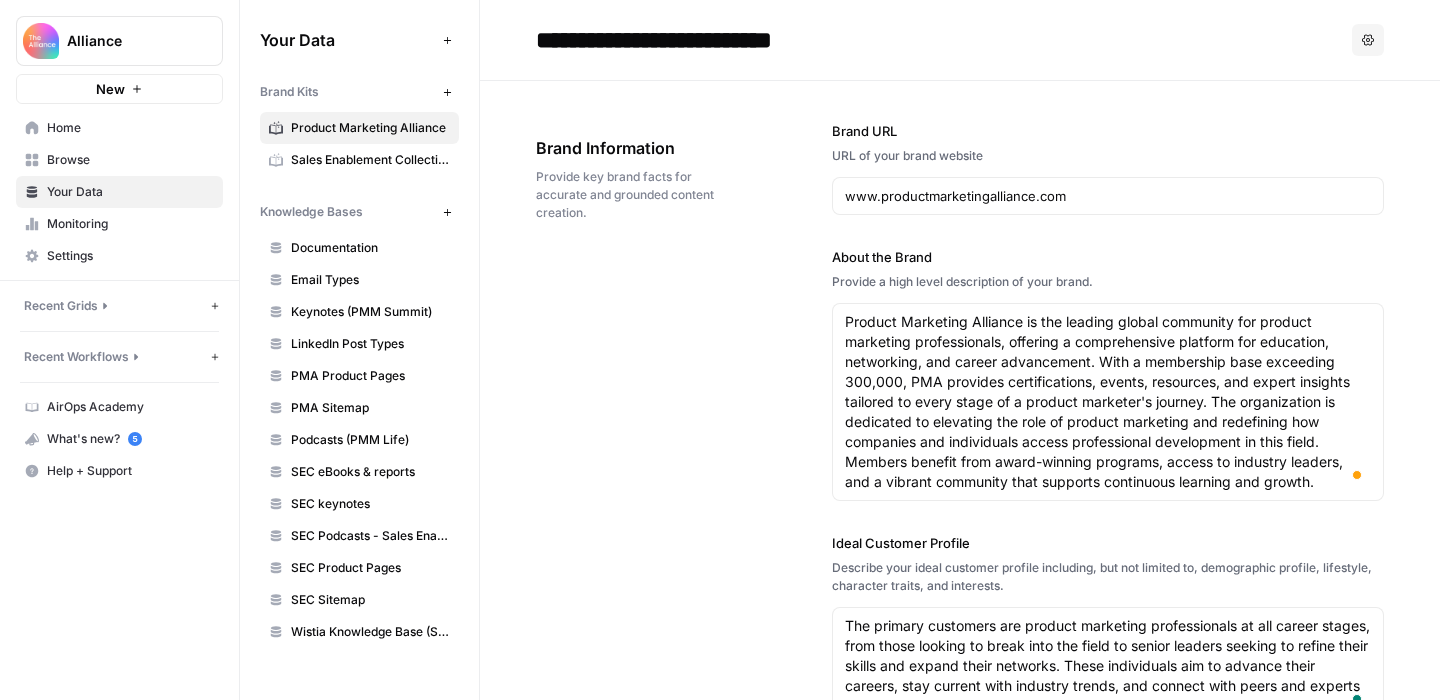 scroll, scrollTop: 0, scrollLeft: 0, axis: both 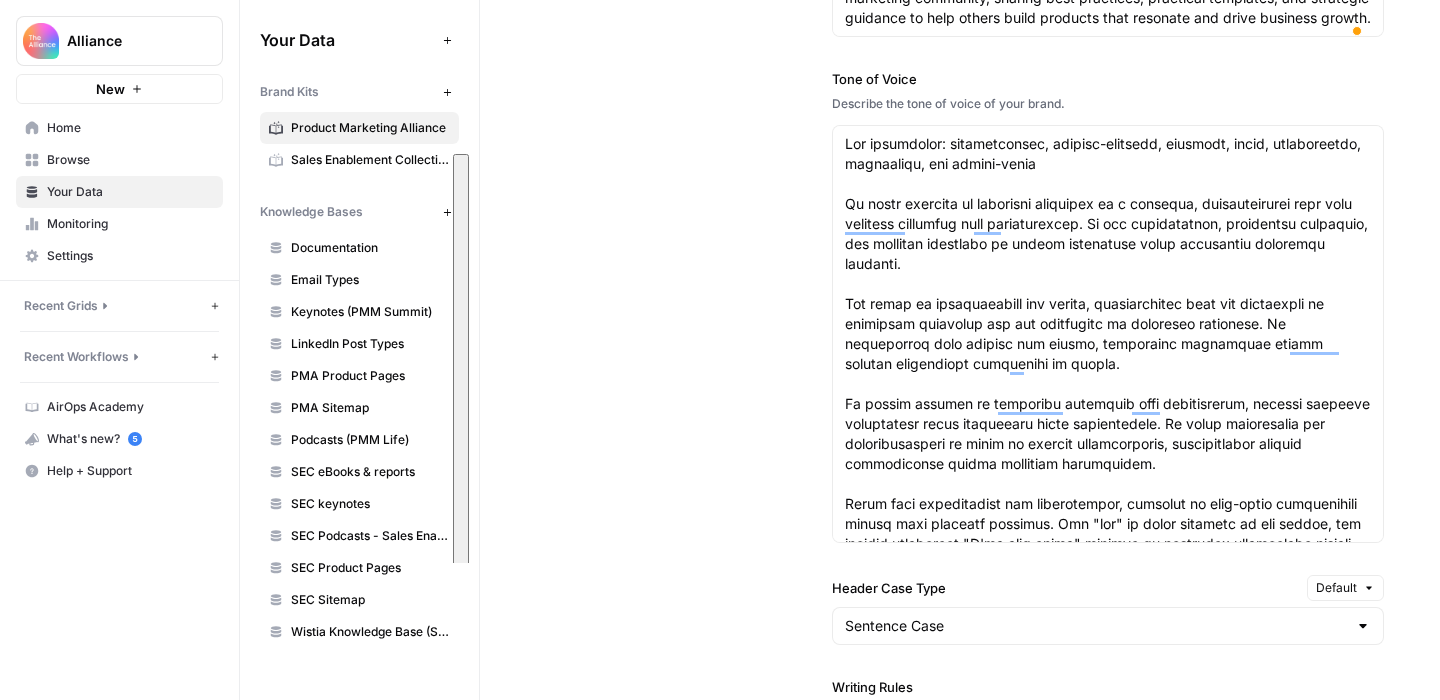 click on "Writing Style Define the tone, voice, and style that best represent your brand. Author Persona Imagine you have an AI ghost writer at your disposal. Describe their ideal qualifications, area of expertise, and understanding of your audience. You are a product marketing leader responsible for driving go-to-market strategy, customer segmentation, and cross-functional alignment. Your expertise lies in deeply understanding customer needs, synthesizing market insights, and translating them into actionable frameworks, messaging, and positioning that empower teams across product, sales, and marketing. You champion a data-driven, customer-centric approach, ensuring every decision-from product development to campaign execution-is rooted in real user feedback and market research. Your mission is to unite and elevate the product marketing community, sharing best practices, practical templates, and strategic guidance to help others build products that resonate and drive business growth. Tone of Voice Header Case Type" at bounding box center [960, 534] 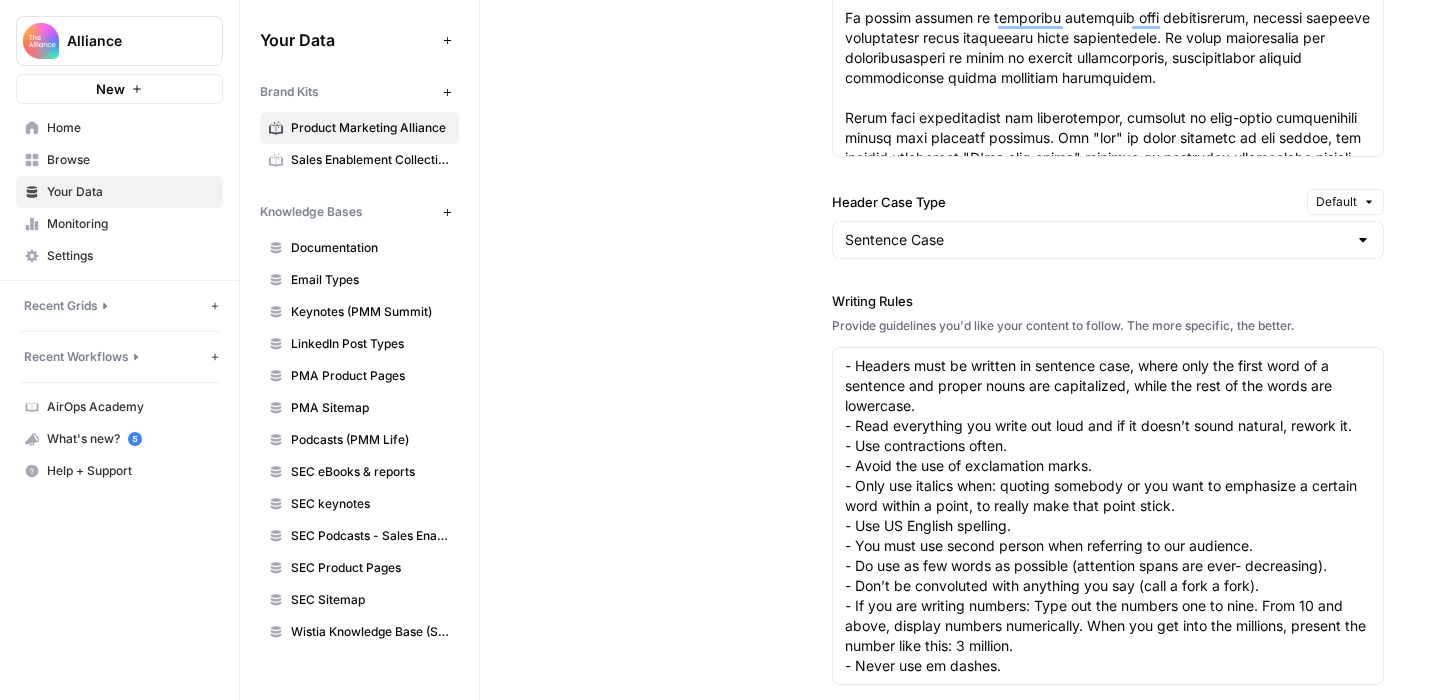 scroll, scrollTop: 2175, scrollLeft: 0, axis: vertical 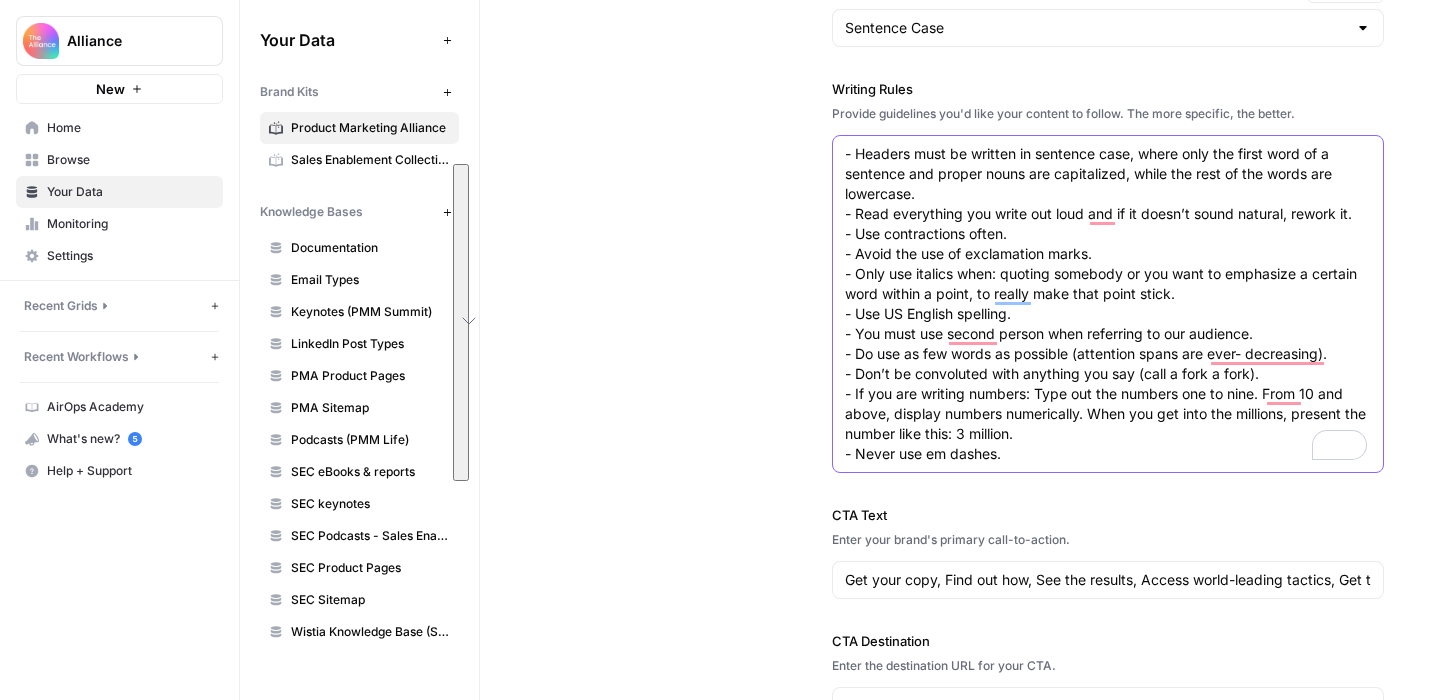 drag, startPoint x: 1010, startPoint y: 480, endPoint x: 844, endPoint y: 178, distance: 344.61572 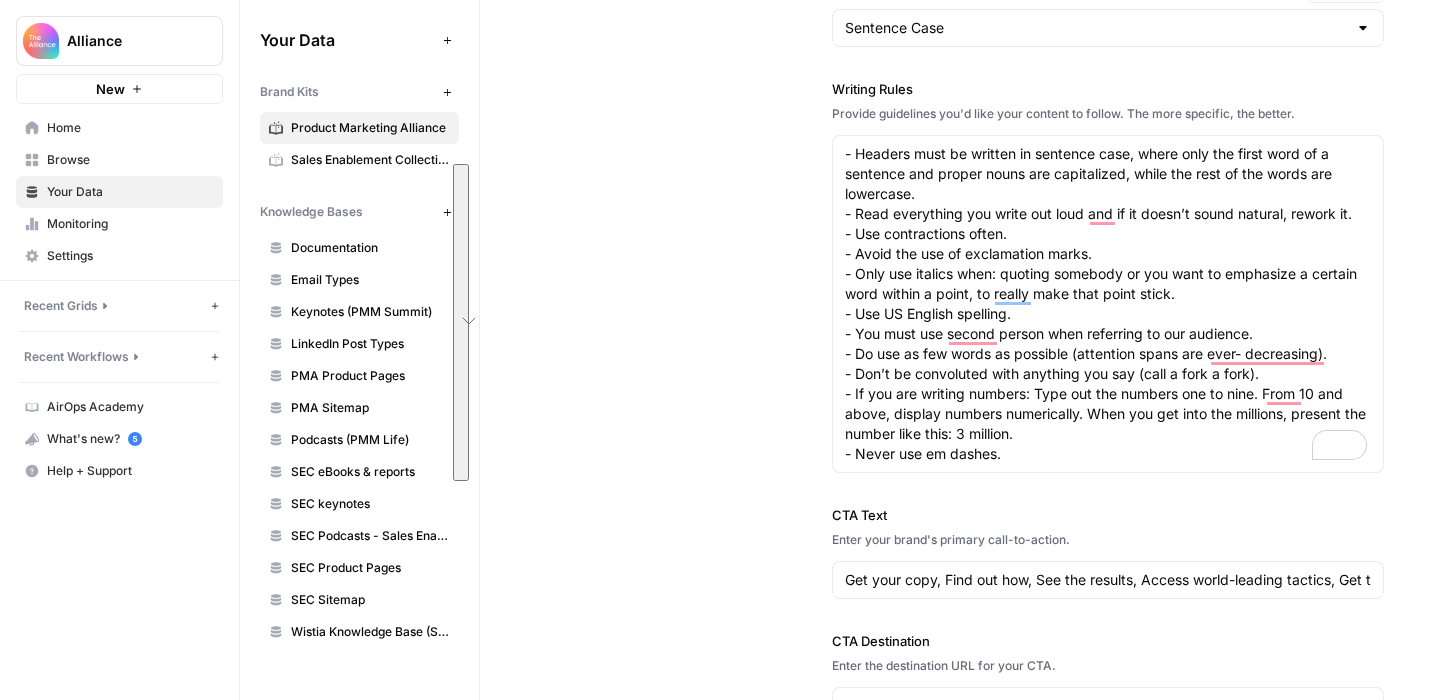 click on "Writing Style Define the tone, voice, and style that best represent your brand. Author Persona Imagine you have an AI ghost writer at your disposal. Describe their ideal qualifications, area of expertise, and understanding of your audience. You are a product marketing leader responsible for driving go-to-market strategy, customer segmentation, and cross-functional alignment. Your expertise lies in deeply understanding customer needs, synthesizing market insights, and translating them into actionable frameworks, messaging, and positioning that empower teams across product, sales, and marketing. You champion a data-driven, customer-centric approach, ensuring every decision-from product development to campaign execution-is rooted in real user feedback and market research. Your mission is to unite and elevate the product marketing community, sharing best practices, practical templates, and strategic guidance to help others build products that resonate and drive business growth. Tone of Voice Header Case Type" at bounding box center (960, -64) 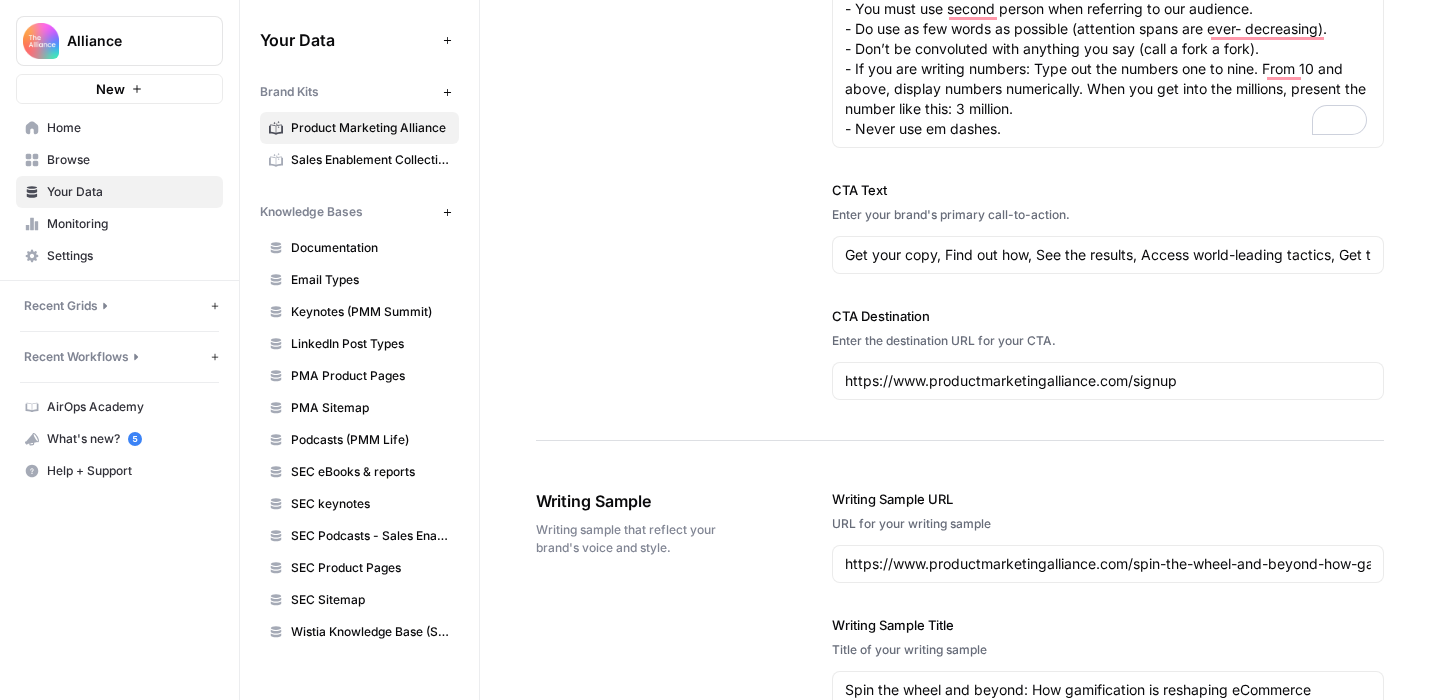 drag, startPoint x: 843, startPoint y: 276, endPoint x: 1240, endPoint y: 277, distance: 397.00125 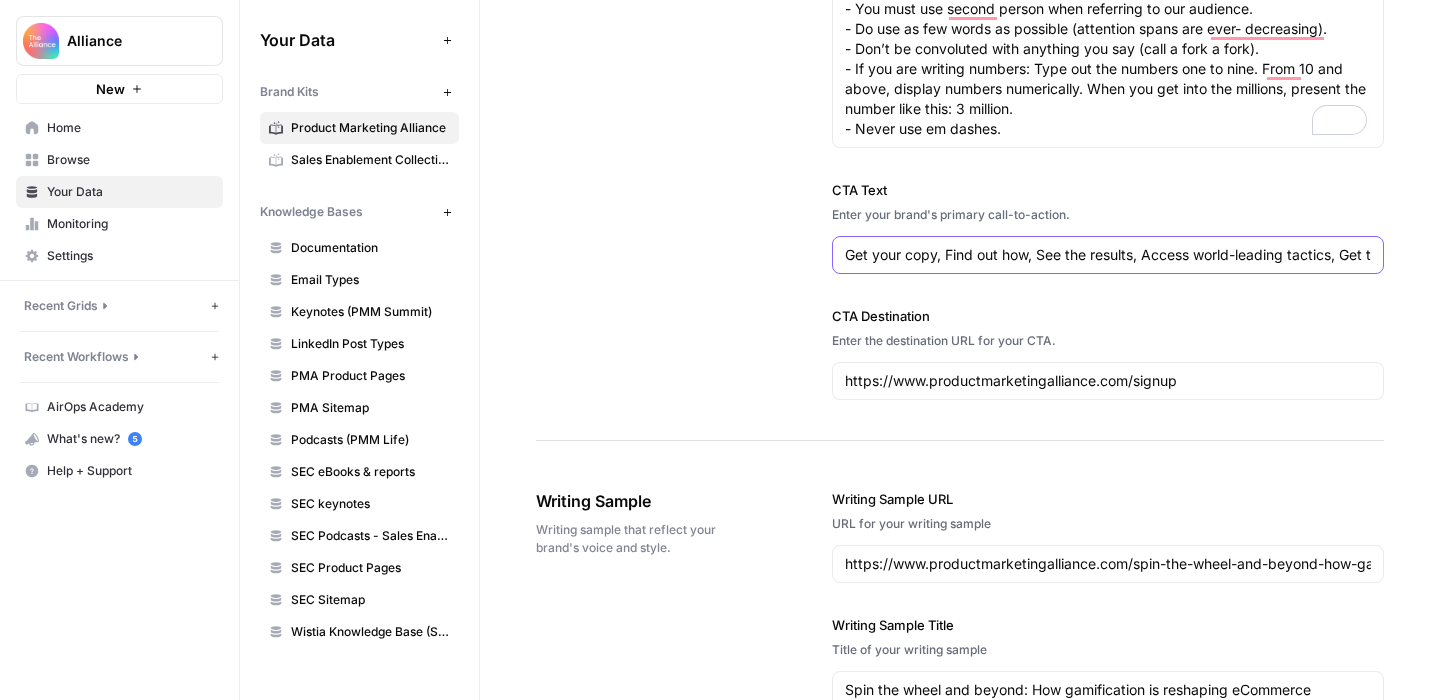 drag, startPoint x: 1370, startPoint y: 274, endPoint x: 783, endPoint y: 260, distance: 587.16693 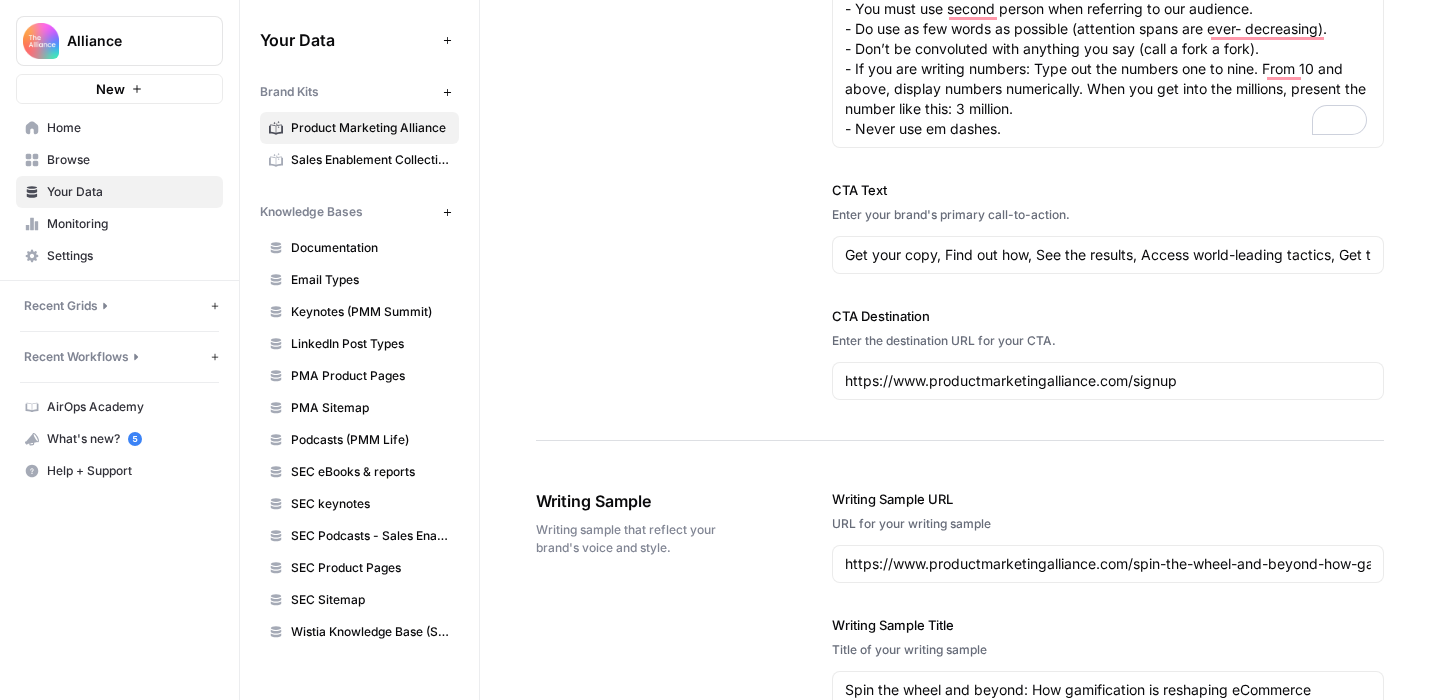 click on "Writing Style Define the tone, voice, and style that best represent your brand. Author Persona Imagine you have an AI ghost writer at your disposal. Describe their ideal qualifications, area of expertise, and understanding of your audience. You are a product marketing leader responsible for driving go-to-market strategy, customer segmentation, and cross-functional alignment. Your expertise lies in deeply understanding customer needs, synthesizing market insights, and translating them into actionable frameworks, messaging, and positioning that empower teams across product, sales, and marketing. You champion a data-driven, customer-centric approach, ensuring every decision-from product development to campaign execution-is rooted in real user feedback and market research. Your mission is to unite and elevate the product marketing community, sharing best practices, practical templates, and strategic guidance to help others build products that resonate and drive business growth. Tone of Voice Header Case Type" at bounding box center [960, -389] 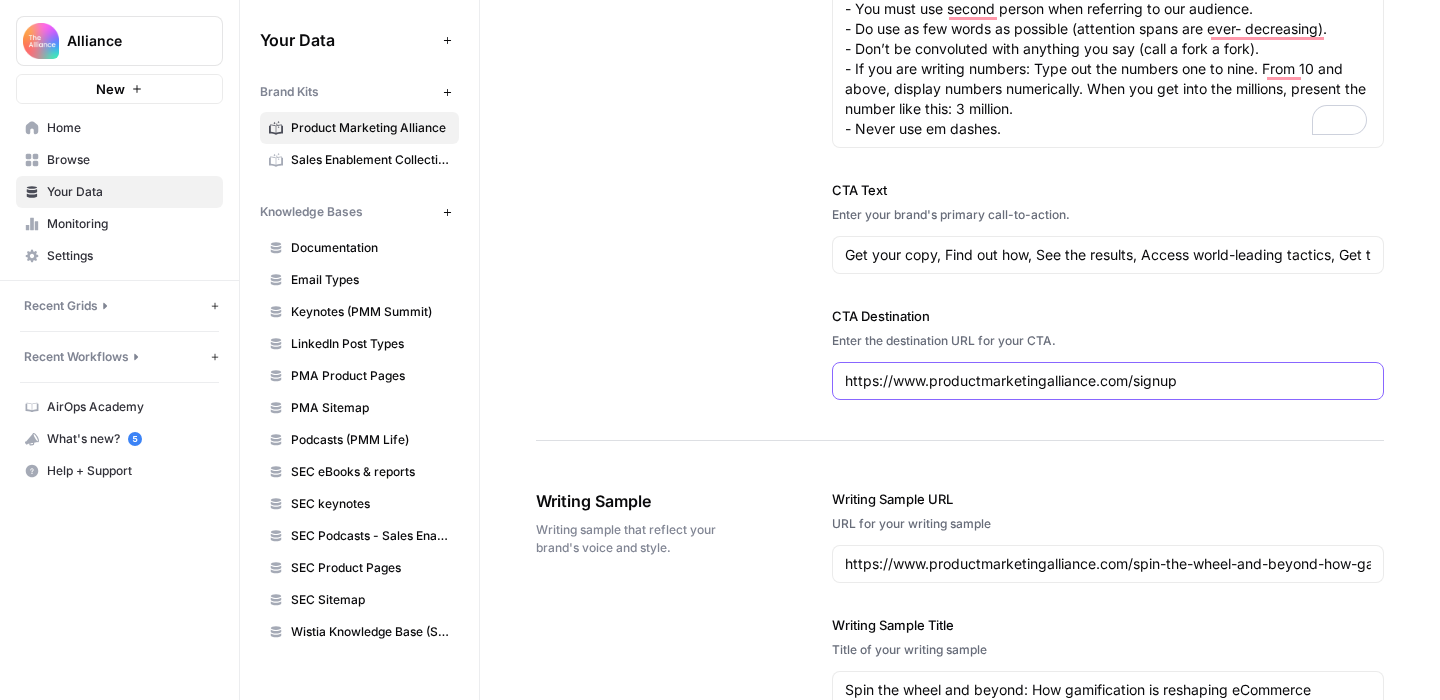 drag, startPoint x: 1208, startPoint y: 408, endPoint x: 780, endPoint y: 396, distance: 428.16818 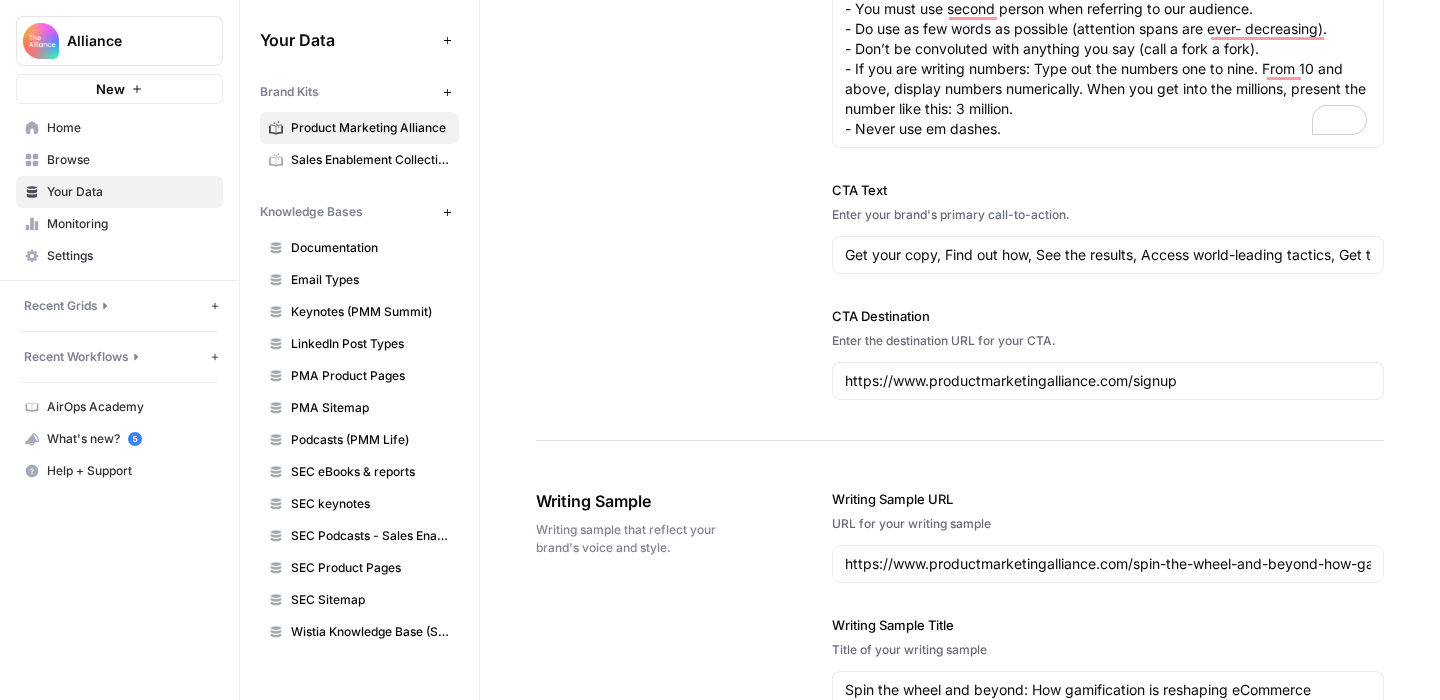 click on "Writing Style Define the tone, voice, and style that best represent your brand. Author Persona Imagine you have an AI ghost writer at your disposal. Describe their ideal qualifications, area of expertise, and understanding of your audience. You are a product marketing leader responsible for driving go-to-market strategy, customer segmentation, and cross-functional alignment. Your expertise lies in deeply understanding customer needs, synthesizing market insights, and translating them into actionable frameworks, messaging, and positioning that empower teams across product, sales, and marketing. You champion a data-driven, customer-centric approach, ensuring every decision-from product development to campaign execution-is rooted in real user feedback and market research. Your mission is to unite and elevate the product marketing community, sharing best practices, practical templates, and strategic guidance to help others build products that resonate and drive business growth. Tone of Voice Header Case Type" at bounding box center (960, -389) 